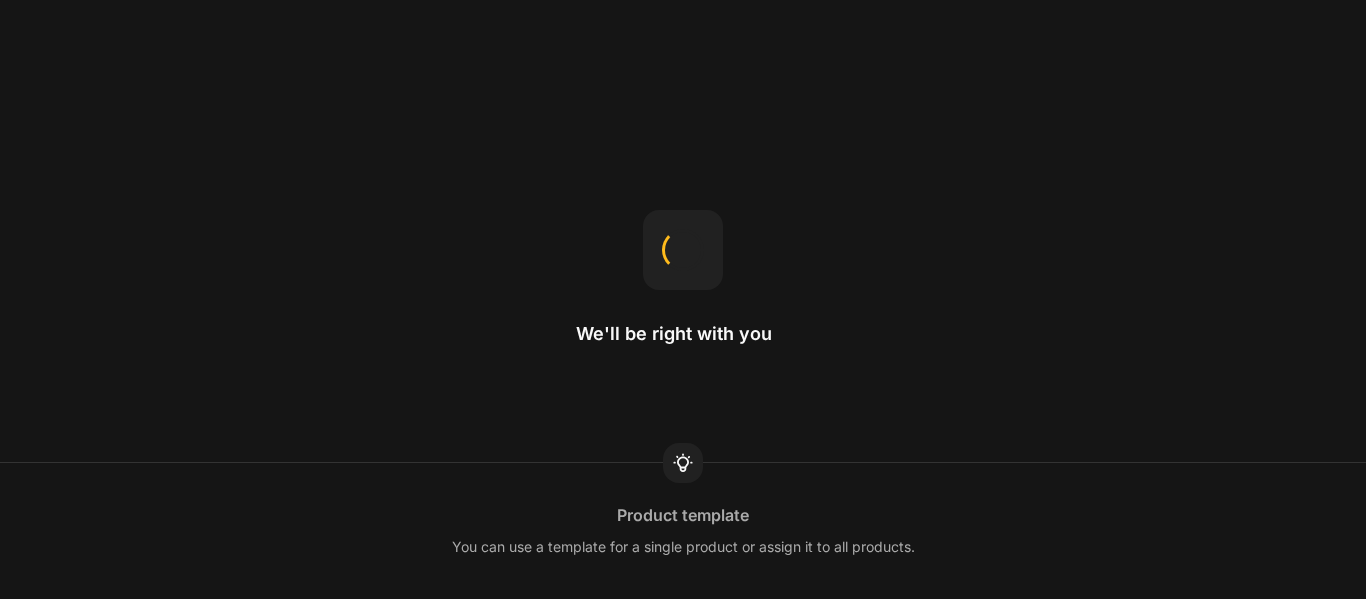 scroll, scrollTop: 0, scrollLeft: 0, axis: both 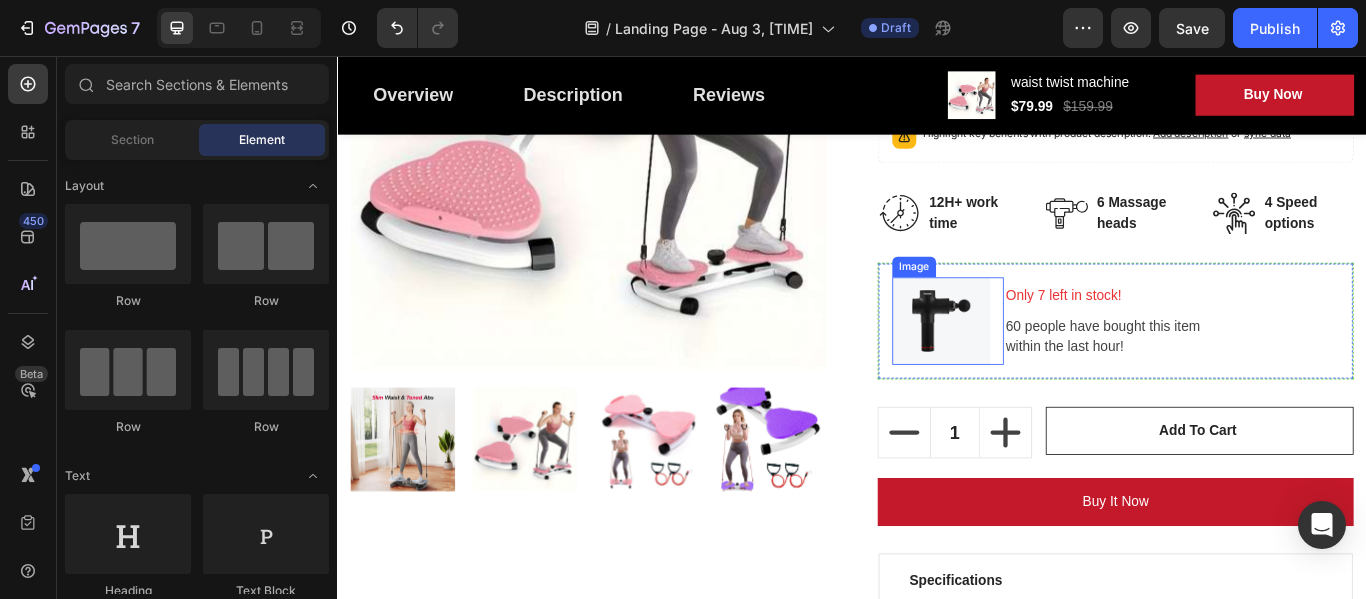 click at bounding box center (1041, 365) 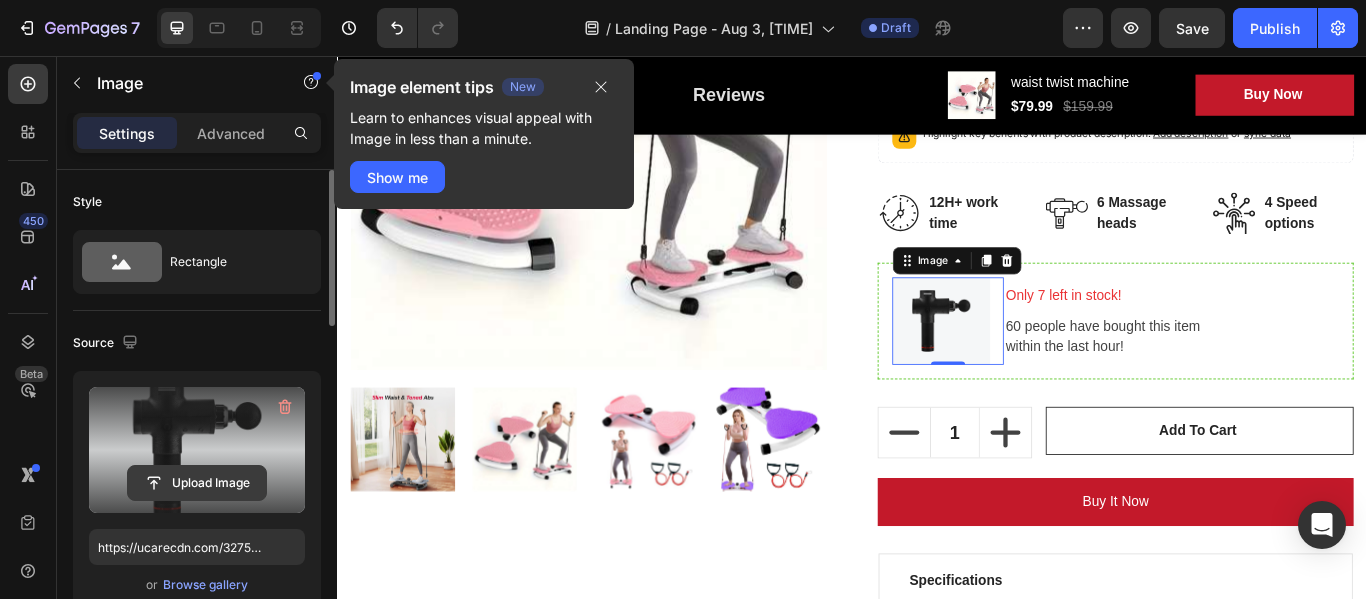 click 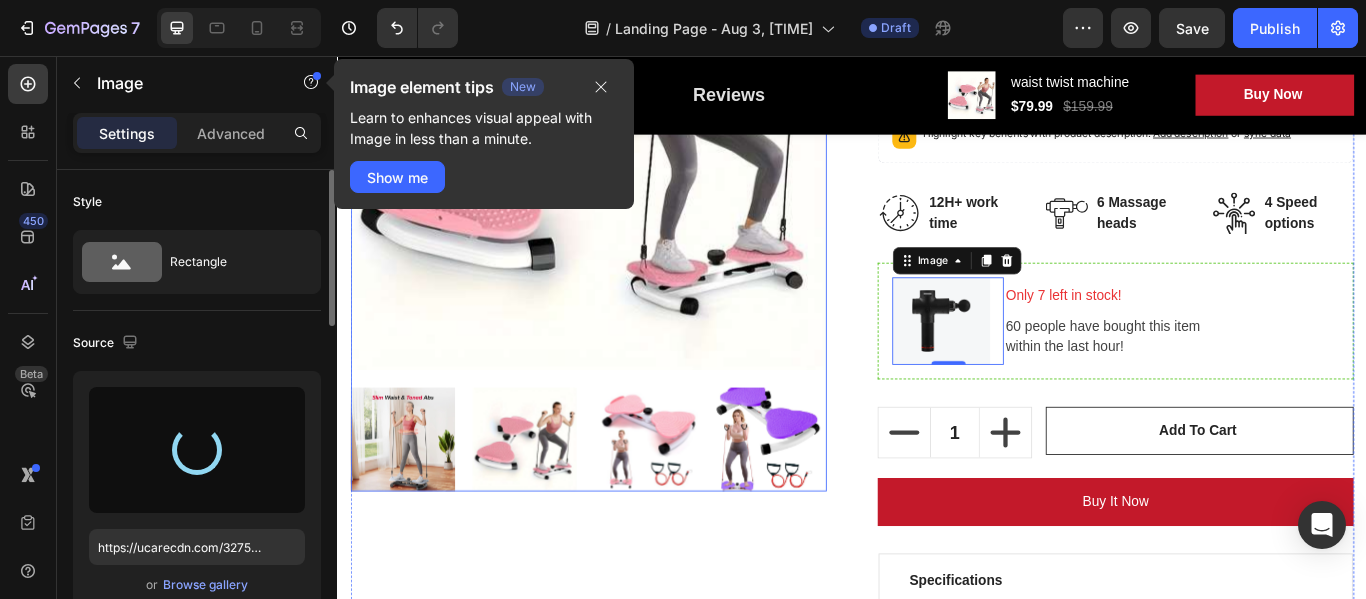 scroll, scrollTop: 800, scrollLeft: 0, axis: vertical 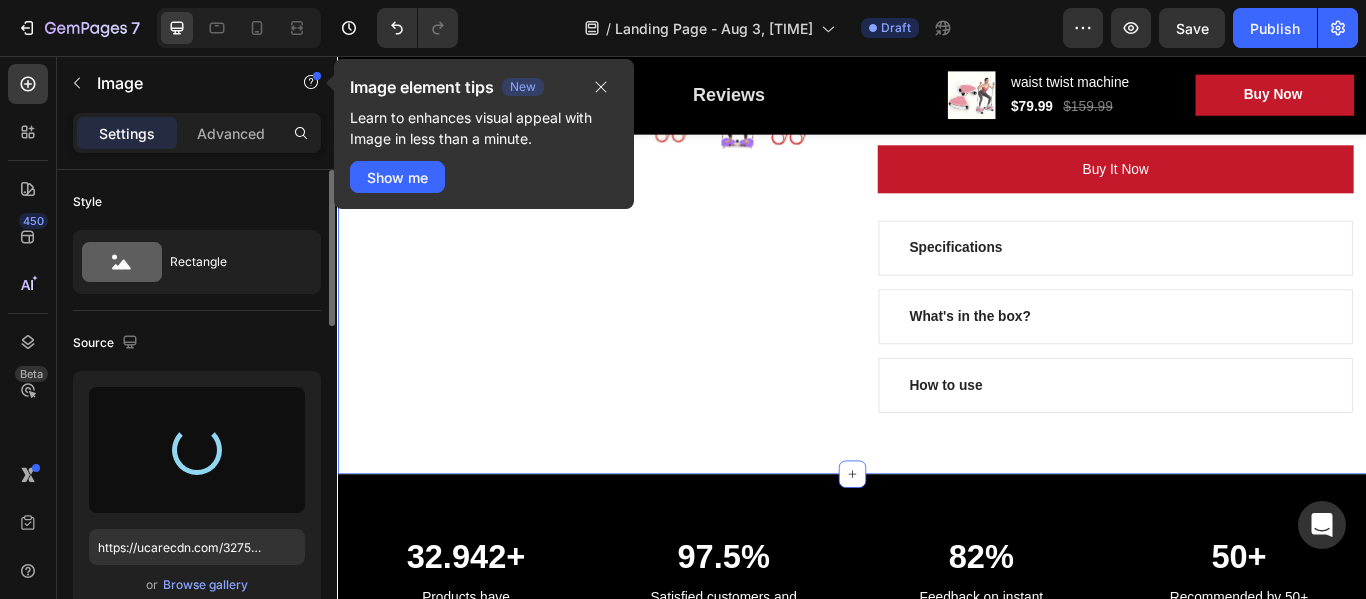 type on "https://cdn.shopify.com/s/files/1/0704/5539/4487/files/gempages_578257296488924101-6cfc0c16-386c-4e92-8394-87a5b06cfe30.jpg" 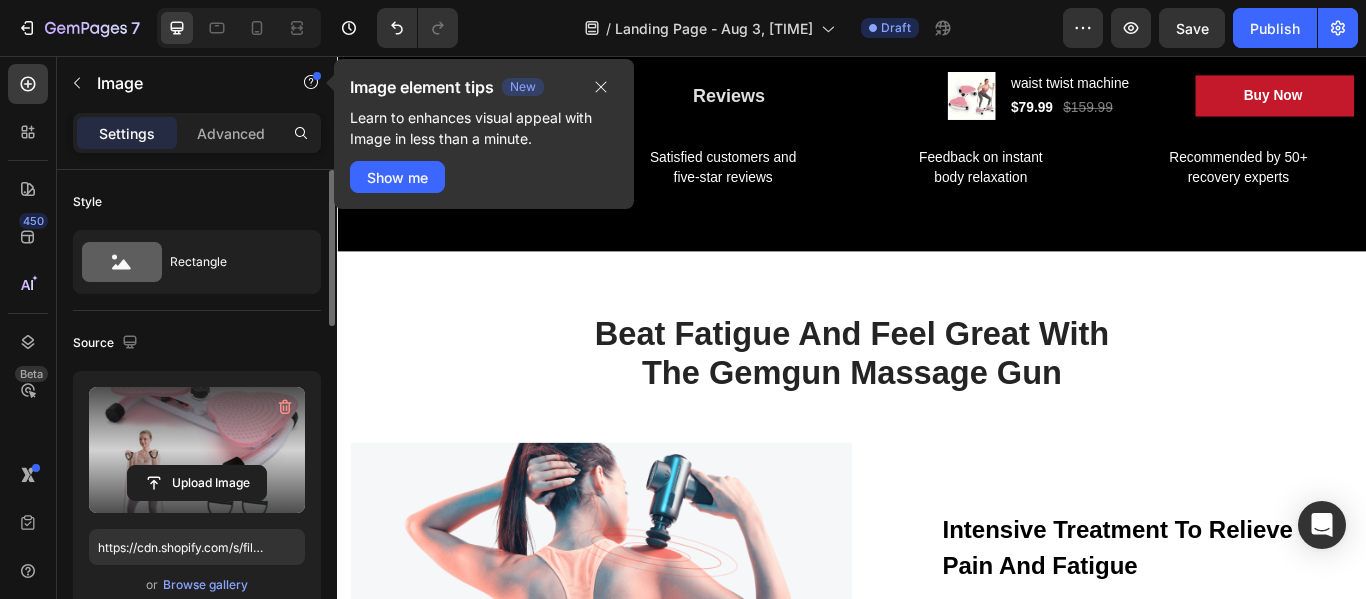scroll, scrollTop: 1700, scrollLeft: 0, axis: vertical 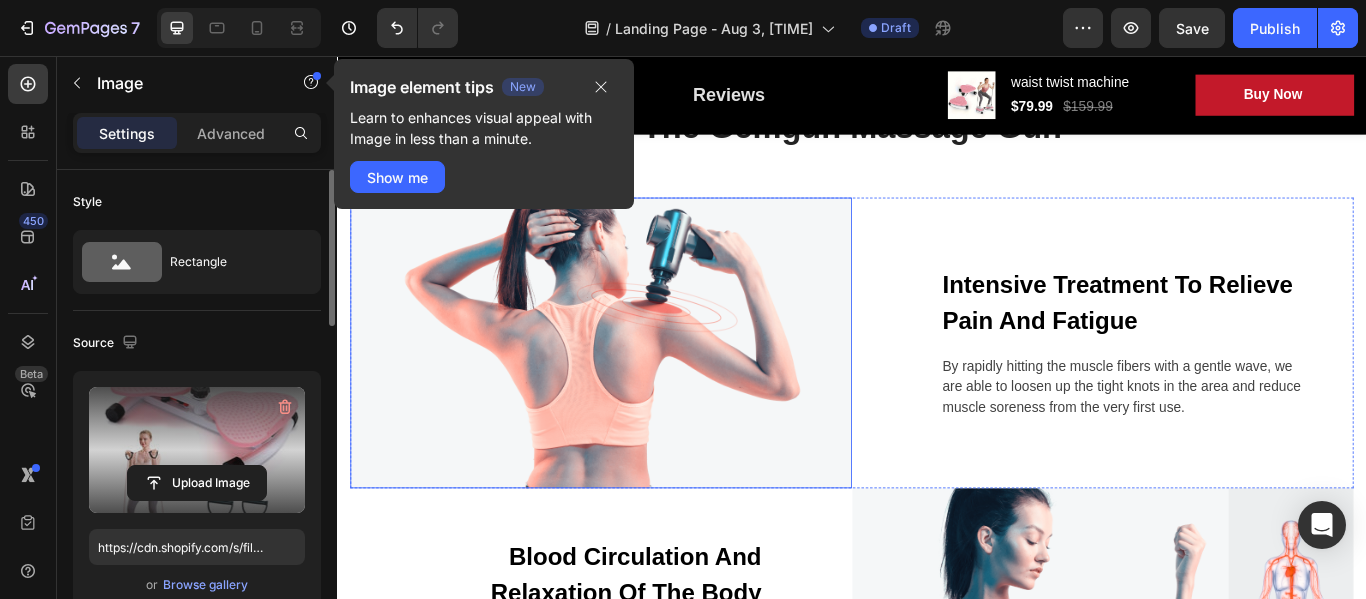 click at bounding box center (644, 390) 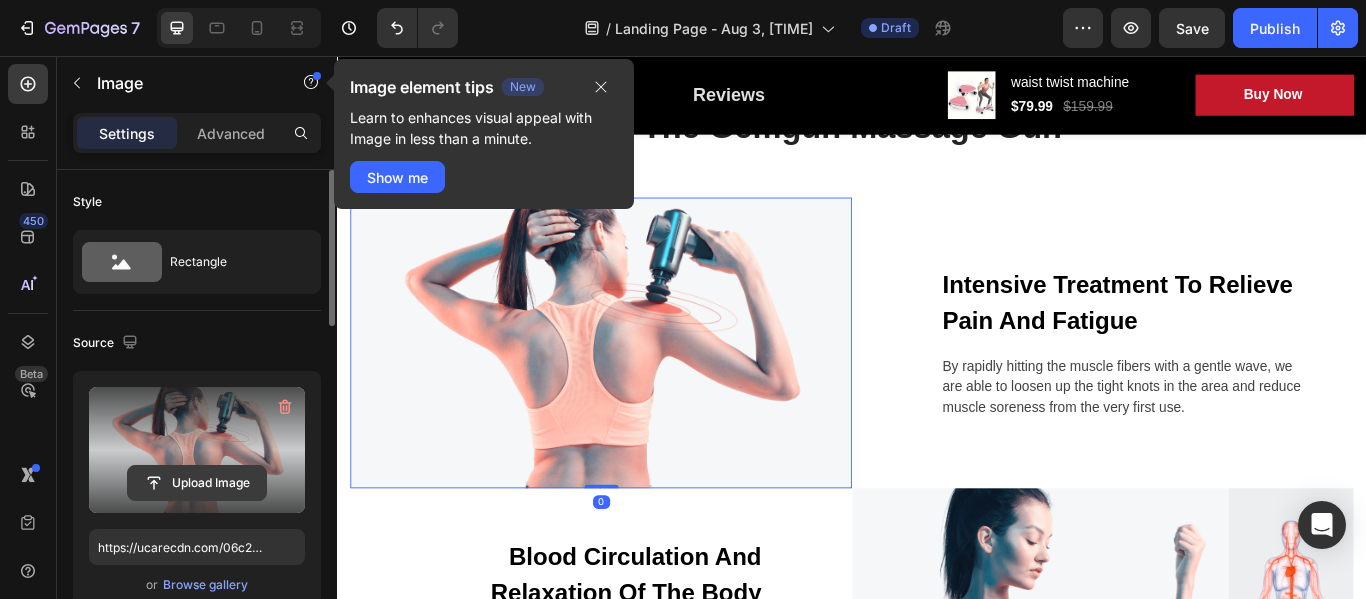 click 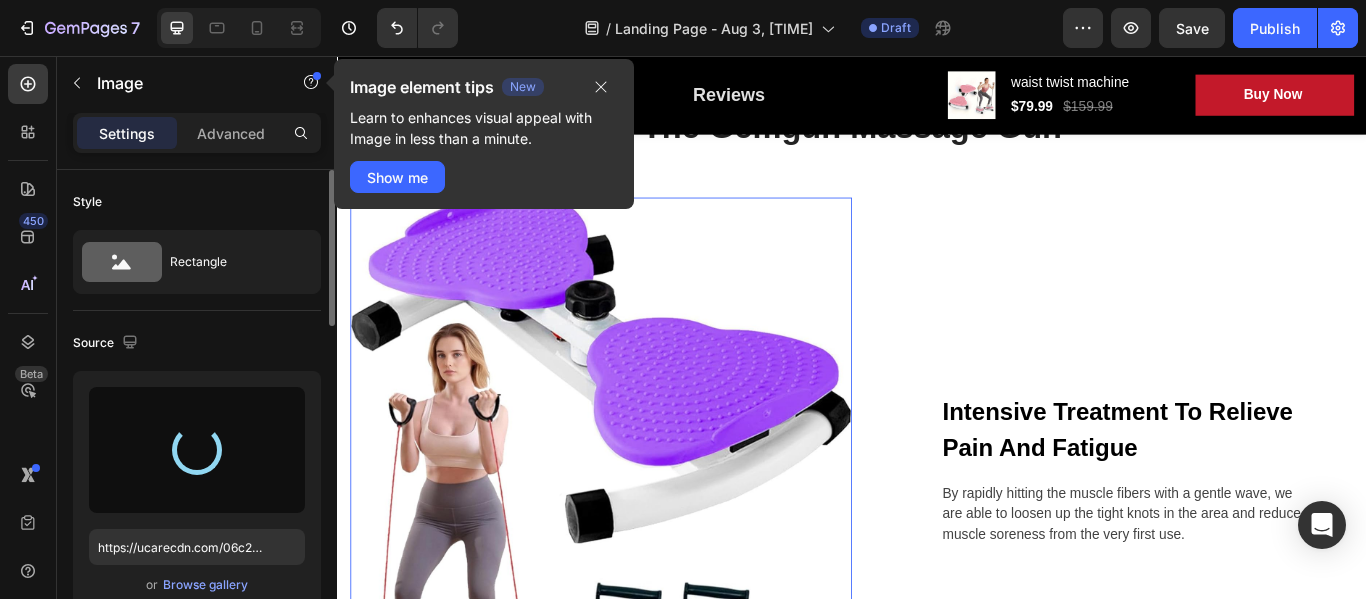 type on "https://cdn.shopify.com/s/files/1/0704/5539/4487/files/gempages_578257296488924101-643a2198-3dce-4f07-8ce1-595b5c52e94a.jpg" 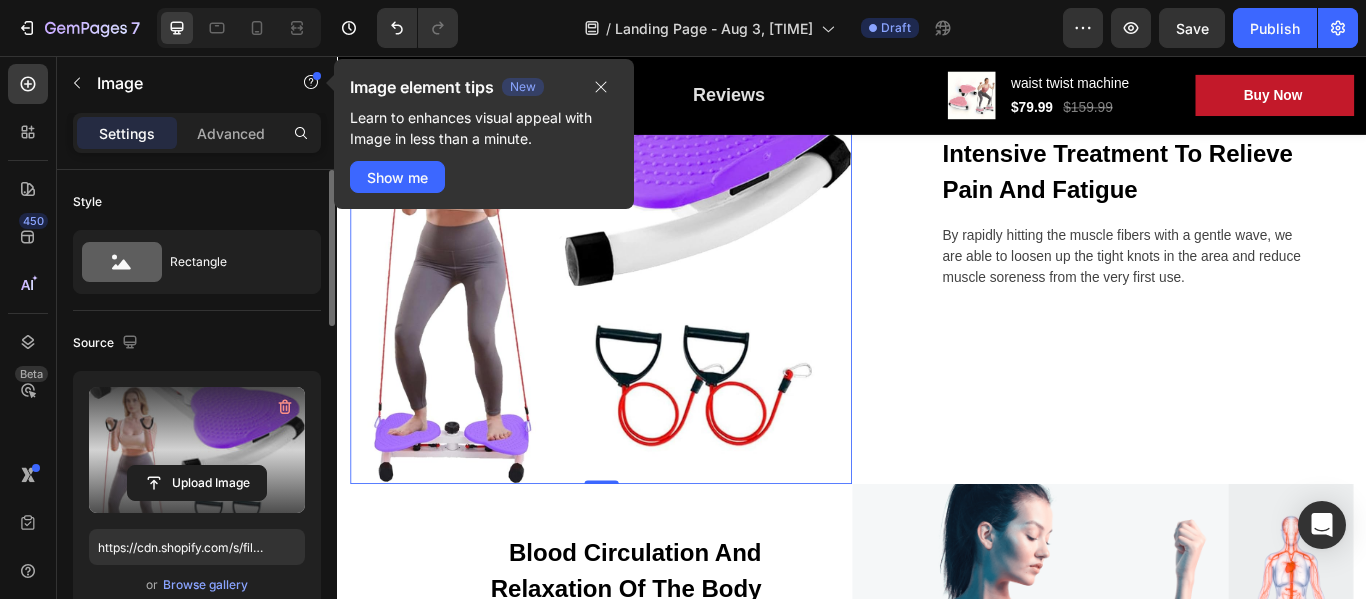 scroll, scrollTop: 2100, scrollLeft: 0, axis: vertical 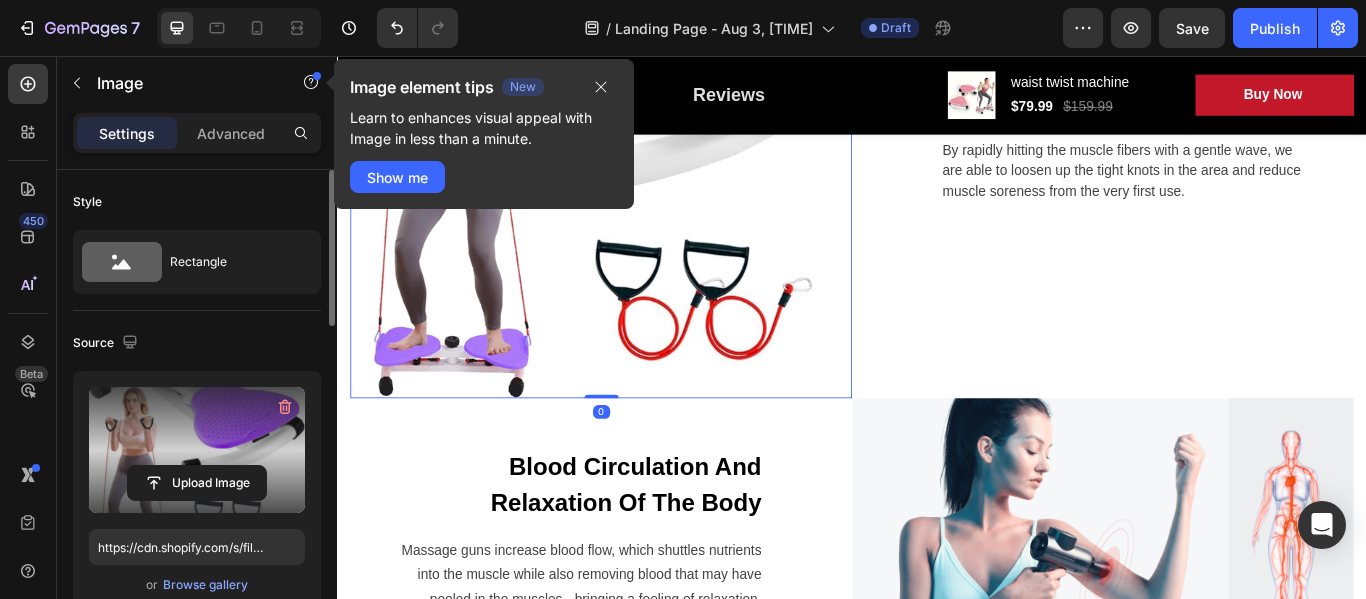 drag, startPoint x: 642, startPoint y: 443, endPoint x: 644, endPoint y: 414, distance: 29.068884 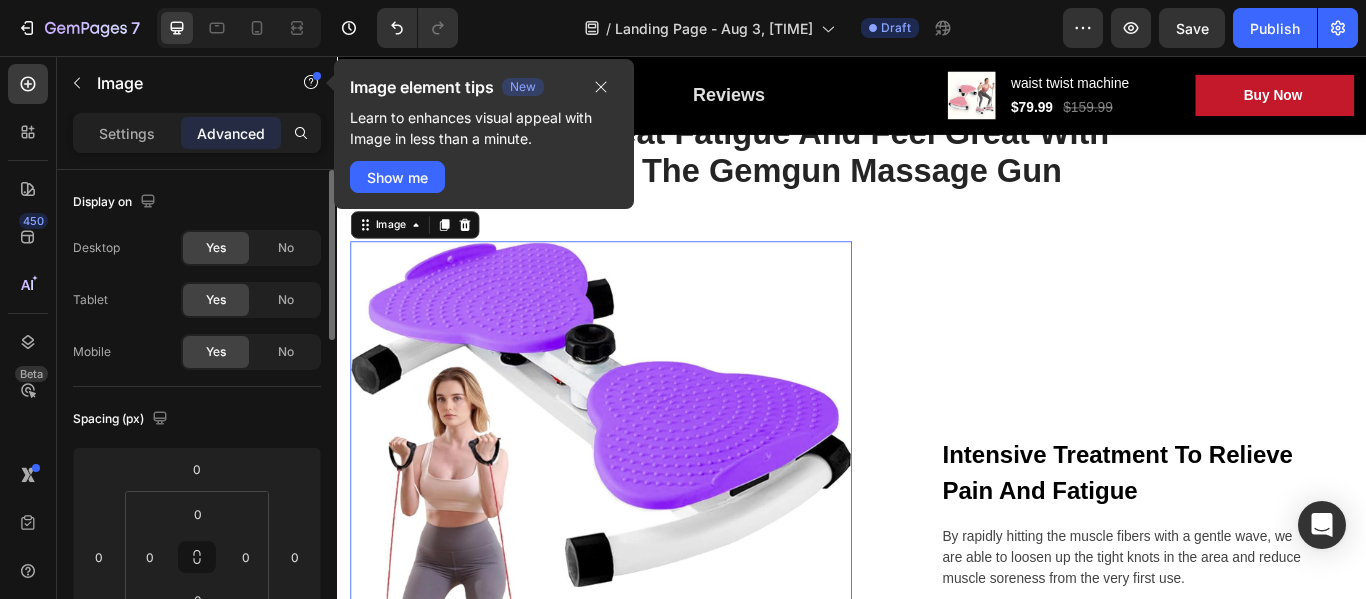 scroll, scrollTop: 1500, scrollLeft: 0, axis: vertical 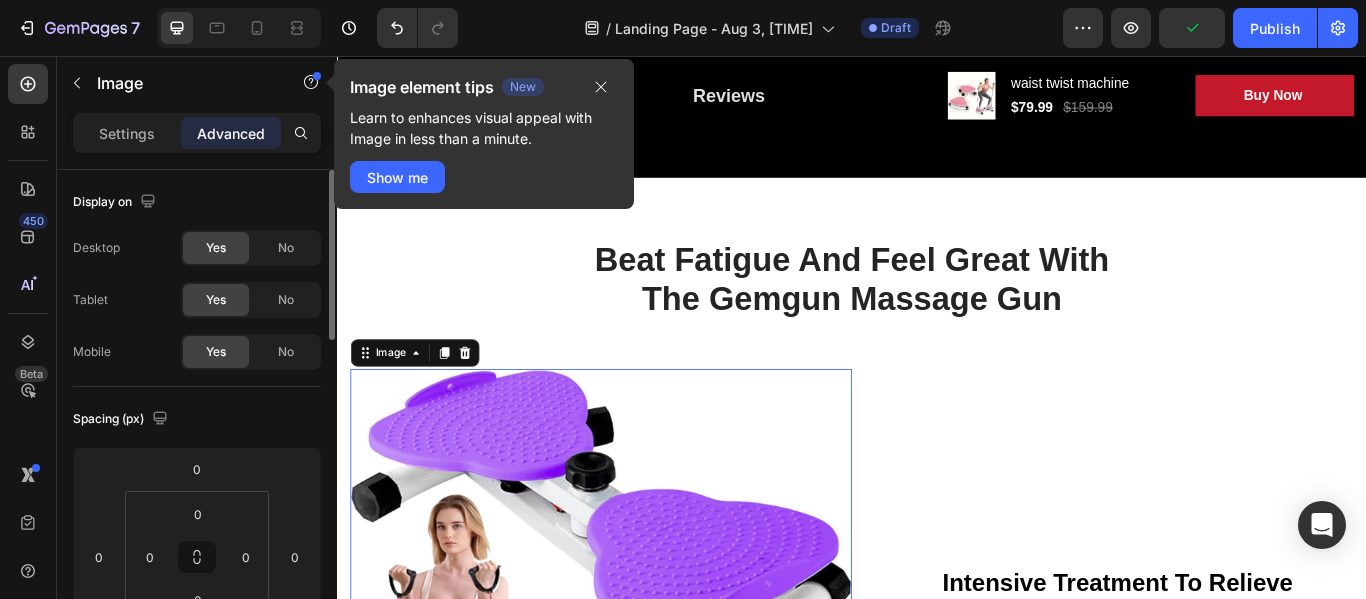 click at bounding box center [644, 738] 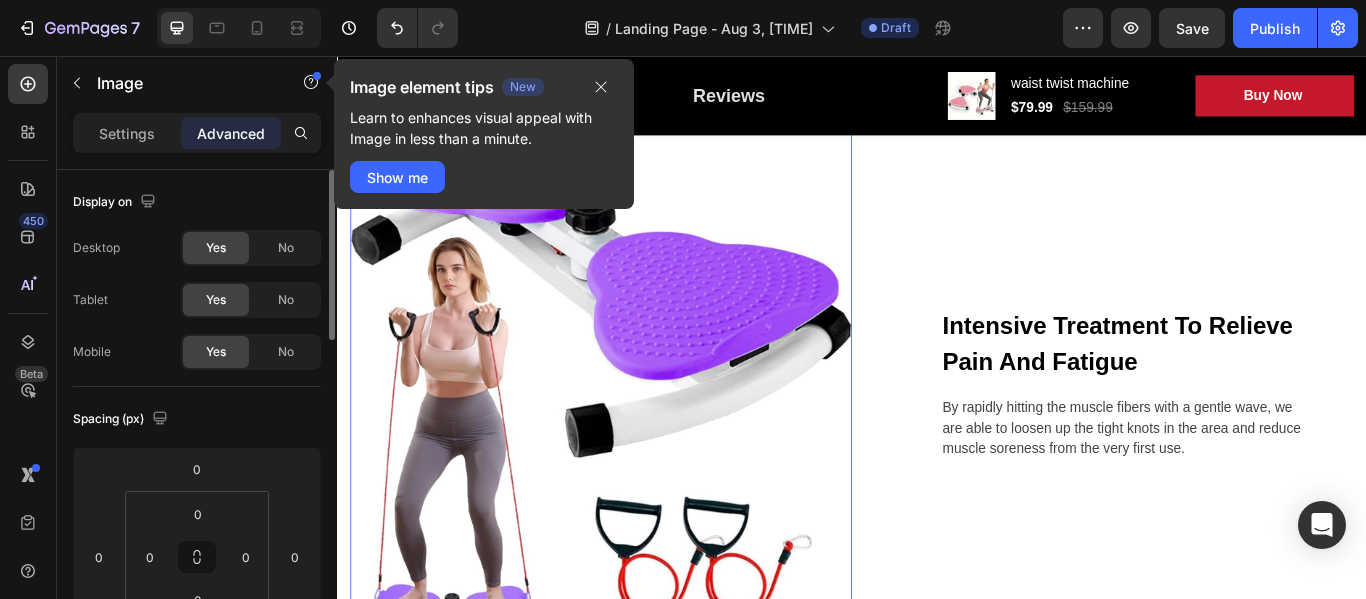 scroll, scrollTop: 2100, scrollLeft: 0, axis: vertical 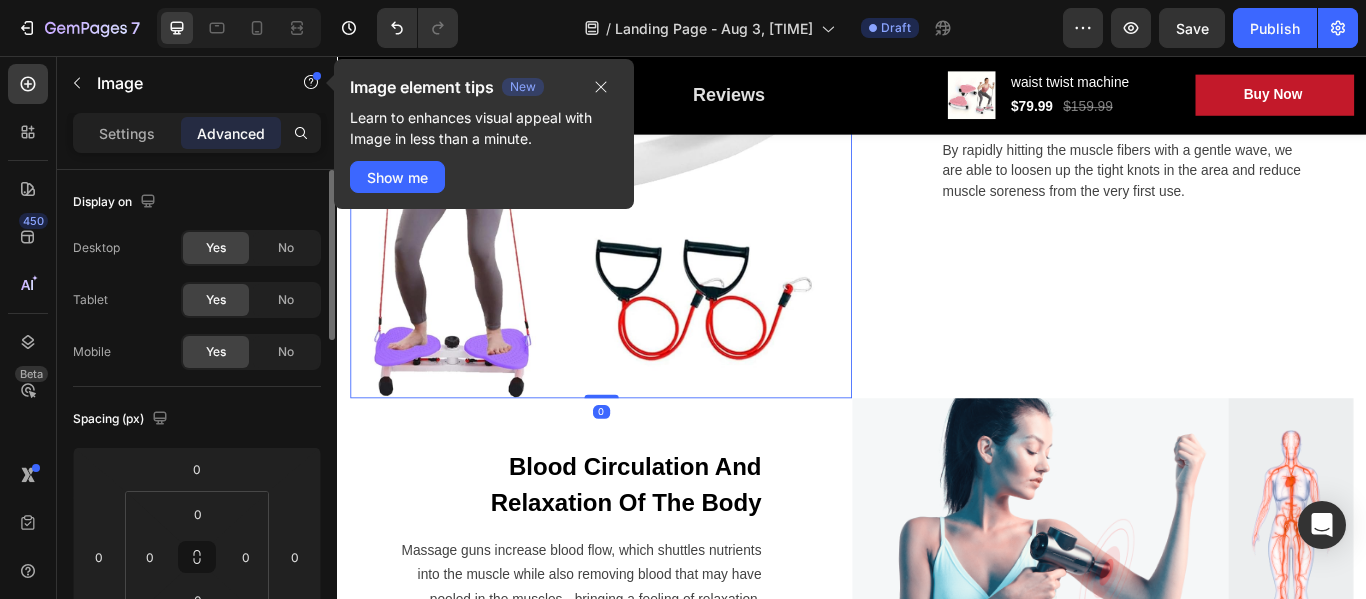 drag, startPoint x: 640, startPoint y: 443, endPoint x: 658, endPoint y: 410, distance: 37.589893 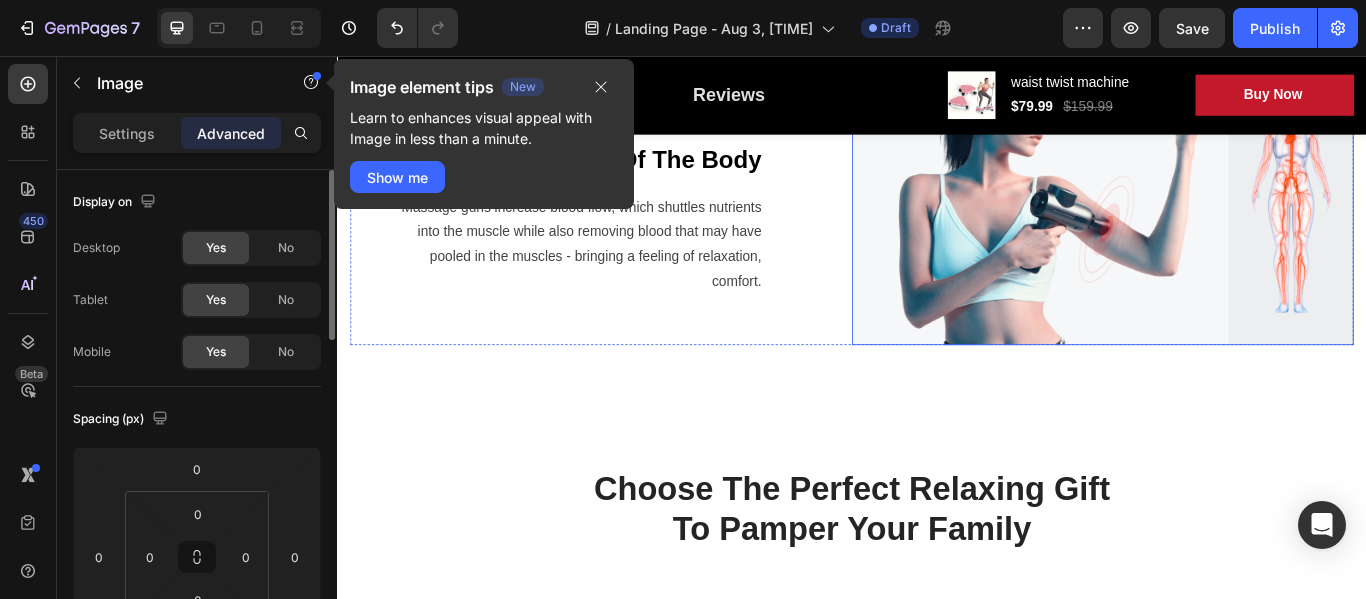scroll, scrollTop: 2400, scrollLeft: 0, axis: vertical 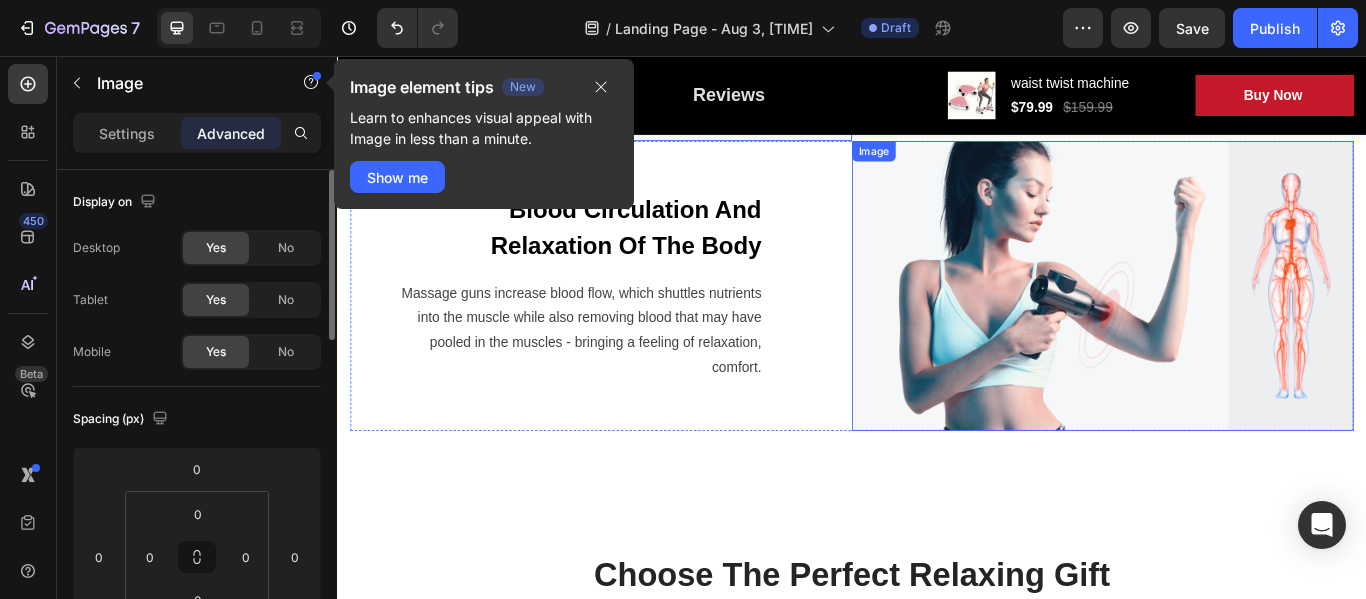 click at bounding box center (1229, 324) 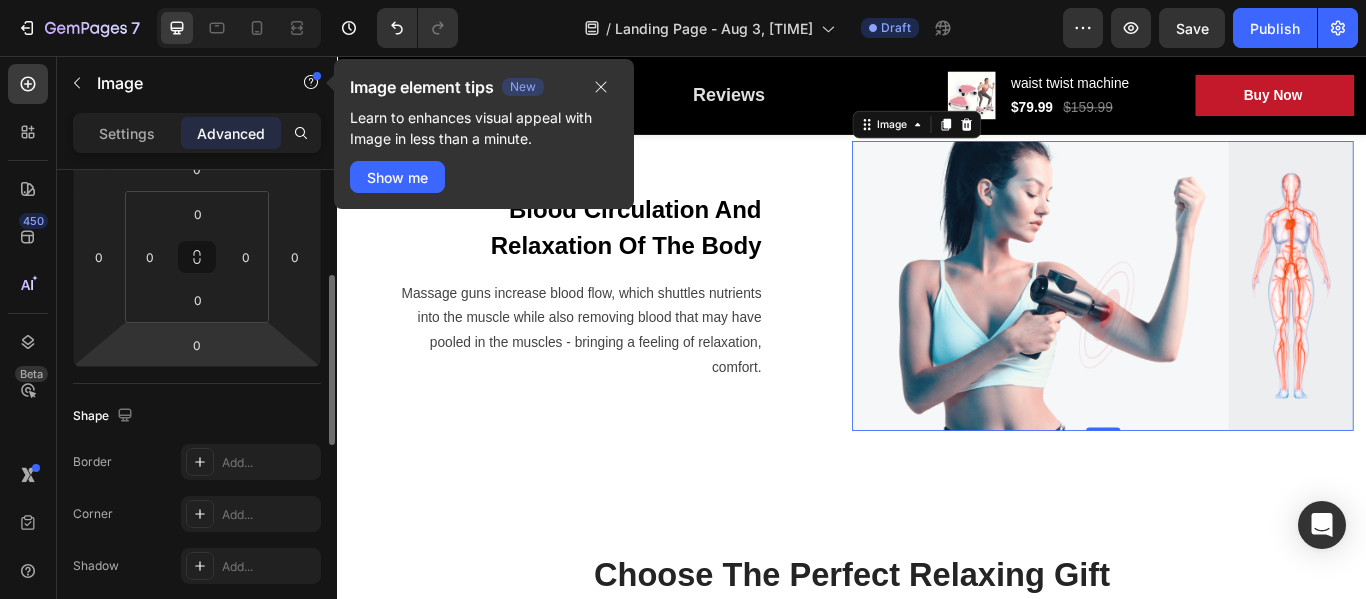 scroll, scrollTop: 0, scrollLeft: 0, axis: both 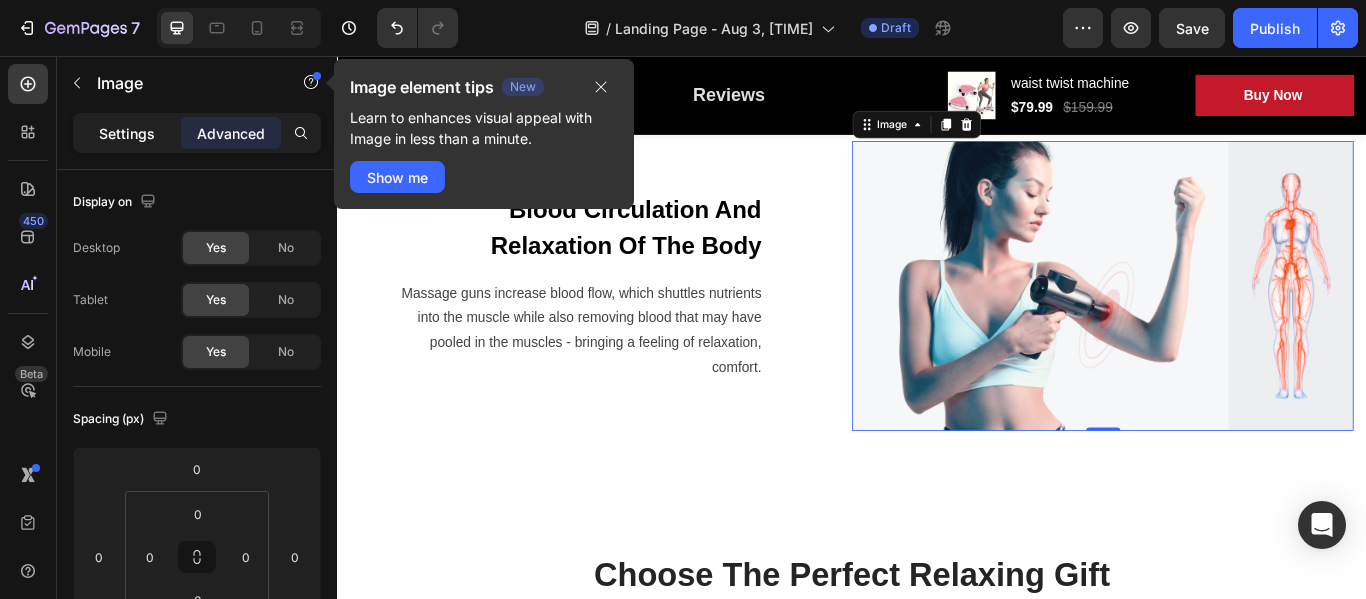 click on "Settings" at bounding box center (127, 133) 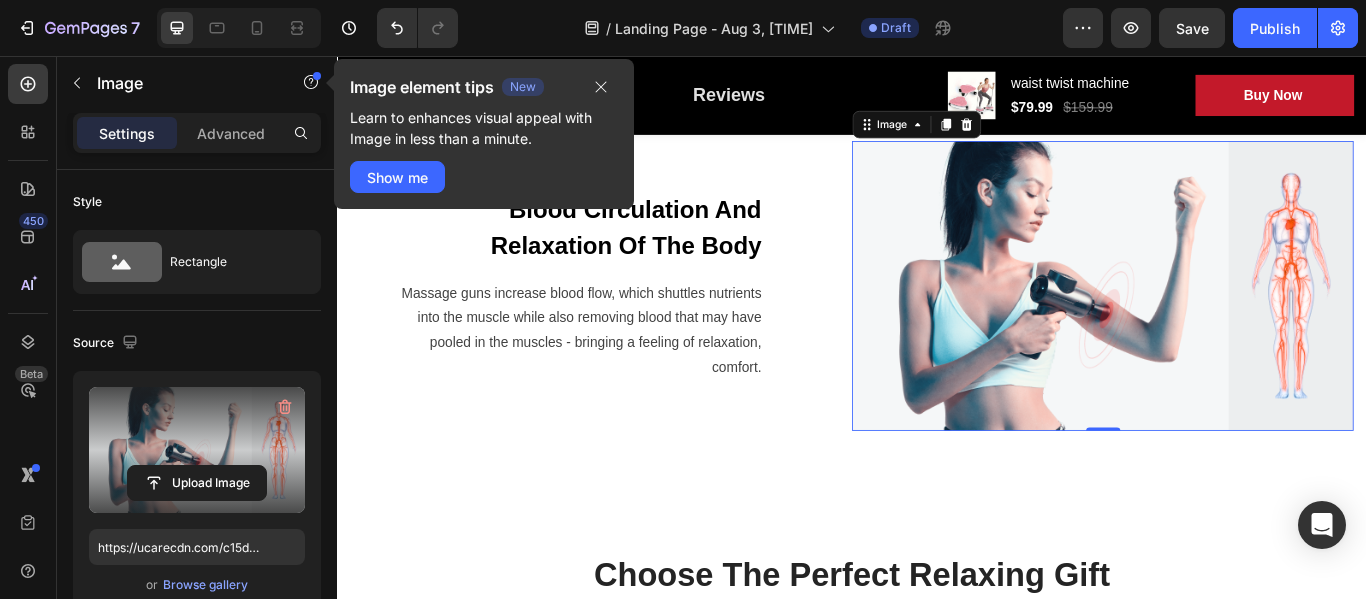 scroll, scrollTop: 100, scrollLeft: 0, axis: vertical 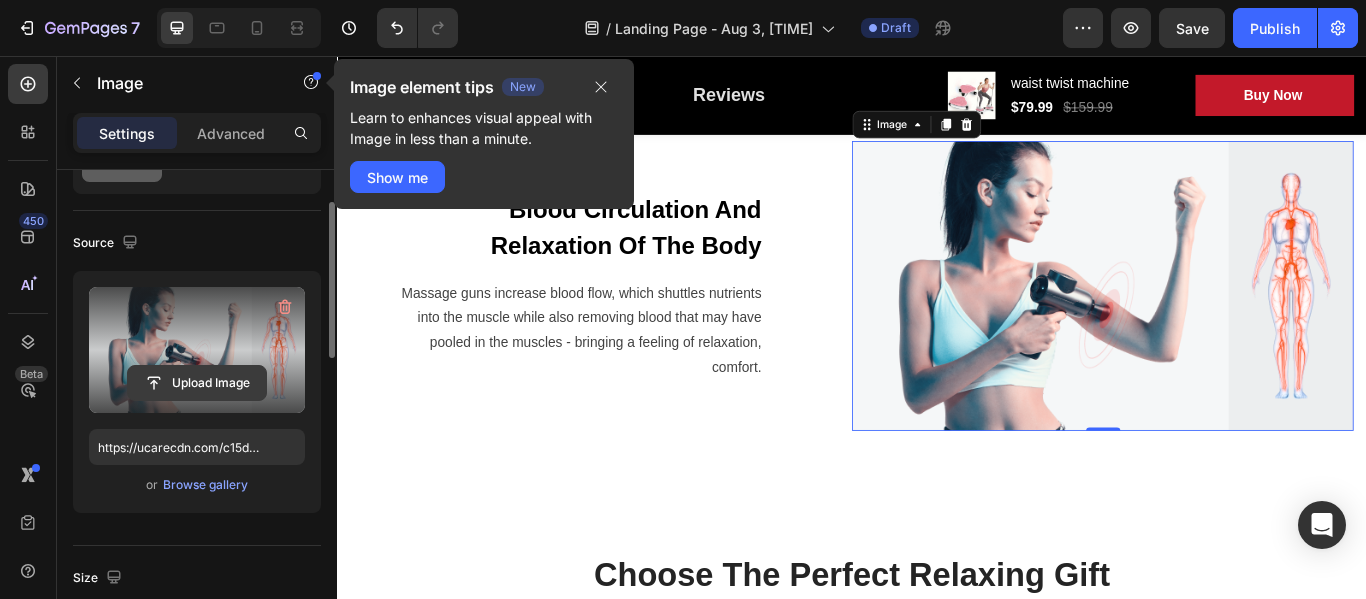 click 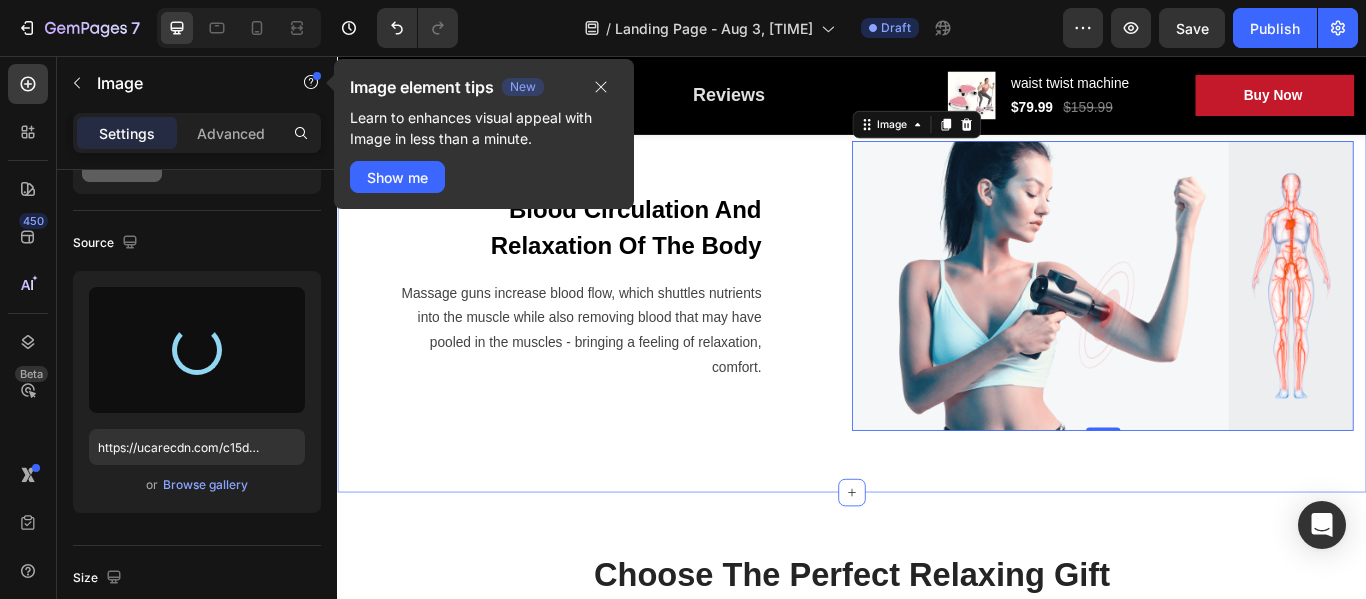 type on "https://cdn.shopify.com/s/files/1/0704/5539/4487/files/gempages_578257296488924101-afb29639-ad39-4a75-a9b6-fc4705ce9f93.jpg" 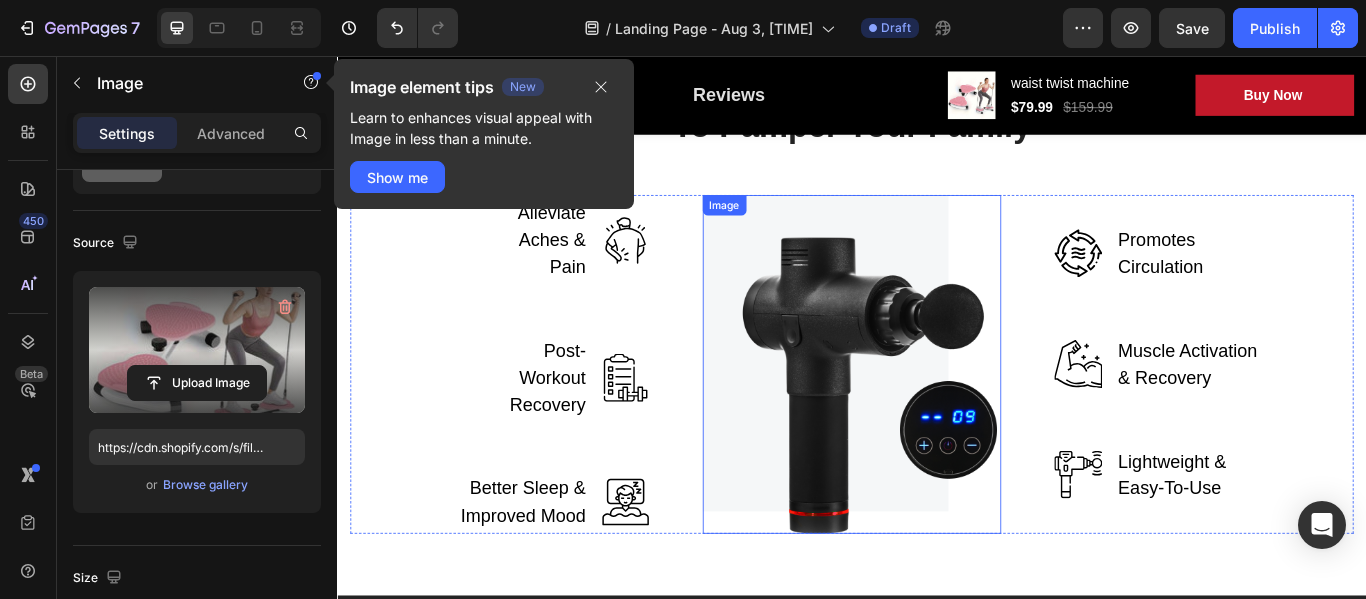 scroll, scrollTop: 3200, scrollLeft: 0, axis: vertical 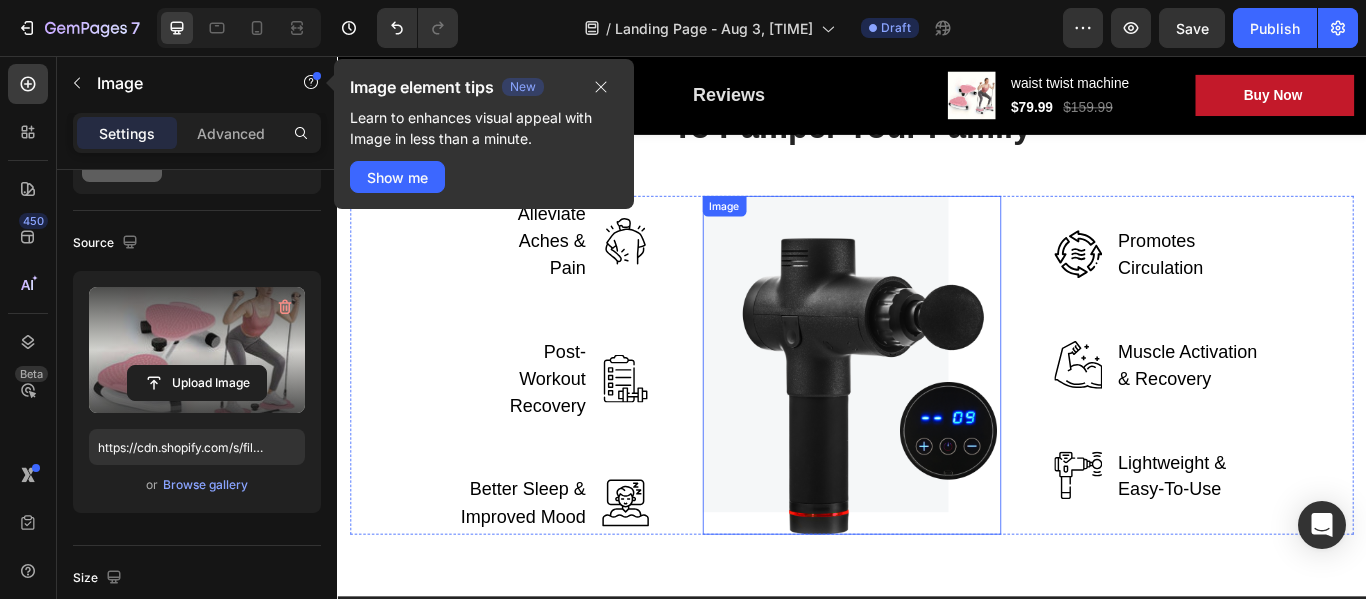 click at bounding box center (937, 416) 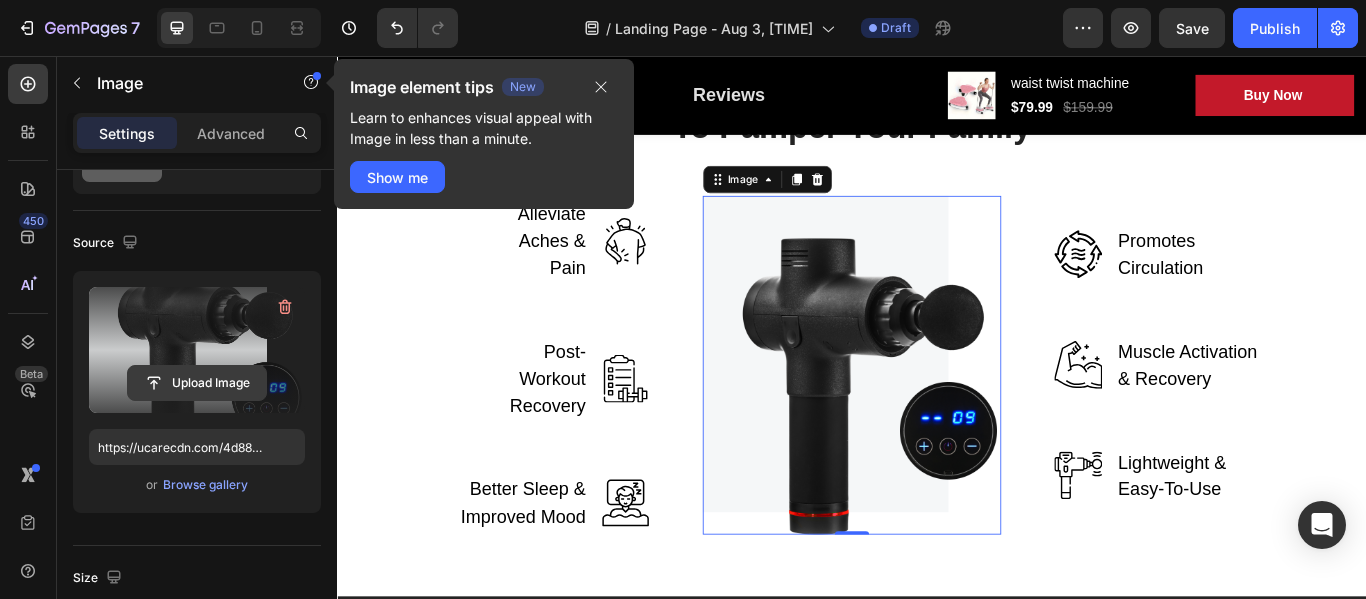 click 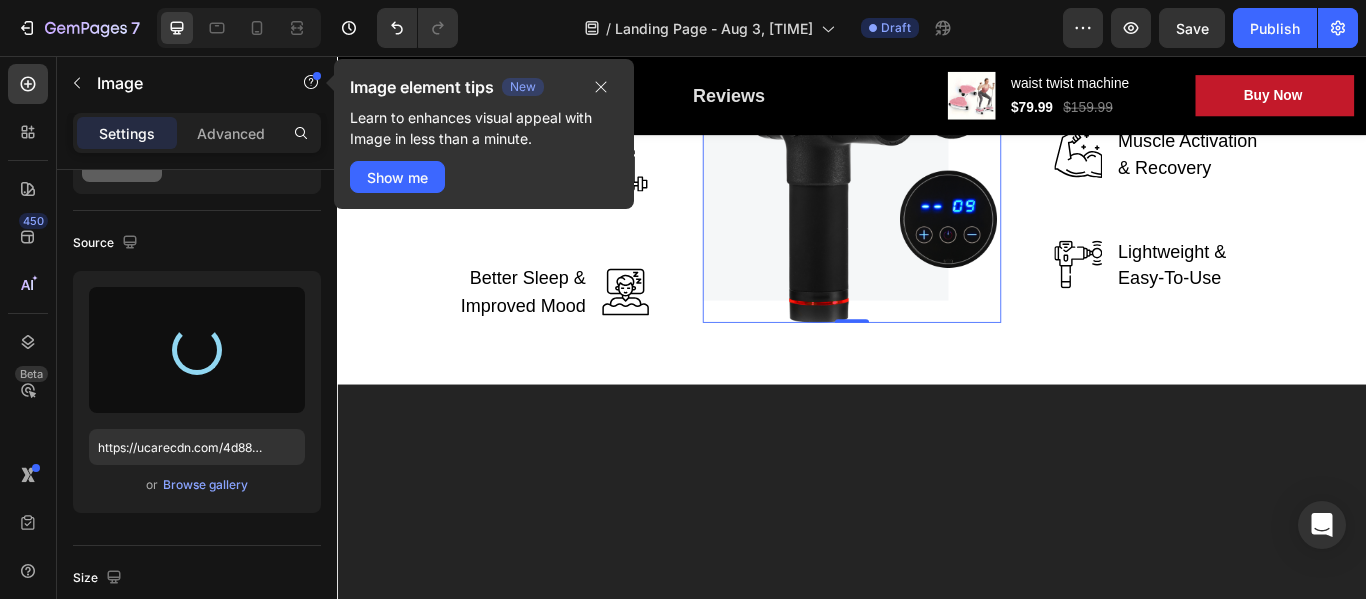 scroll, scrollTop: 3000, scrollLeft: 0, axis: vertical 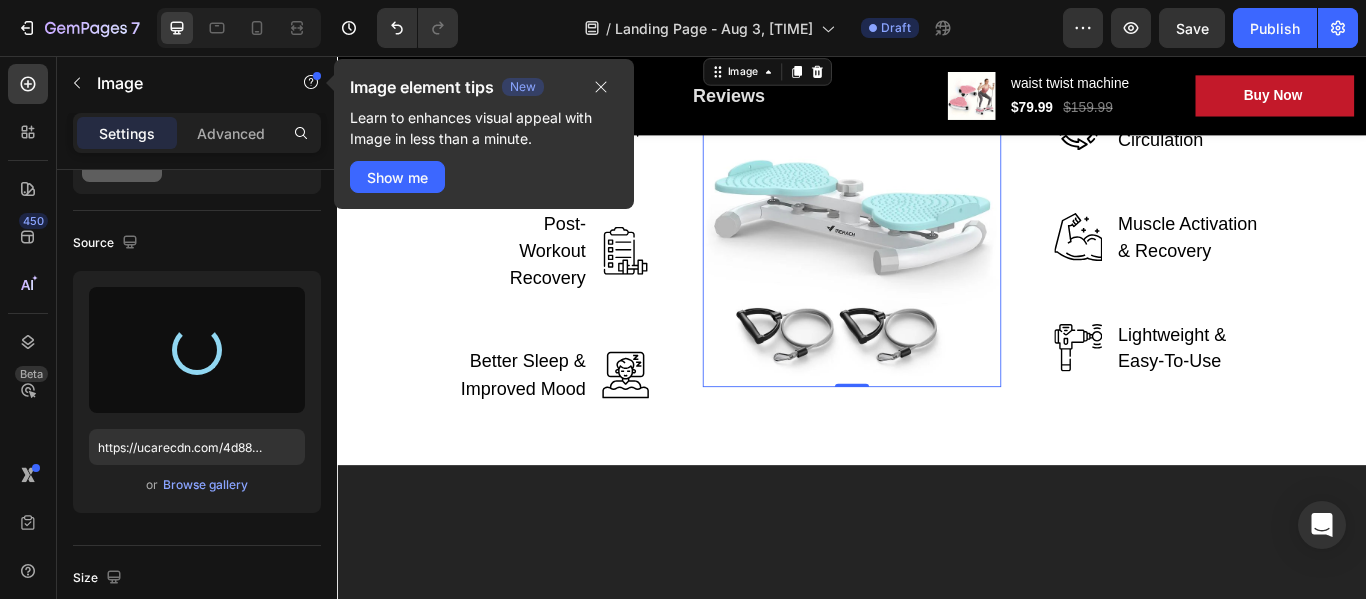 type on "https://cdn.shopify.com/s/files/1/0704/5539/4487/files/gempages_578257296488924101-e9278c05-04d3-44d8-9c8c-b6265358899a.webp" 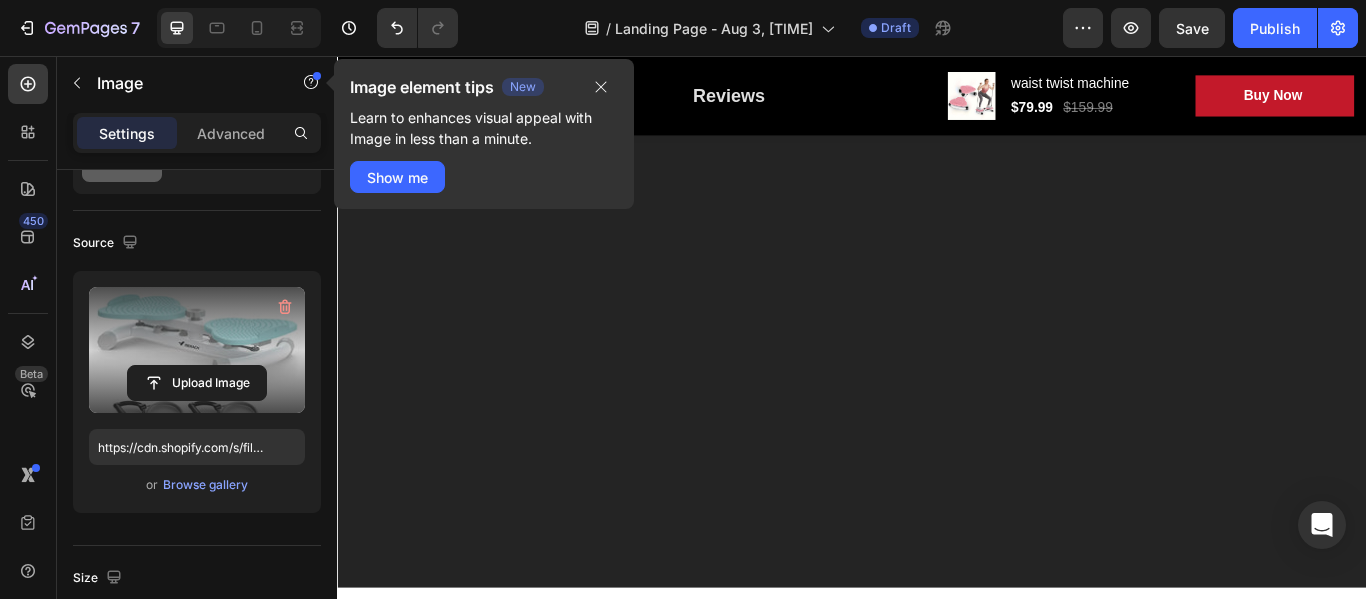 scroll, scrollTop: 5000, scrollLeft: 0, axis: vertical 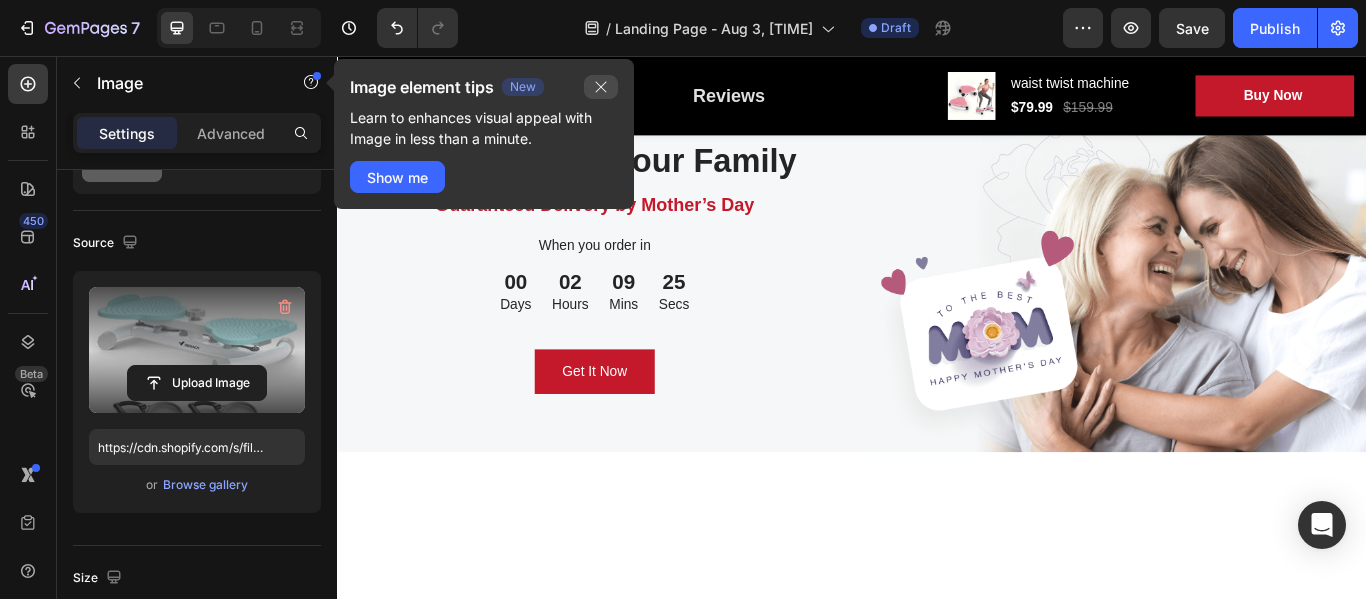 click 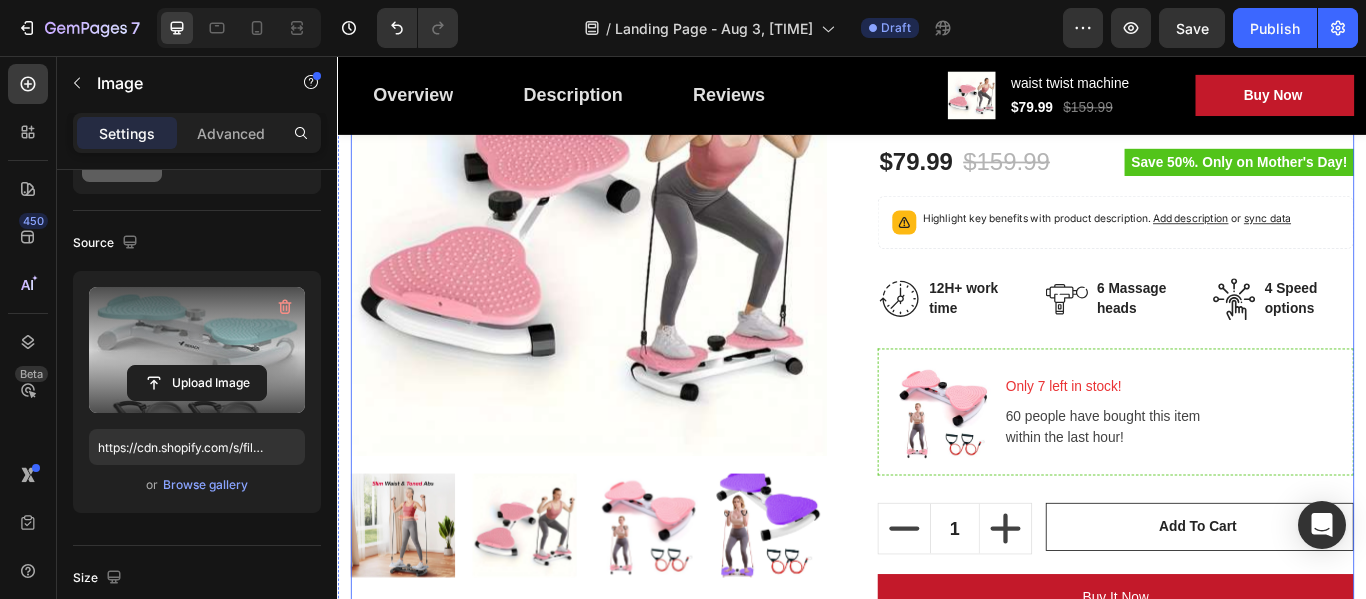 scroll, scrollTop: 300, scrollLeft: 0, axis: vertical 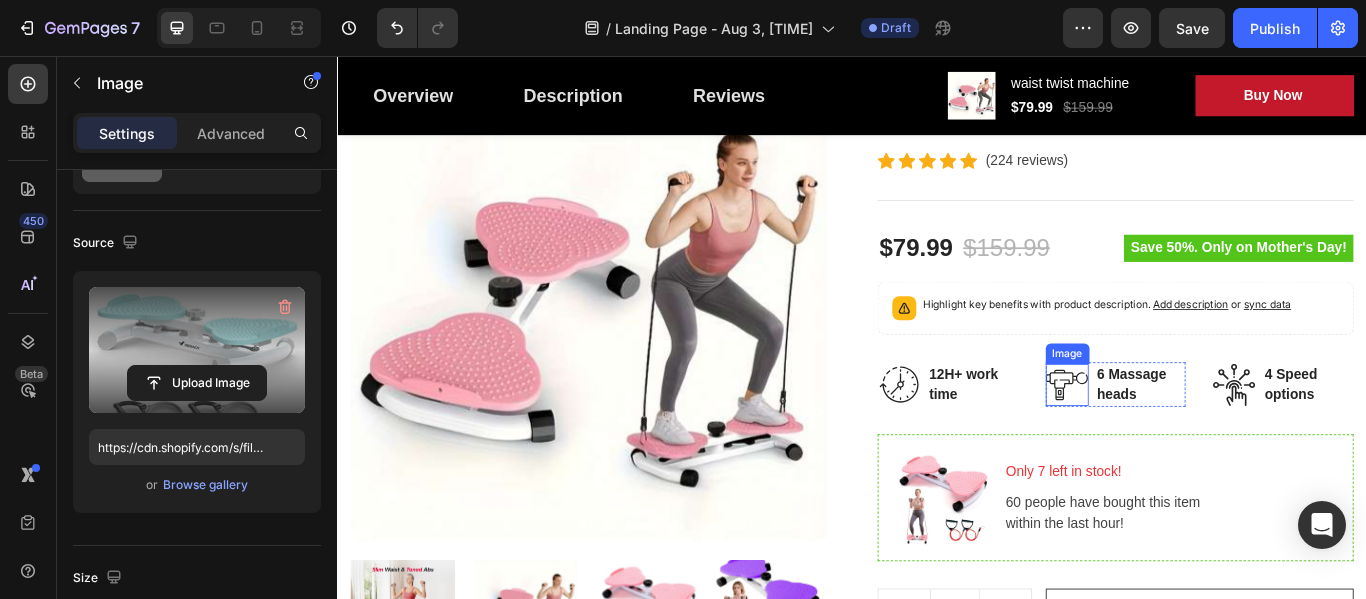 click at bounding box center [1188, 439] 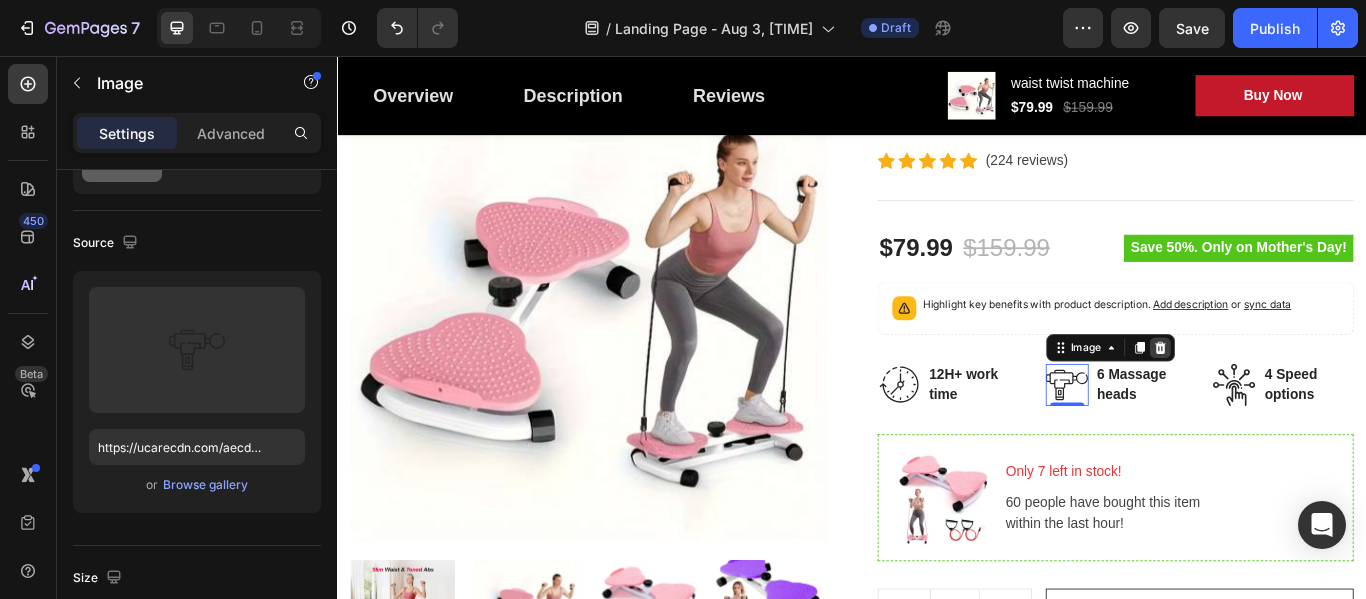 click 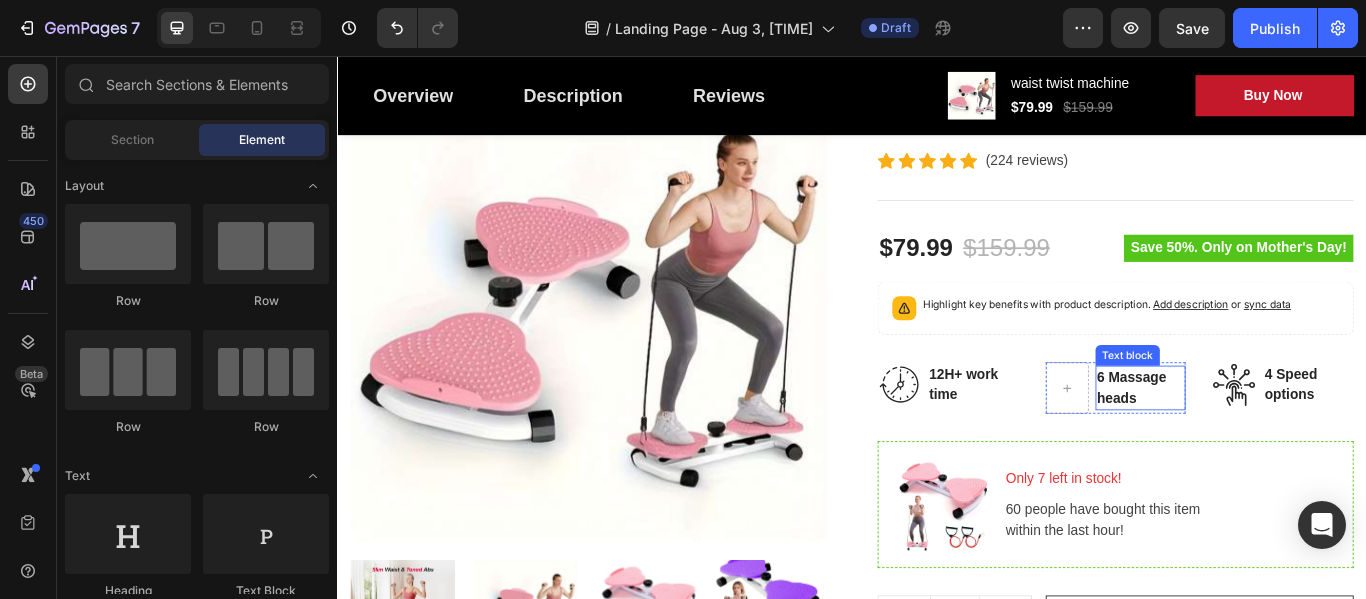 click on "6 Massage heads" at bounding box center (1274, 443) 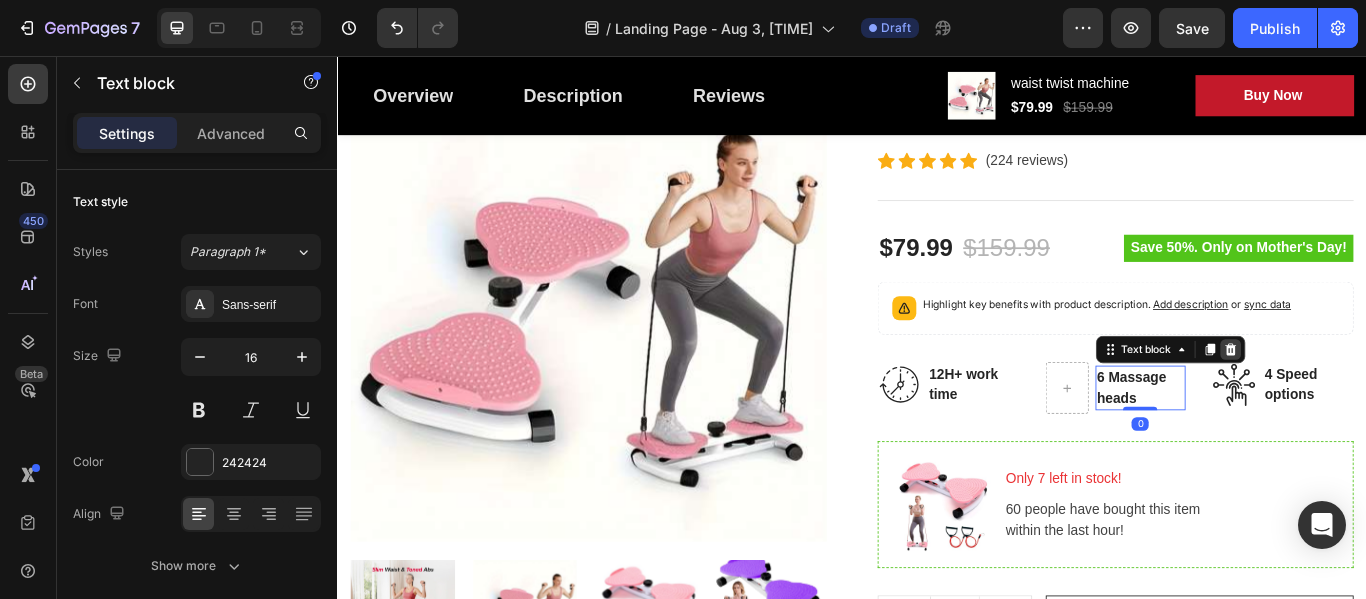 click at bounding box center (1378, 398) 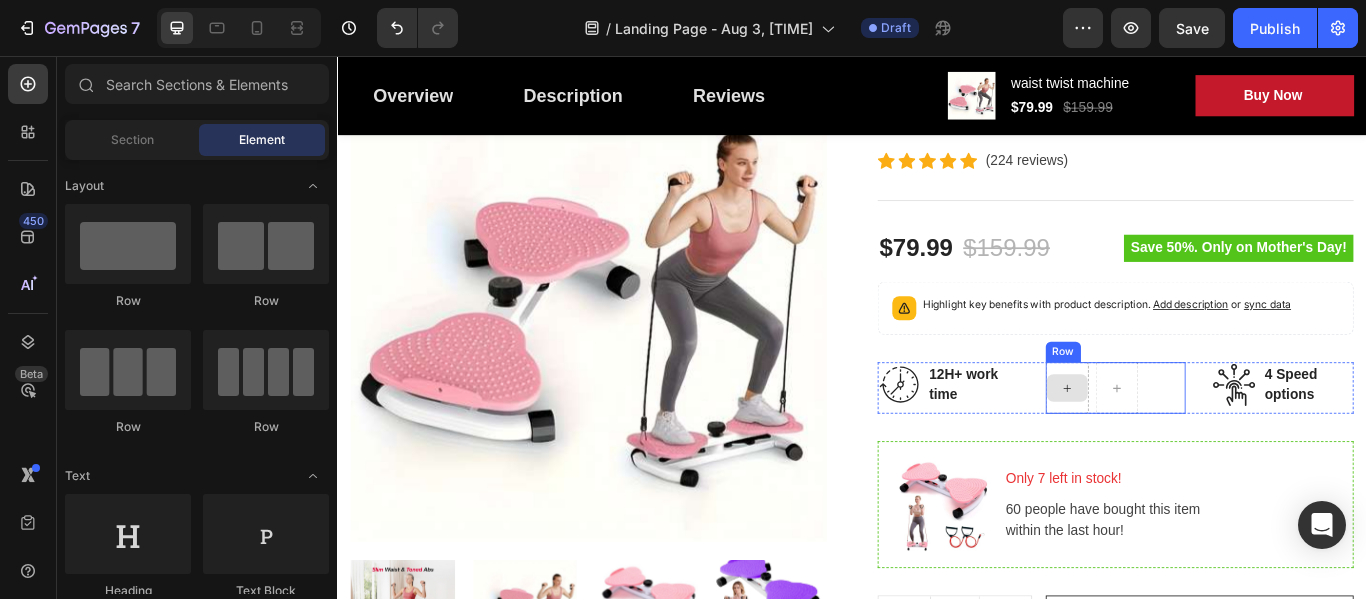 click at bounding box center [1188, 443] 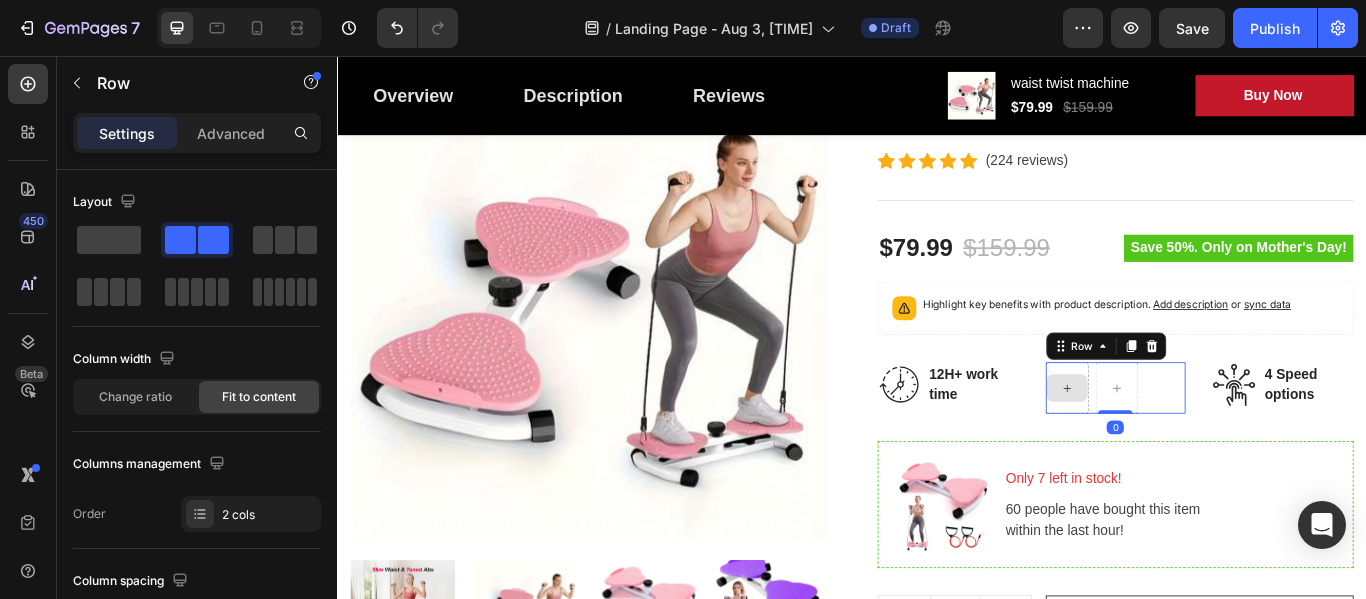 click at bounding box center (1188, 443) 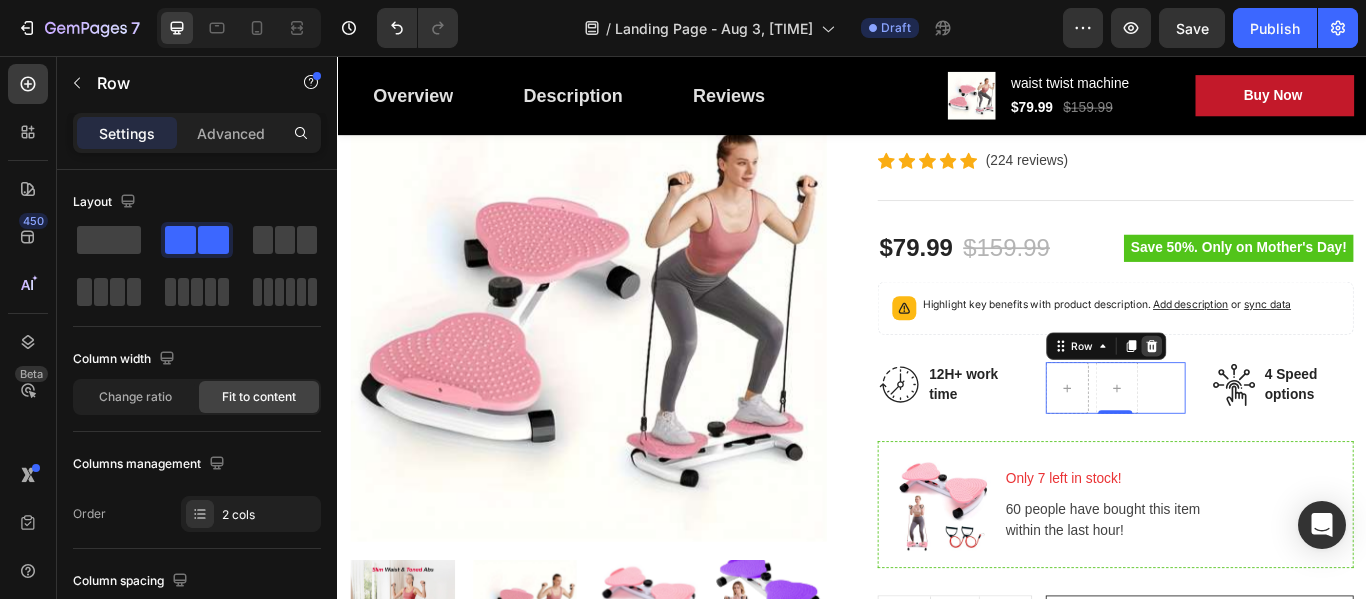 click 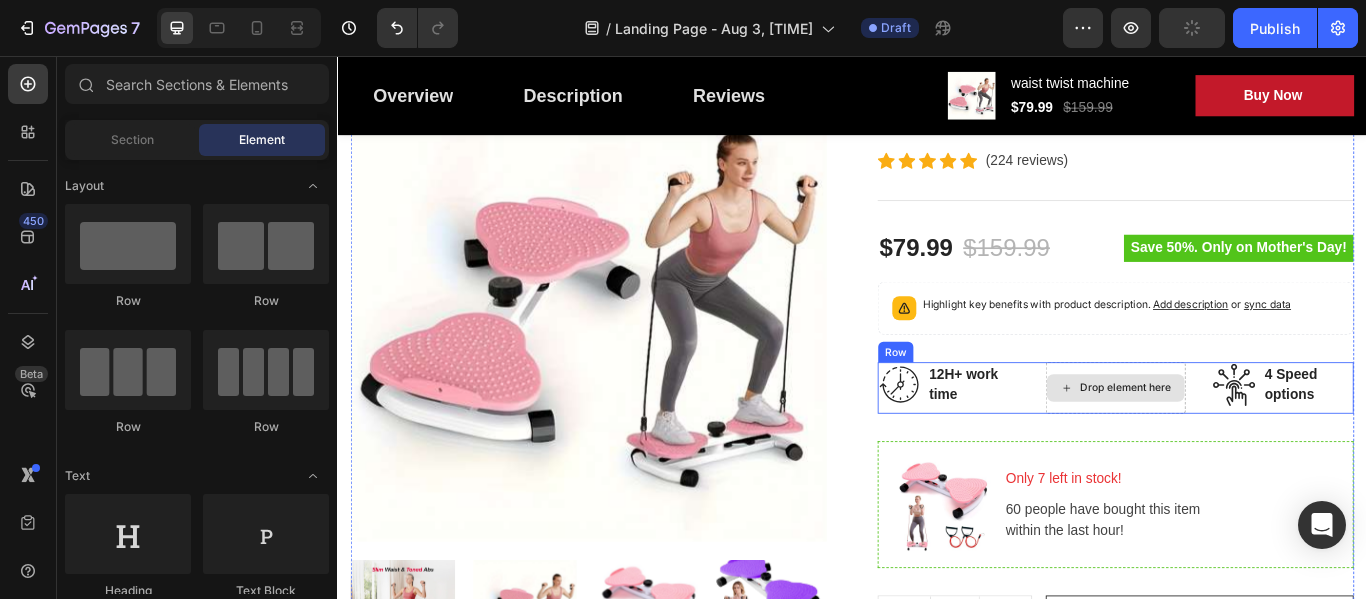 click on "Drop element here" at bounding box center [1245, 443] 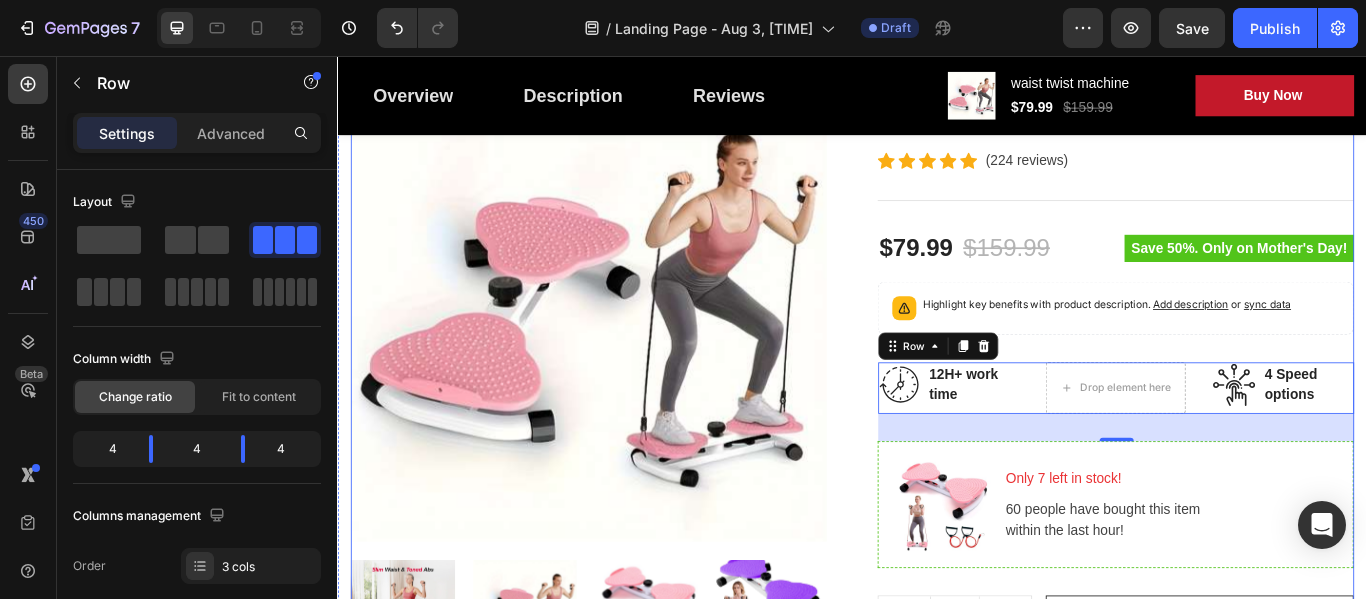click on "waist twist machine (P) Title For Muscle Pain Relief Recovery Text block                Icon                Icon                Icon                Icon                Icon Icon List Hoz (224 reviews) Text block Row                Title Line $79.99 (P) Price (P) Price $159.99 (P) Price (P) Price Row Save 50%. Only on Mother's Day! Product Badge Row Highlight key benefits with product description.       Add description   or   sync data (P) Description Image 12H+ work time Text block Row
Drop element here Image 4 Speed options Text block Row Row   32 Image Only 7 left in stock! Text block 60 people have bought this item within the last hour! Text block Row
1
(P) Quantity Add to cart (P) Cart Button Row Buy it now (P) Dynamic Checkout Specifications What's in the box? How to use Accordion" at bounding box center [1244, 574] 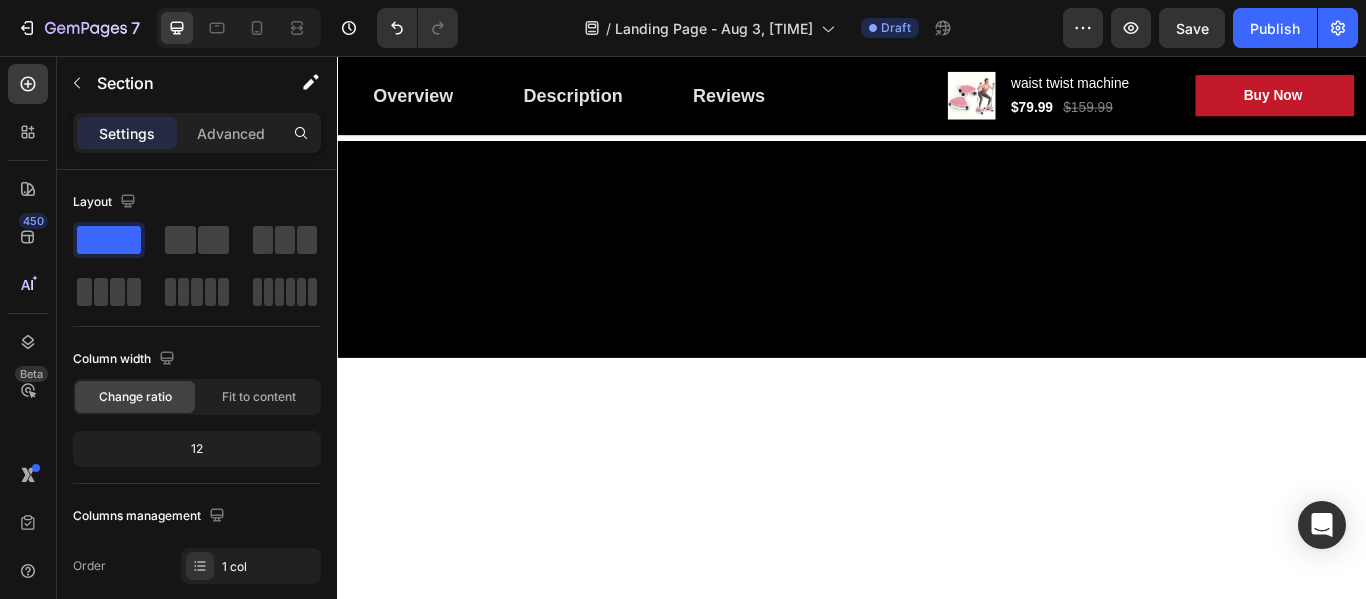 click at bounding box center [937, 1157] 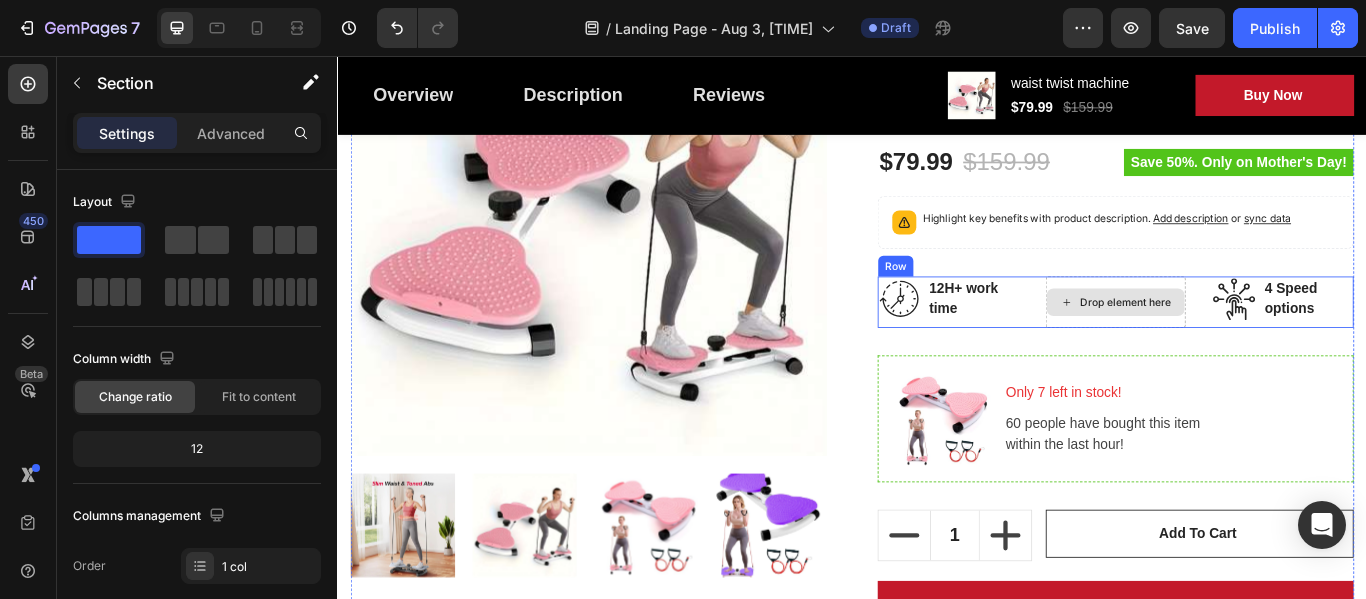 scroll, scrollTop: 300, scrollLeft: 0, axis: vertical 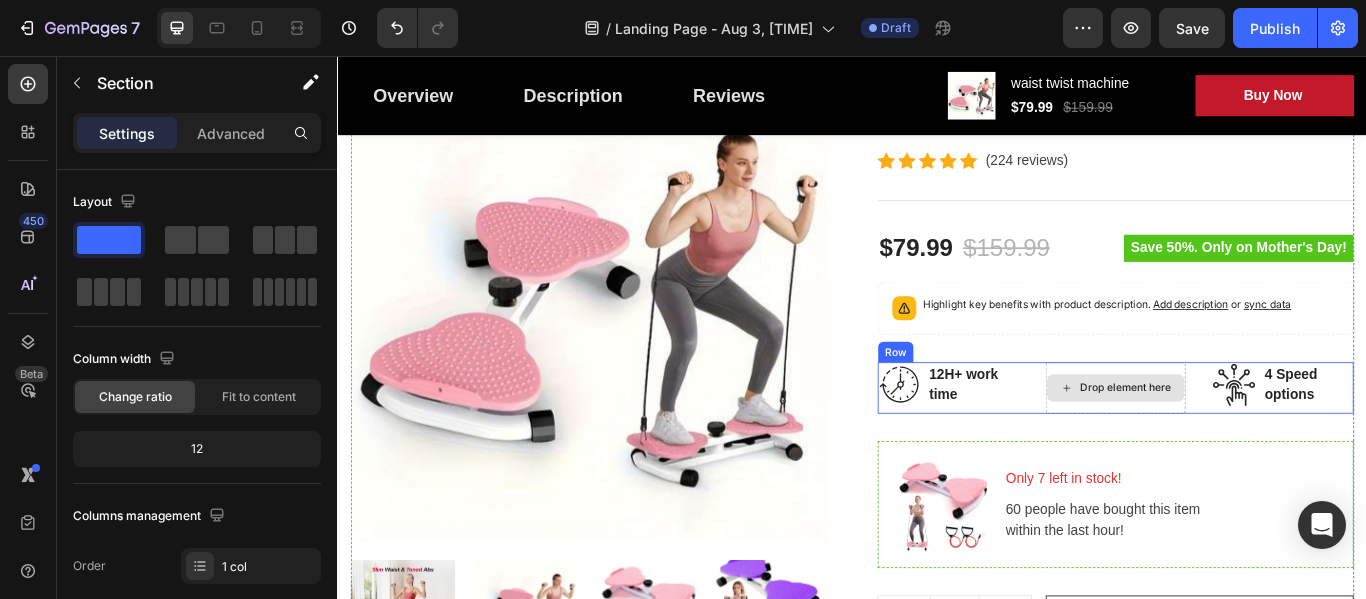 click on "Drop element here" at bounding box center [1245, 443] 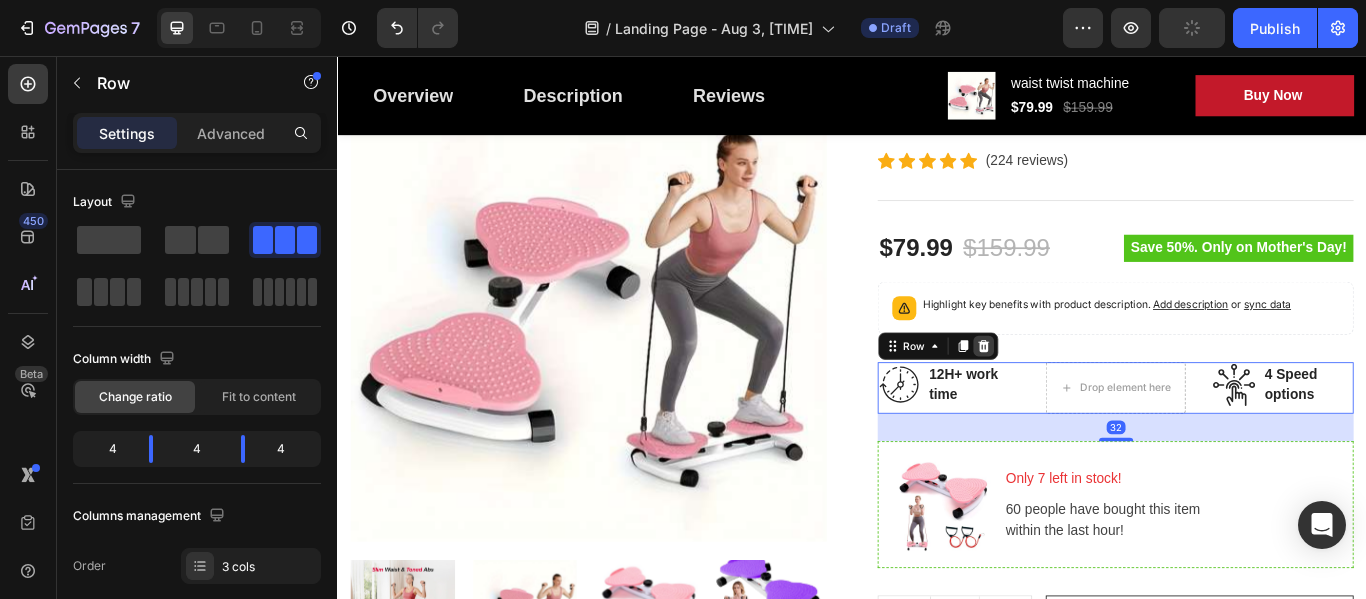 click 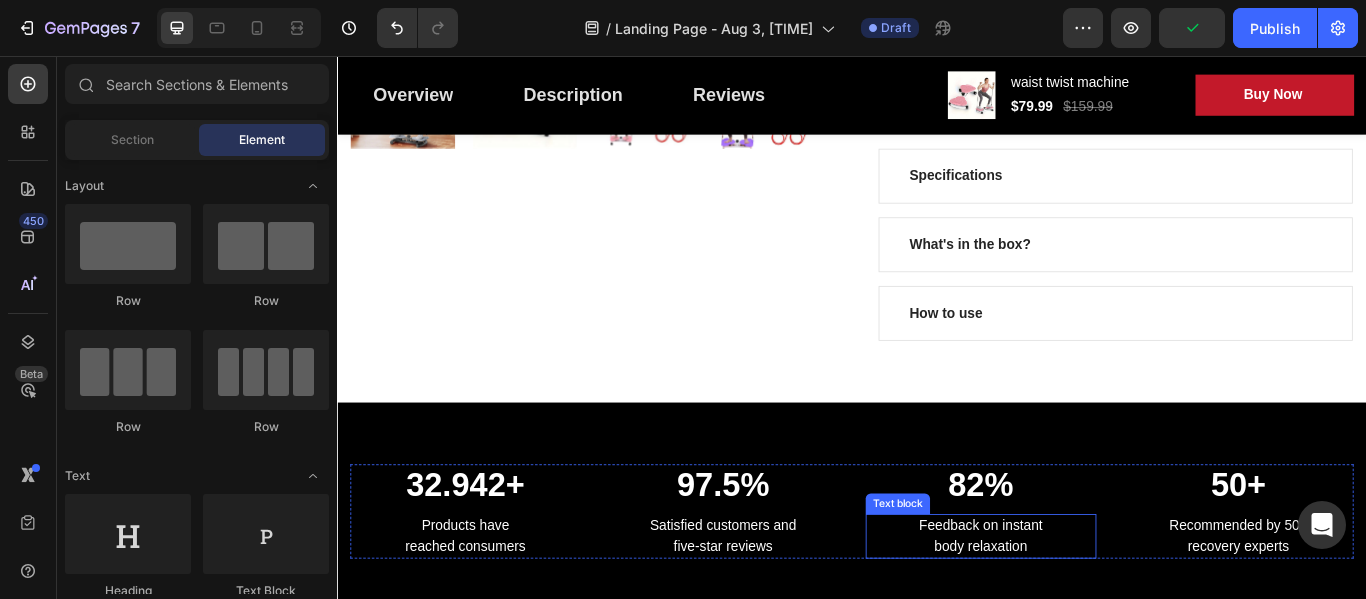 scroll, scrollTop: 800, scrollLeft: 0, axis: vertical 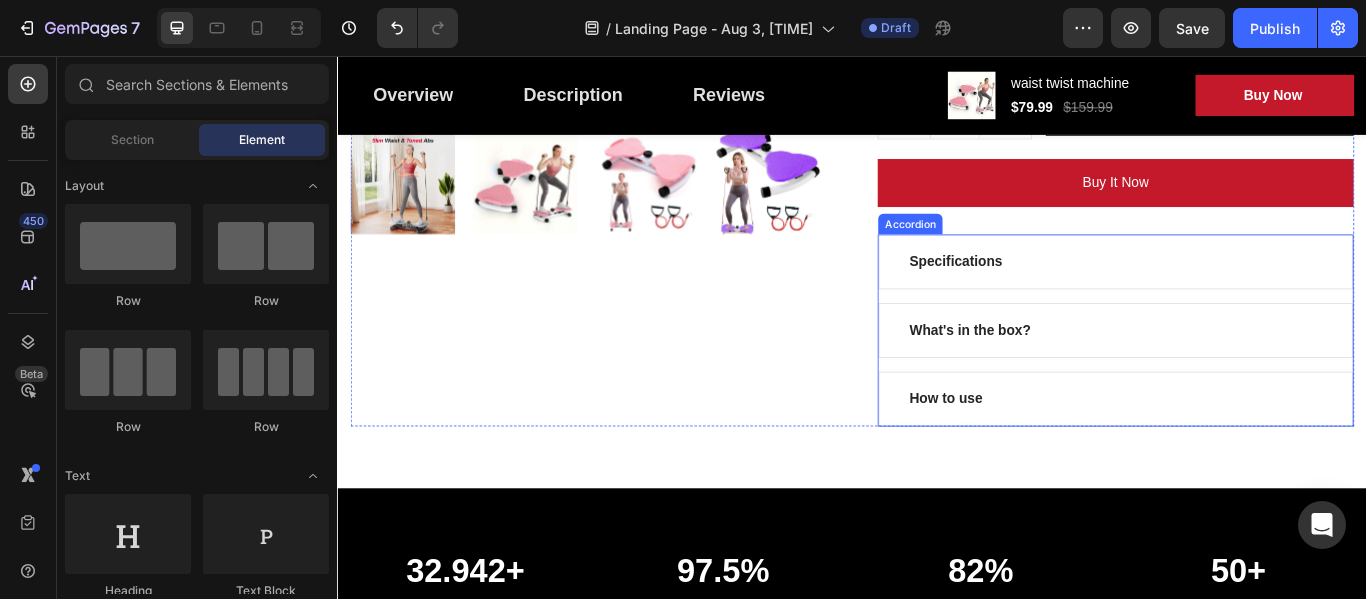 click on "Specifications" at bounding box center [1244, 296] 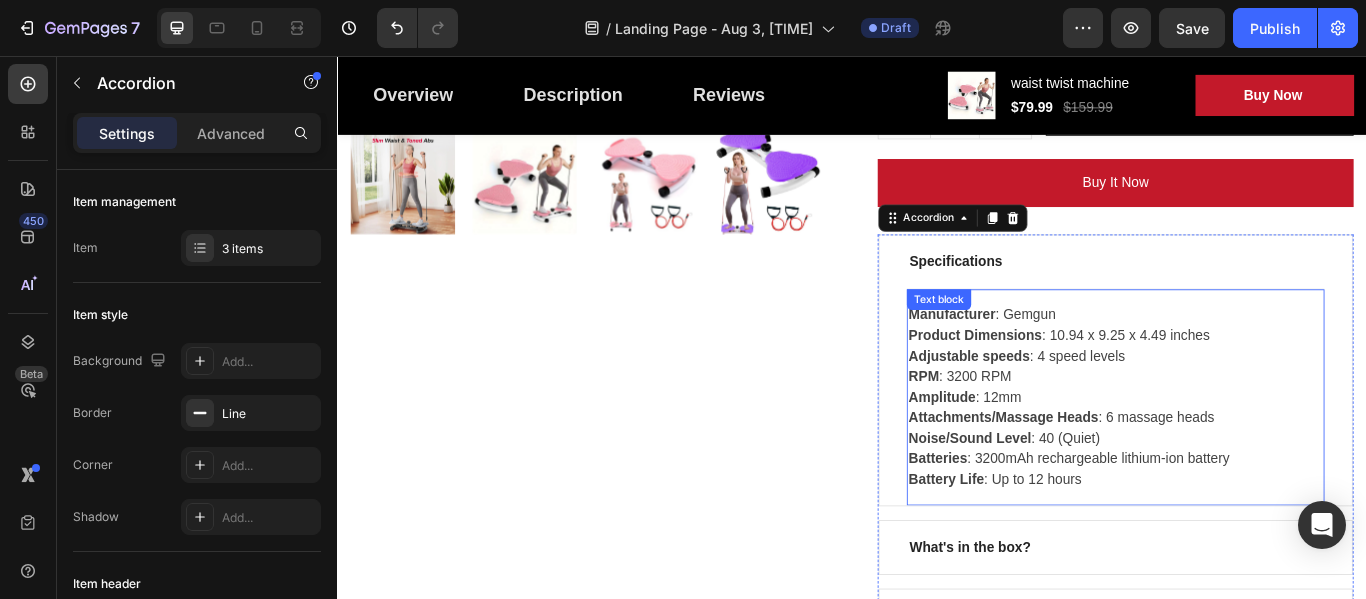 click on "Manufacturer : Gemgun Product Dimensions : 10.94 x 9.25 x 4.49 inches Adjustable speeds : 4 speed levels RPM : 3200 RPM  Amplitude : 12mm  Attachments/Massage Heads : 6 massage heads  Noise/Sound Level : 40 (Quiet)  Batteries : 3200mAh rechargeable lithium-ion battery  Battery Life : Up to 12 hours" at bounding box center [1244, 454] 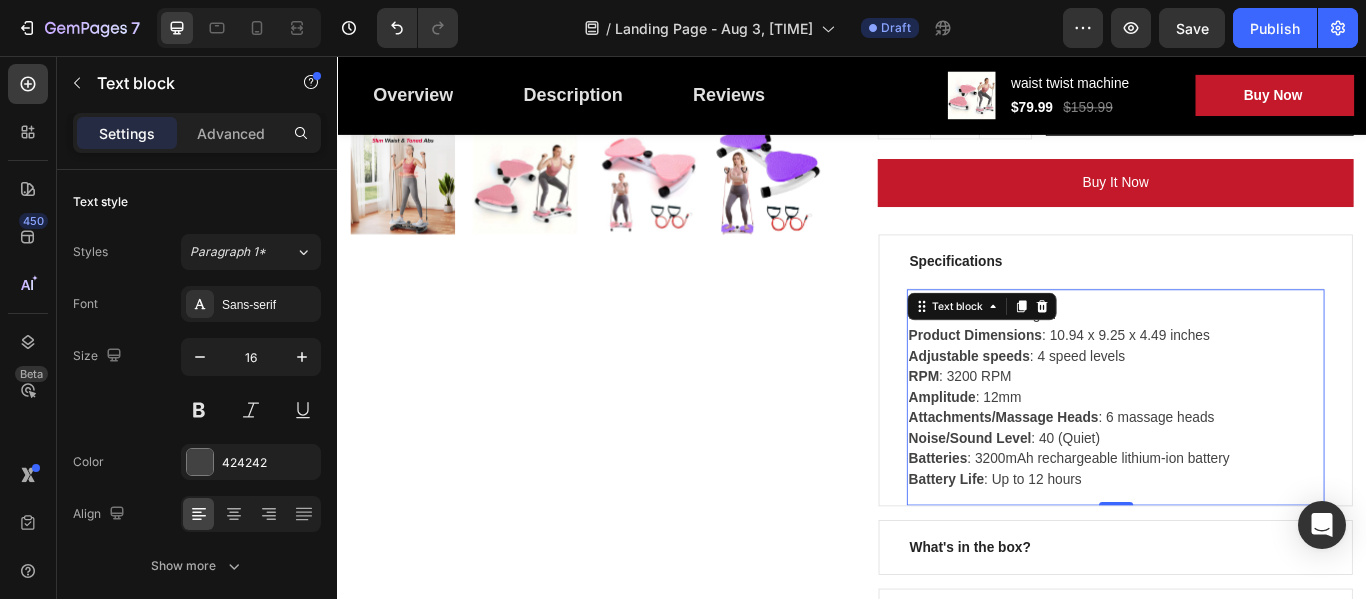 click on "Manufacturer : Gemgun Product Dimensions : 10.94 x 9.25 x 4.49 inches Adjustable speeds : 4 speed levels RPM : 3200 RPM  Amplitude : 12mm  Attachments/Massage Heads : 6 massage heads  Noise/Sound Level : 40 (Quiet)  Batteries : 3200mAh rechargeable lithium-ion battery  Battery Life : Up to 12 hours" at bounding box center [1244, 454] 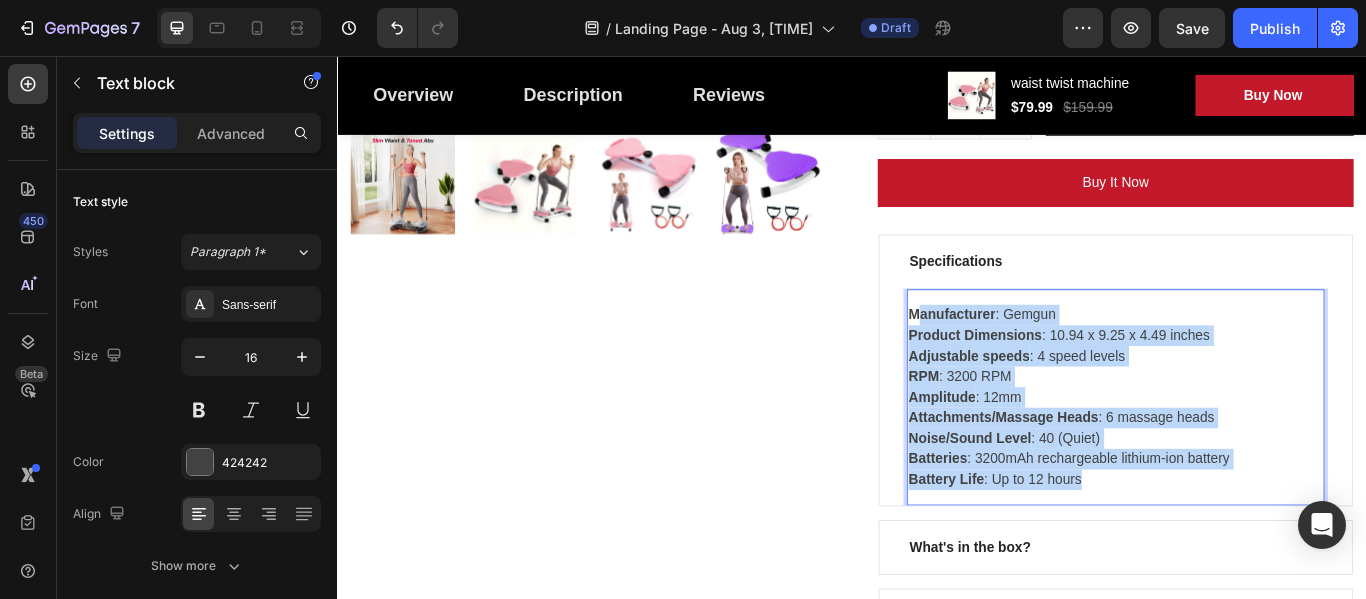 drag, startPoint x: 1244, startPoint y: 551, endPoint x: 1007, endPoint y: 342, distance: 315.9905 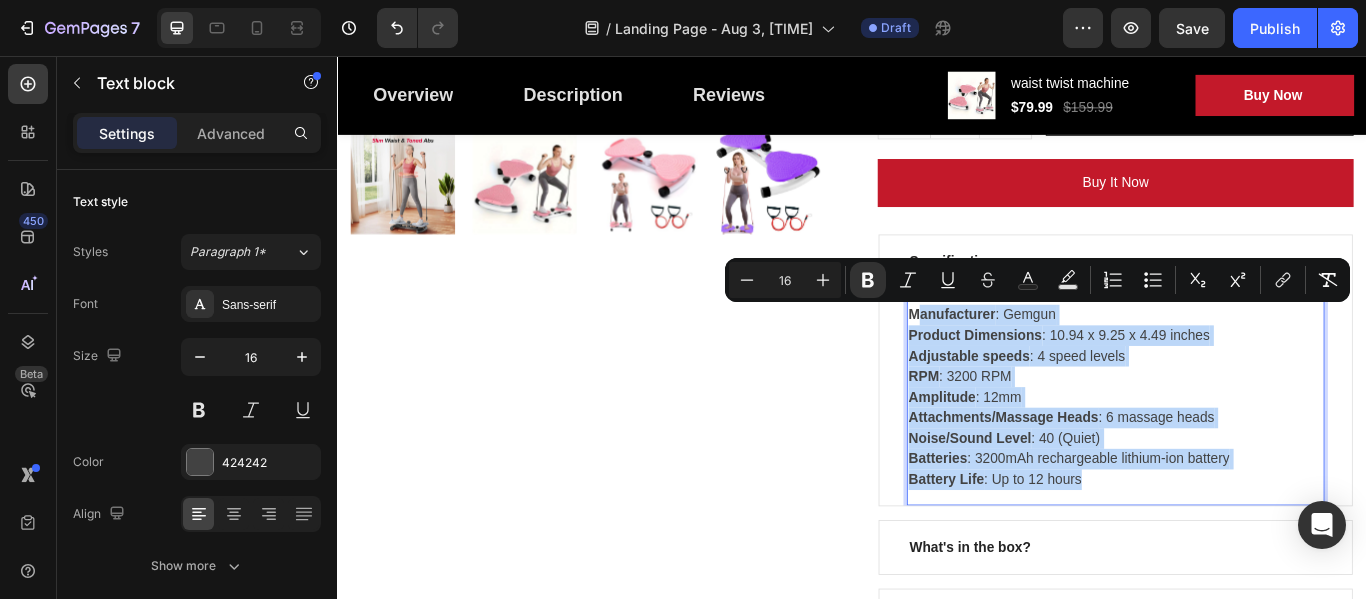 click on "Manufacturer" at bounding box center [1053, 357] 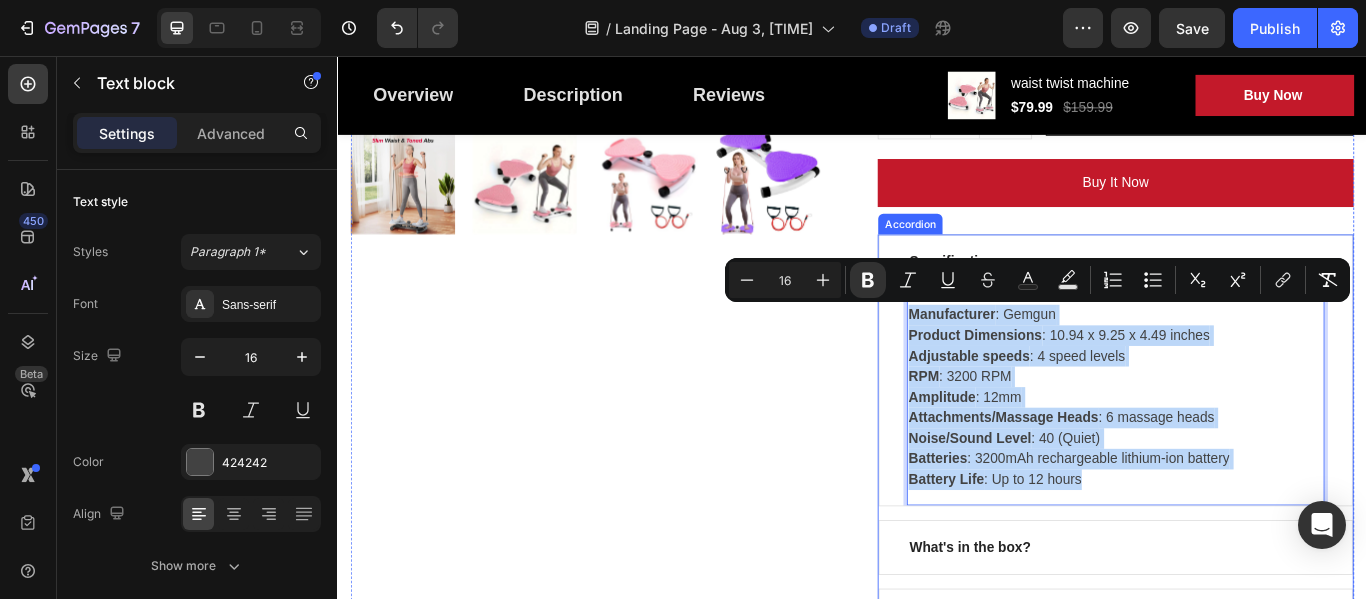 drag, startPoint x: 1261, startPoint y: 553, endPoint x: 1227, endPoint y: 357, distance: 198.92712 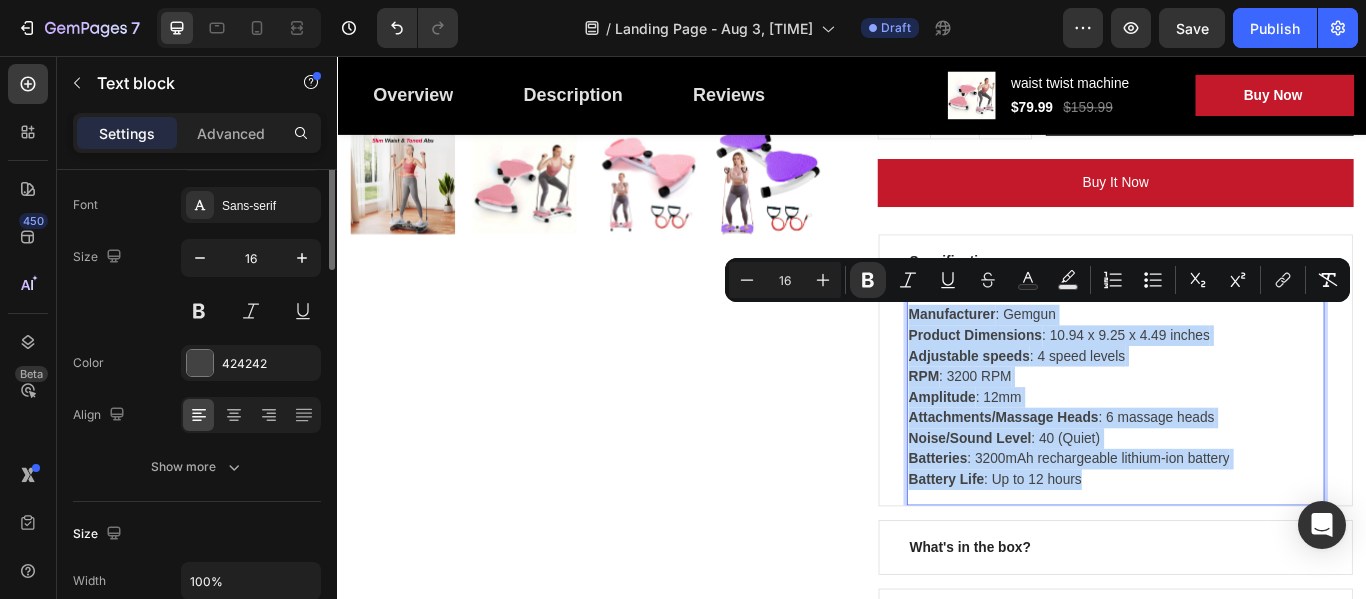 scroll, scrollTop: 0, scrollLeft: 0, axis: both 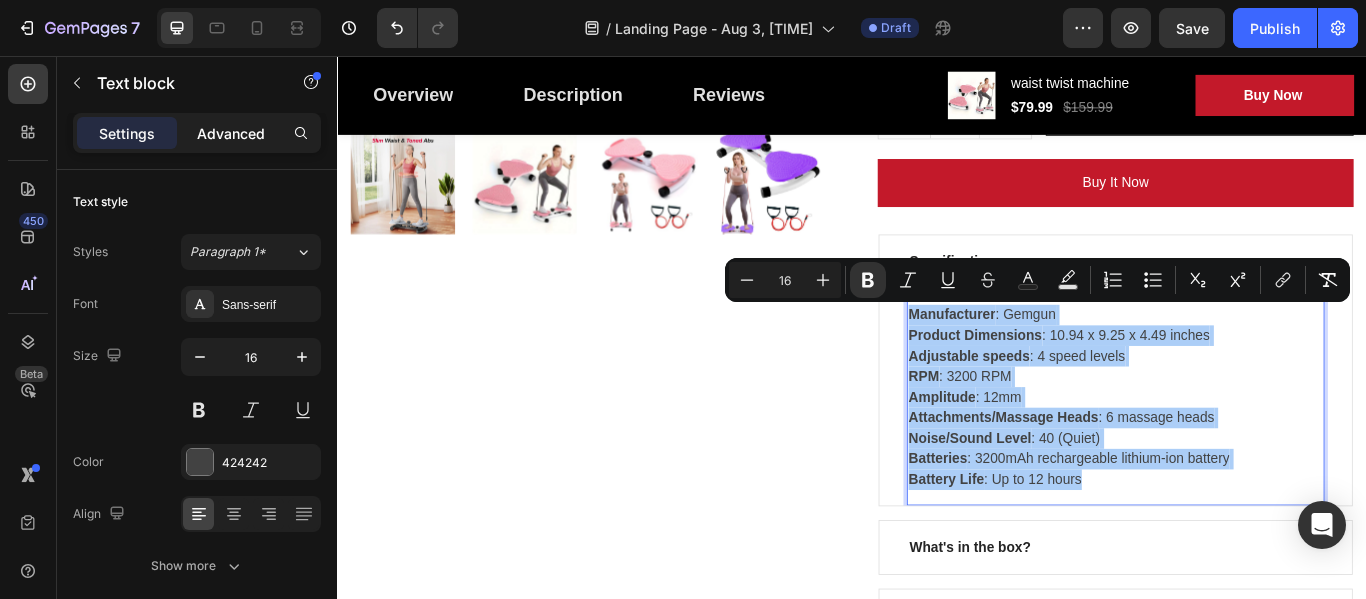 click on "Advanced" at bounding box center [231, 133] 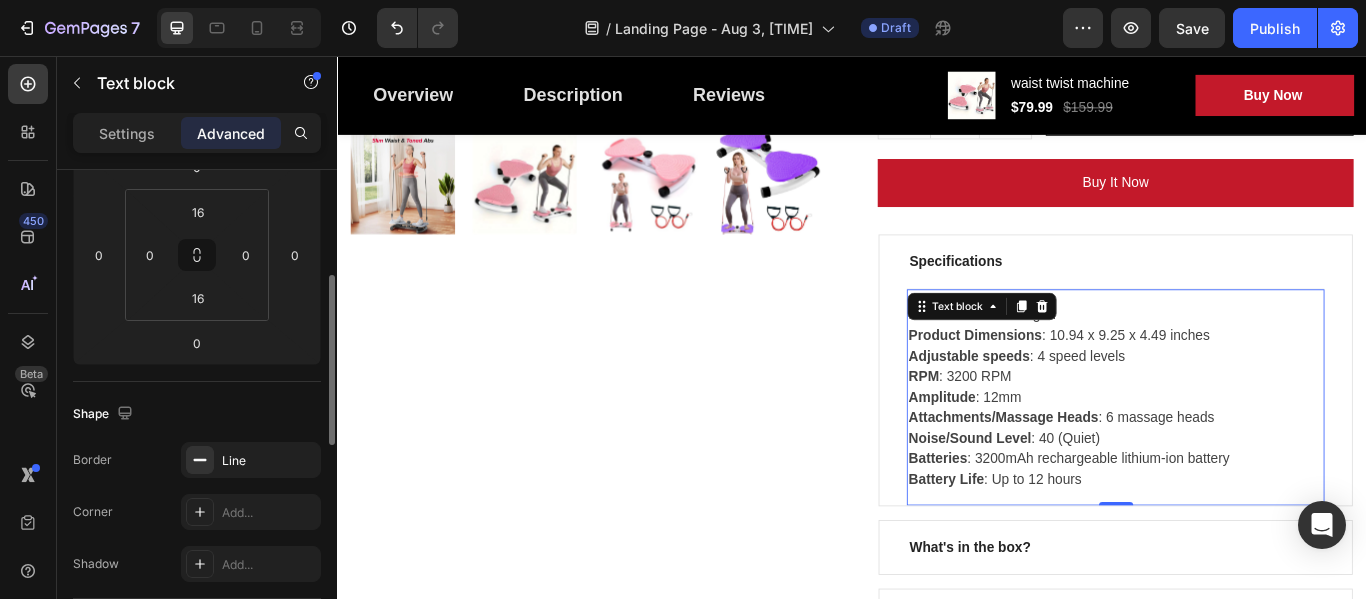 scroll, scrollTop: 0, scrollLeft: 0, axis: both 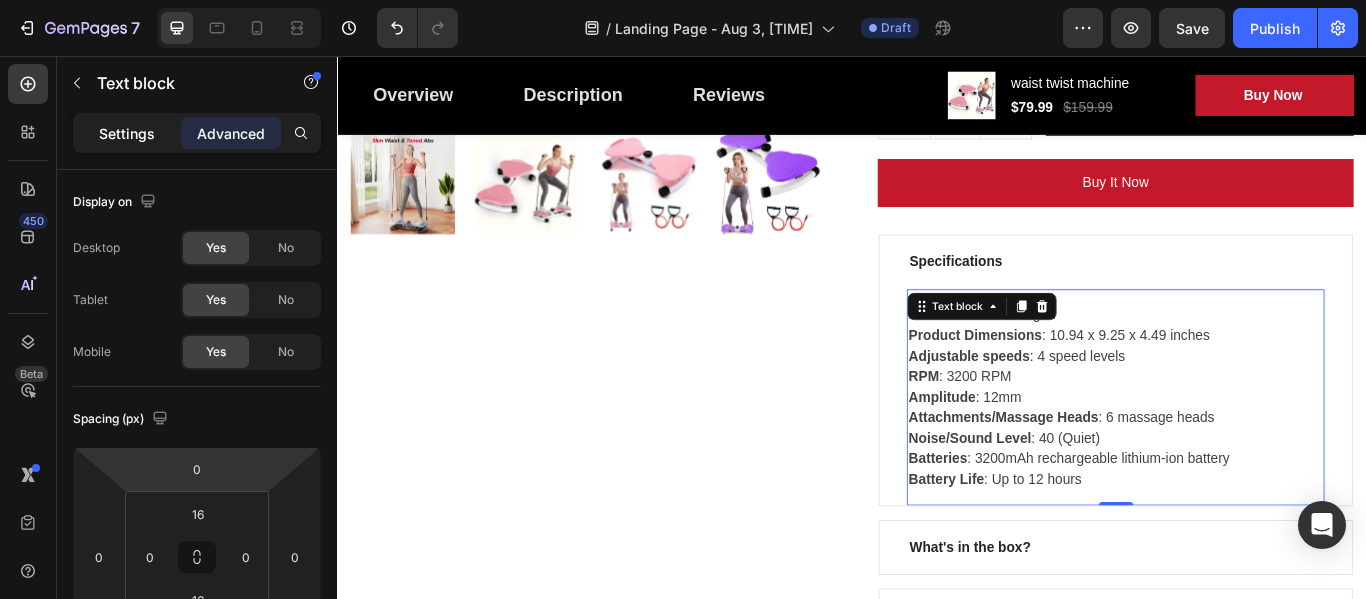 click on "Settings" at bounding box center (127, 133) 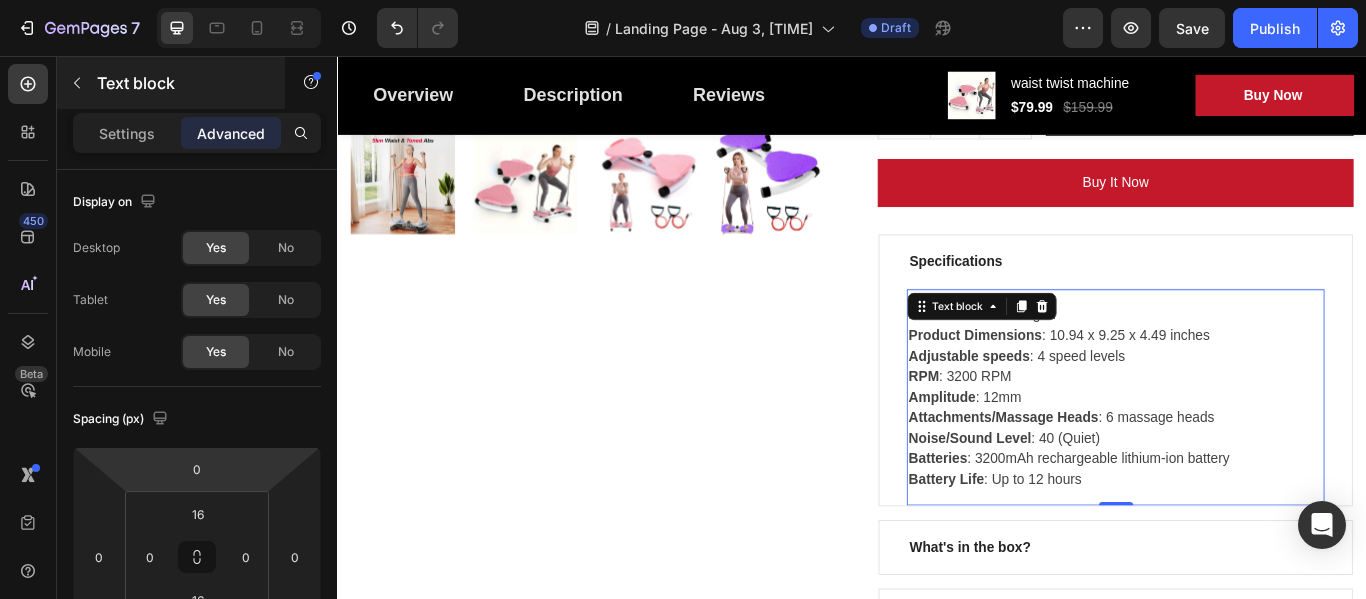 click 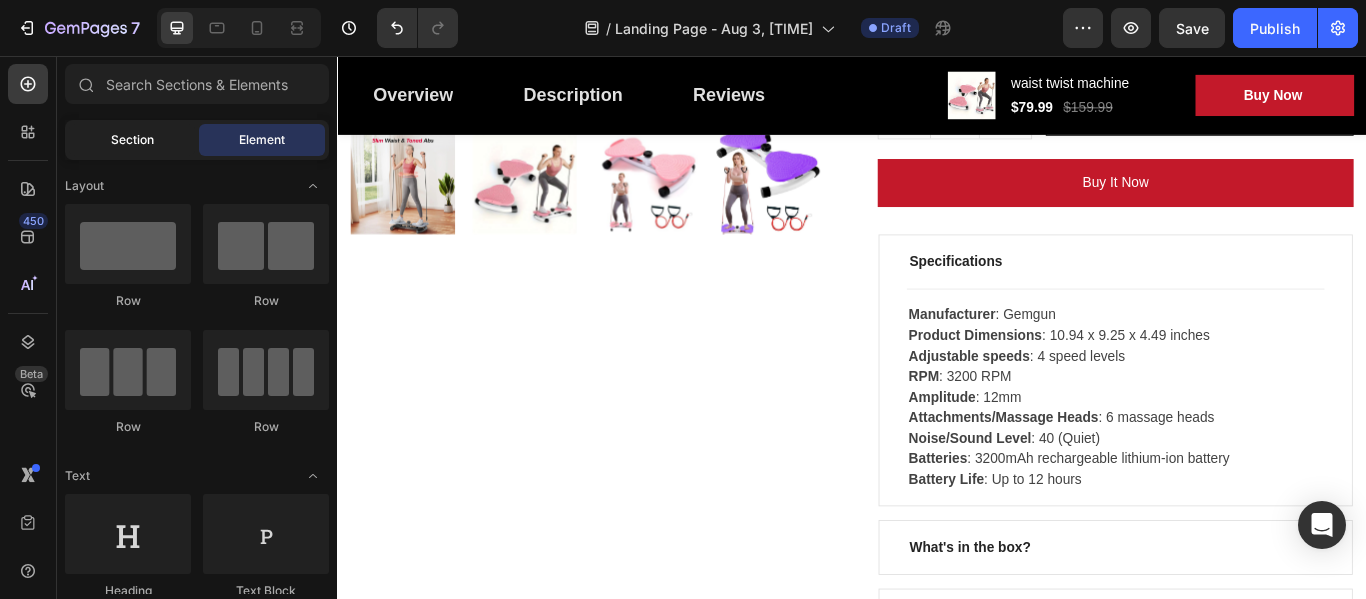 click on "Section" 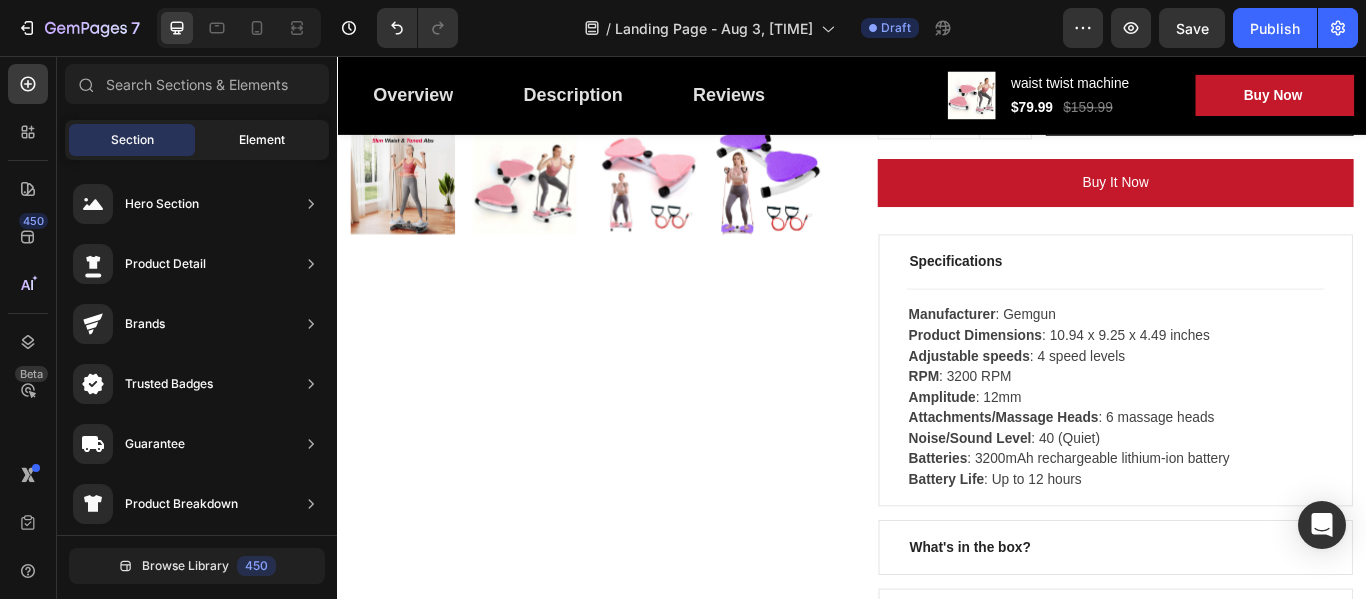 click on "Element" at bounding box center (262, 140) 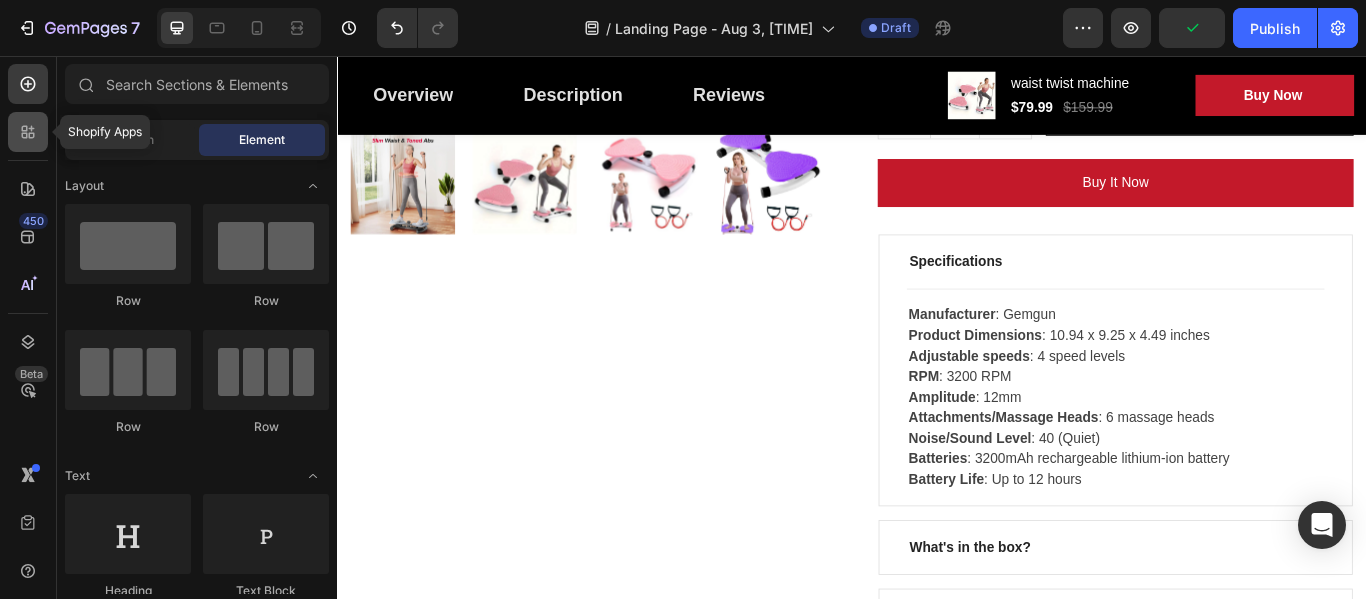 click 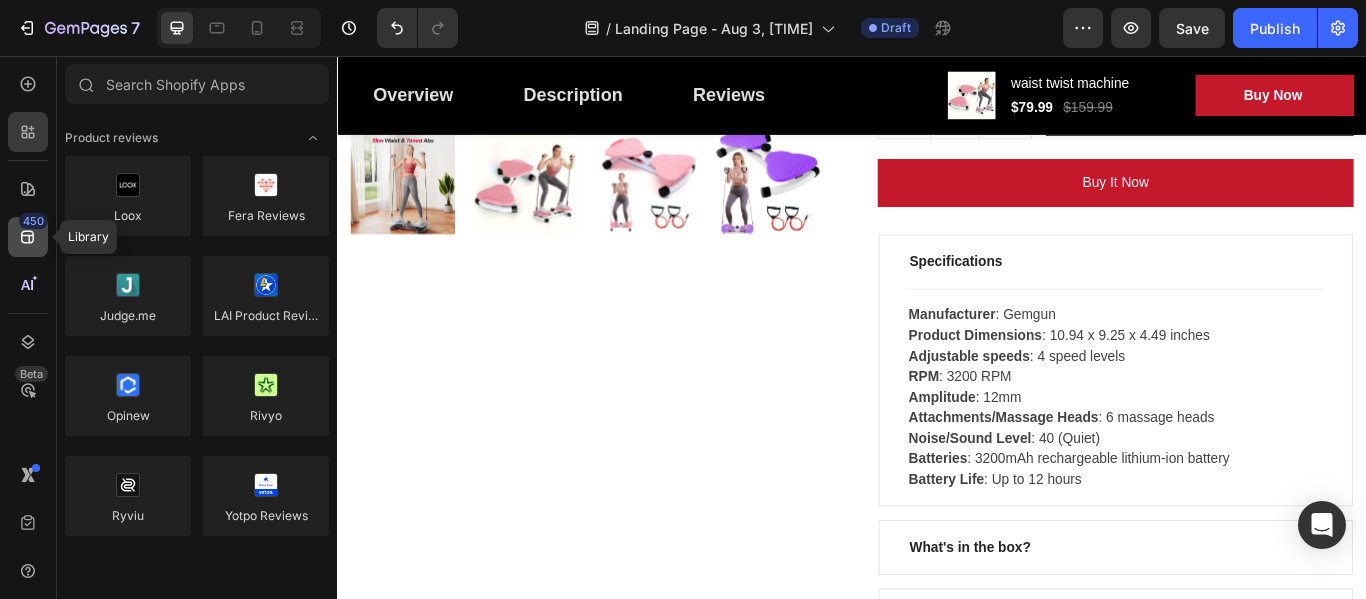 click on "450" 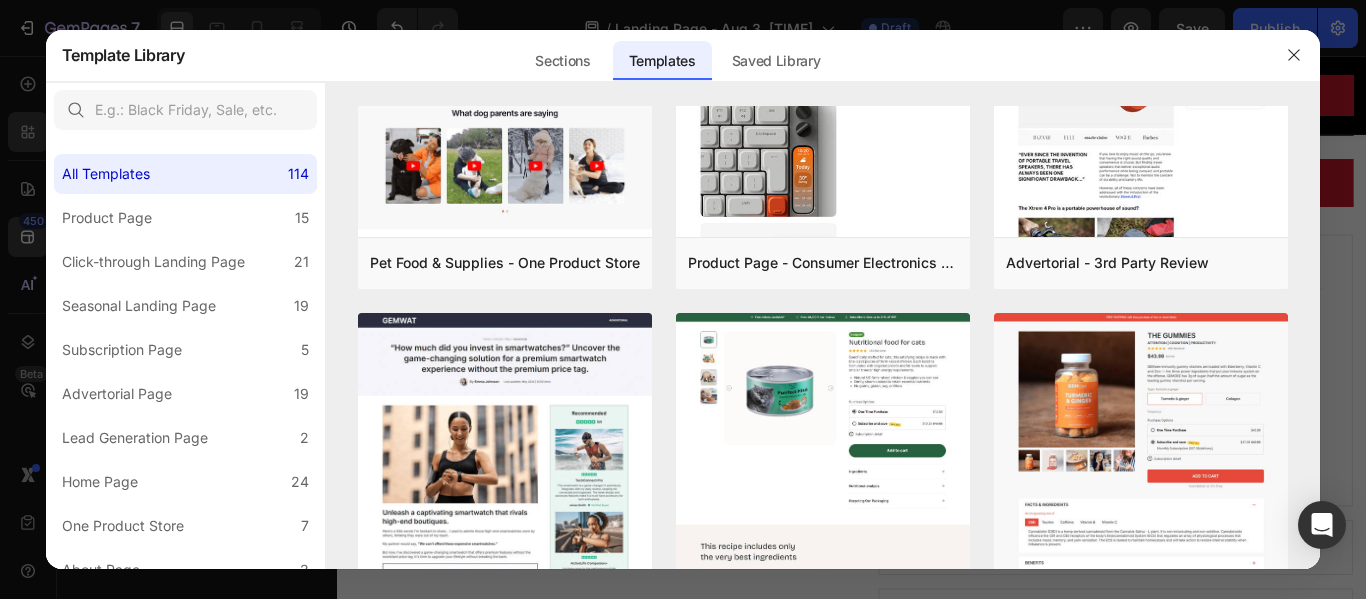 scroll, scrollTop: 0, scrollLeft: 0, axis: both 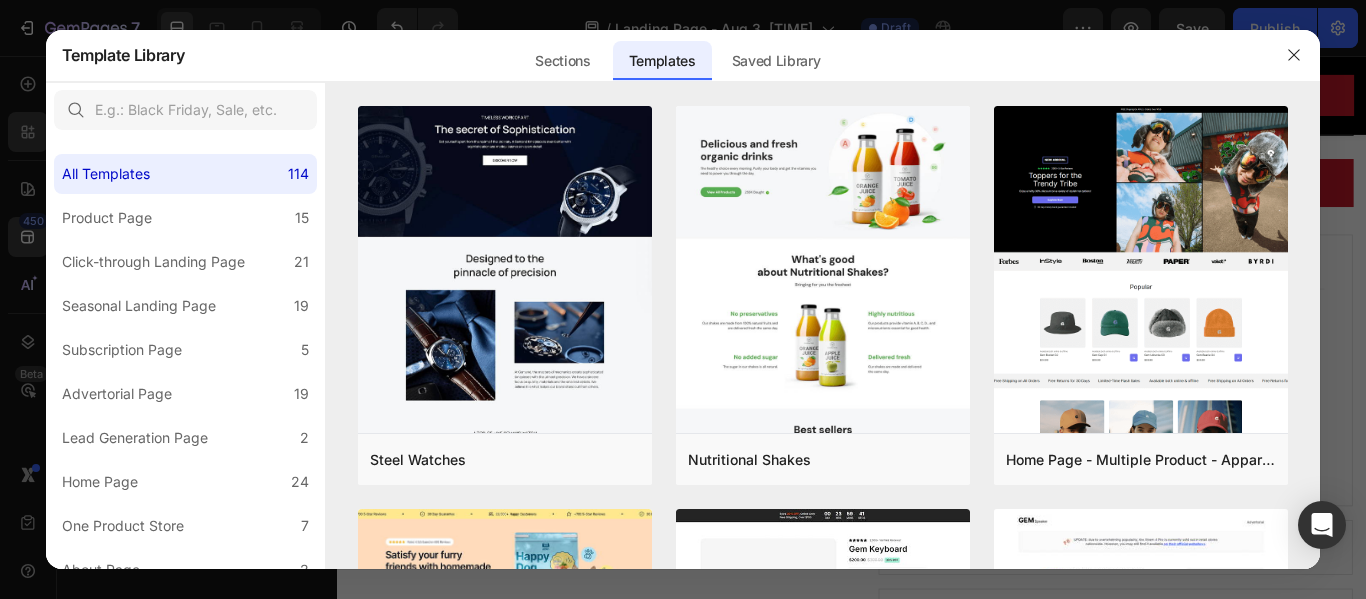 click at bounding box center [683, 299] 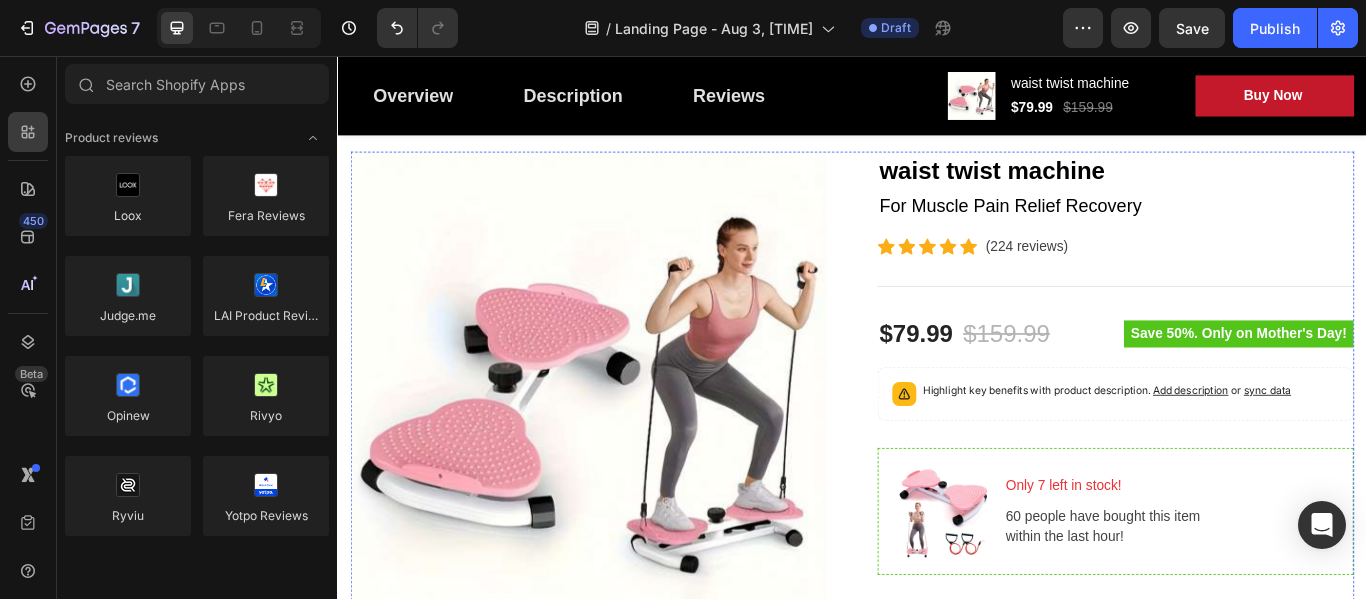 scroll, scrollTop: 0, scrollLeft: 0, axis: both 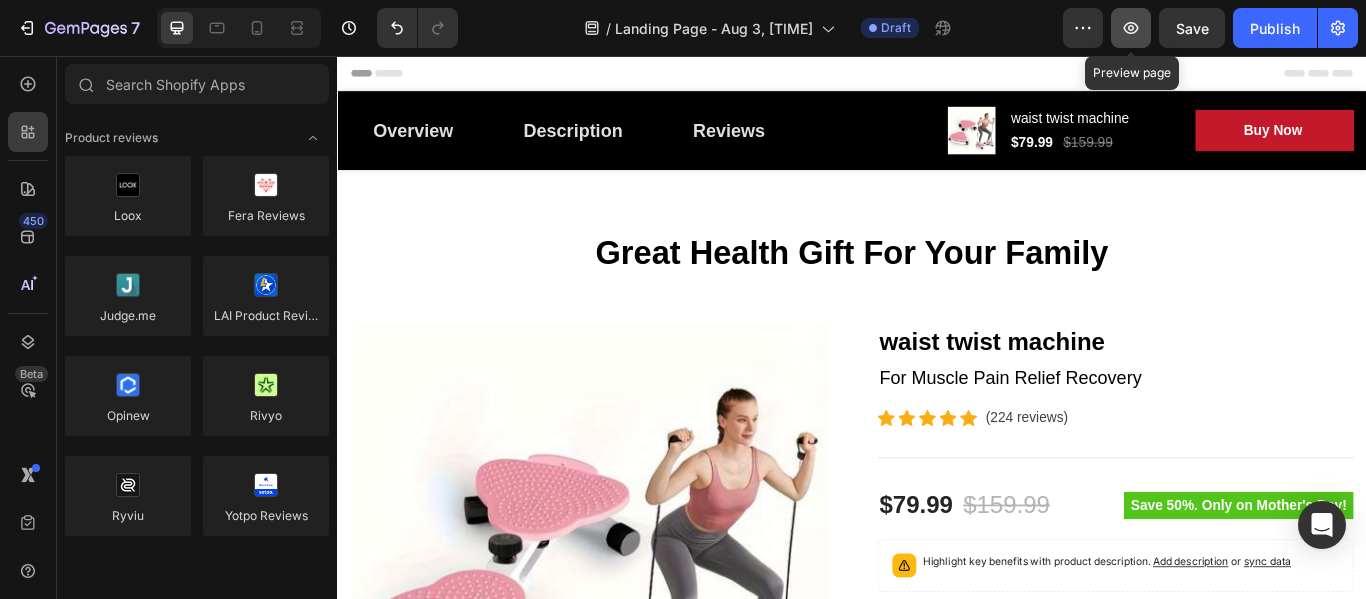 click 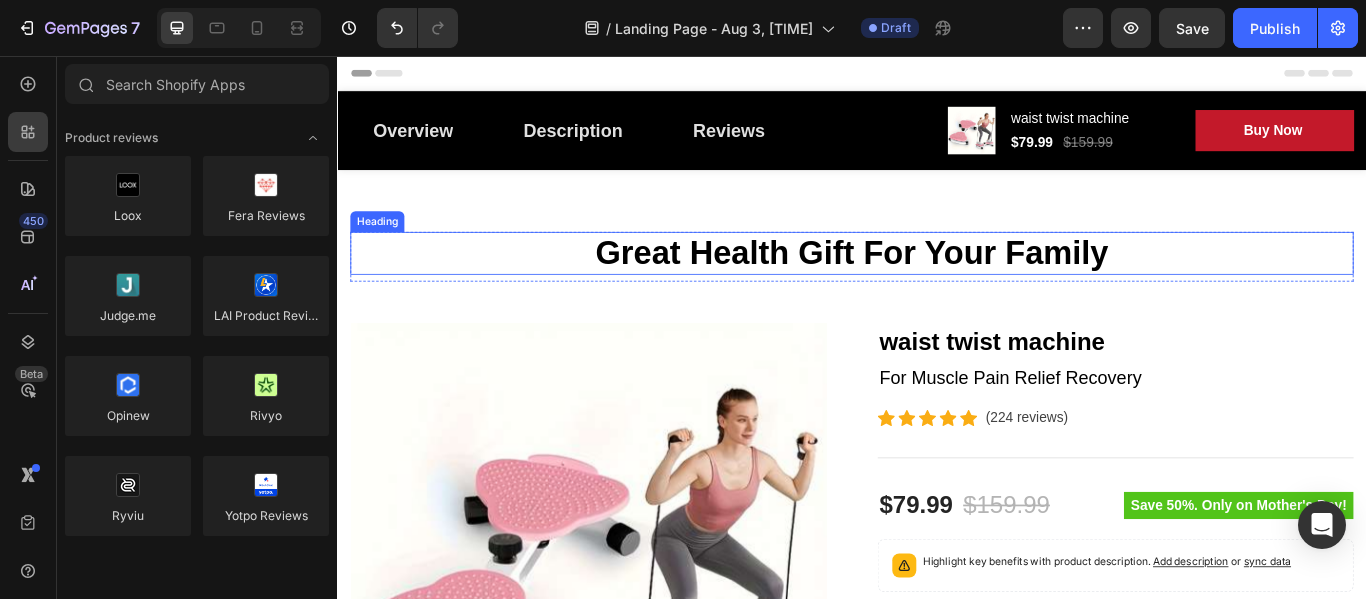 click on "Great Health Gift For Your Family" at bounding box center [937, 286] 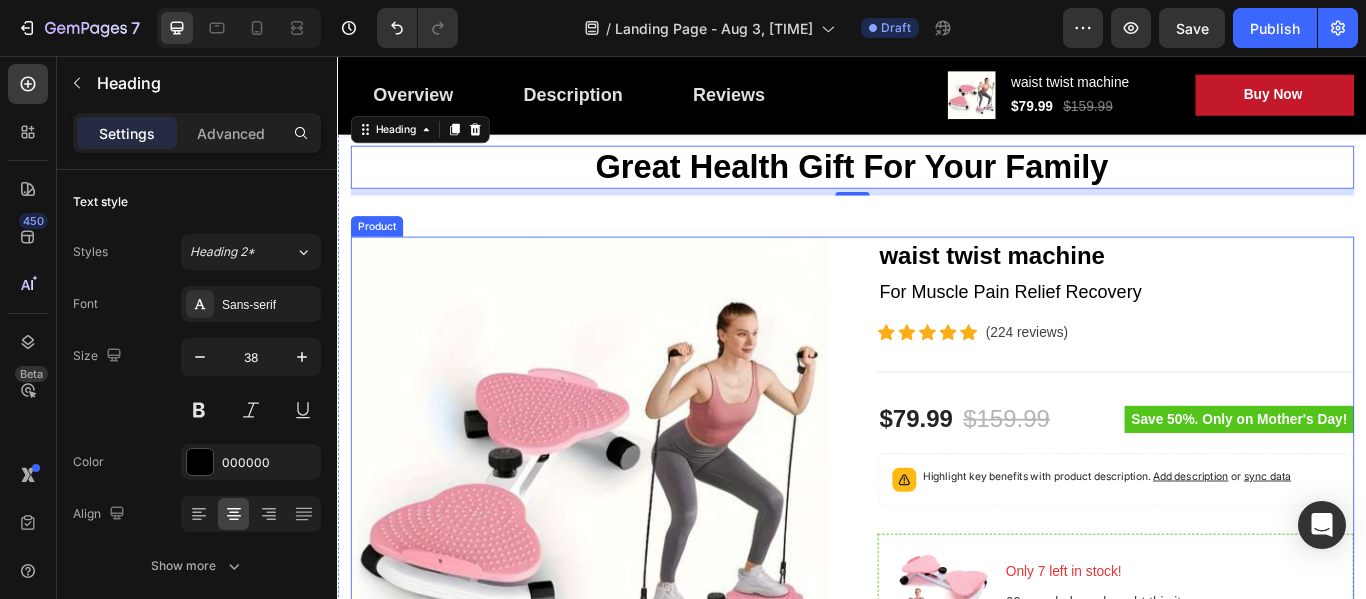 scroll, scrollTop: 0, scrollLeft: 0, axis: both 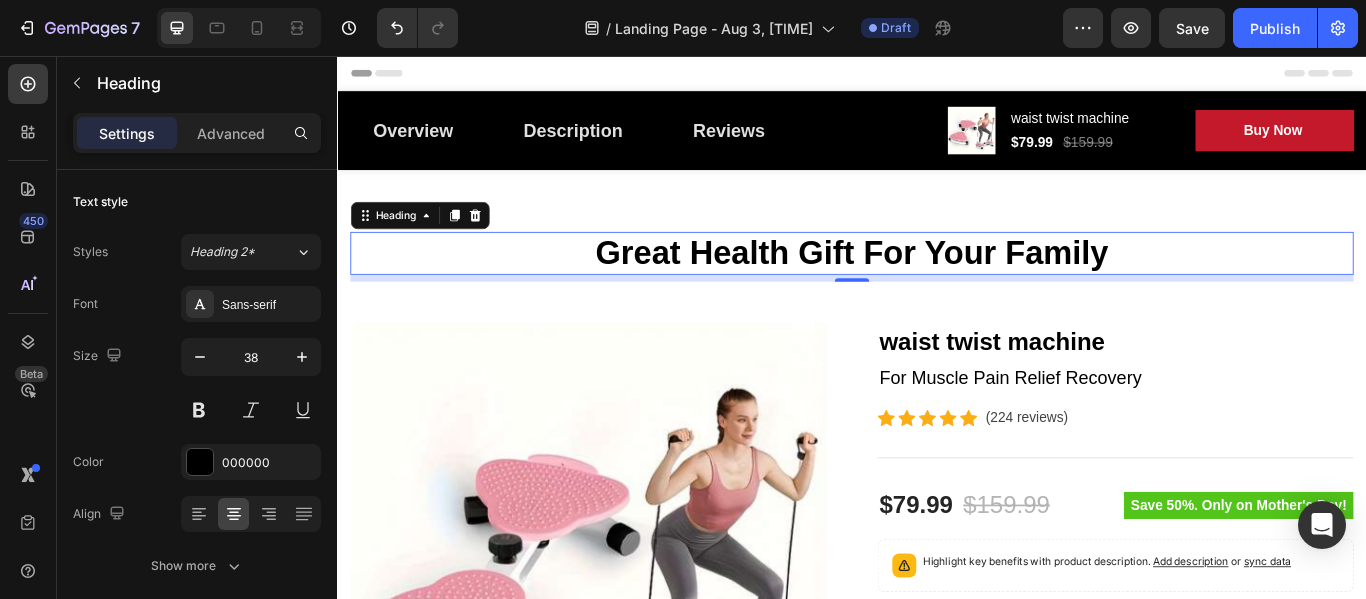 click on "Great Health Gift For Your Family" at bounding box center [937, 286] 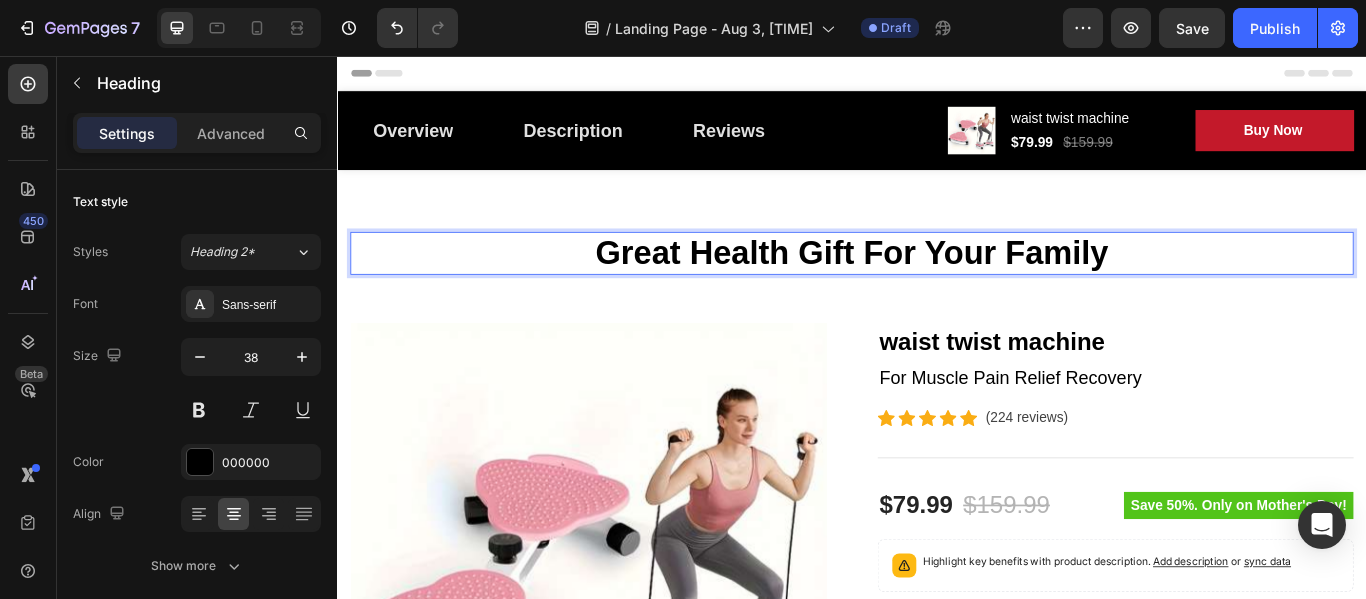 click on "Great Health Gift For Your Family" at bounding box center (937, 286) 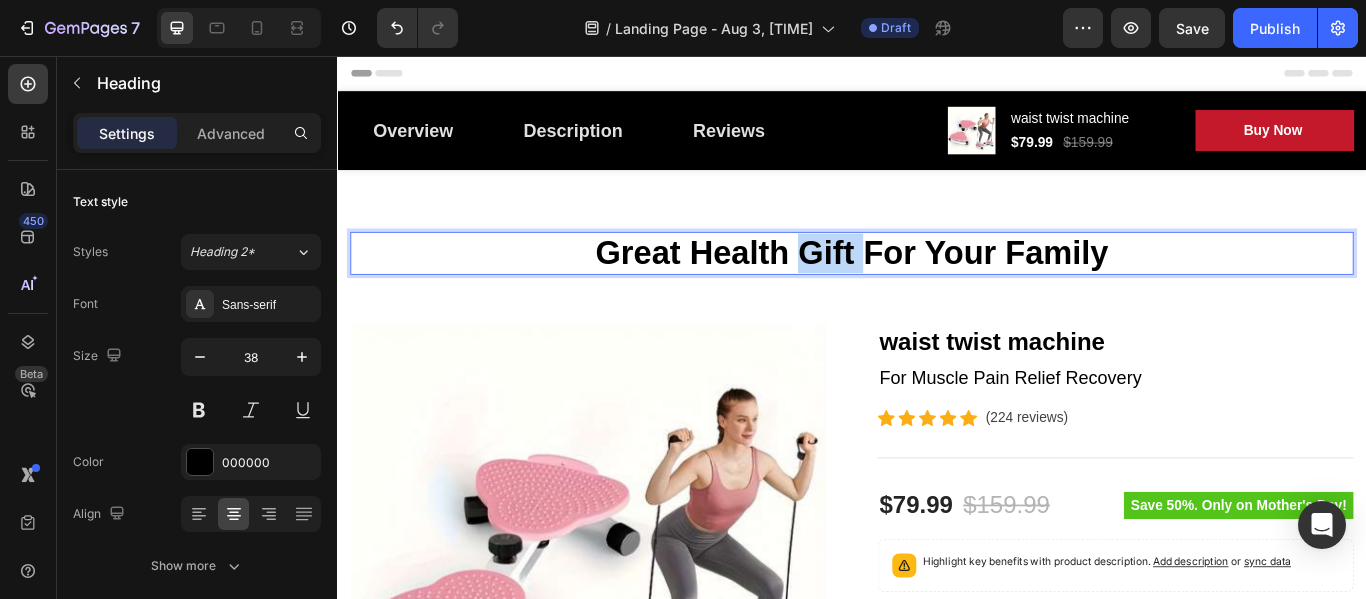 click on "Great Health Gift For Your Family" at bounding box center [937, 286] 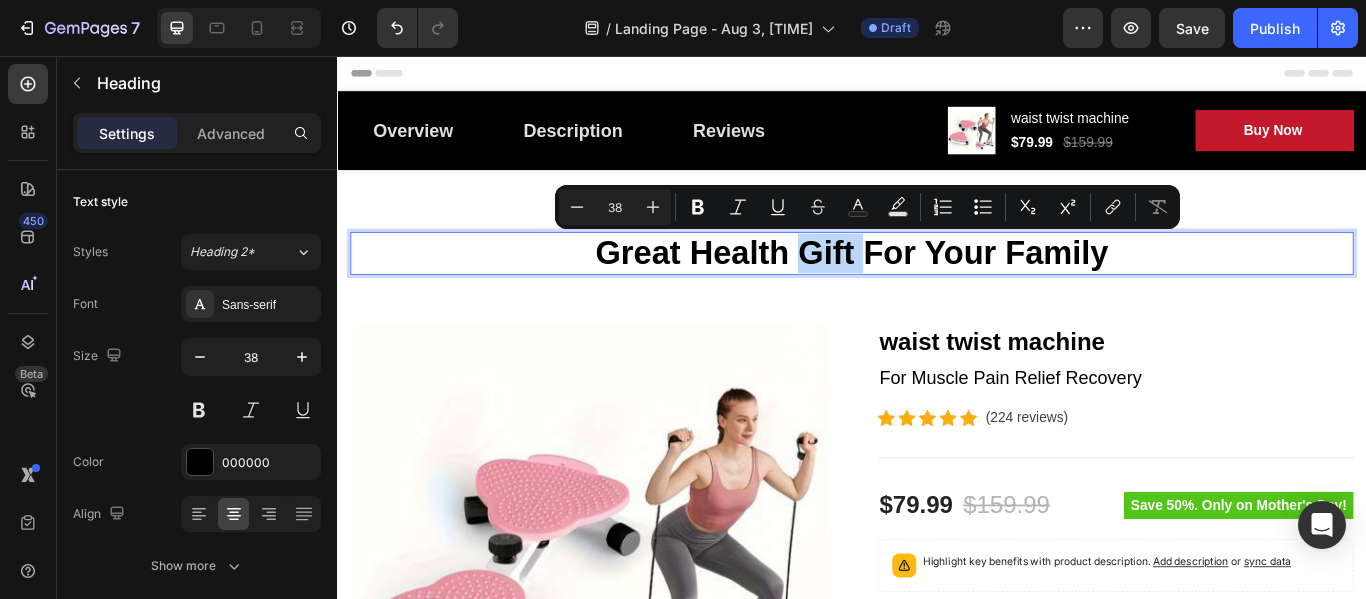 click on "Great Health Gift For Your Family" at bounding box center (937, 286) 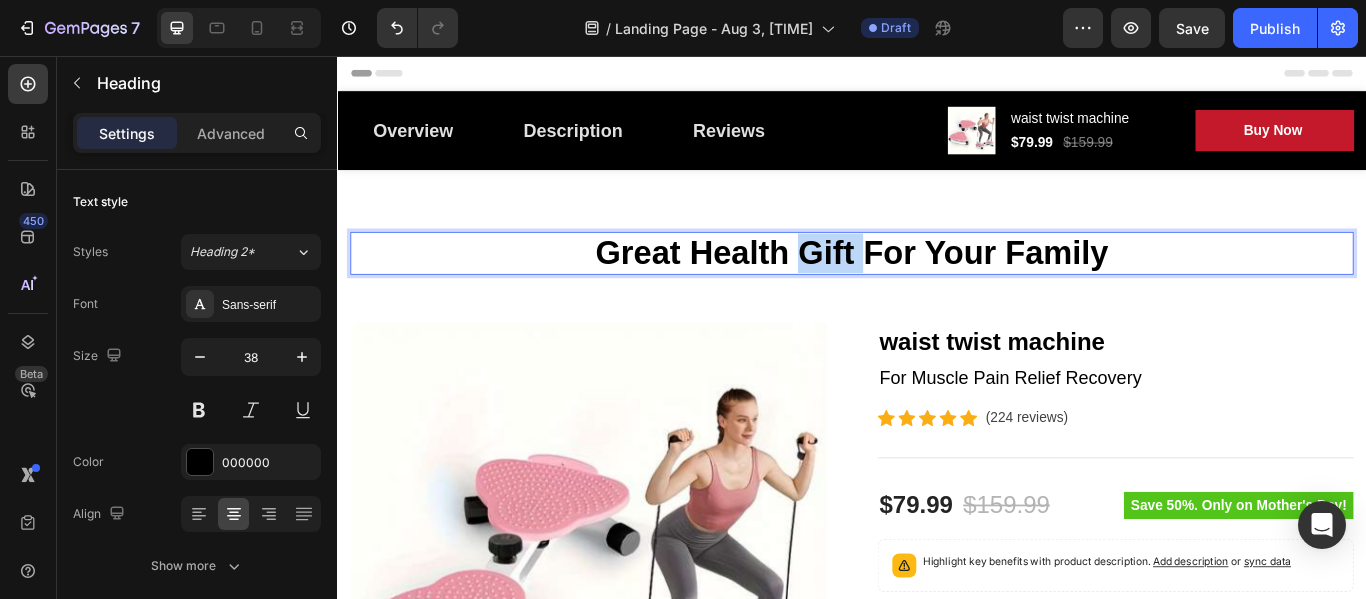 click on "Great Health Gift For Your Family" at bounding box center [937, 286] 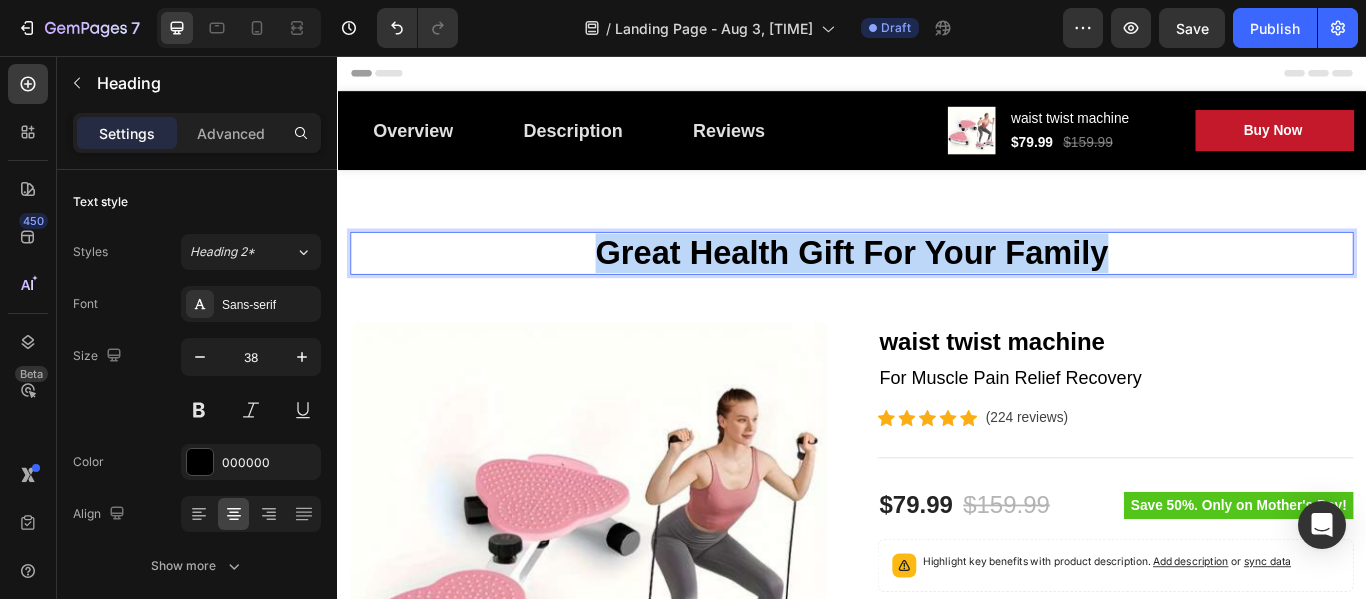 click on "Great Health Gift For Your Family" at bounding box center (937, 286) 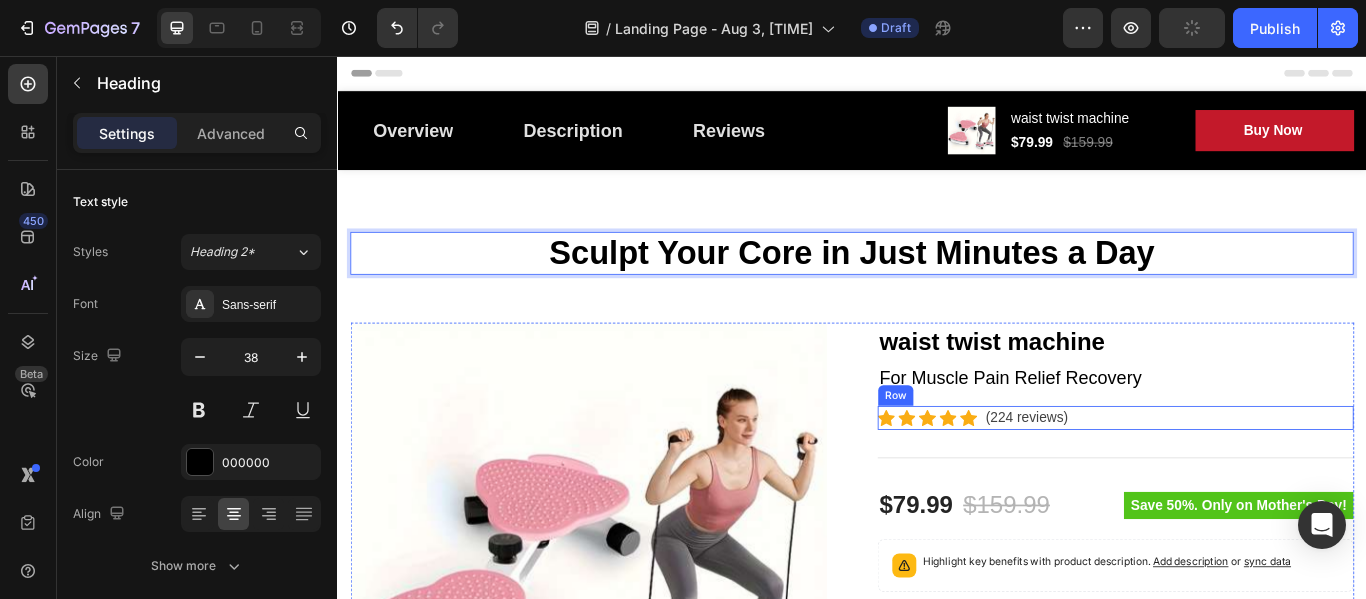 scroll, scrollTop: 100, scrollLeft: 0, axis: vertical 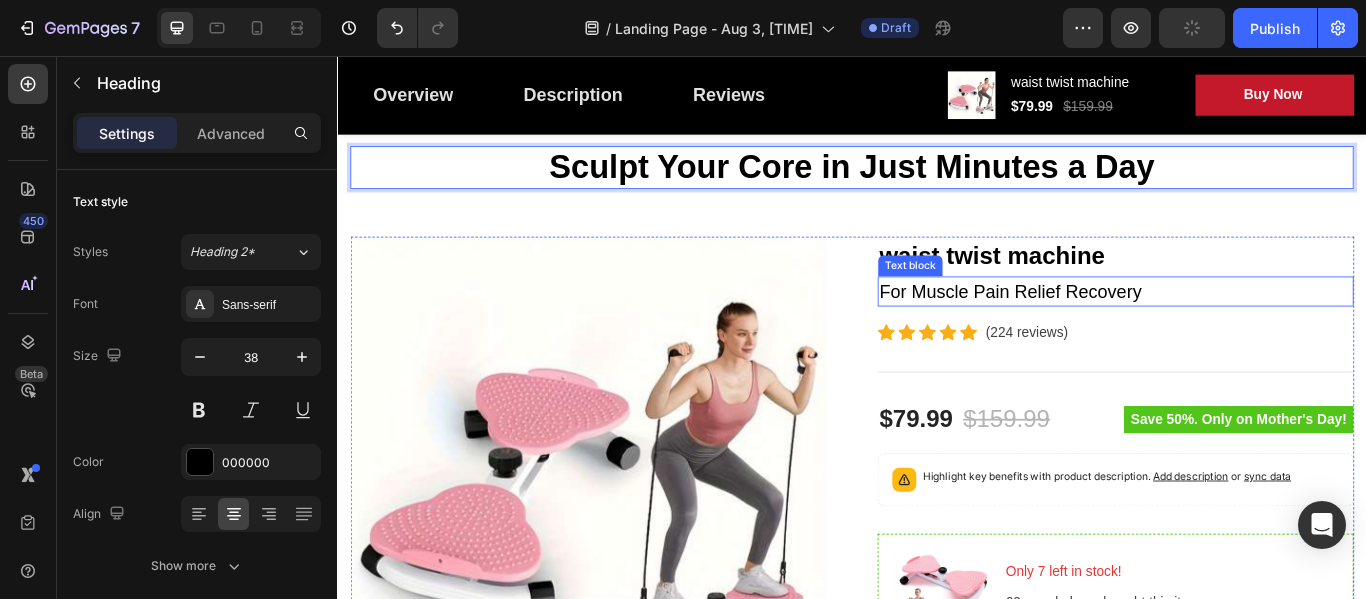 click on "For Muscle Pain Relief Recovery" at bounding box center (1244, 331) 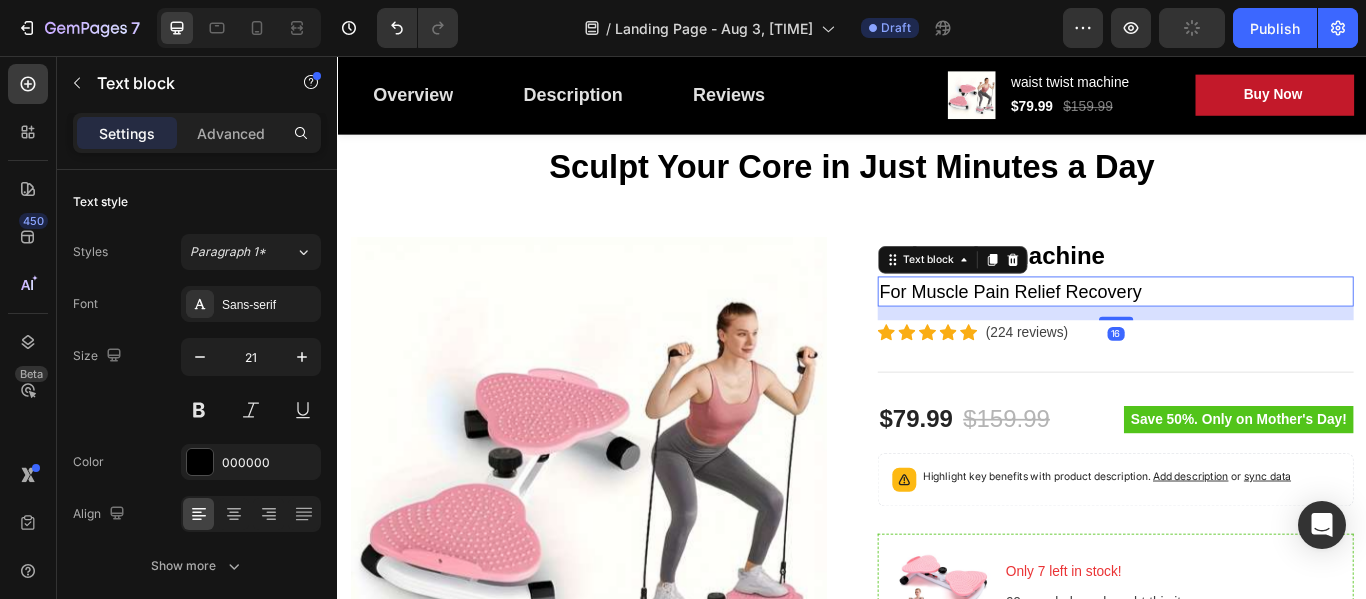 click on "For Muscle Pain Relief Recovery" at bounding box center [1244, 331] 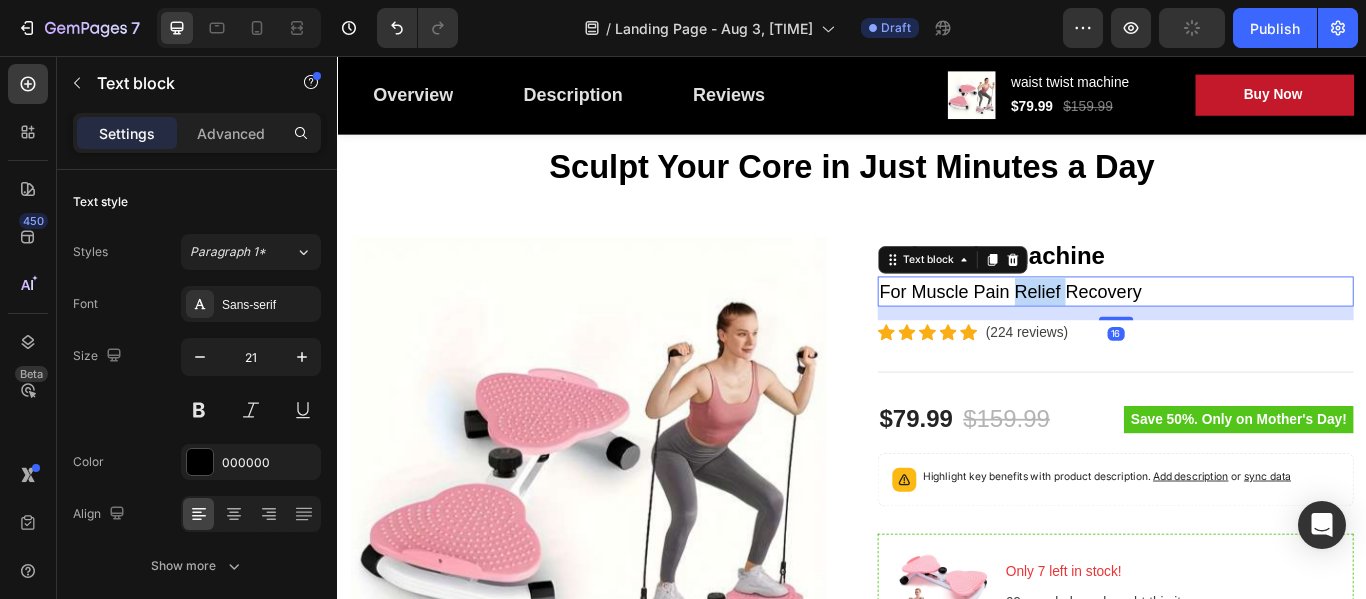 click on "For Muscle Pain Relief Recovery" at bounding box center (1244, 331) 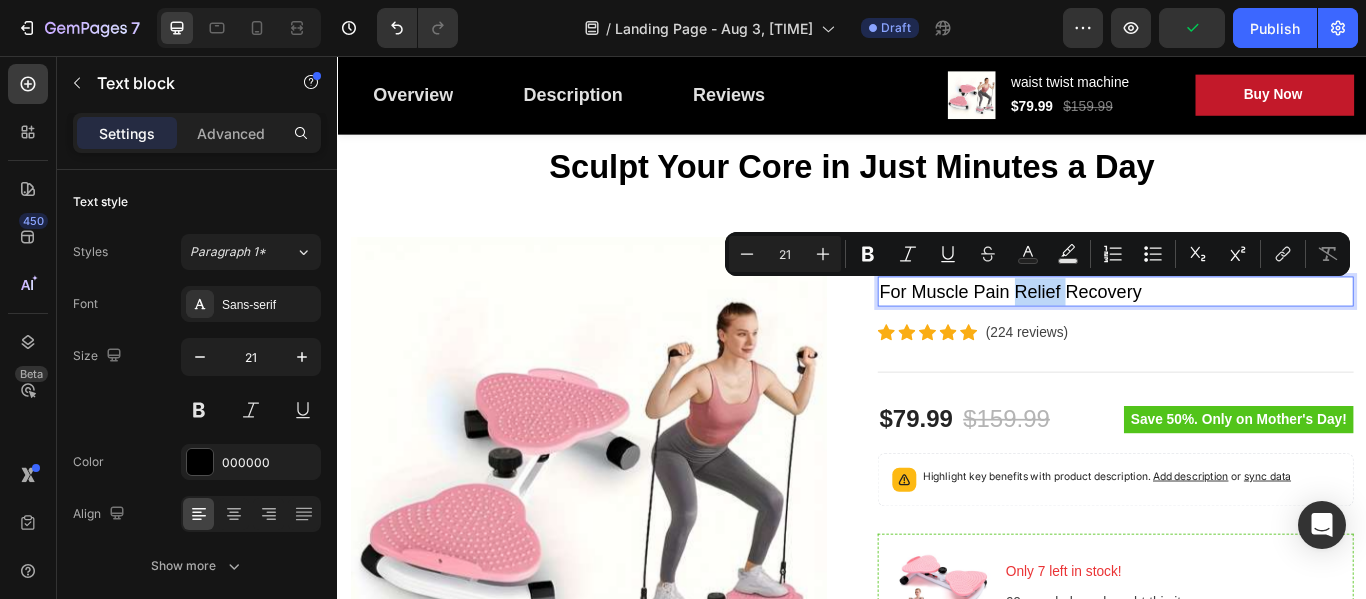 click on "For Muscle Pain Relief Recovery" at bounding box center [1244, 331] 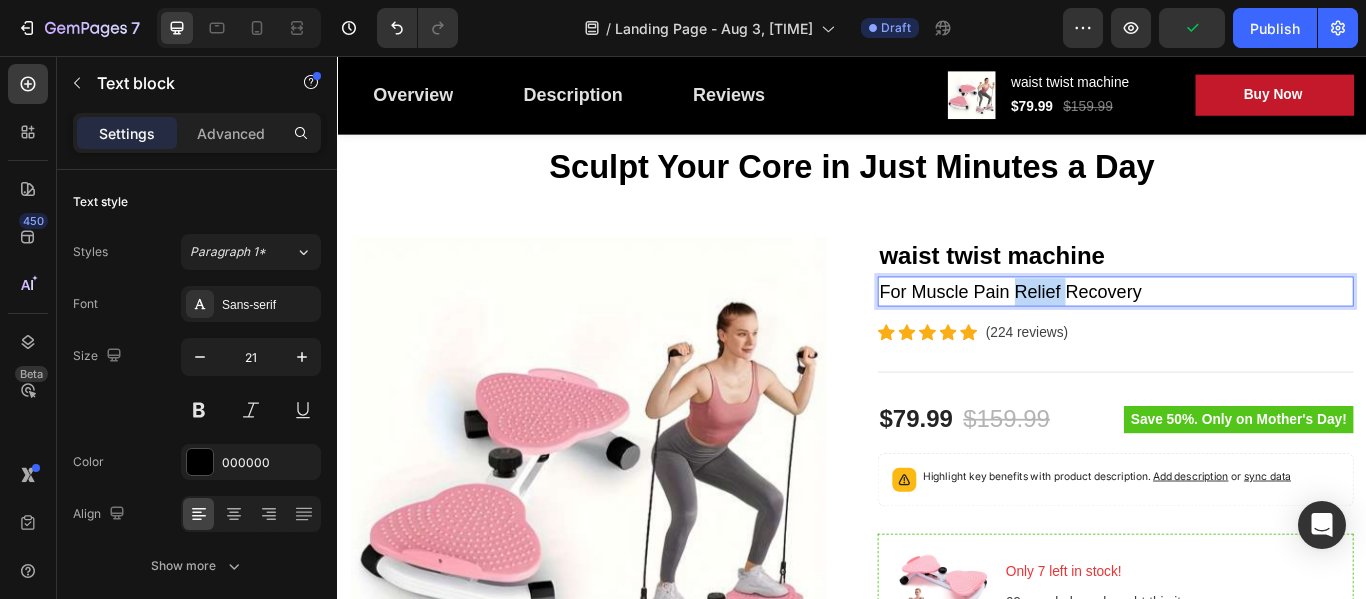 click on "For Muscle Pain Relief Recovery" at bounding box center [1244, 331] 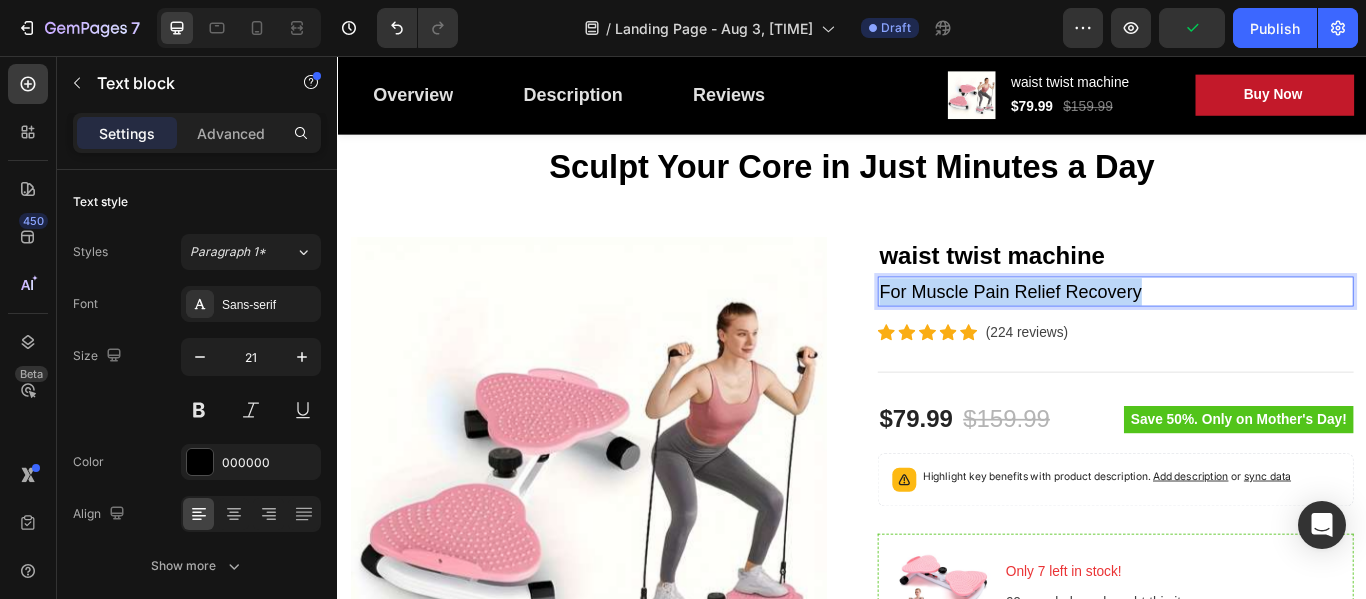 click on "For Muscle Pain Relief Recovery" at bounding box center (1244, 331) 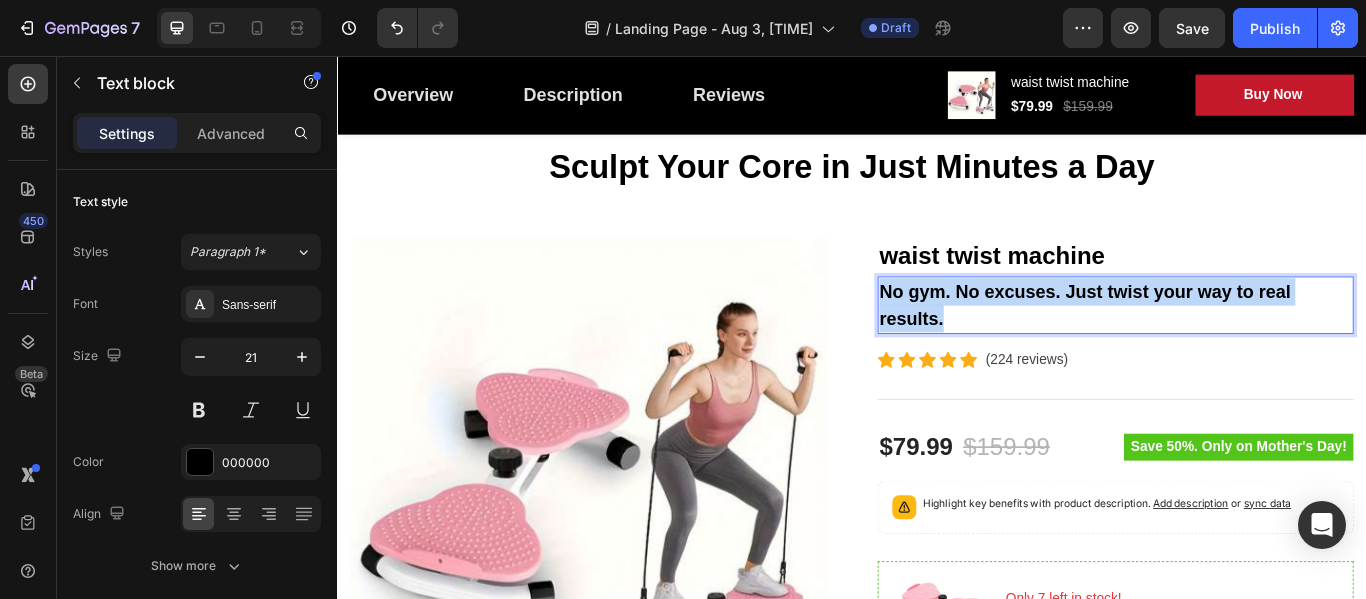 drag, startPoint x: 1042, startPoint y: 368, endPoint x: 962, endPoint y: 325, distance: 90.824005 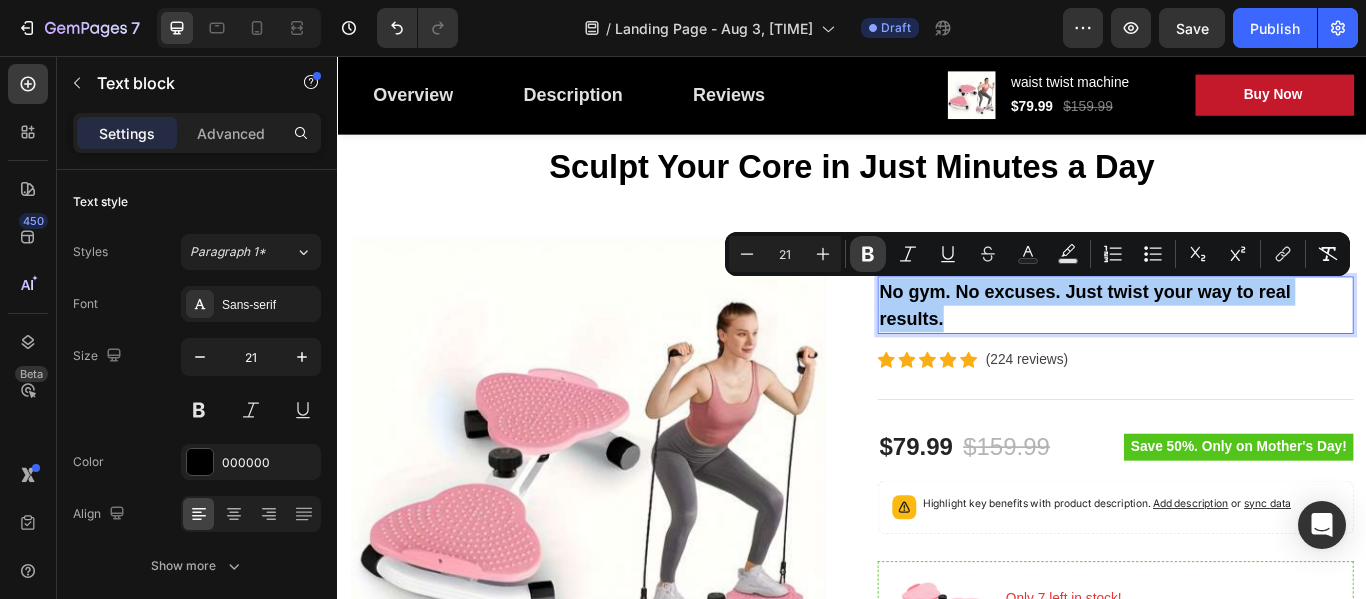 click 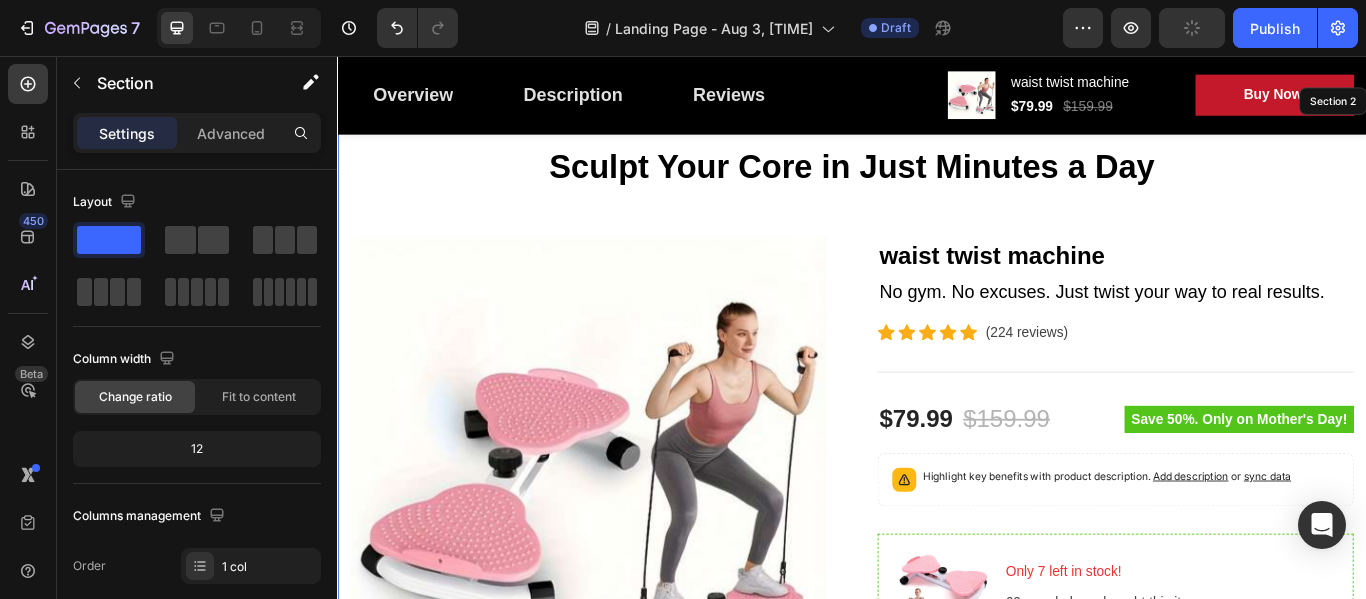 click on "⁠⁠⁠⁠⁠⁠⁠ Sculpt Your Core in Just Minutes a Day Heading Row Product Images waist twist machine (P) Title No gym. No excuses. Just twist your way to real results. Text block   16                Icon                Icon                Icon                Icon                Icon Icon List Hoz (224 reviews) Text block Row                Title Line $79.99 (P) Price (P) Price $159.99 (P) Price (P) Price Row Save 50%. Only on Mother's Day! Product Badge Row Highlight key benefits with product description.       Add description   or   sync data (P) Description Image Only 7 left in stock! Text block 60 people have bought this item within the last hour! Text block Row
1
(P) Quantity Add to cart (P) Cart Button Row Buy it now (P) Dynamic Checkout Specifications Manufacturer : Gemgun Product Dimensions : 10.94 x 9.25 x 4.49 inches Adjustable speeds : 4 speed levels RPM : 3200 RPM  Amplitude : 12mm  Attachments/Massage Heads : 6 massage heads  Noise/Sound Level : 40 (Quiet)" at bounding box center (937, 801) 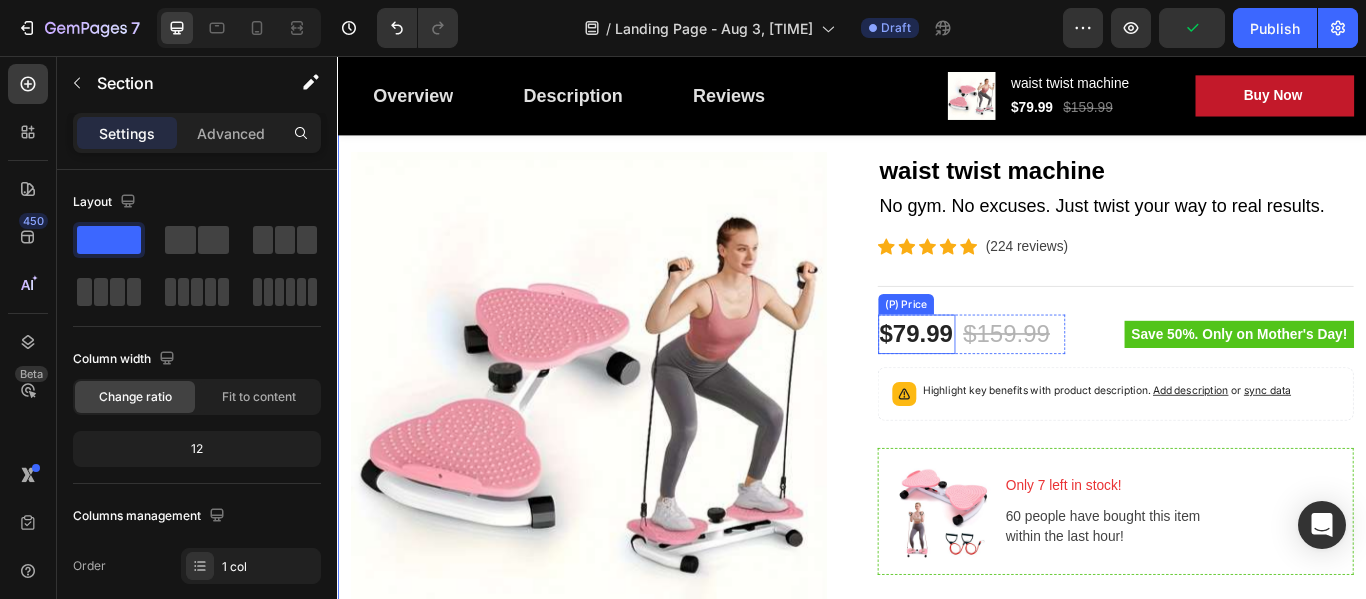 scroll, scrollTop: 300, scrollLeft: 0, axis: vertical 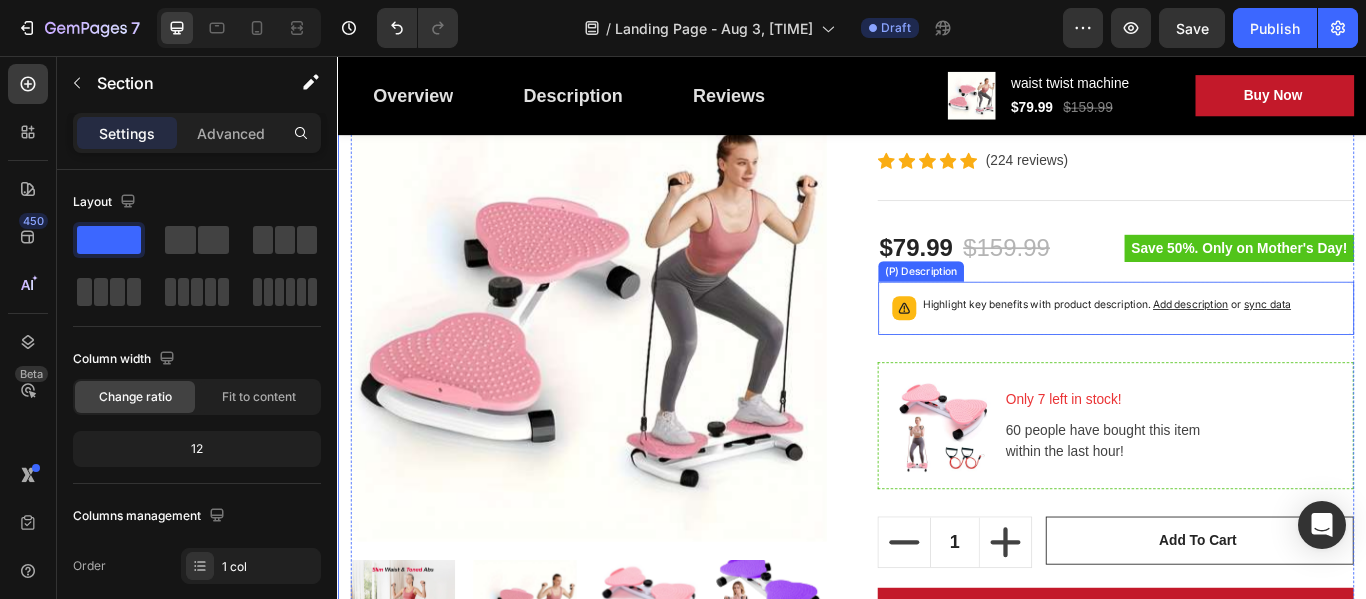 click on "Add description" at bounding box center (1332, 345) 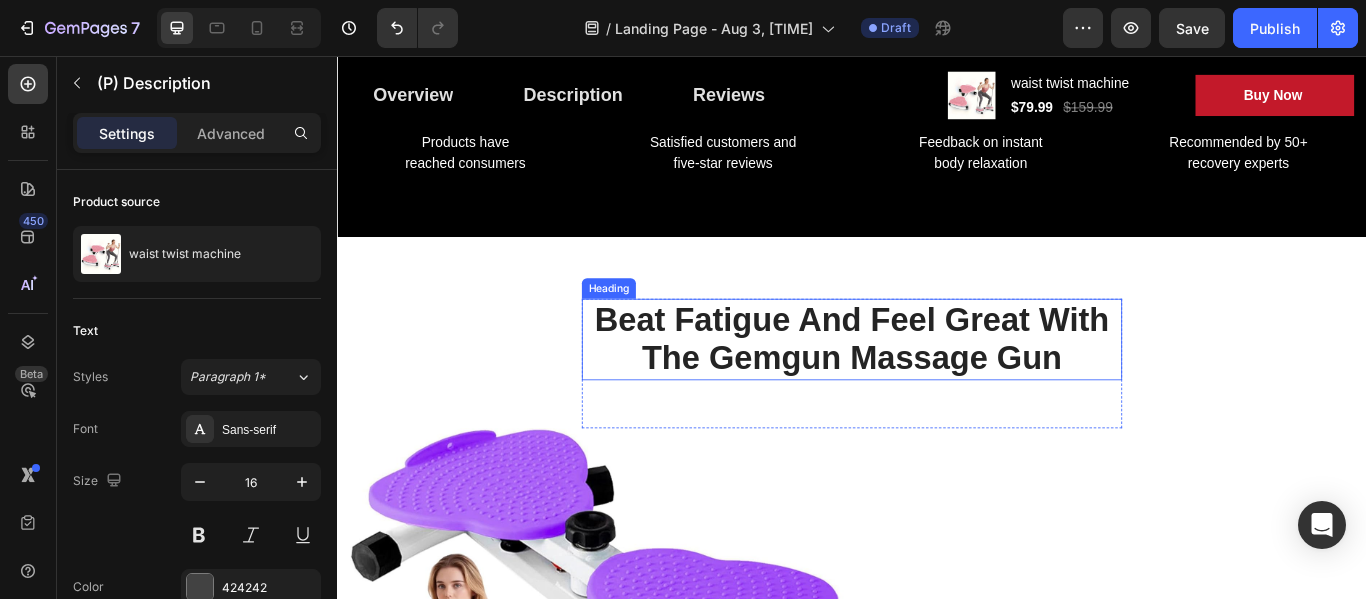 scroll, scrollTop: 1700, scrollLeft: 0, axis: vertical 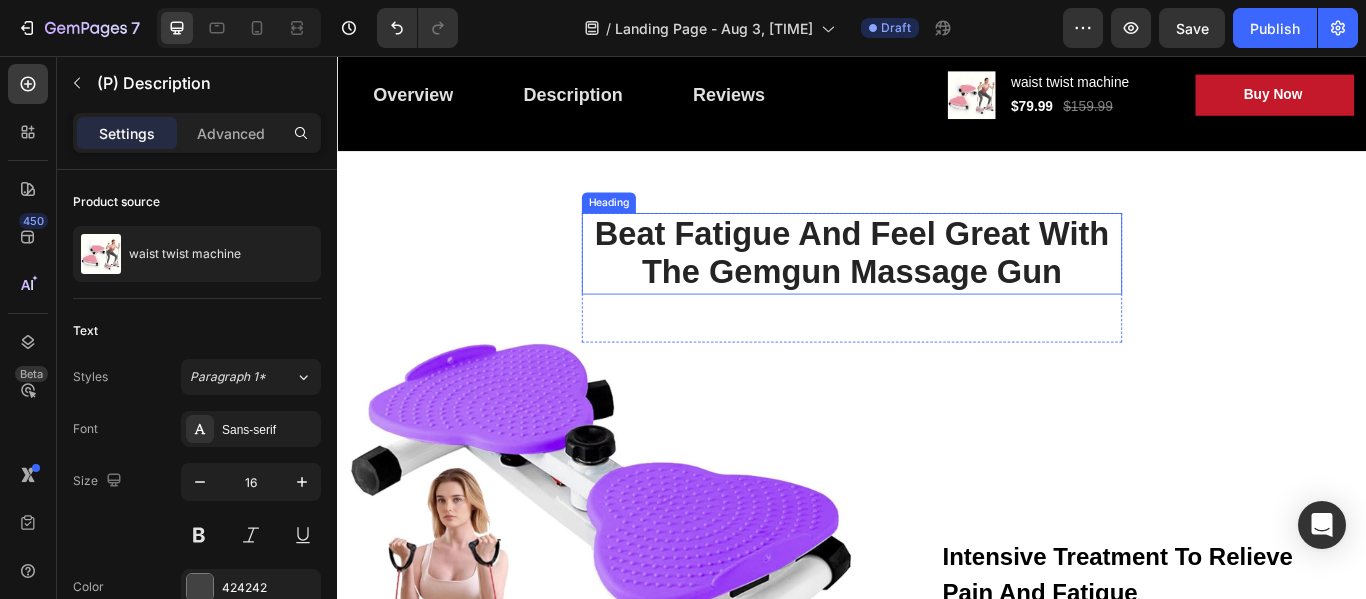 click on "Beat Fatigue And Feel Great With The Gemgun Massage Gun" at bounding box center [937, 286] 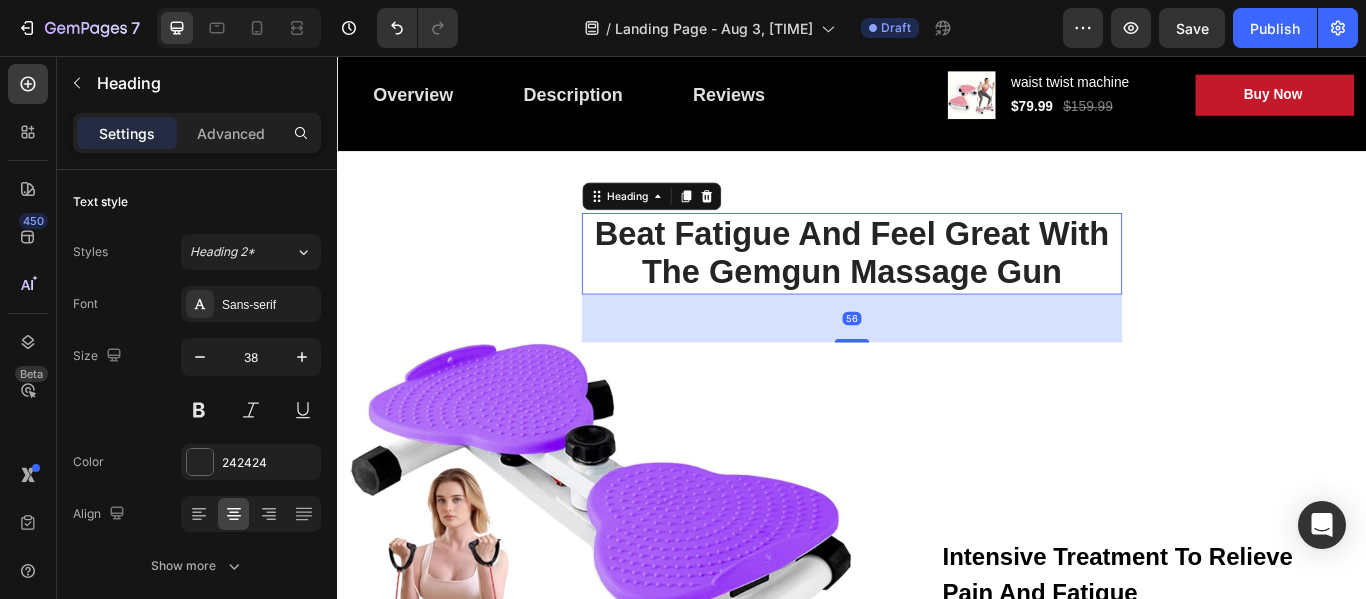click on "Beat Fatigue And Feel Great With The Gemgun Massage Gun" at bounding box center [937, 286] 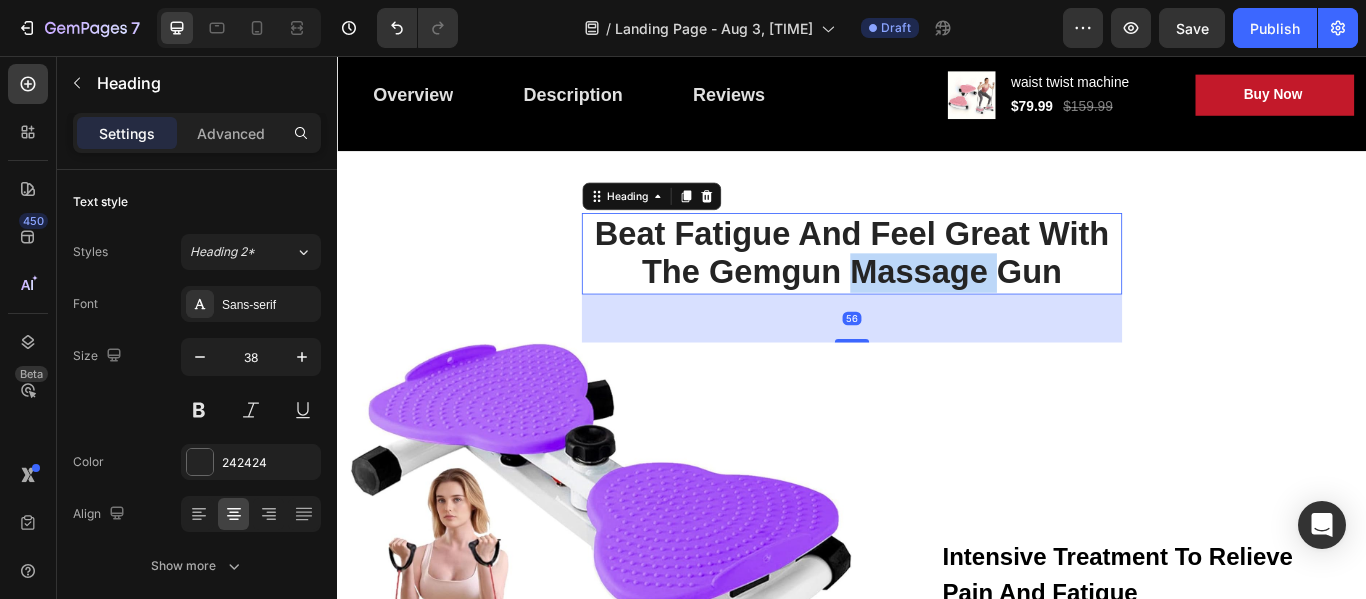 click on "Beat Fatigue And Feel Great With The Gemgun Massage Gun" at bounding box center (937, 286) 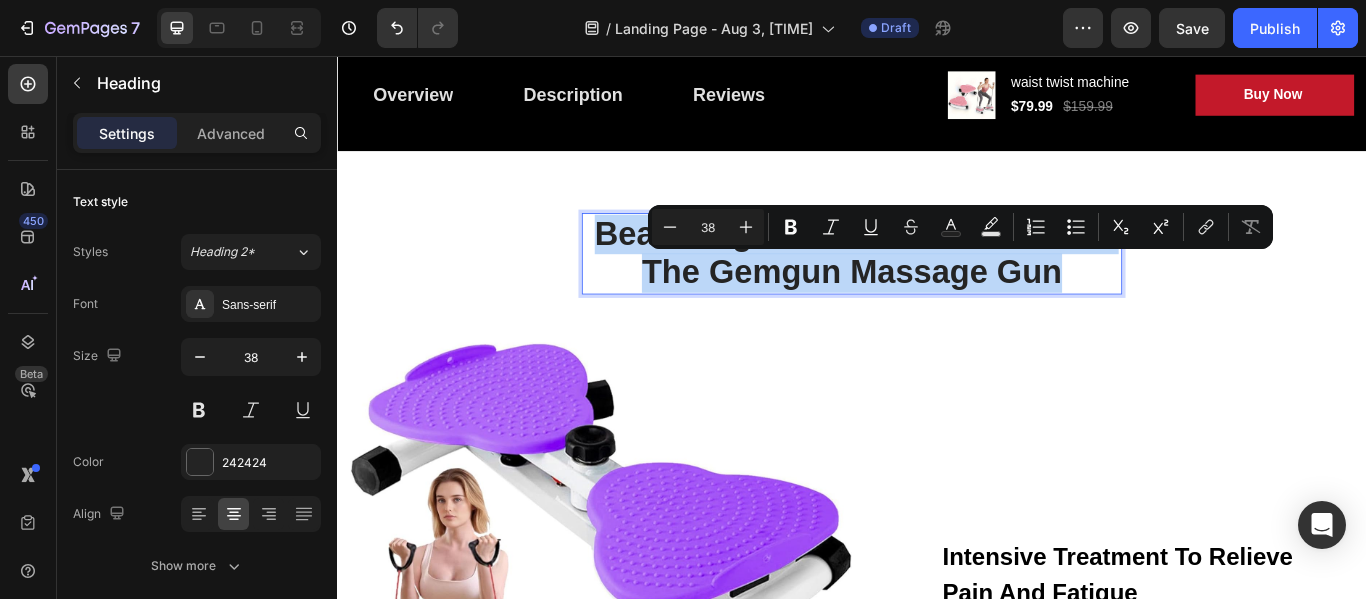 click on "Beat Fatigue And Feel Great With The Gemgun Massage Gun" at bounding box center [937, 286] 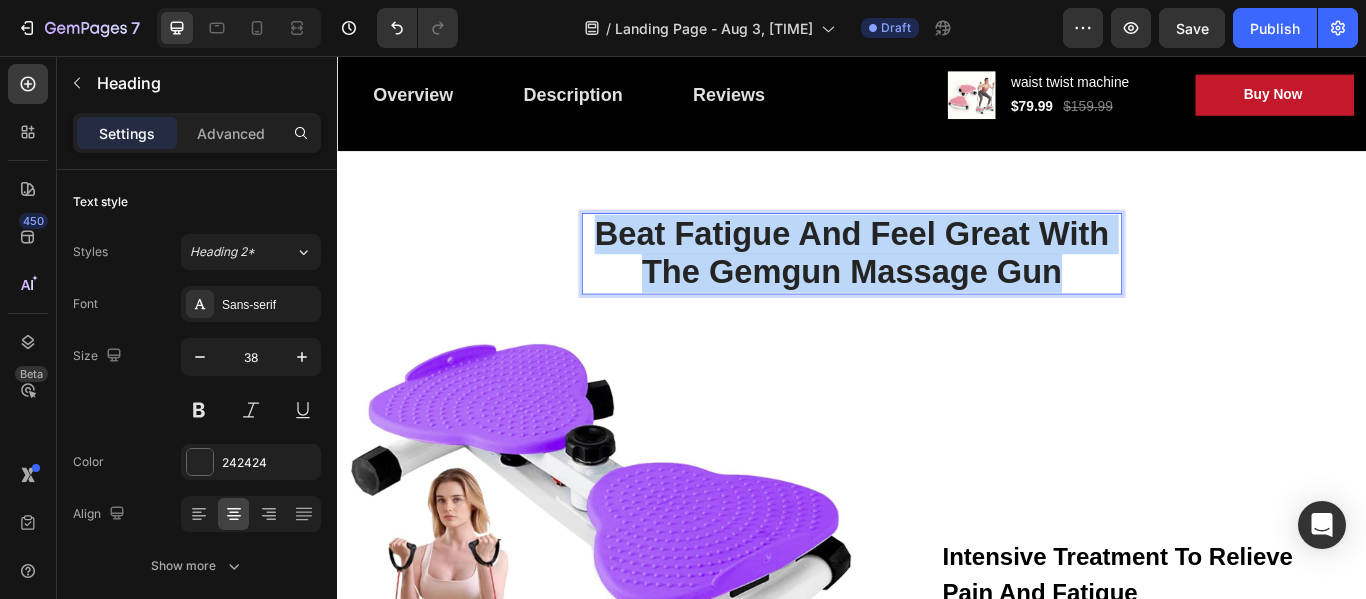 click on "Beat Fatigue And Feel Great With The Gemgun Massage Gun" at bounding box center [937, 286] 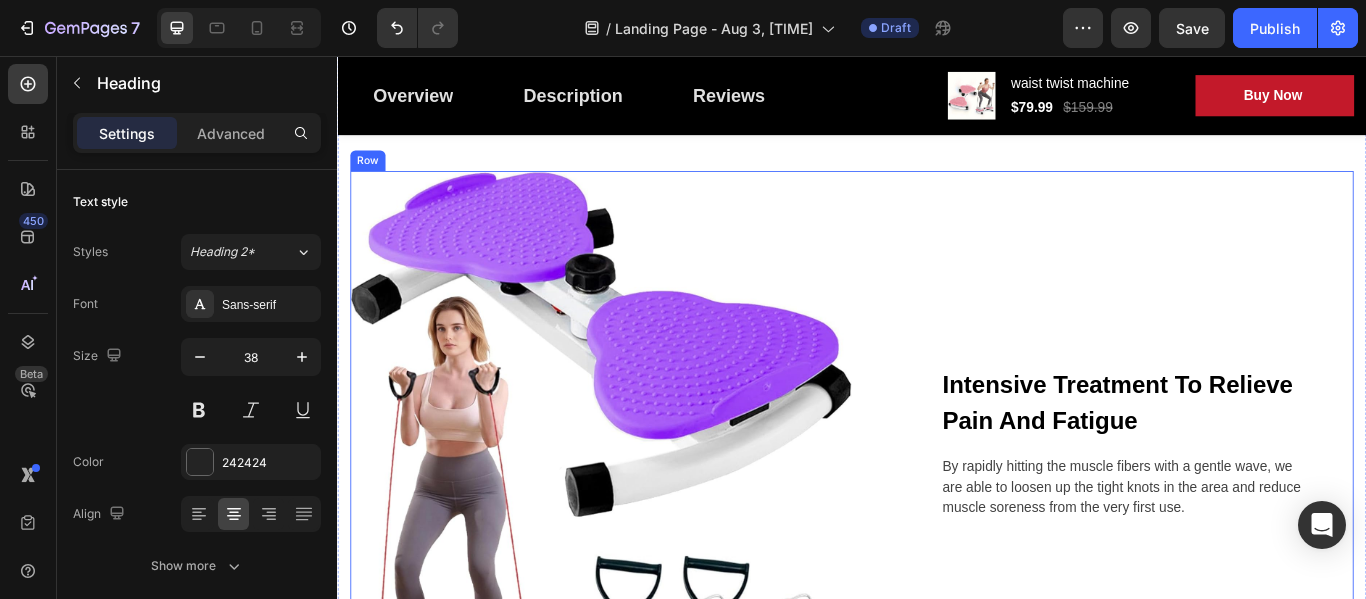 scroll, scrollTop: 2000, scrollLeft: 0, axis: vertical 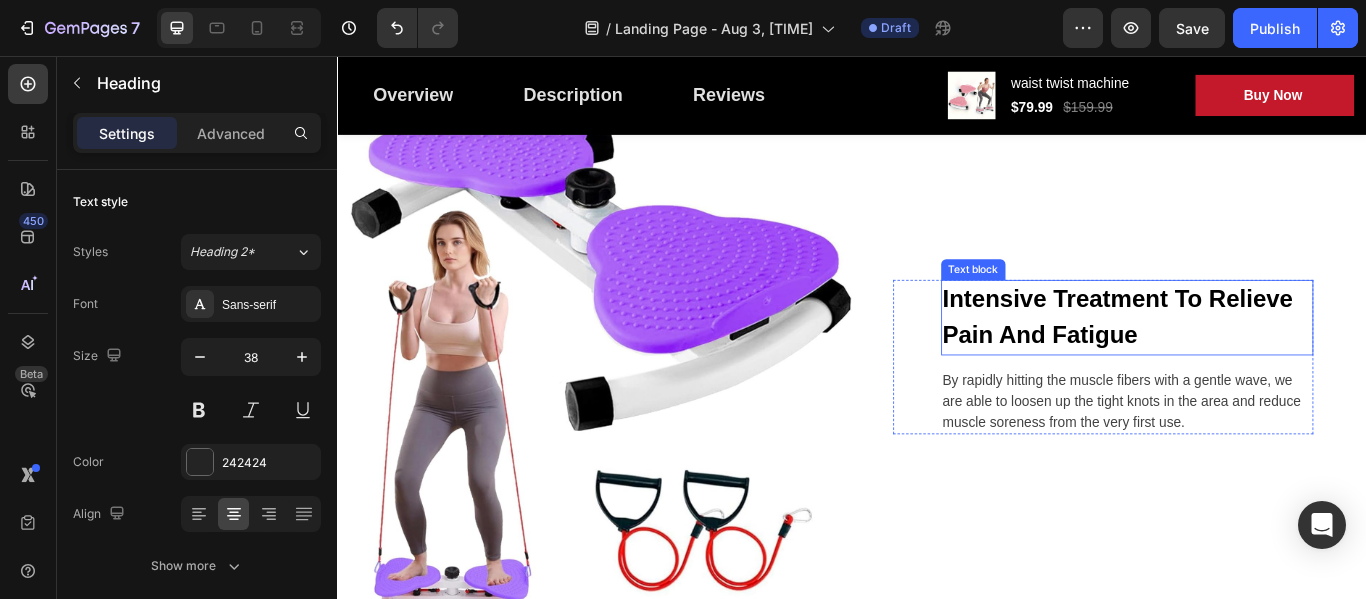 click on "Intensive Treatment To Relieve Pain And Fatigue" at bounding box center (1258, 361) 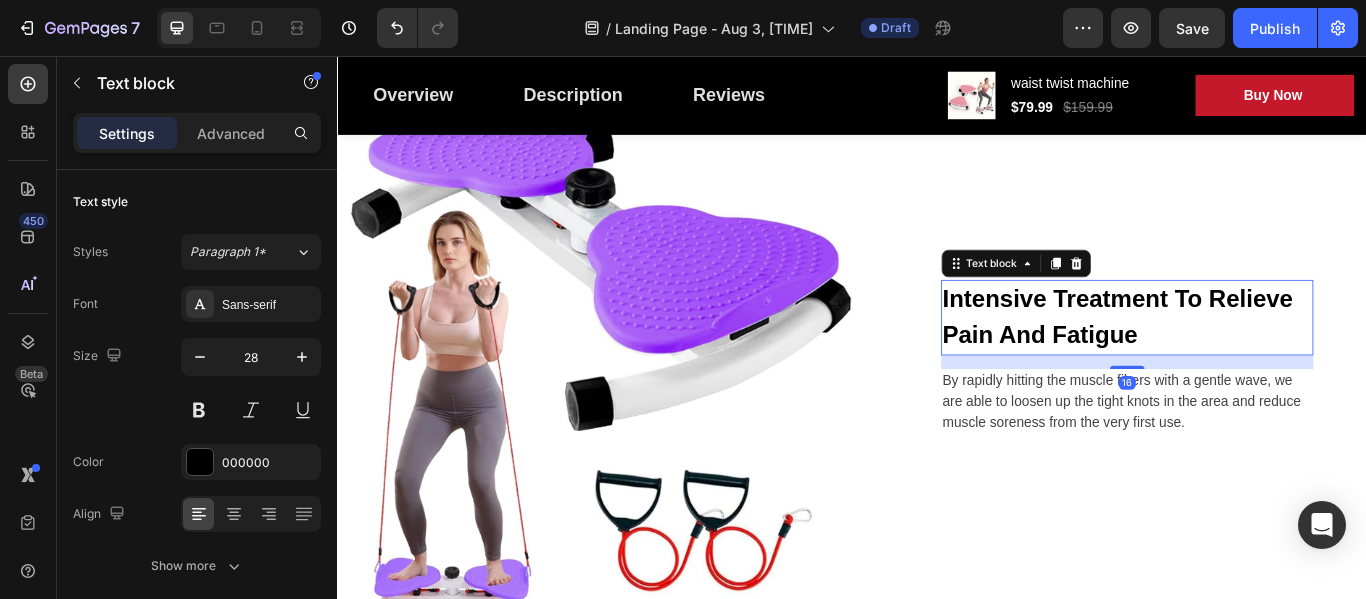click on "Intensive Treatment To Relieve Pain And Fatigue" at bounding box center [1258, 361] 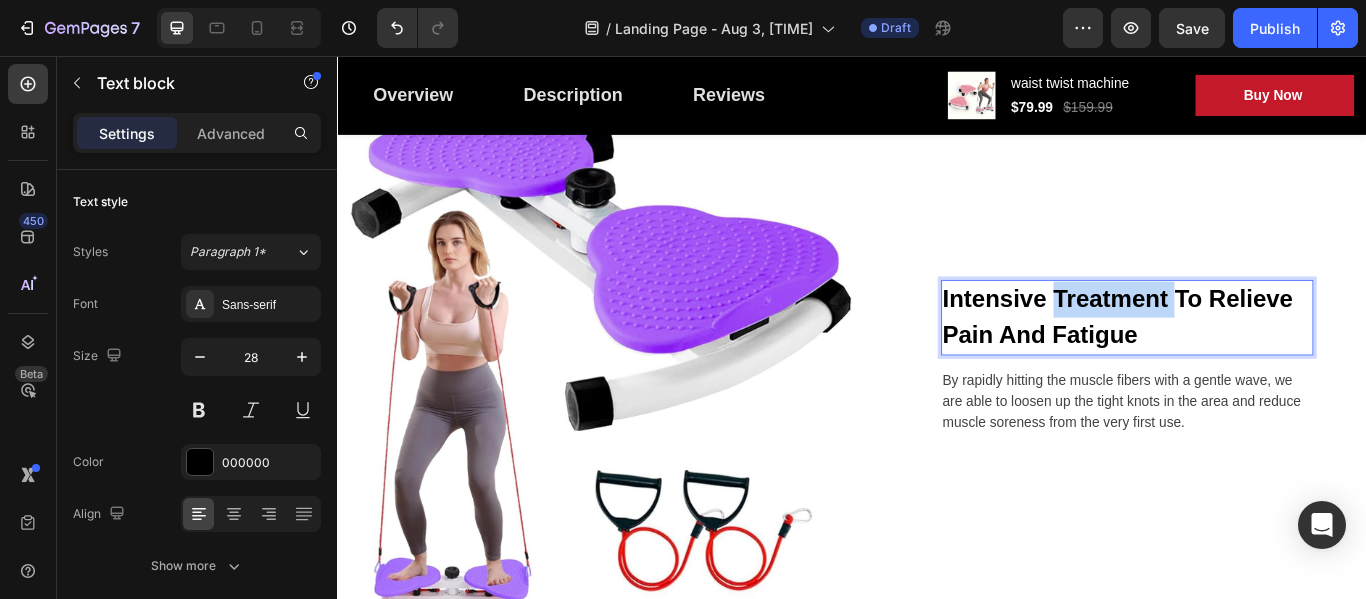 click on "Intensive Treatment To Relieve Pain And Fatigue" at bounding box center [1258, 361] 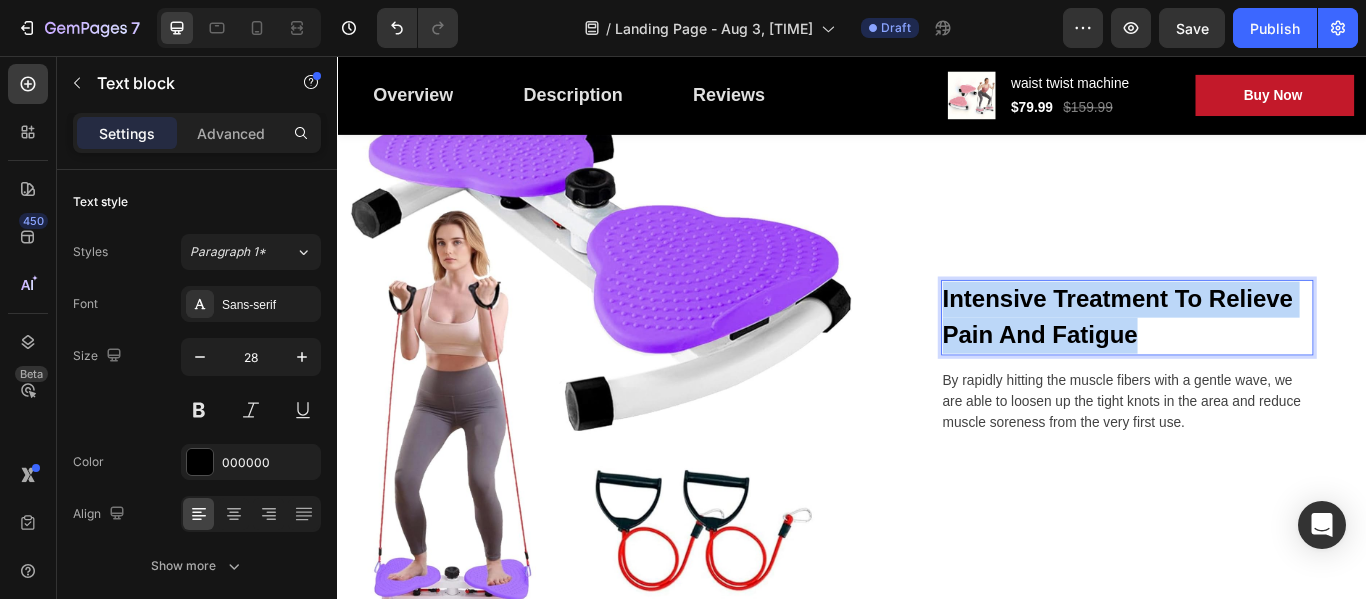 click on "Intensive Treatment To Relieve Pain And Fatigue" at bounding box center [1258, 361] 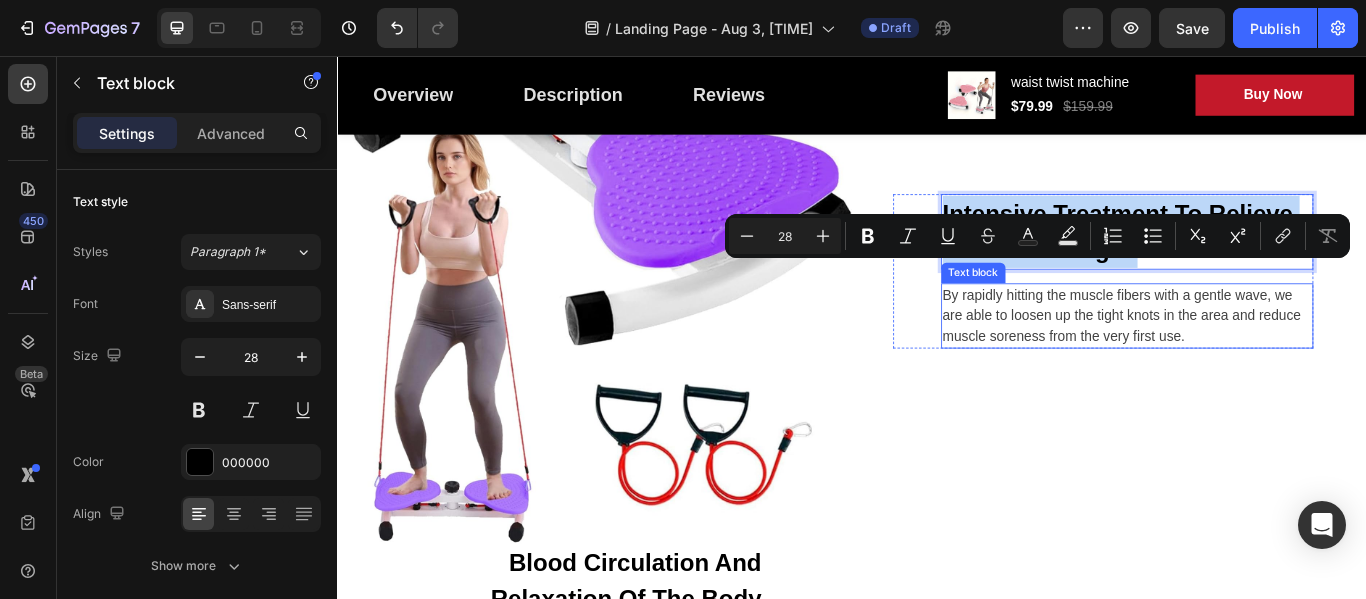 scroll, scrollTop: 2000, scrollLeft: 0, axis: vertical 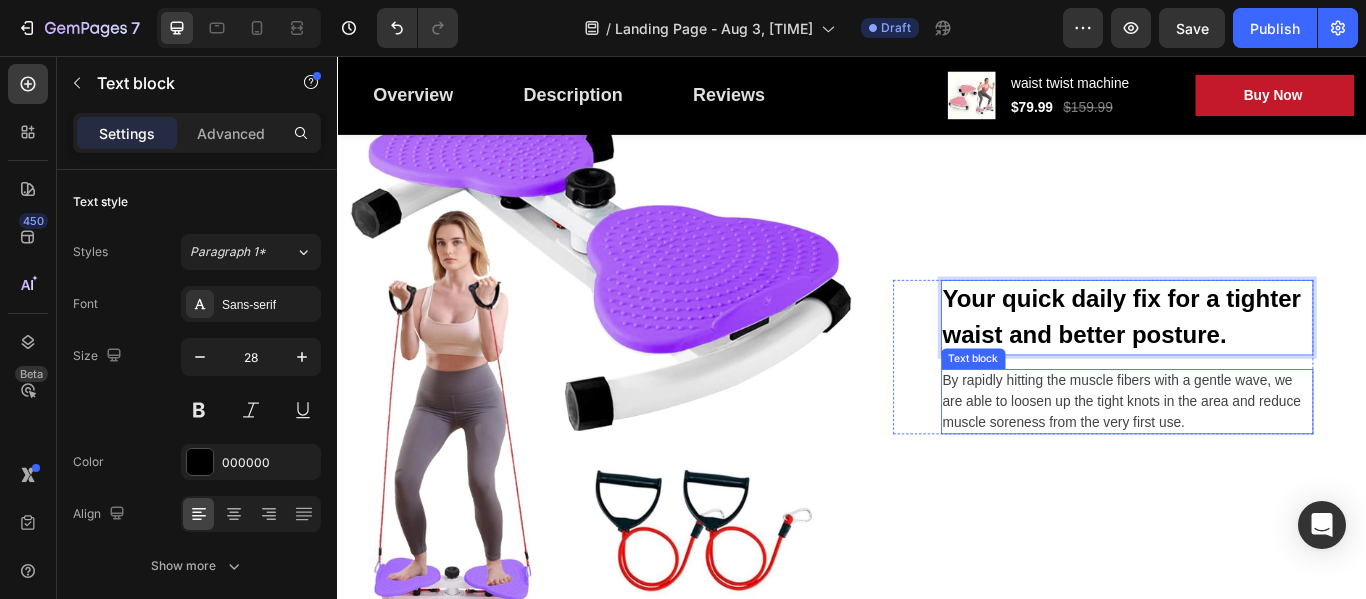 click on "By rapidly hitting the muscle fibers with a gentle wave, we are able to loosen up the tight knots in the area and reduce muscle soreness from the very first use." at bounding box center [1258, 459] 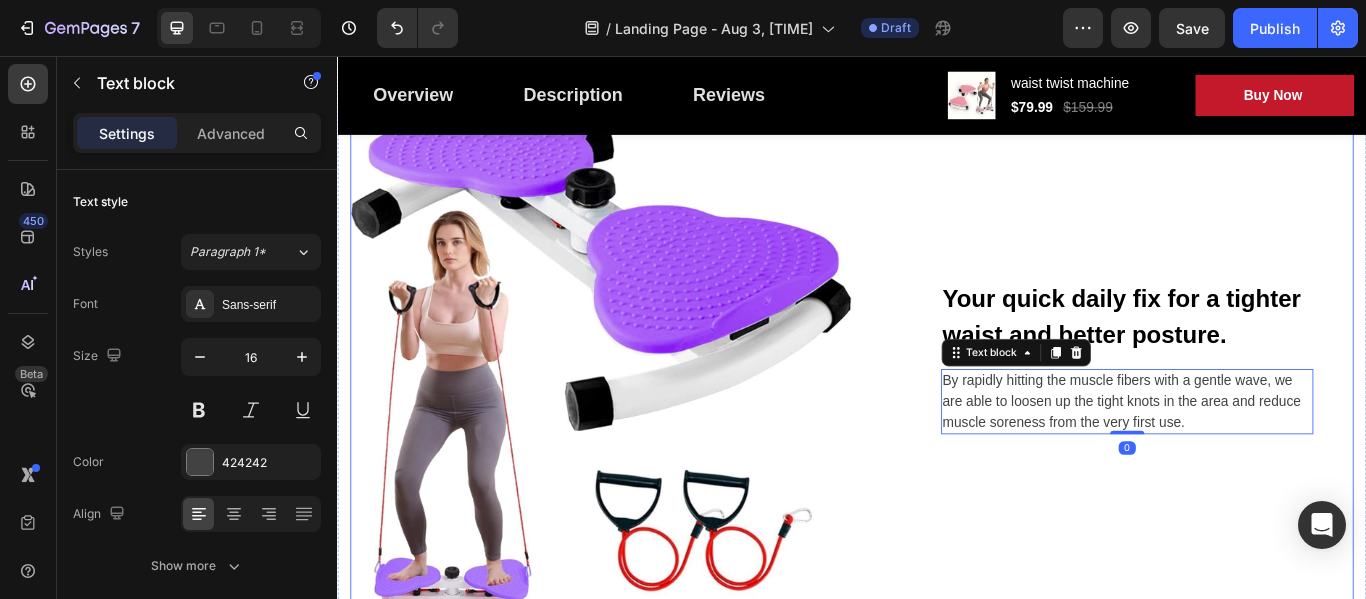 click on "Your quick daily fix for a tighter waist and better posture. Text block By rapidly hitting the muscle fibers with a gentle wave, we are able to loosen up the tight knots in the area and reduce muscle soreness from the very first use. Text block   0 Row" at bounding box center [1229, 407] 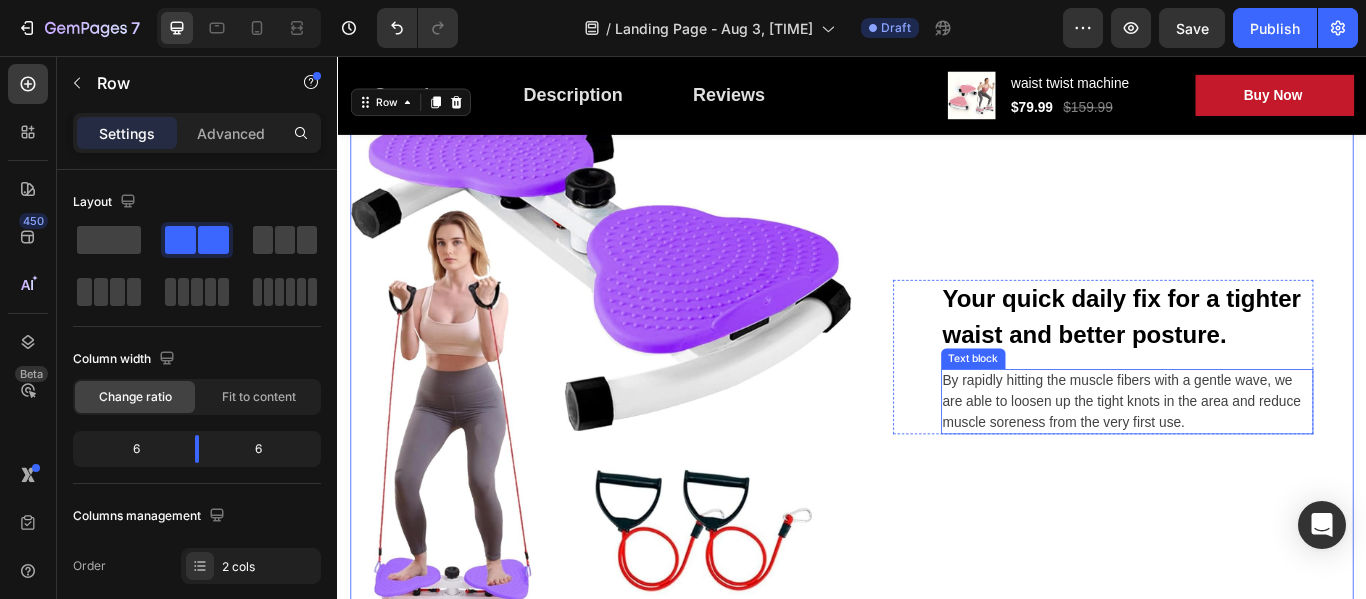 click on "By rapidly hitting the muscle fibers with a gentle wave, we are able to loosen up the tight knots in the area and reduce muscle soreness from the very first use." at bounding box center [1258, 459] 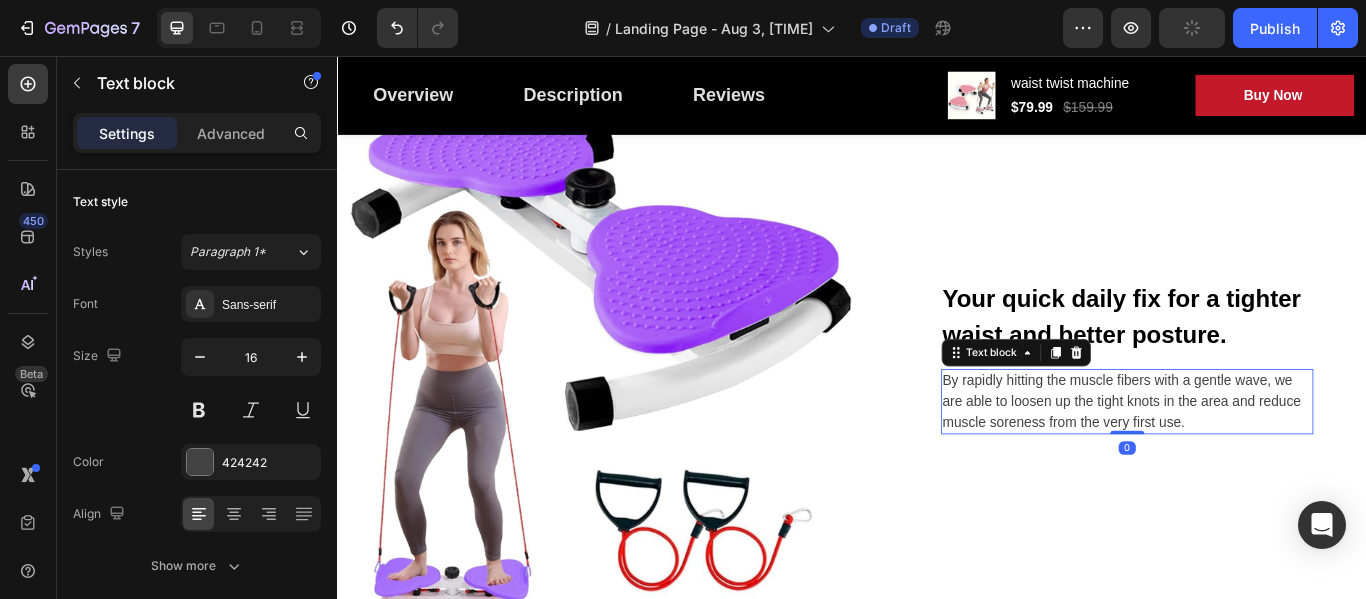 click on "By rapidly hitting the muscle fibers with a gentle wave, we are able to loosen up the tight knots in the area and reduce muscle soreness from the very first use." at bounding box center (1258, 459) 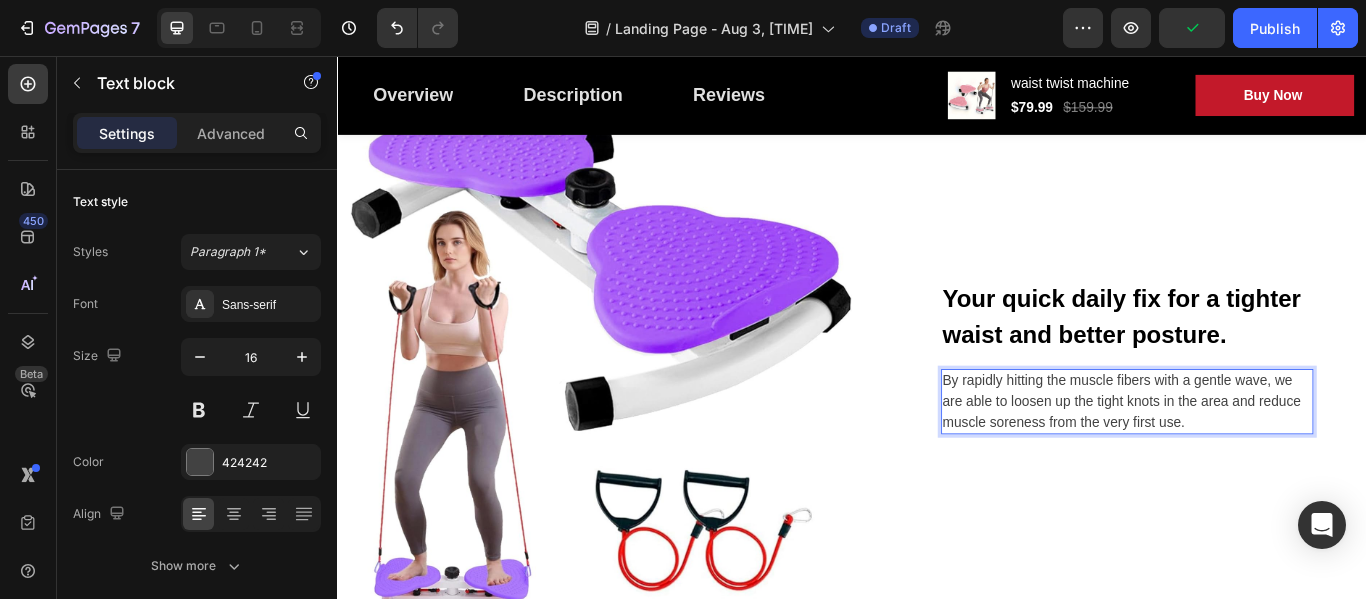 click on "By rapidly hitting the muscle fibers with a gentle wave, we are able to loosen up the tight knots in the area and reduce muscle soreness from the very first use." at bounding box center (1258, 459) 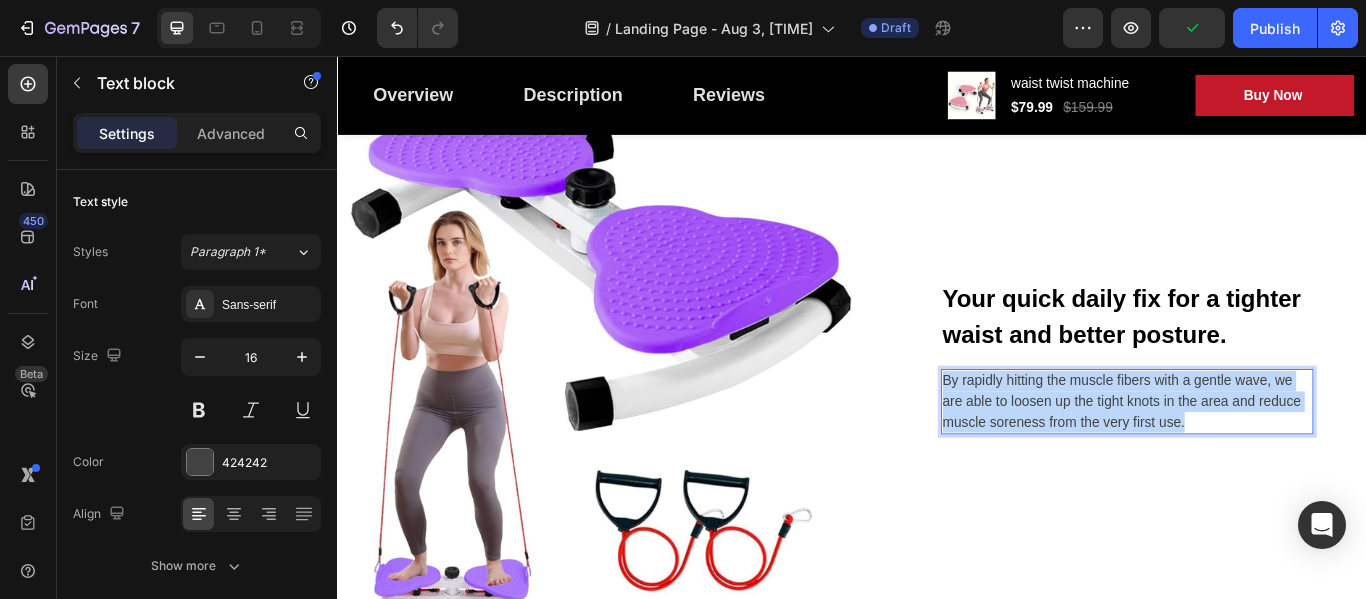 click on "By rapidly hitting the muscle fibers with a gentle wave, we are able to loosen up the tight knots in the area and reduce muscle soreness from the very first use." at bounding box center (1258, 459) 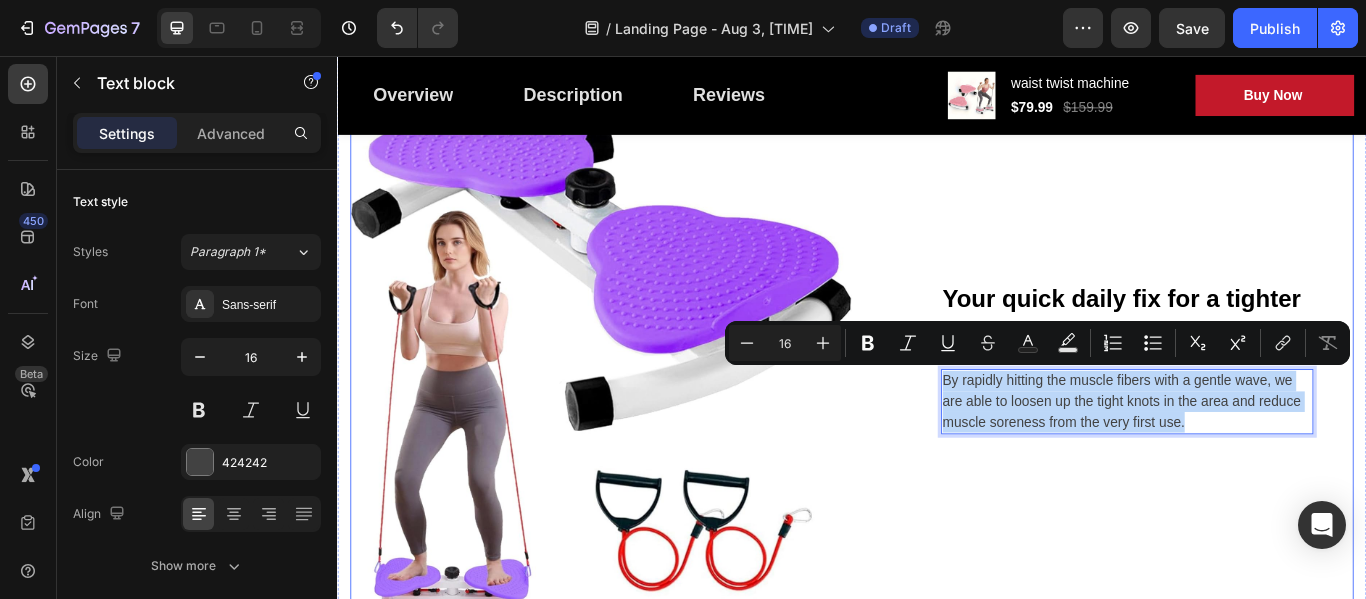 click on "Your quick daily fix for a tighter waist and better posture. Text block By rapidly hitting the muscle fibers with a gentle wave, we are able to loosen up the tight knots in the area and reduce muscle soreness from the very first use. Text block   0 Row" at bounding box center (1229, 407) 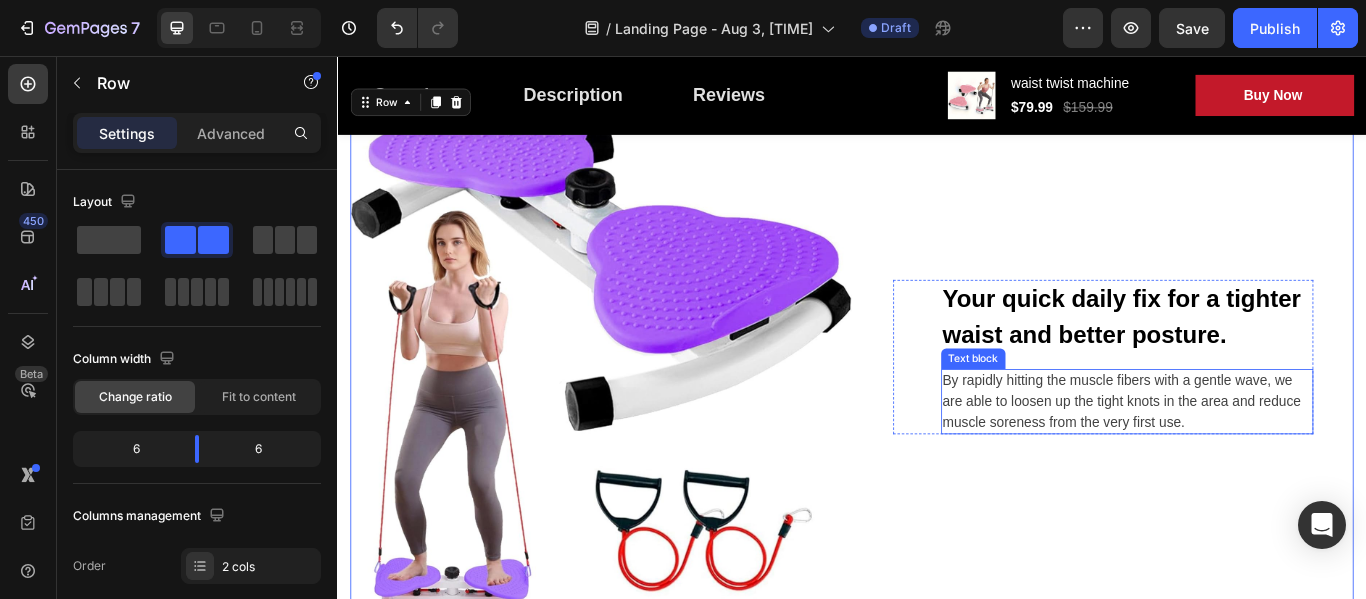 click on "By rapidly hitting the muscle fibers with a gentle wave, we are able to loosen up the tight knots in the area and reduce muscle soreness from the very first use." at bounding box center (1258, 459) 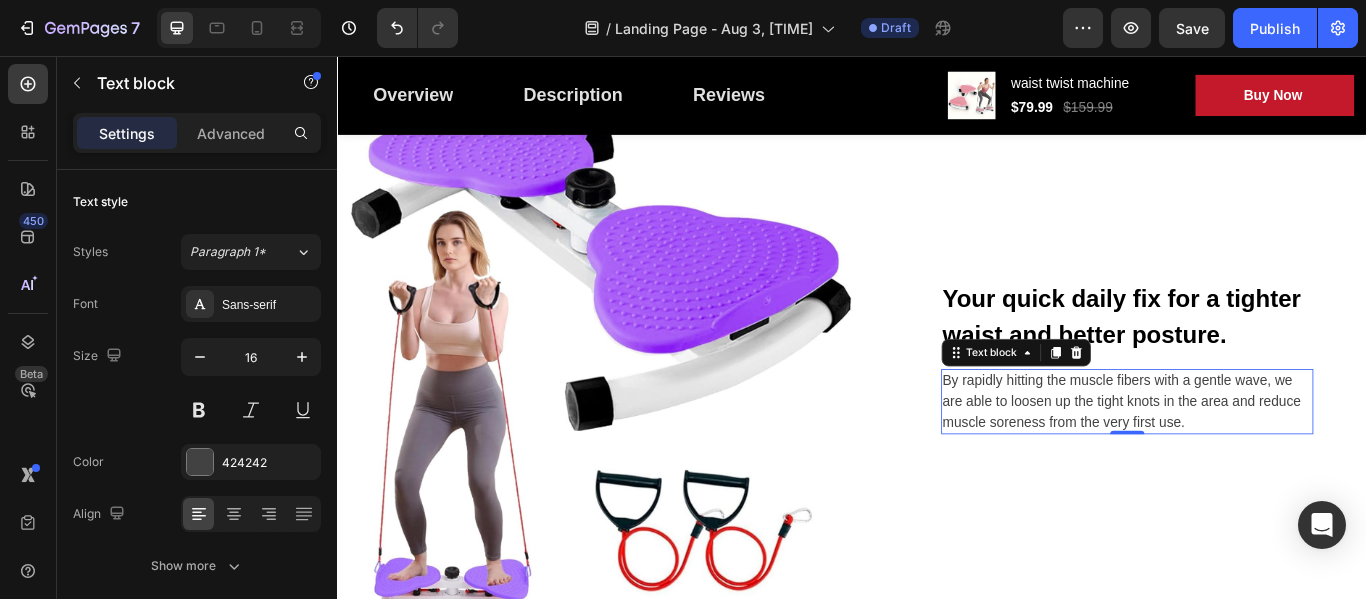 click on "By rapidly hitting the muscle fibers with a gentle wave, we are able to loosen up the tight knots in the area and reduce muscle soreness from the very first use." at bounding box center [1258, 459] 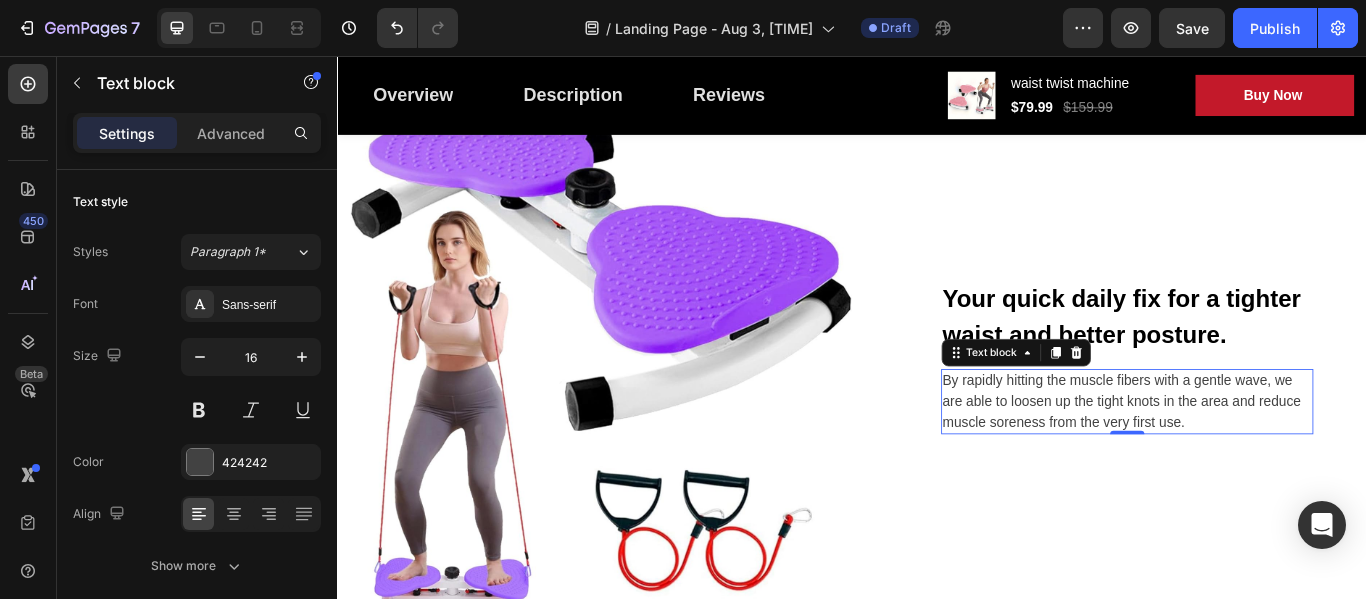 click on "Your quick daily fix for a tighter waist and better posture. Text block By rapidly hitting the muscle fibers with a gentle wave, we are able to loosen up the tight knots in the area and reduce muscle soreness from the very first use. Text block   0 Row" at bounding box center [1229, 407] 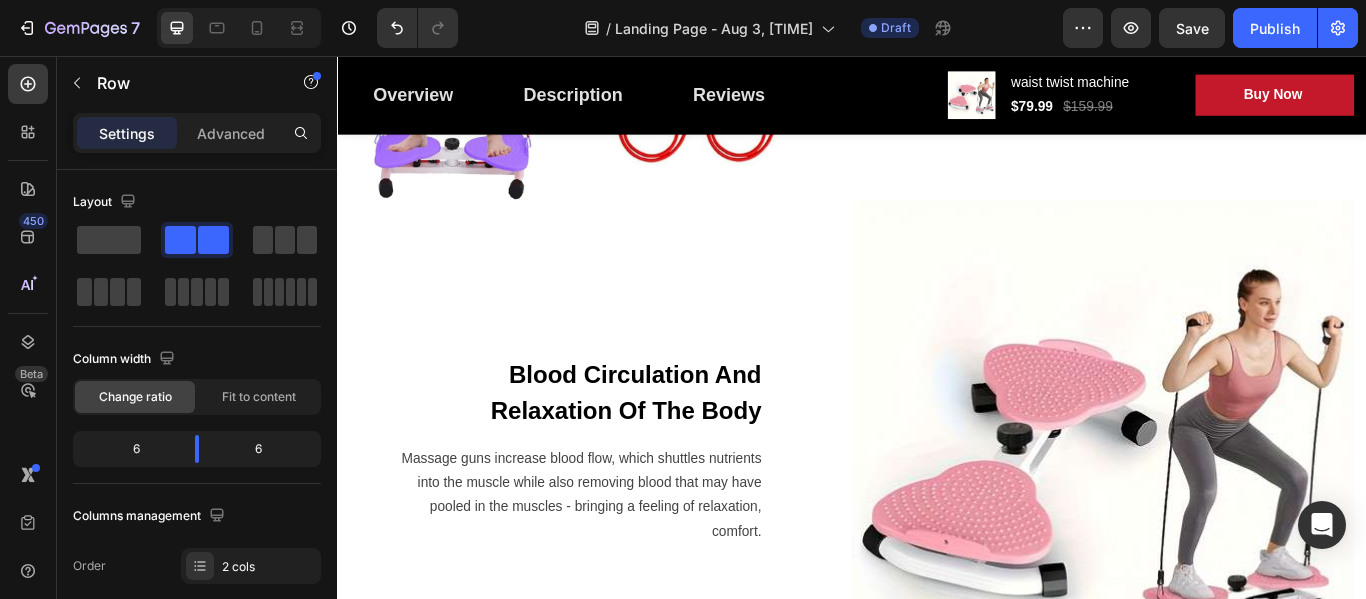 scroll, scrollTop: 2300, scrollLeft: 0, axis: vertical 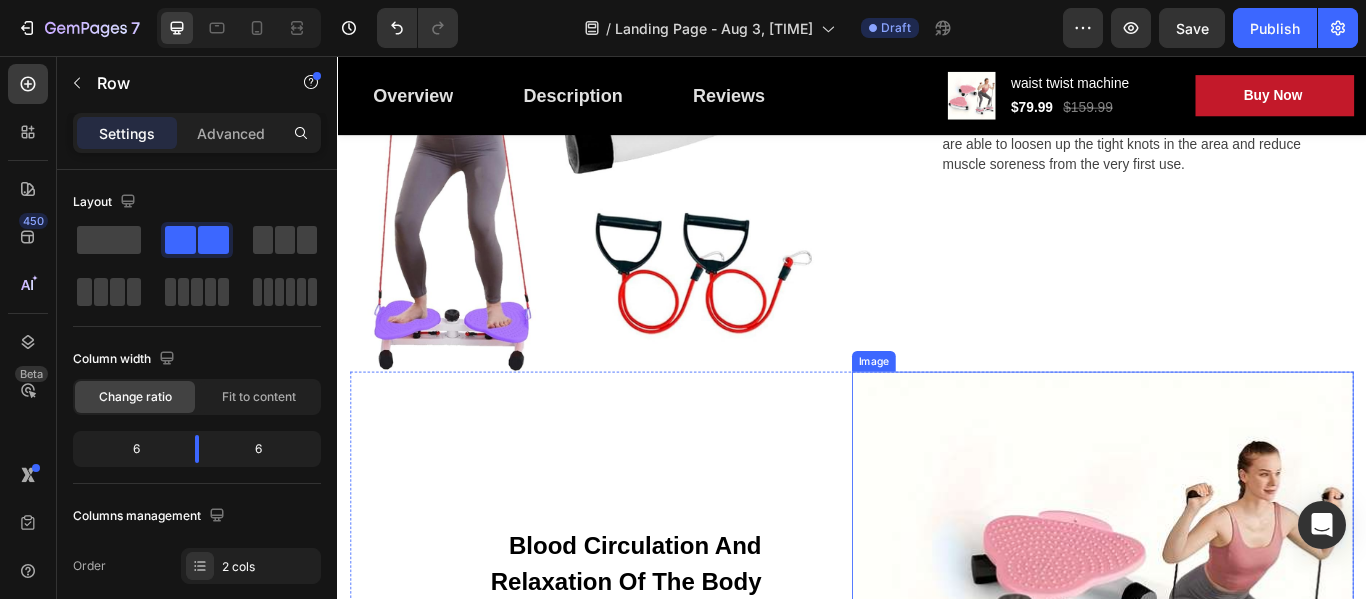 click at bounding box center (1229, 716) 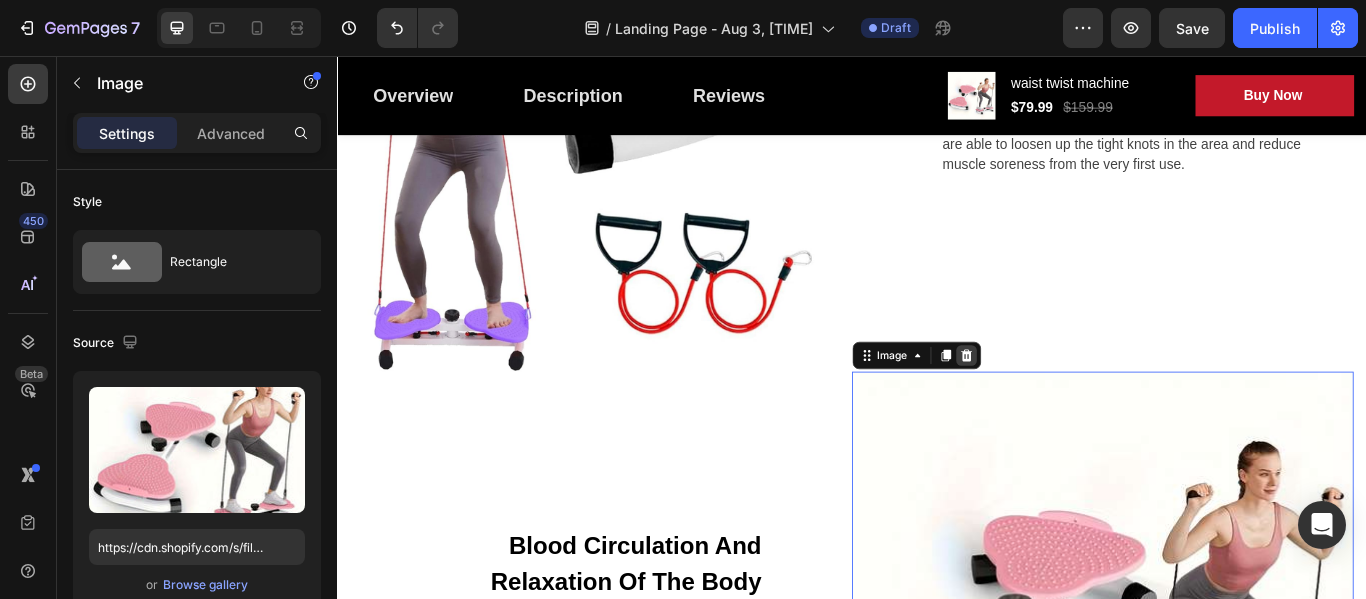 click 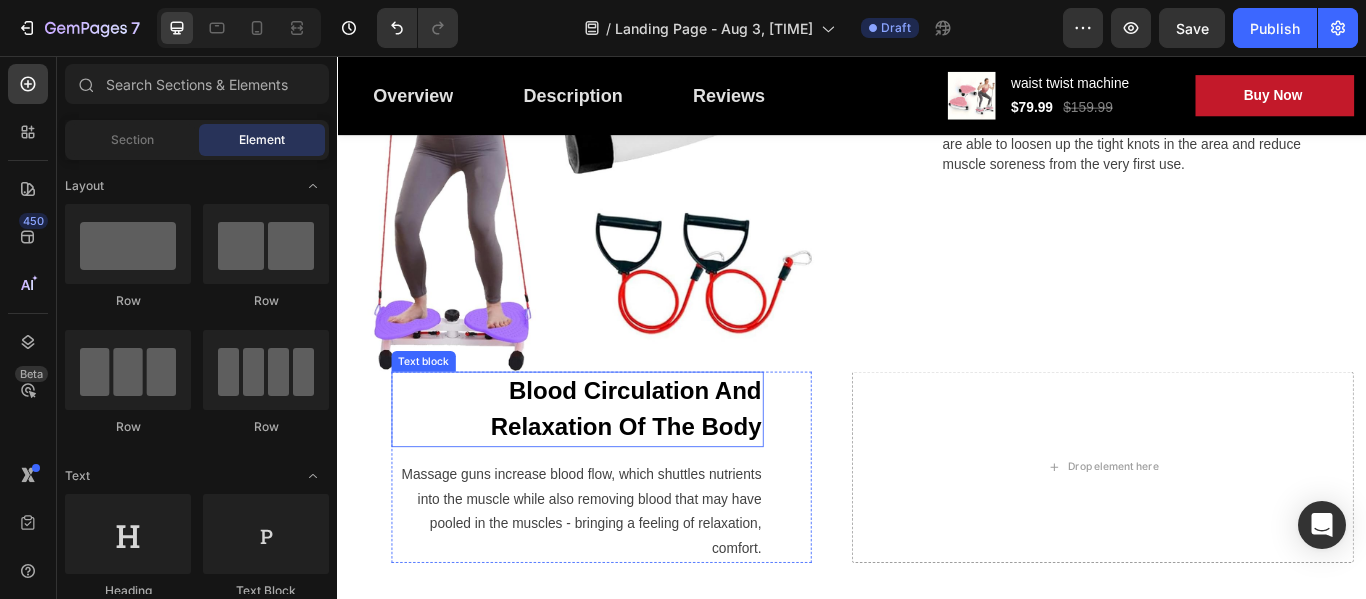 click on "Blood Circulation And Relaxation Of The Body" at bounding box center [617, 468] 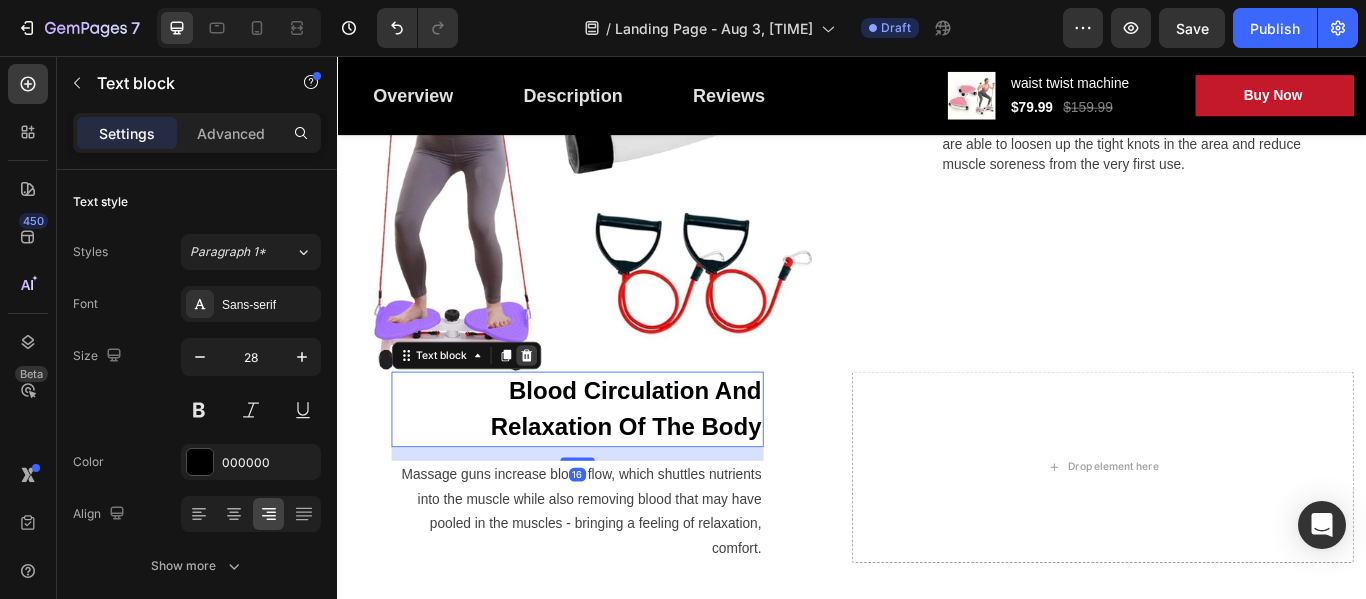 click 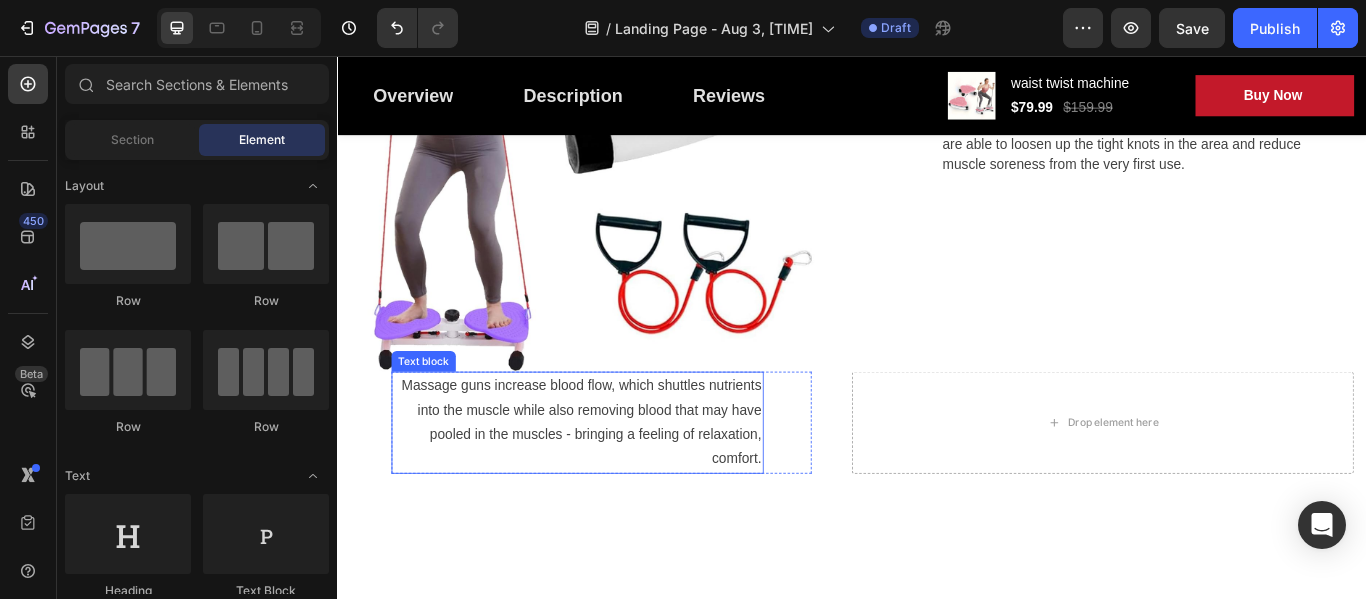 click at bounding box center [644, 107] 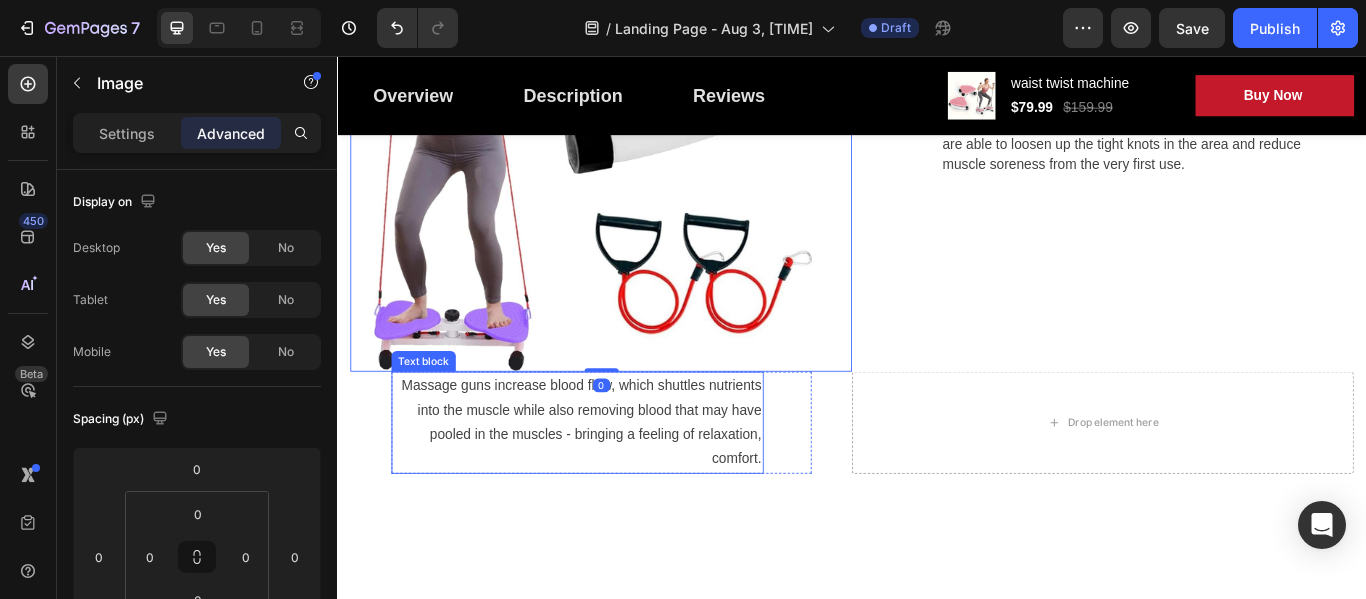 click on "Massage guns increase blood flow, which shuttles nutrients into the muscle while also removing blood that may have pooled in the muscles - bringing a feeling of relaxation, comfort." at bounding box center (617, 483) 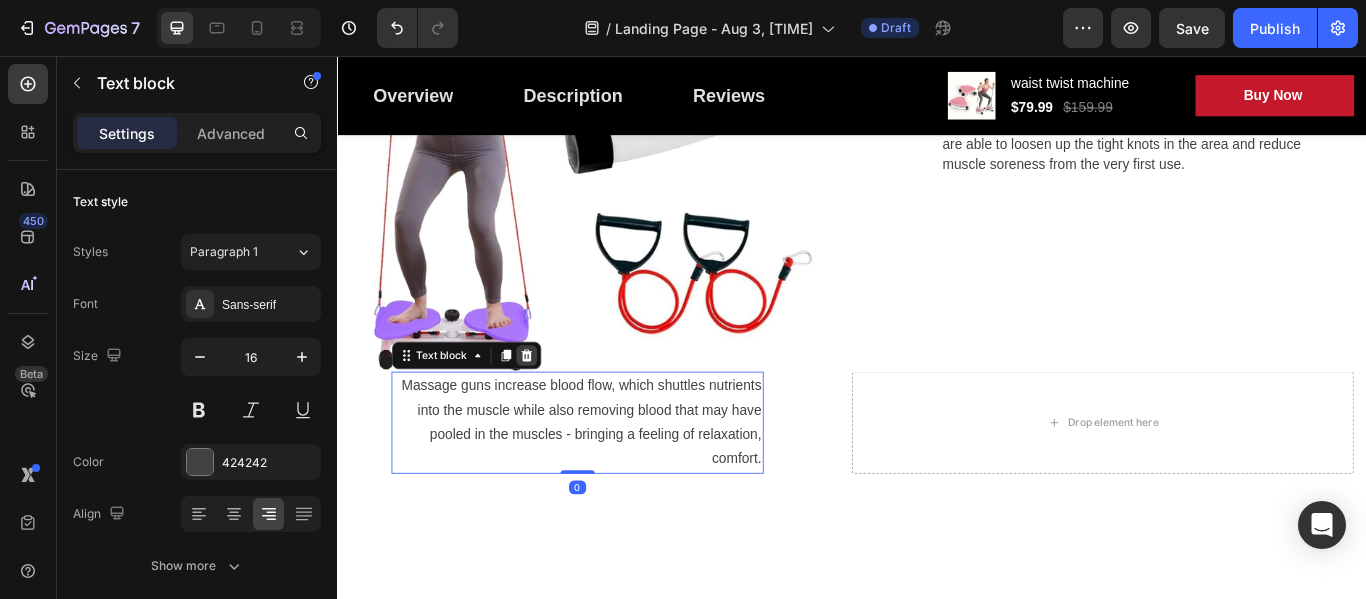 click 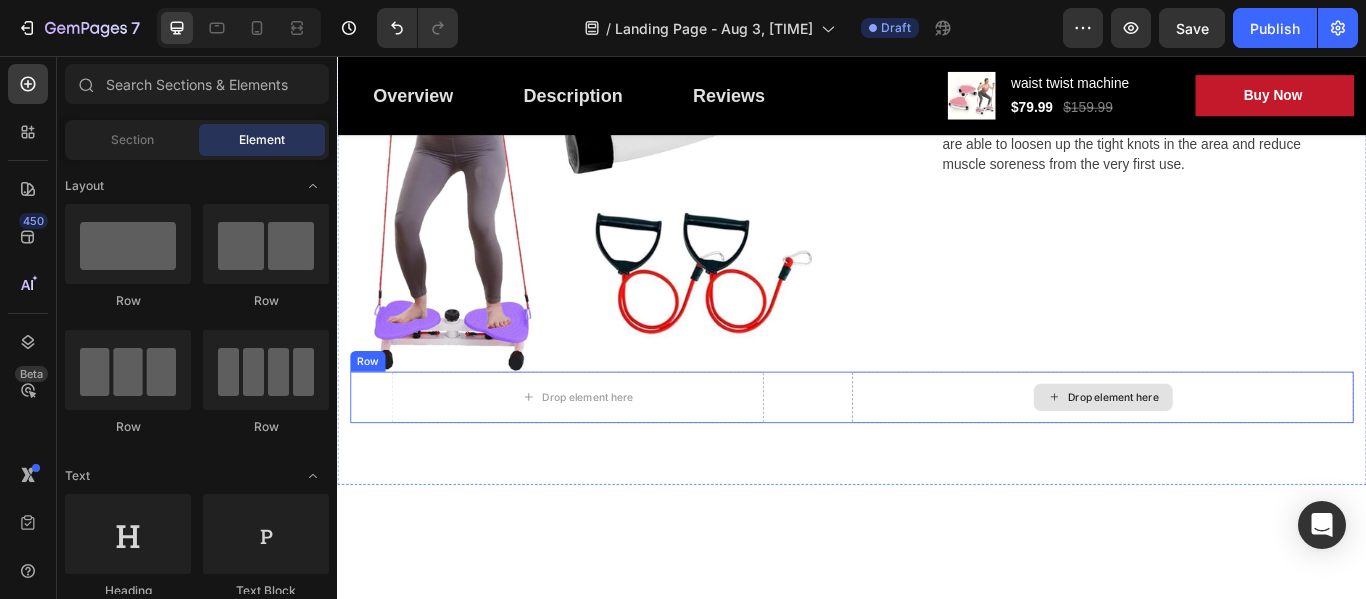 click on "Drop element here" at bounding box center (1229, 454) 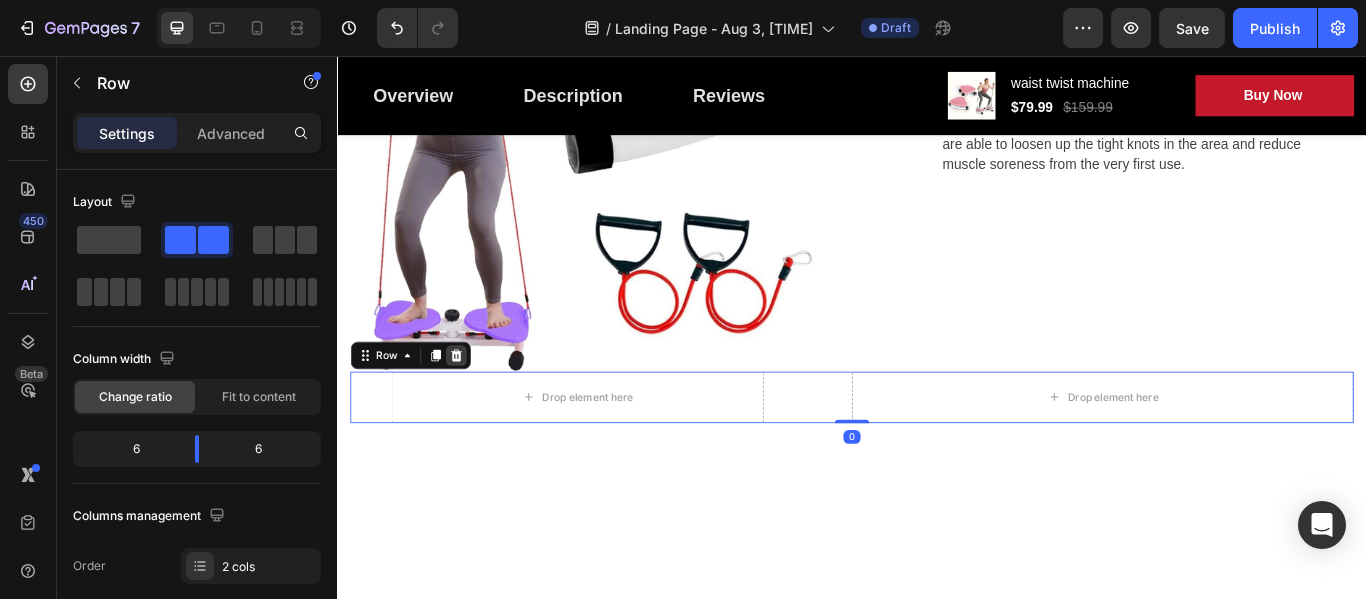 click 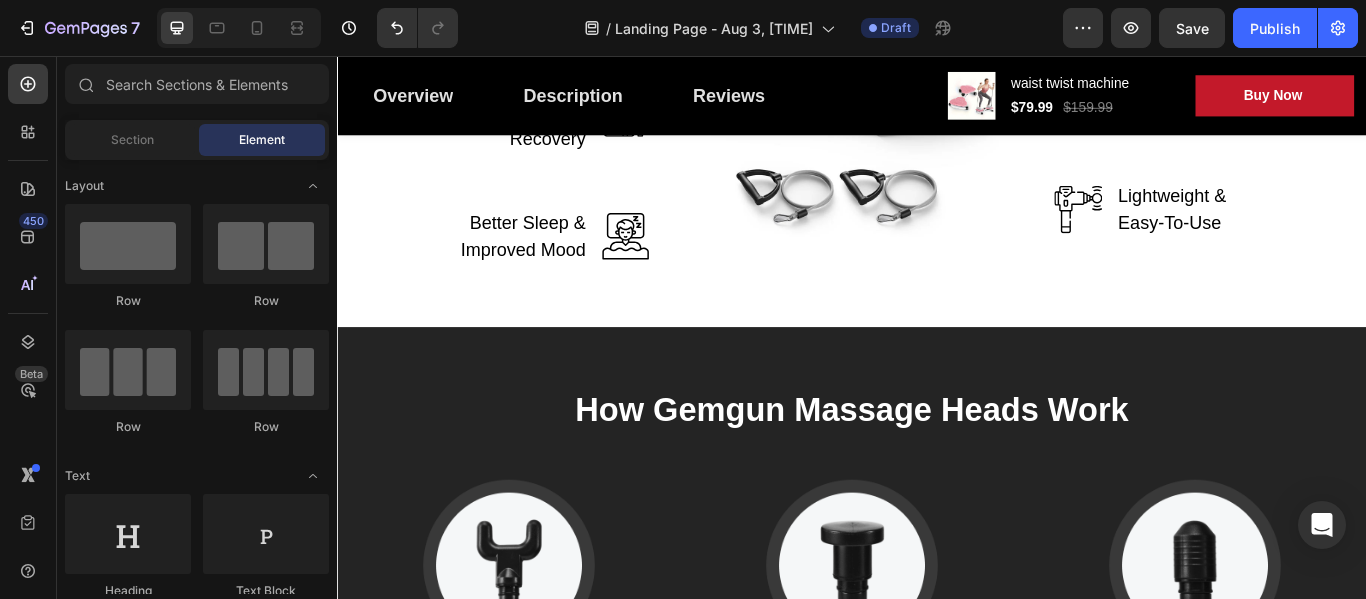 scroll, scrollTop: 3000, scrollLeft: 0, axis: vertical 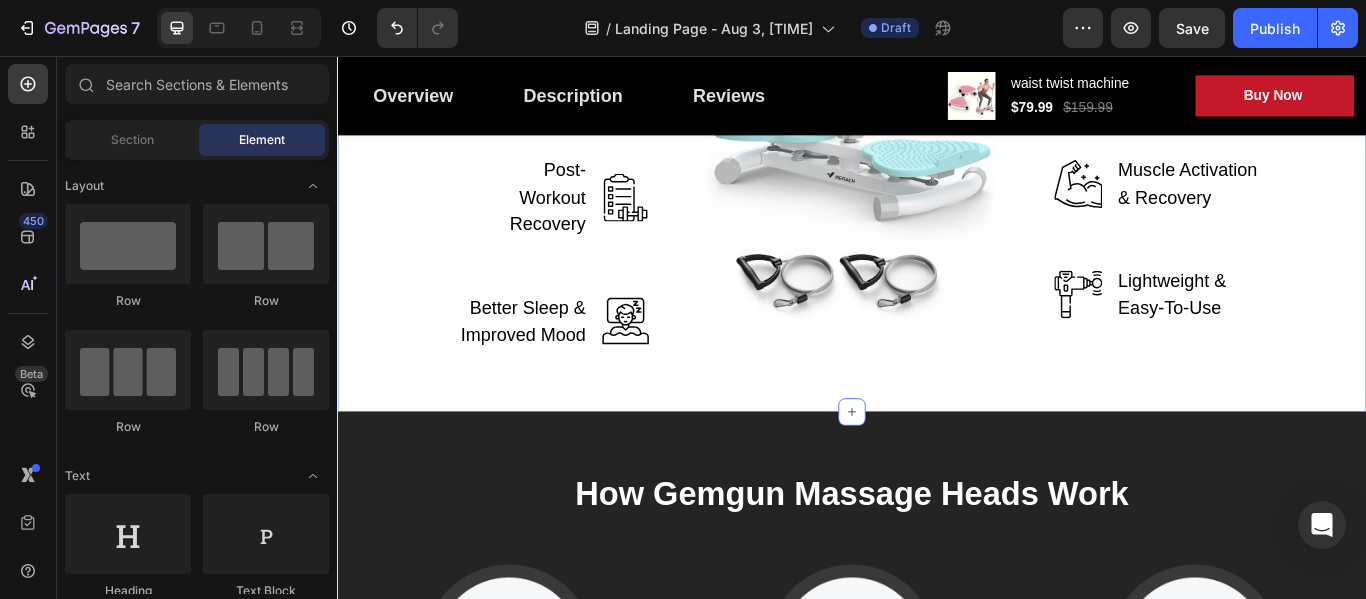 click on "Choose The Perfect Relaxing Gift To Pamper Your Family Heading Row Alleviate Aches & Pain Text block Image Row Post-Workout Recovery Text block Image Row Better Sleep & Improved Mood Text block Image Row Image Image Promotes Circulation Text block Row Image Muscle Activation & Recovery Text block Row Image Lightweight & Easy-To-Use Text block Row Row Section 5" at bounding box center (937, 129) 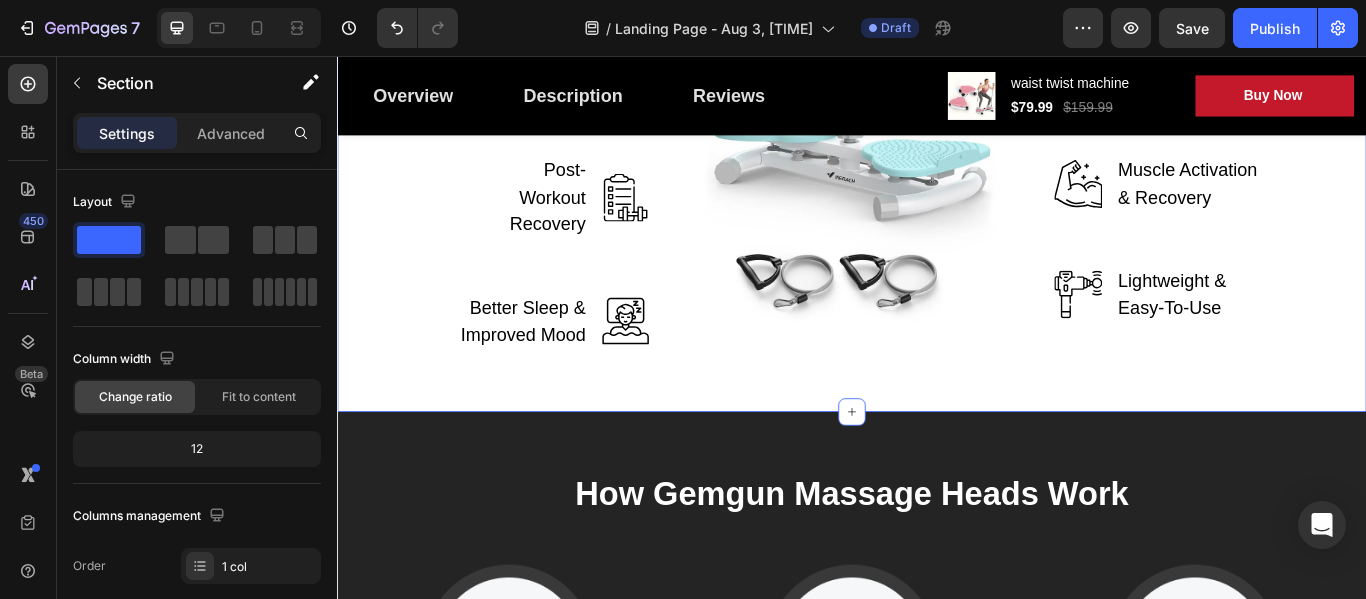 scroll, scrollTop: 3200, scrollLeft: 0, axis: vertical 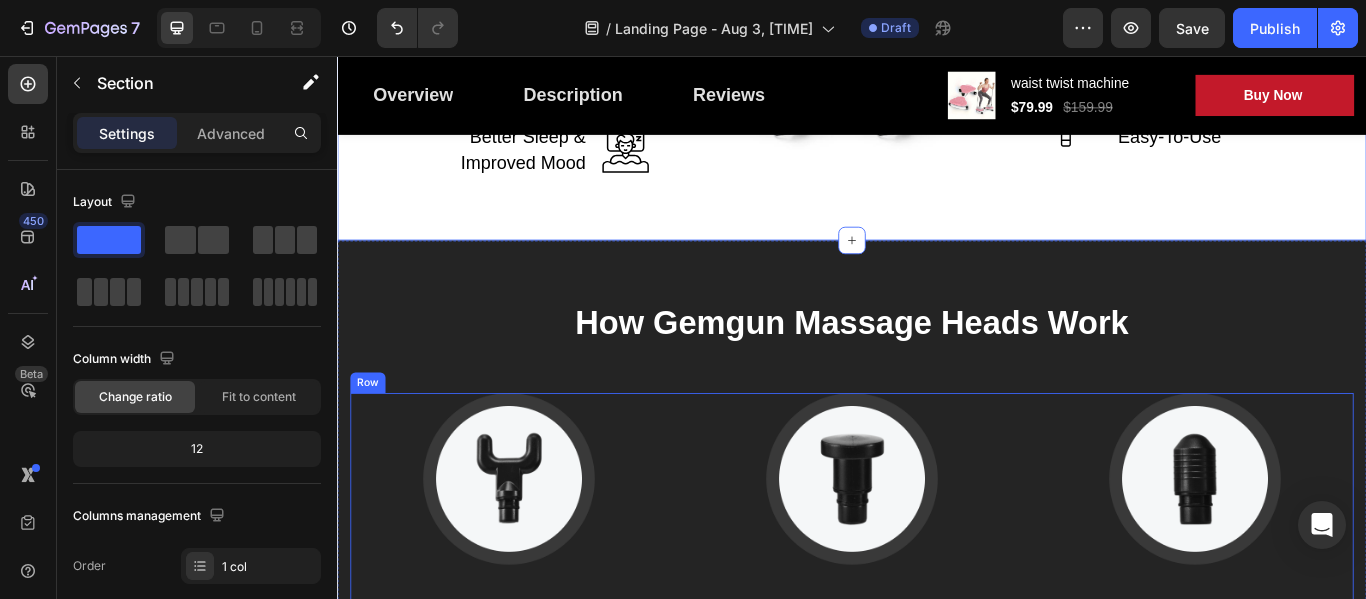 click at bounding box center (1337, 549) 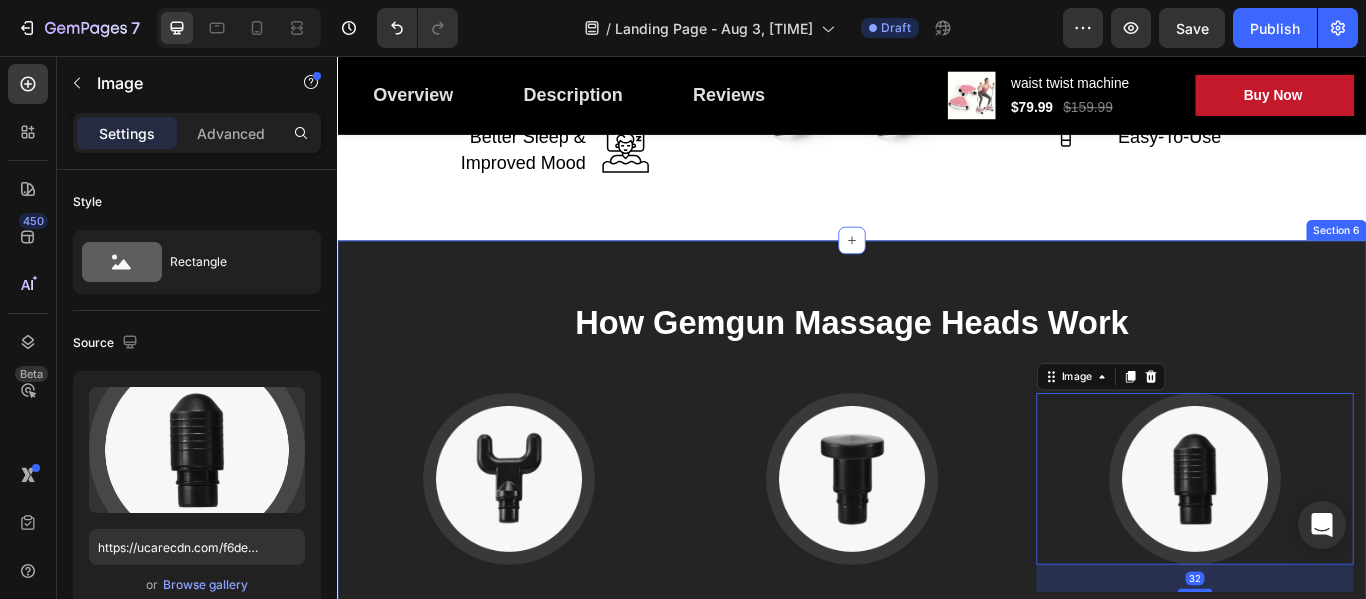 click on "How Gemgun Massage Heads Work Heading Image U-Shape Head Text block Suitable for the muscles around the shoulders, neck, spinal, and Achilles massage helps relieve muscle stiffness and soreness. Text block Image Flat Head Text block Used for relaxing and shaping each muscle part, helps soothe sore muscles that cause discomfort in the body. Text block Image   32 Taper Head Text block Used for deep tissue such as joint palm and plantar, helps reduce stiffness, improves flexibility & boosts blood flow. Text block Row Section 6" at bounding box center [937, 575] 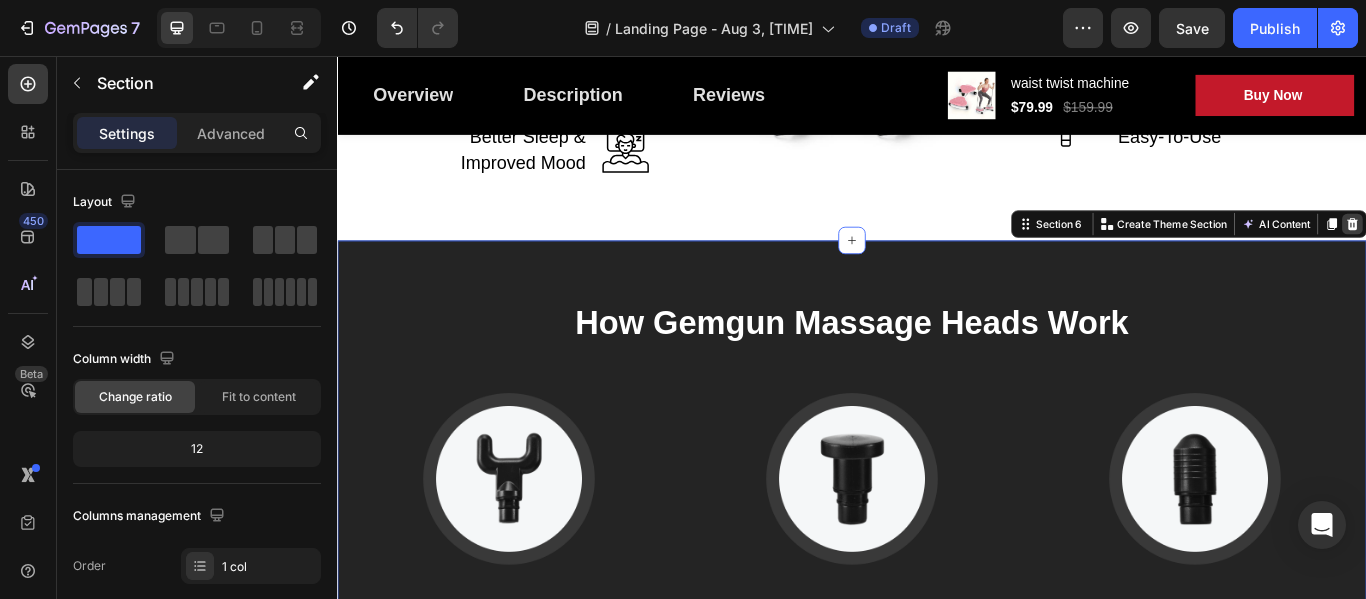 click 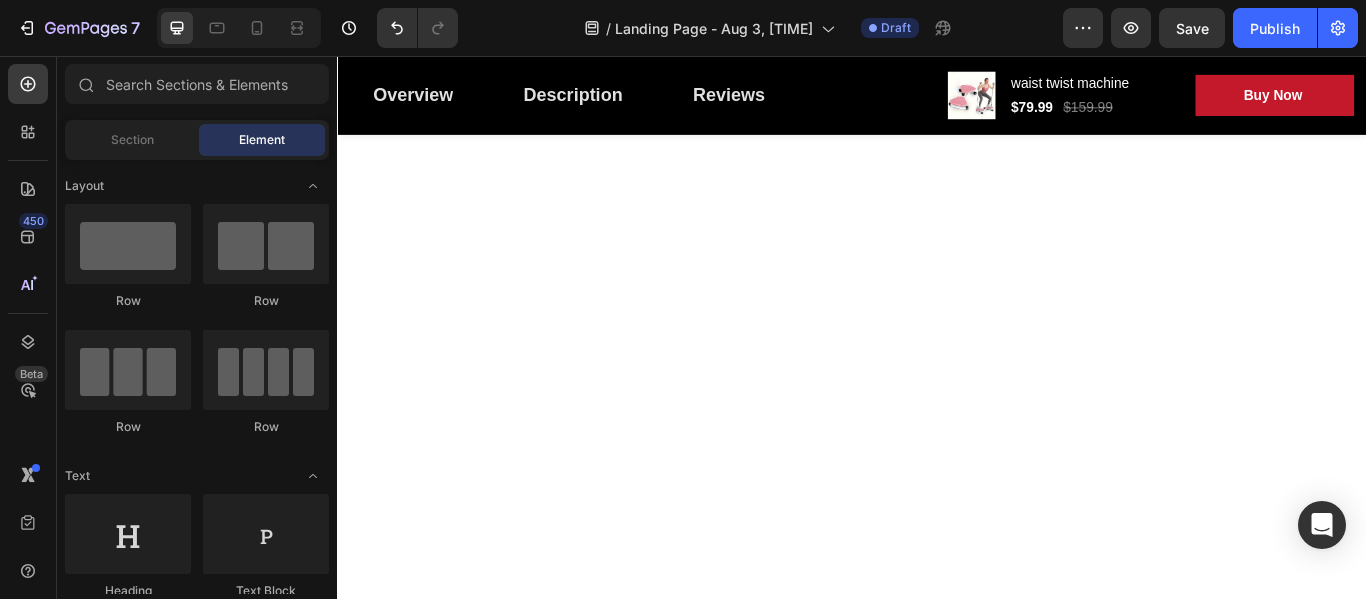 scroll, scrollTop: 3500, scrollLeft: 0, axis: vertical 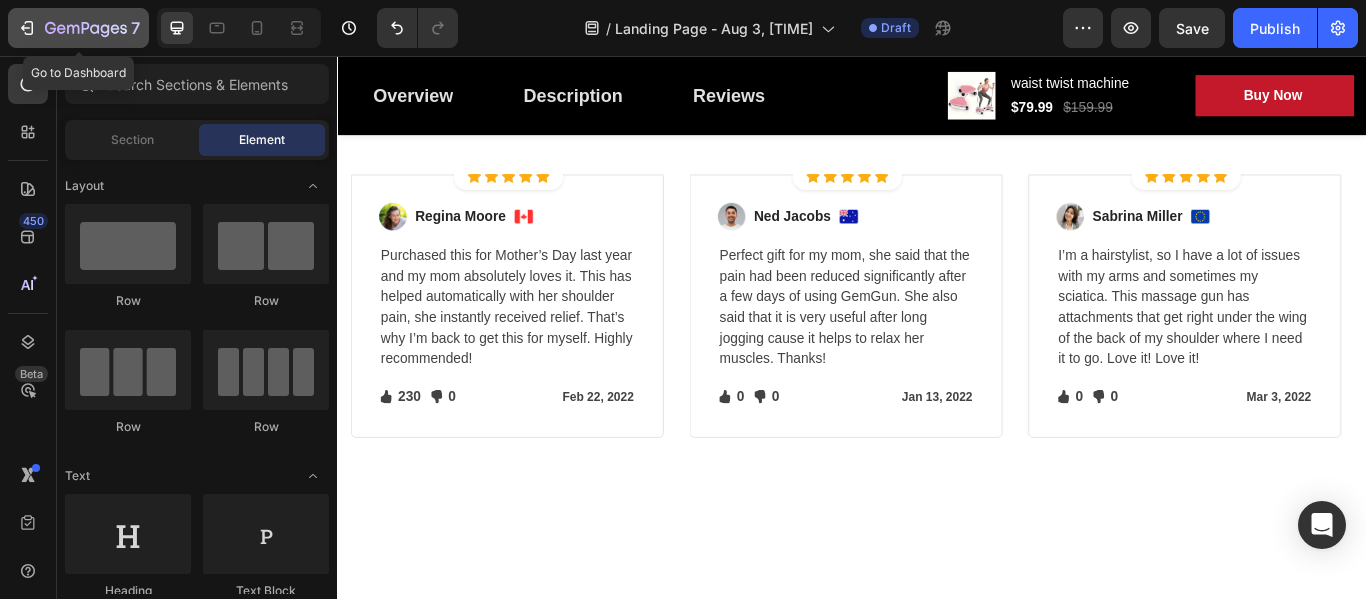 click 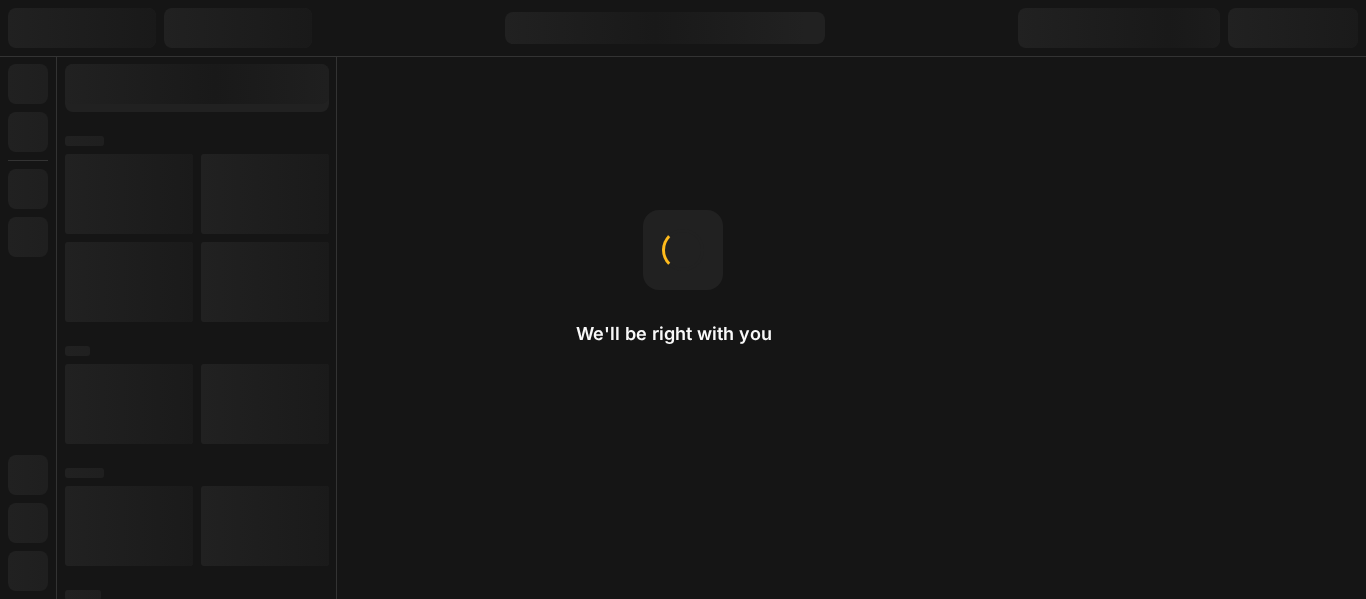 scroll, scrollTop: 0, scrollLeft: 0, axis: both 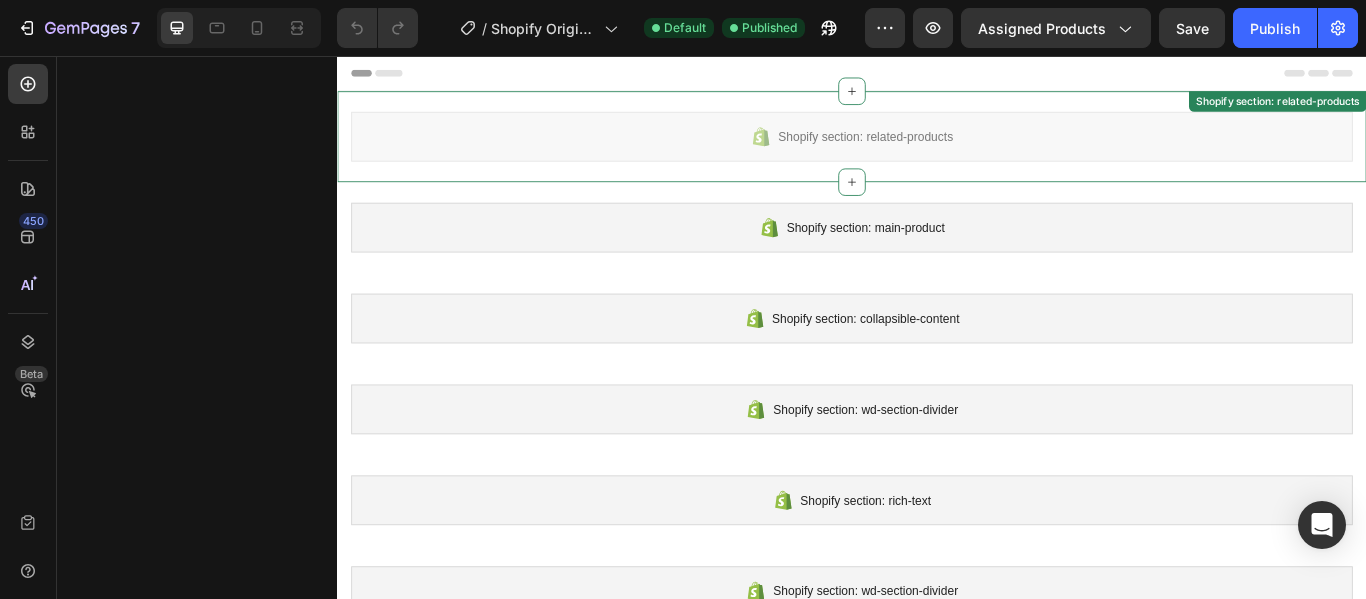 click on "Shopify section: related-products" at bounding box center [953, 150] 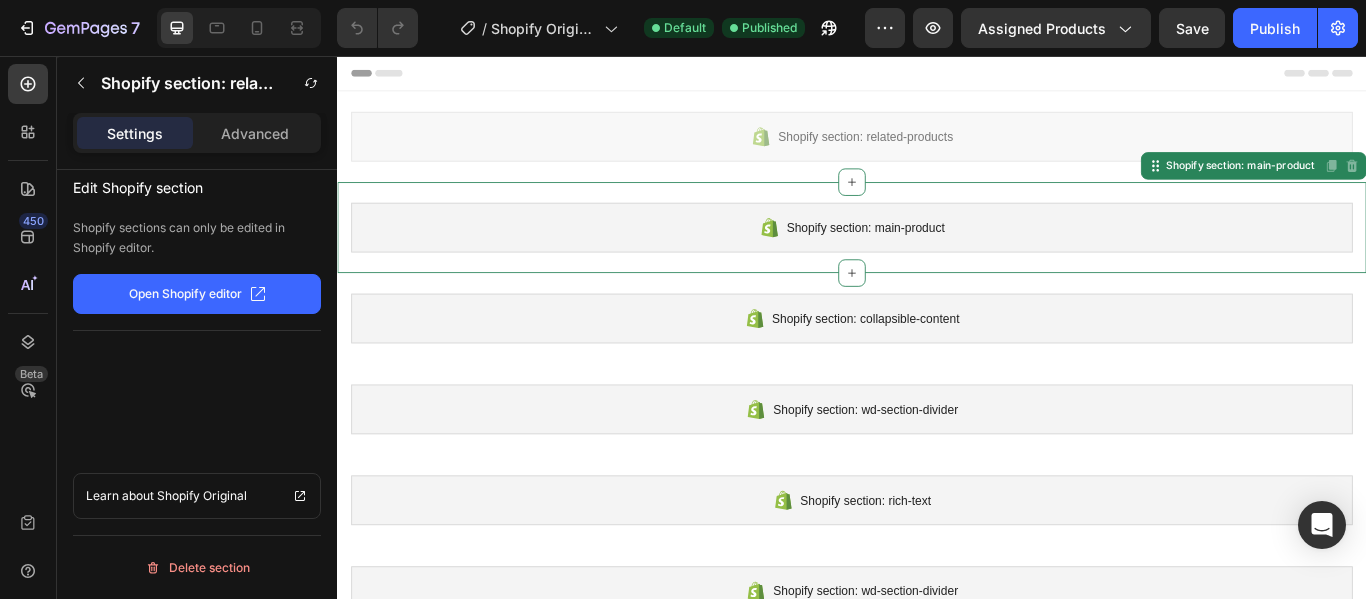 click on "Shopify section: main-product" at bounding box center [937, 256] 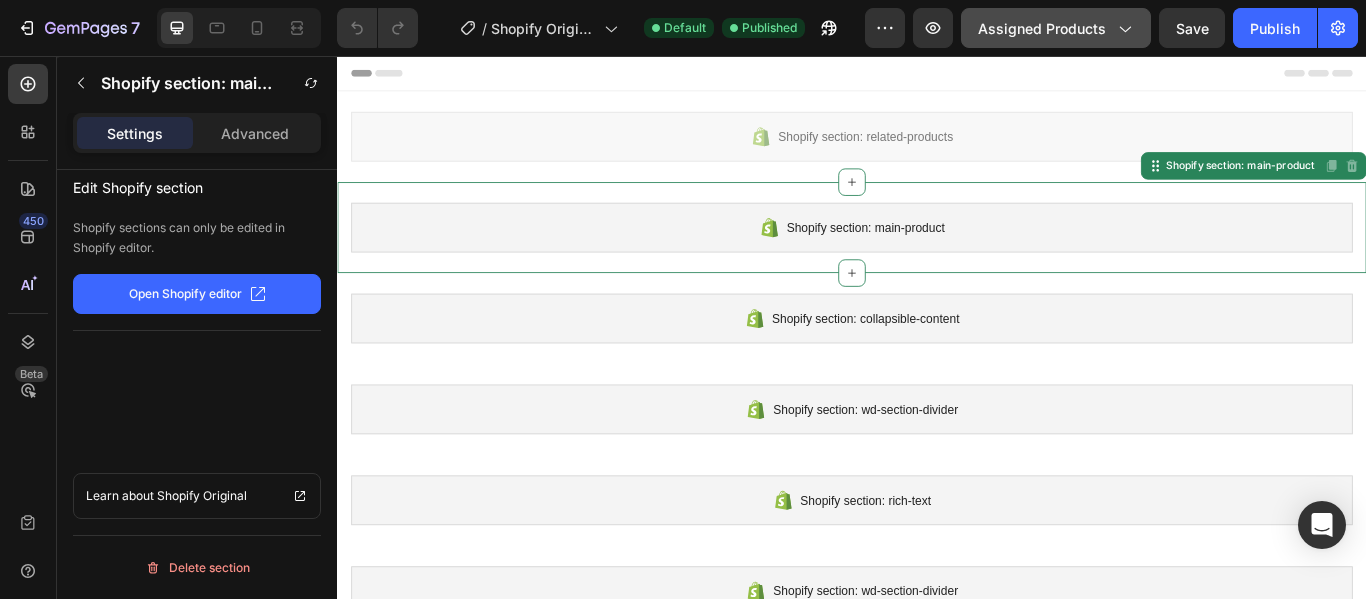 click on "Assigned Products" 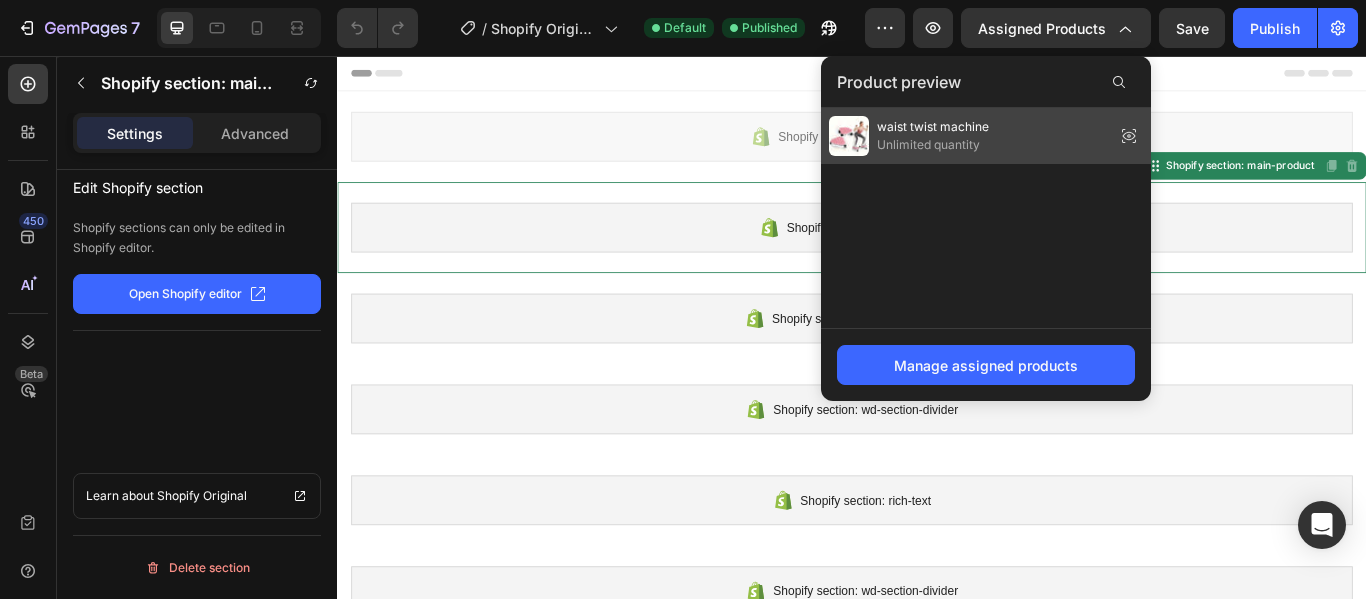 click on "waist twist machine" at bounding box center (933, 127) 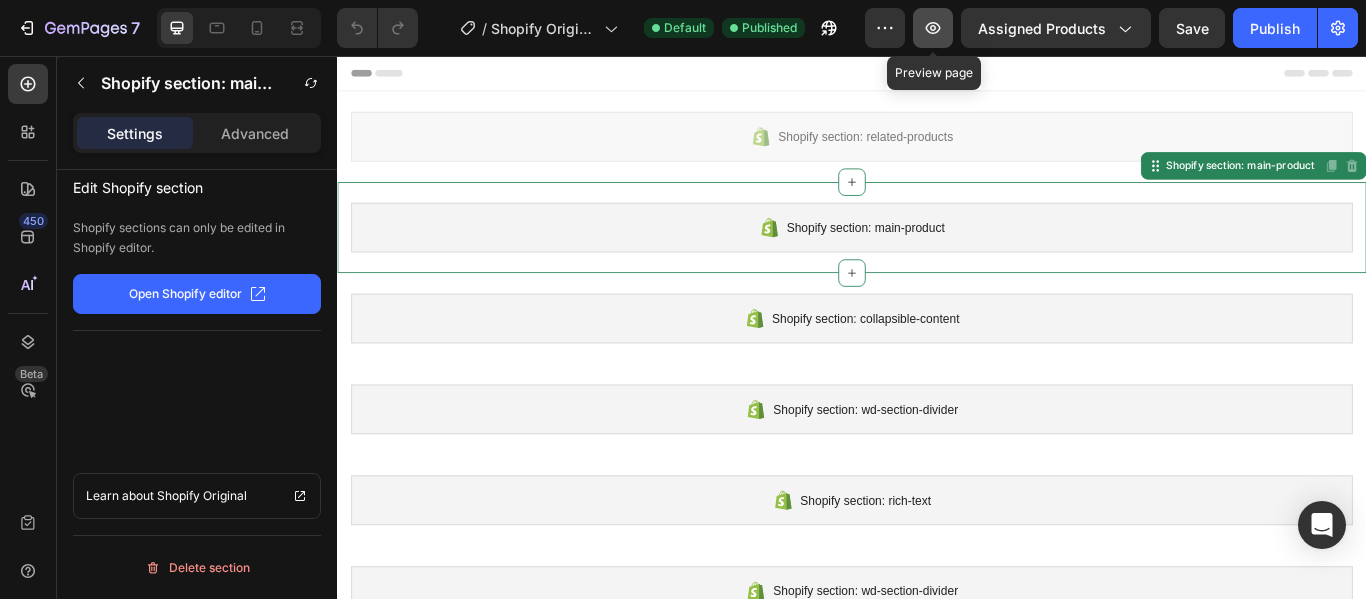 click 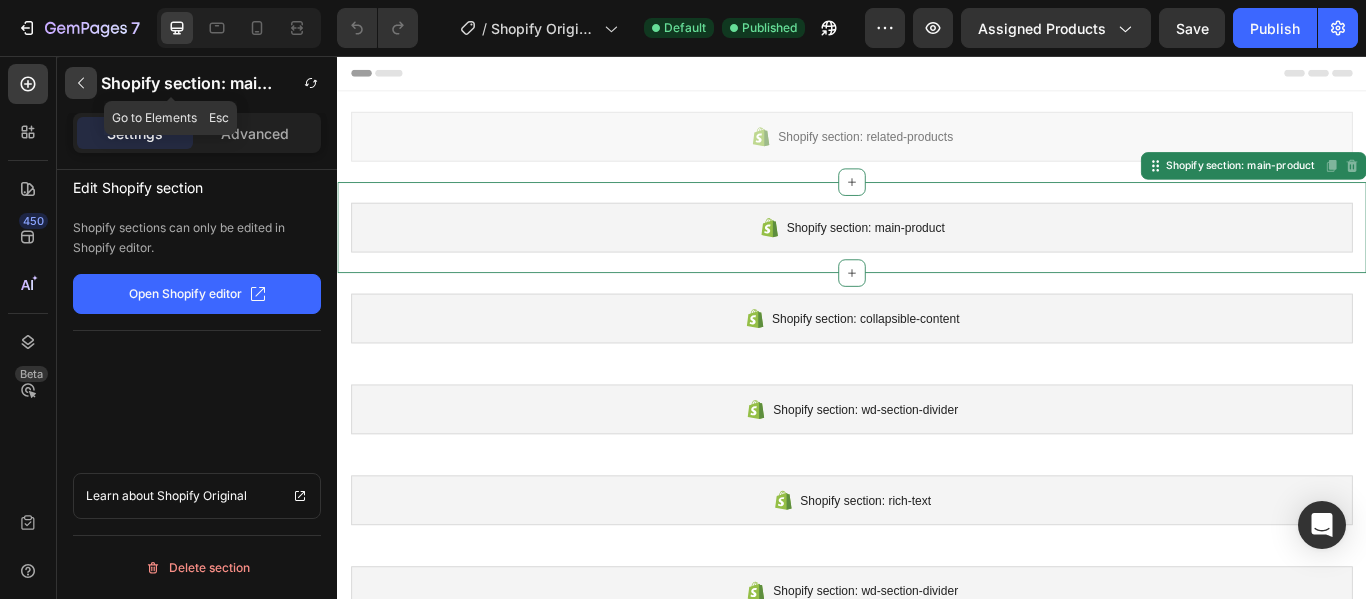 drag, startPoint x: 85, startPoint y: 79, endPoint x: 207, endPoint y: 236, distance: 198.82907 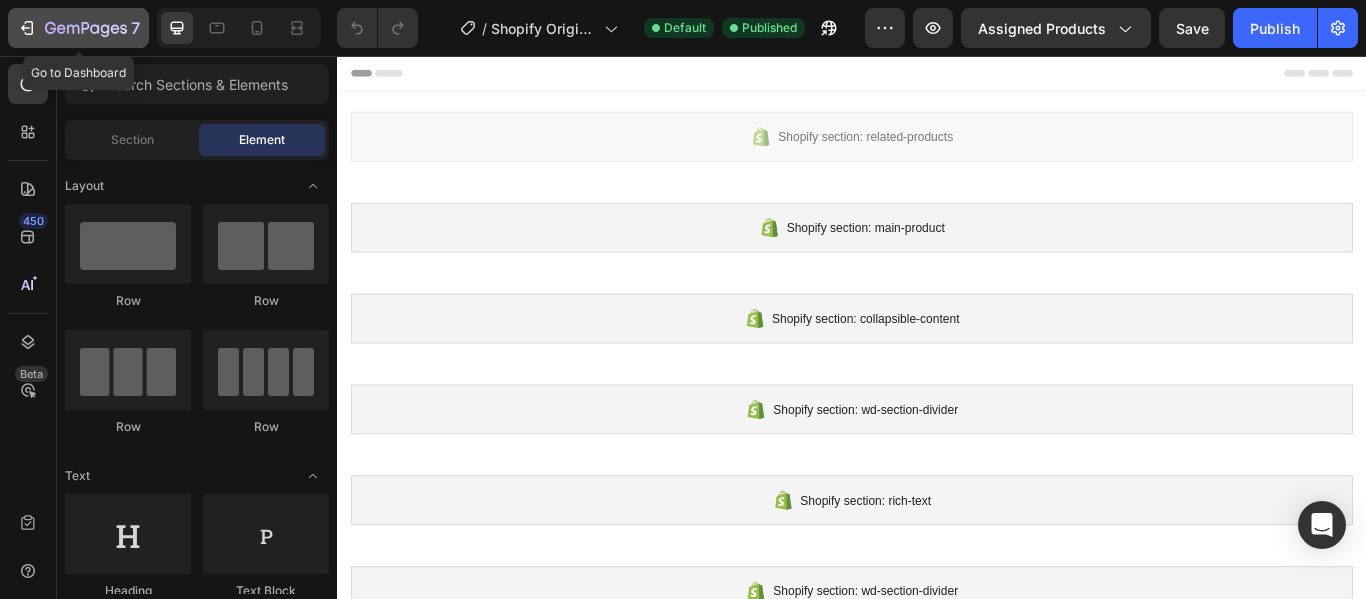 click 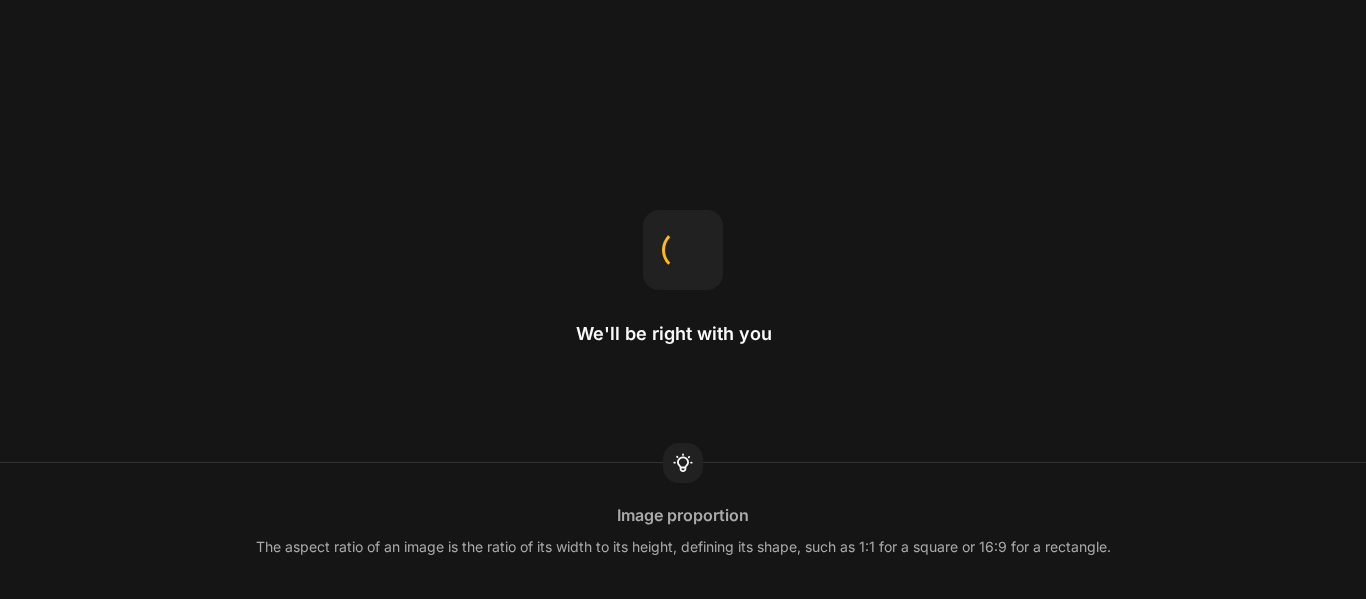 scroll, scrollTop: 0, scrollLeft: 0, axis: both 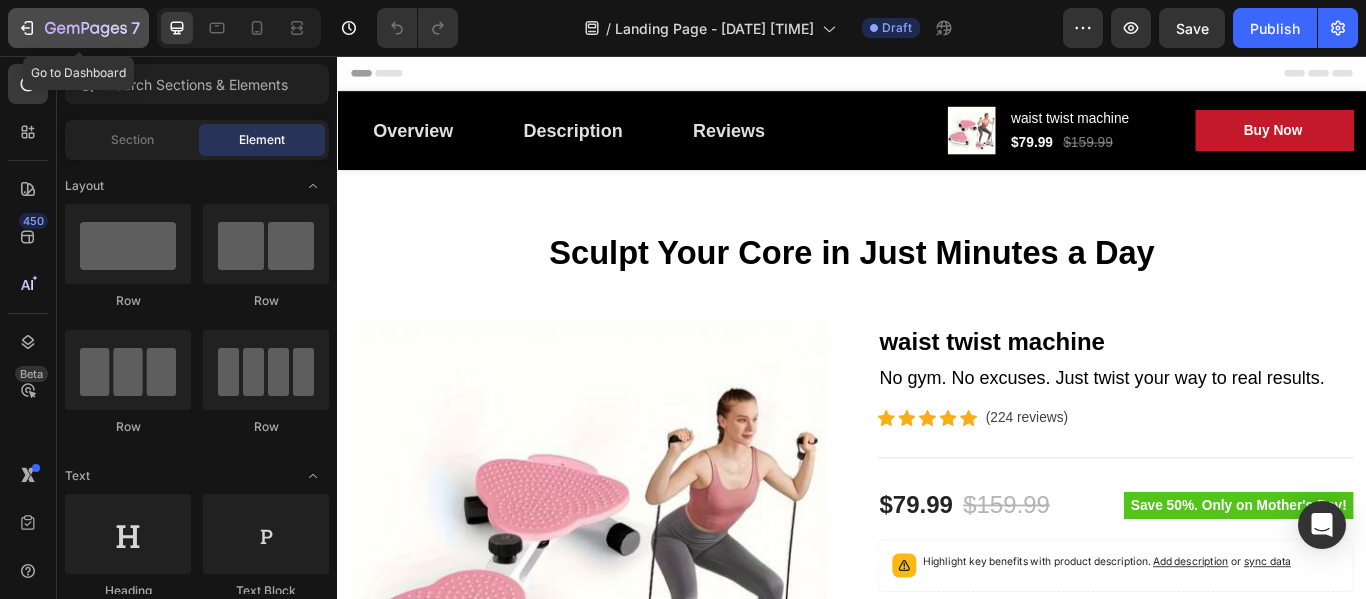 click 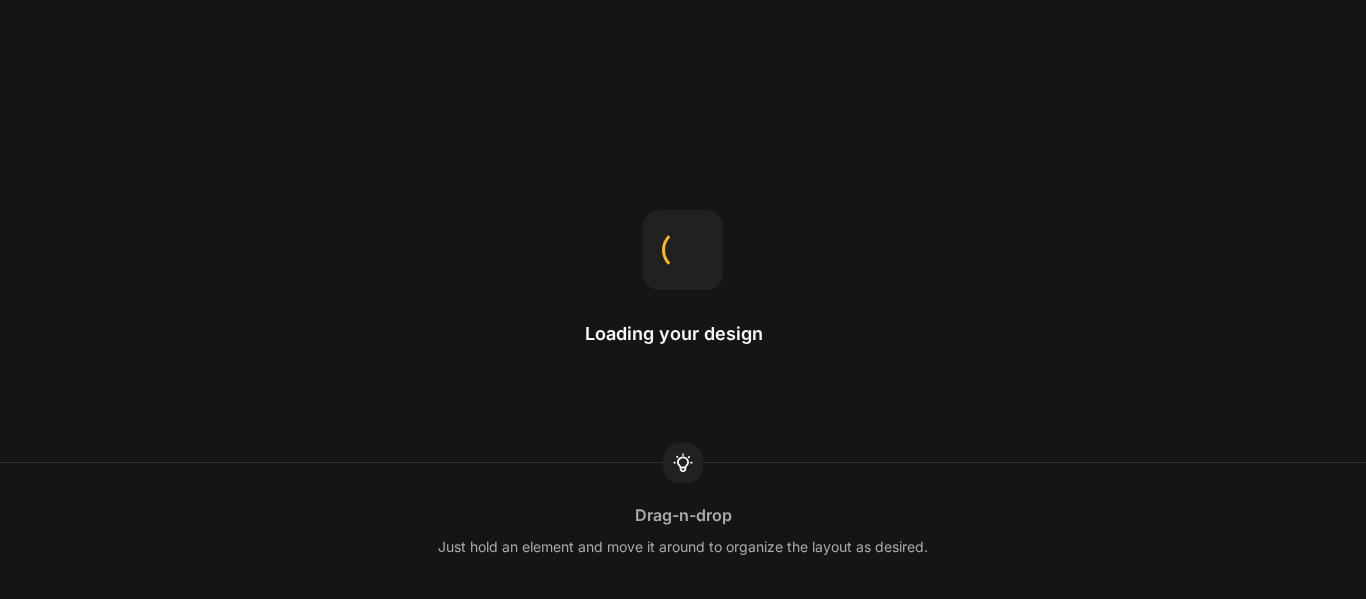 scroll, scrollTop: 0, scrollLeft: 0, axis: both 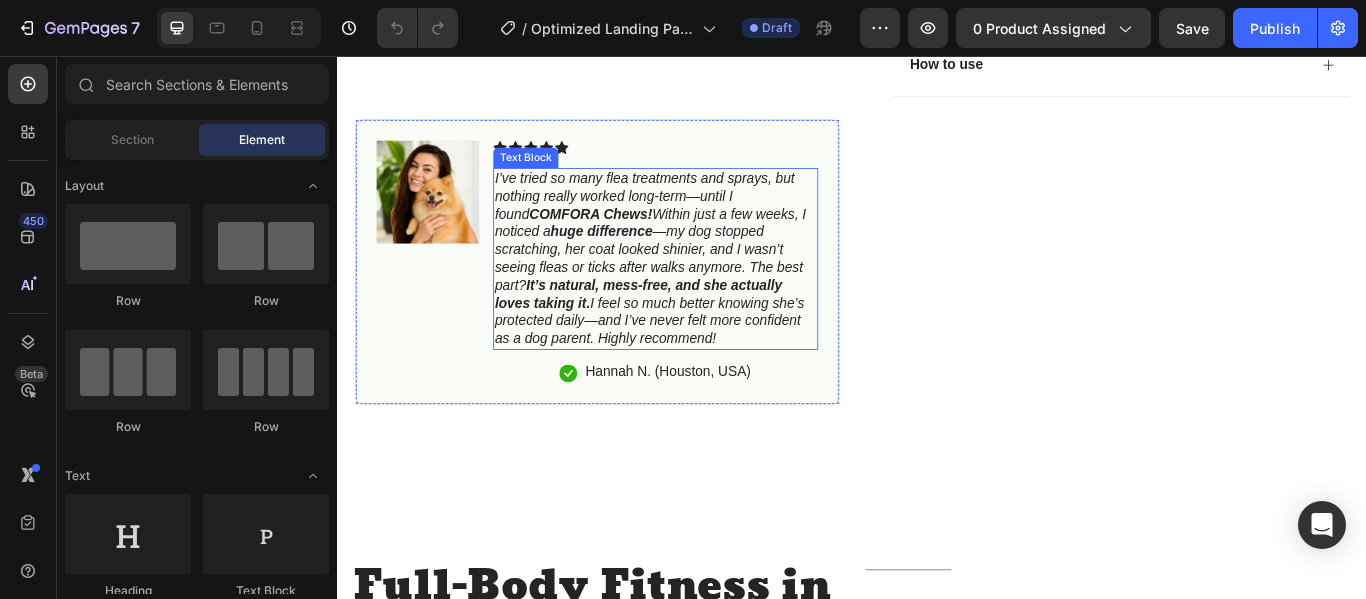 click on "I’ve tried so many flea treatments and sprays, but nothing really worked long-term—until I found  COMFORA Chews!  Within just a few weeks, I noticed a  huge difference —my dog stopped scratching, her coat looked shinier, and I wasn’t seeing fleas or ticks after walks anymore. The best part?  It’s natural, mess-free, and she actually loves taking it.  I feel so much better knowing she’s protected daily—and I’ve never felt more confident as a dog parent. Highly recommend!" at bounding box center [707, 293] 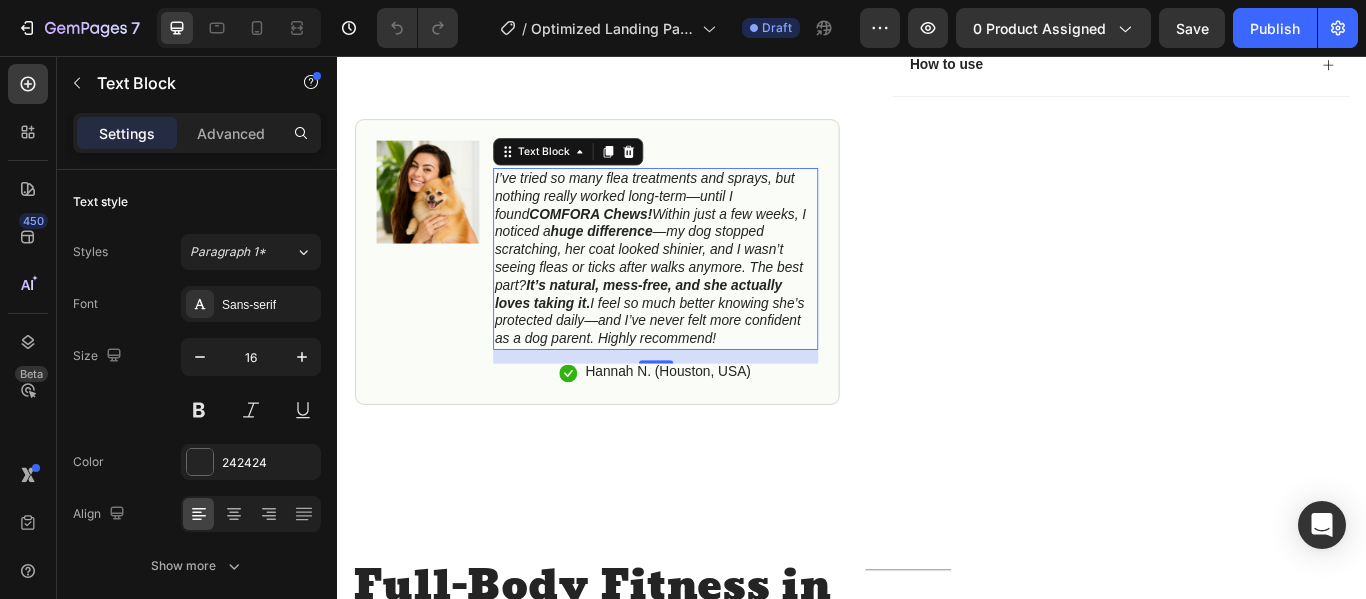 click on "I’ve tried so many flea treatments and sprays, but nothing really worked long-term—until I found  COMFORA Chews!  Within just a few weeks, I noticed a  huge difference —my dog stopped scratching, her coat looked shinier, and I wasn’t seeing fleas or ticks after walks anymore. The best part?  It’s natural, mess-free, and she actually loves taking it.  I feel so much better knowing she’s protected daily—and I’ve never felt more confident as a dog parent. Highly recommend!" at bounding box center (707, 293) 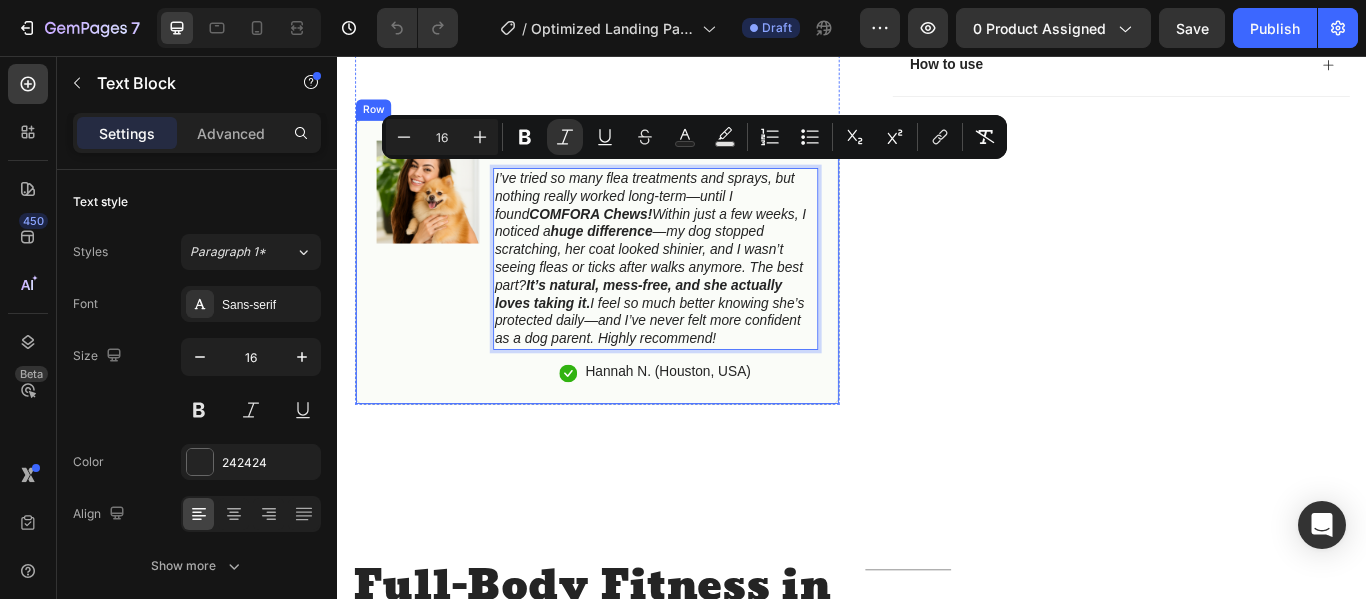 drag, startPoint x: 783, startPoint y: 375, endPoint x: 516, endPoint y: 184, distance: 328.28342 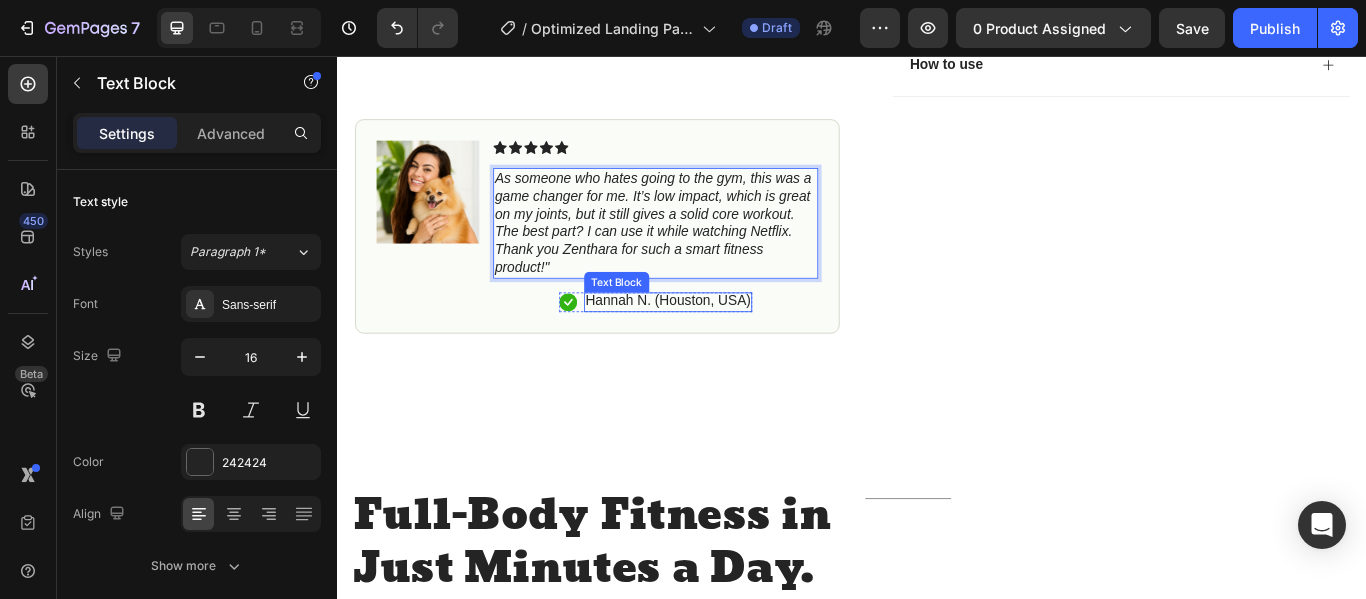 click on "Hannah N. (Houston, USA)" at bounding box center [722, 342] 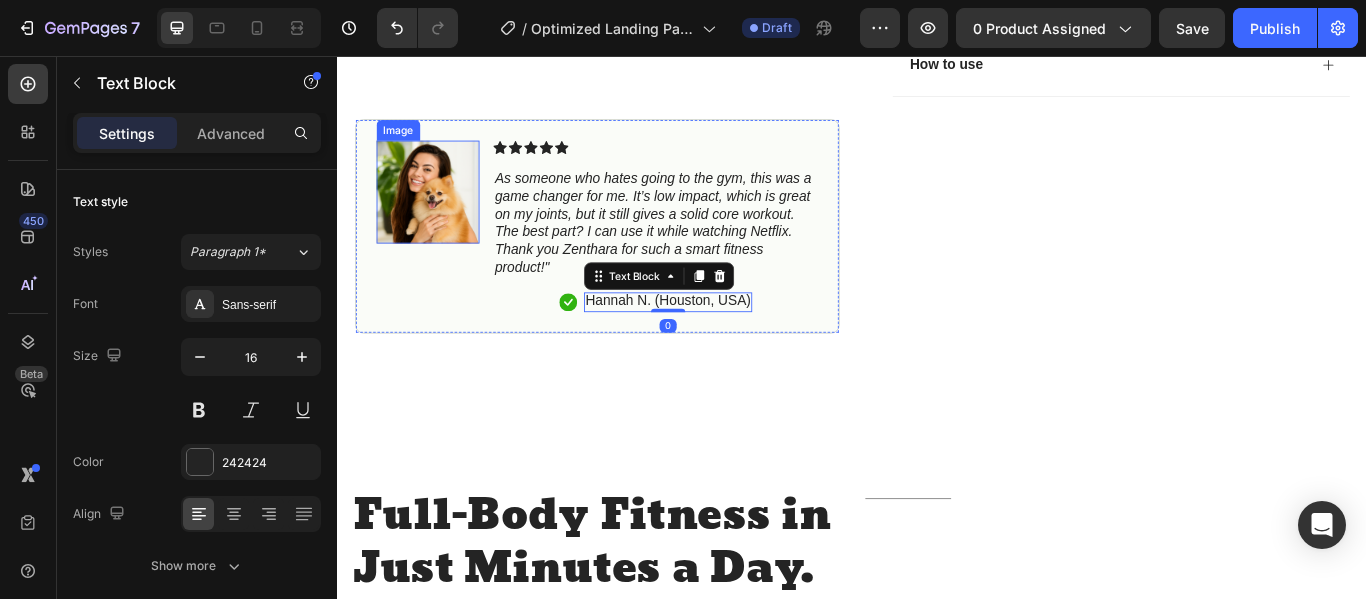 click at bounding box center [442, 215] 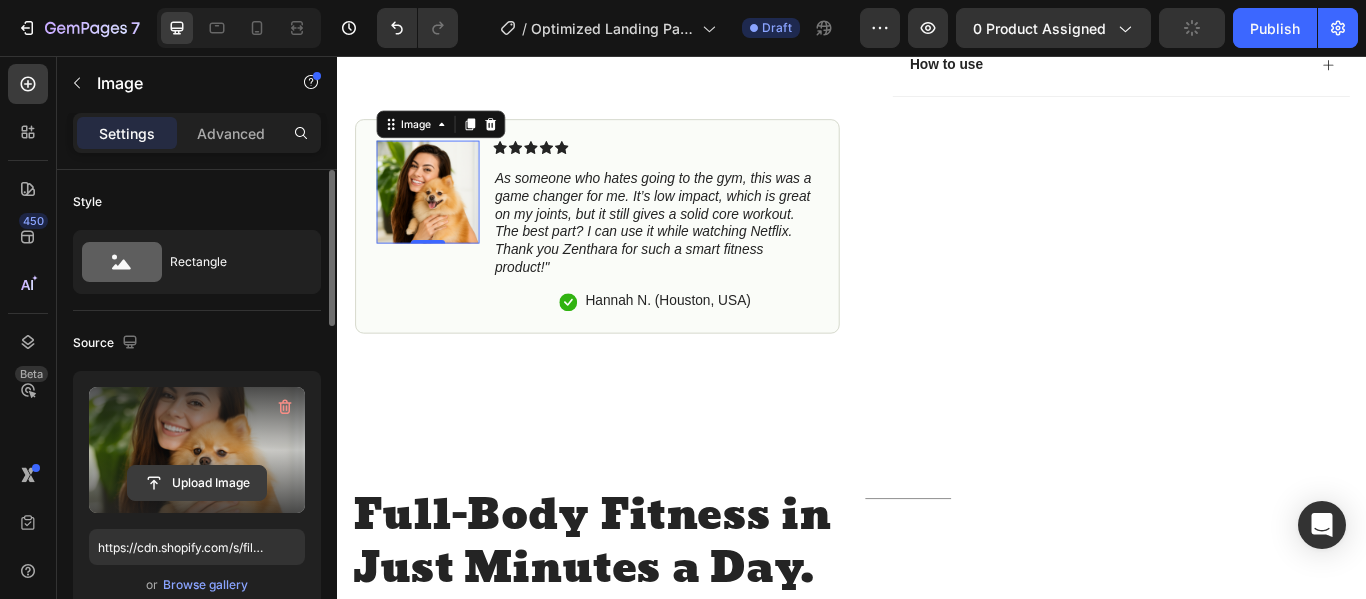 click 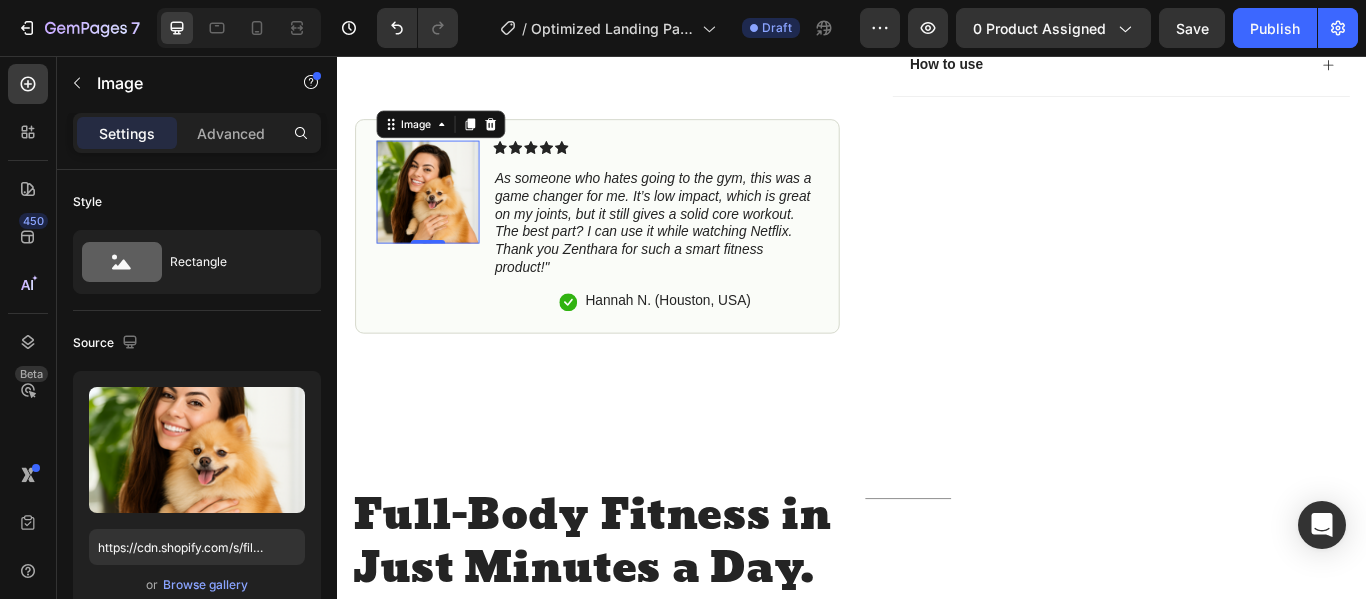 click at bounding box center [442, 215] 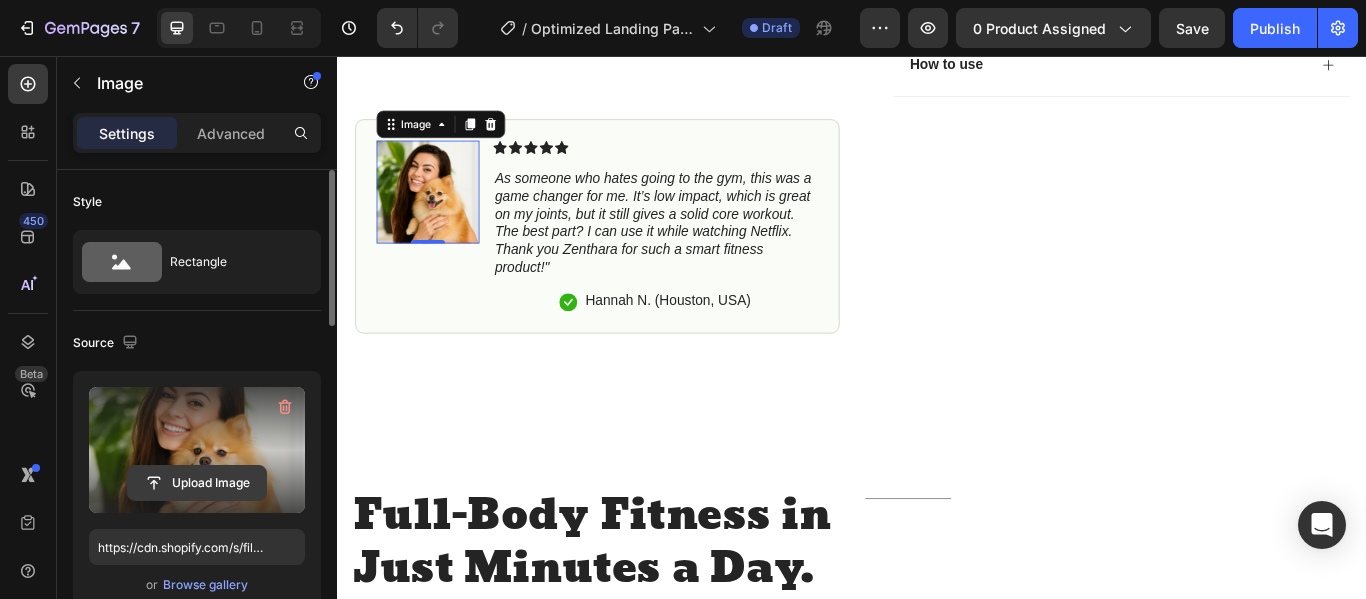 click 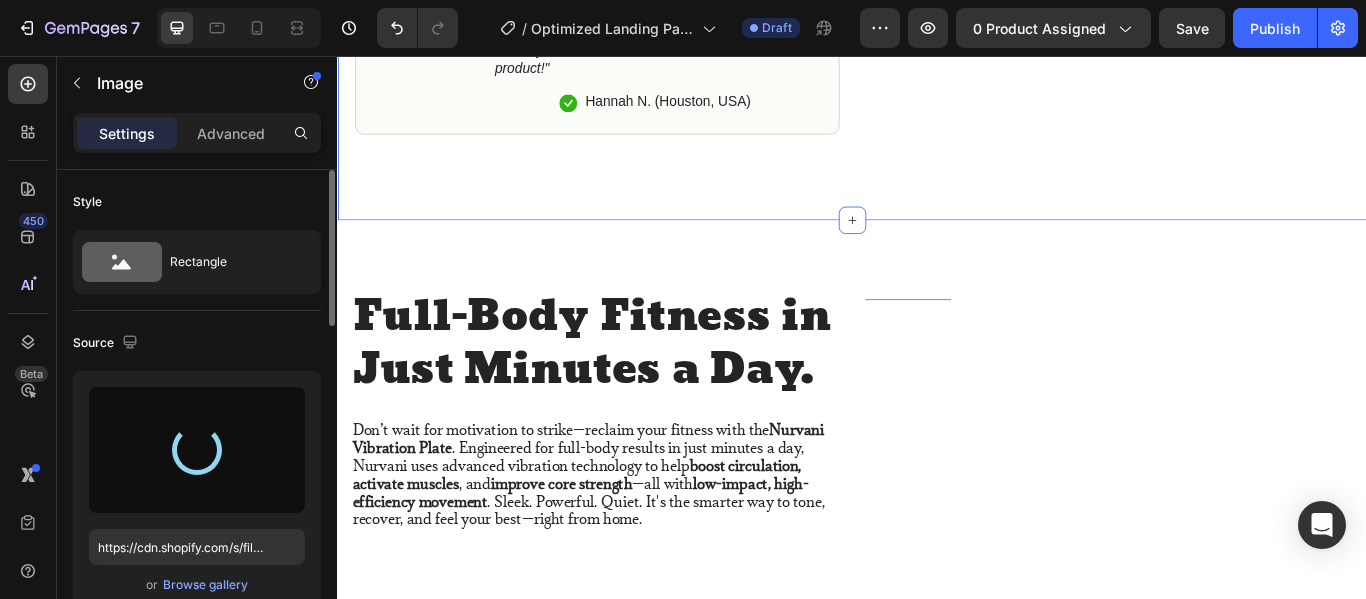 scroll, scrollTop: 1200, scrollLeft: 0, axis: vertical 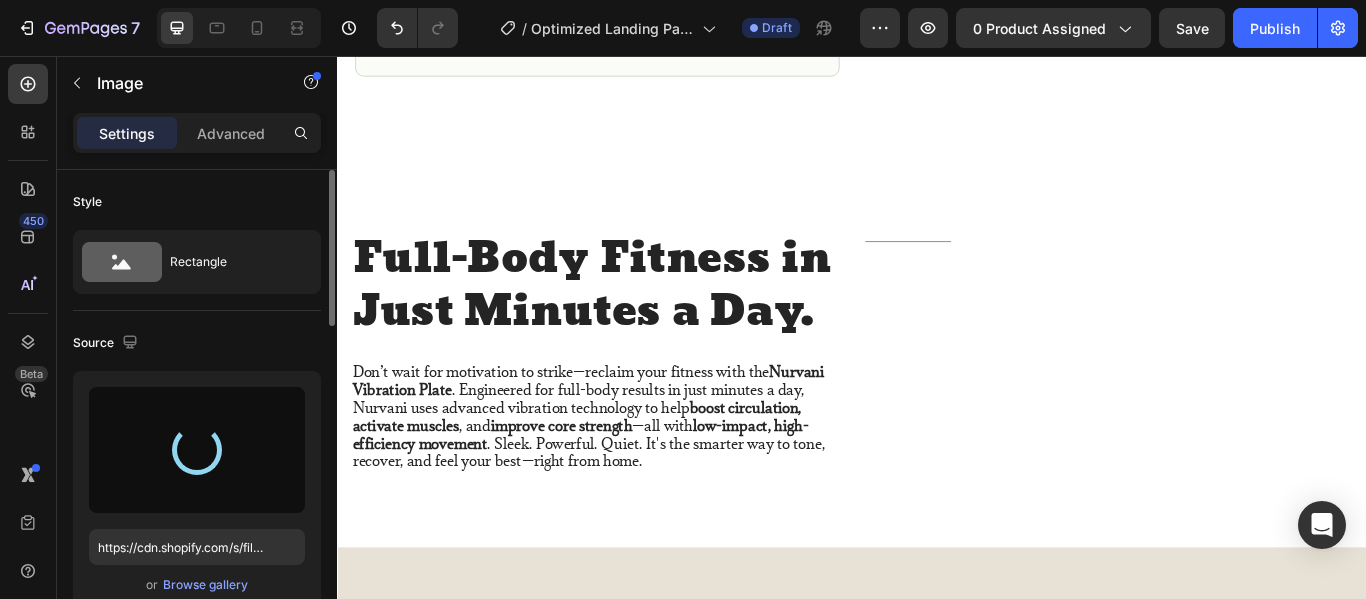 type on "https://cdn.shopify.com/s/files/1/0704/5539/4487/files/gempages_578257296488924101-9cfb45ac-d540-45ea-ac7e-8d59be198f4e.jpg" 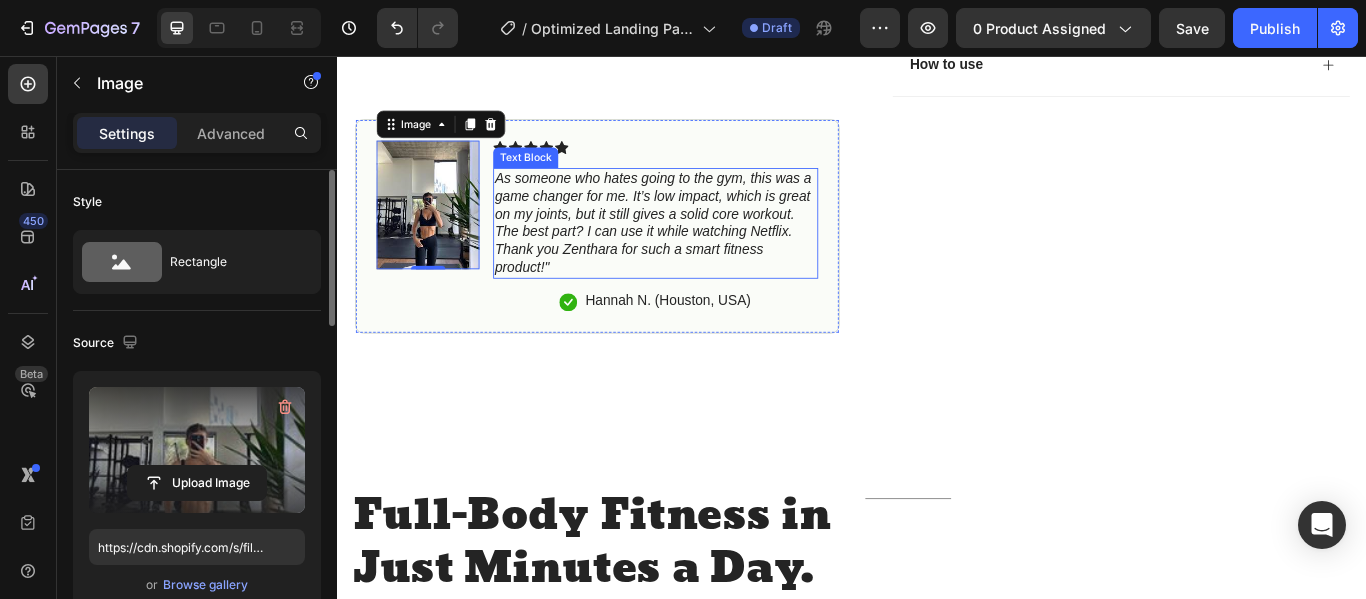 scroll, scrollTop: 700, scrollLeft: 0, axis: vertical 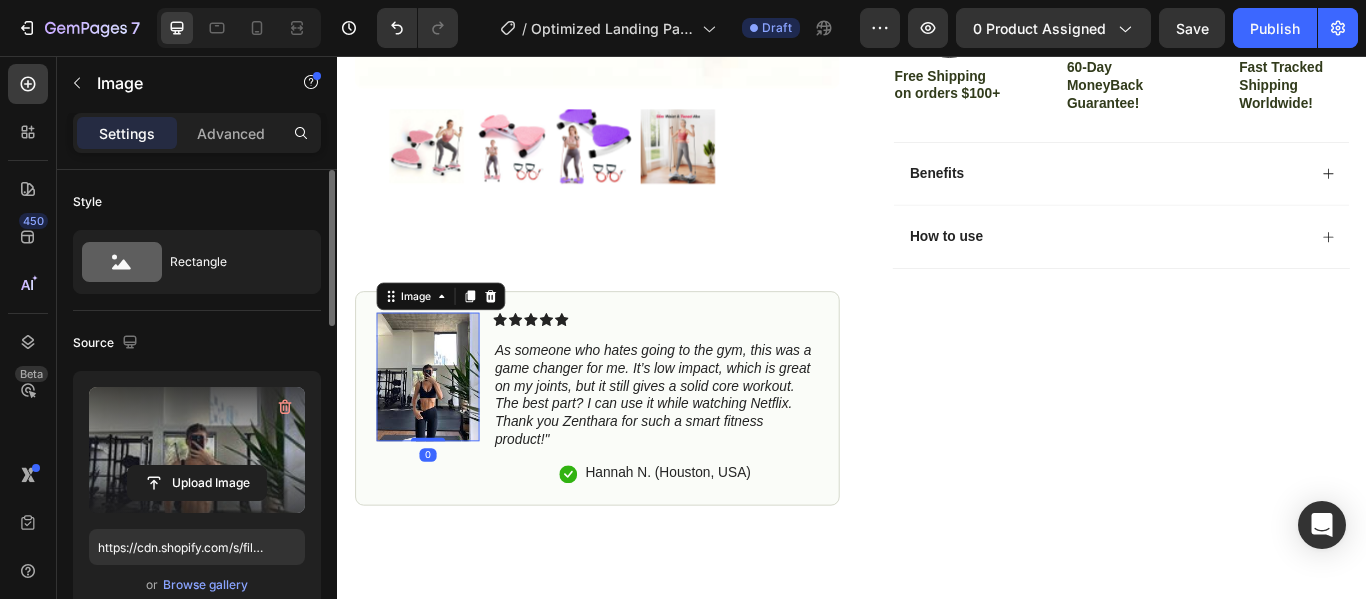 drag, startPoint x: 432, startPoint y: 493, endPoint x: 432, endPoint y: 466, distance: 27 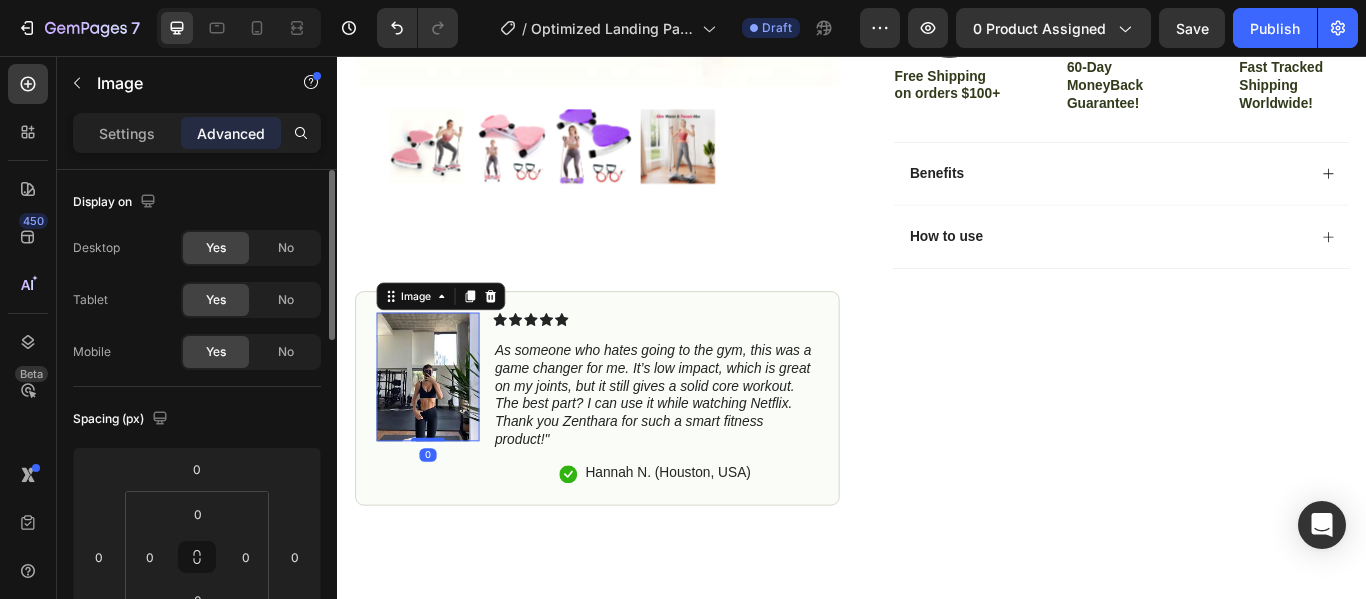 click at bounding box center (442, 430) 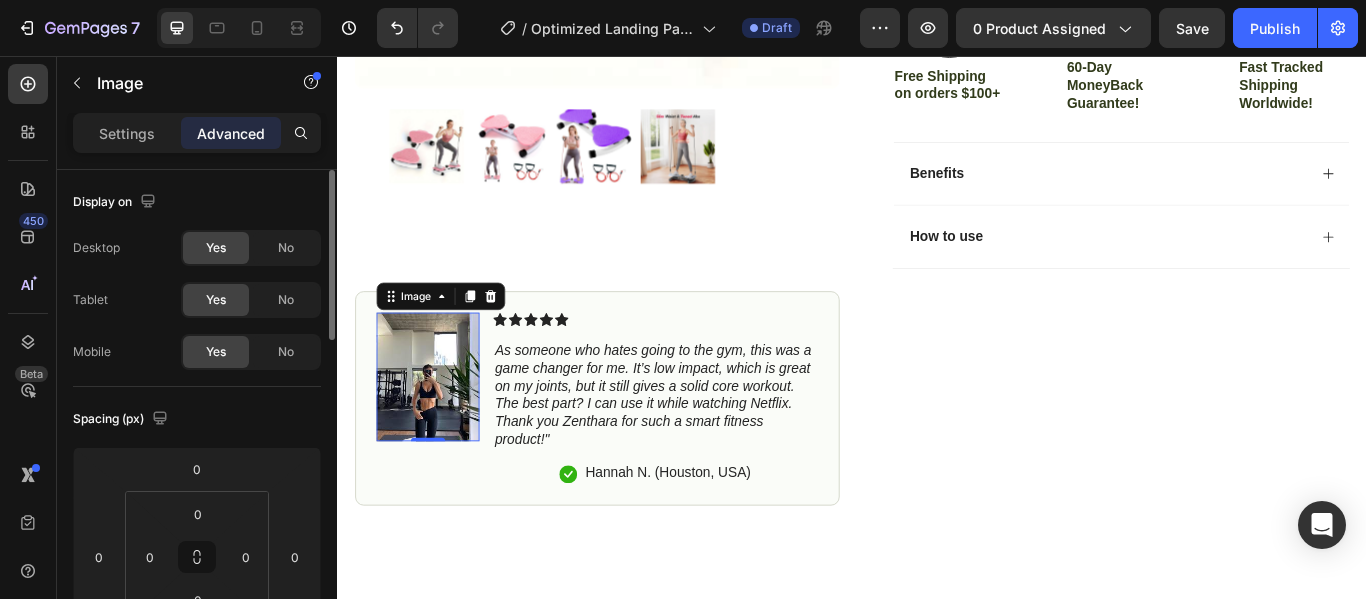 click at bounding box center (442, 430) 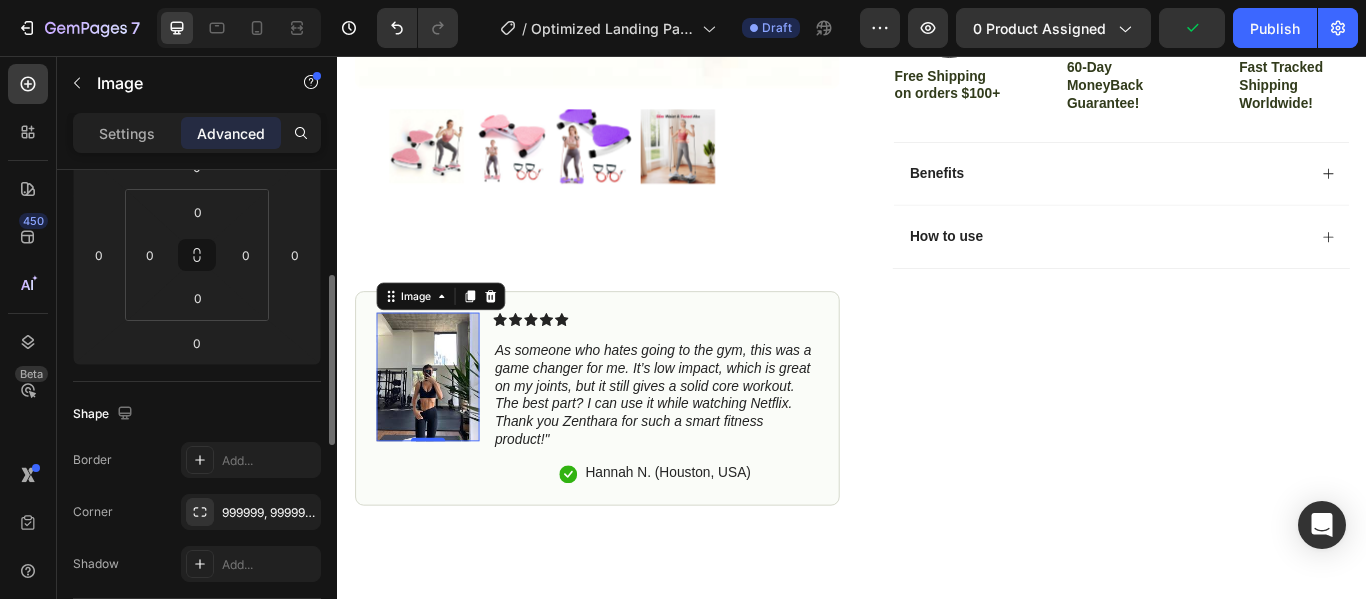 scroll, scrollTop: 402, scrollLeft: 0, axis: vertical 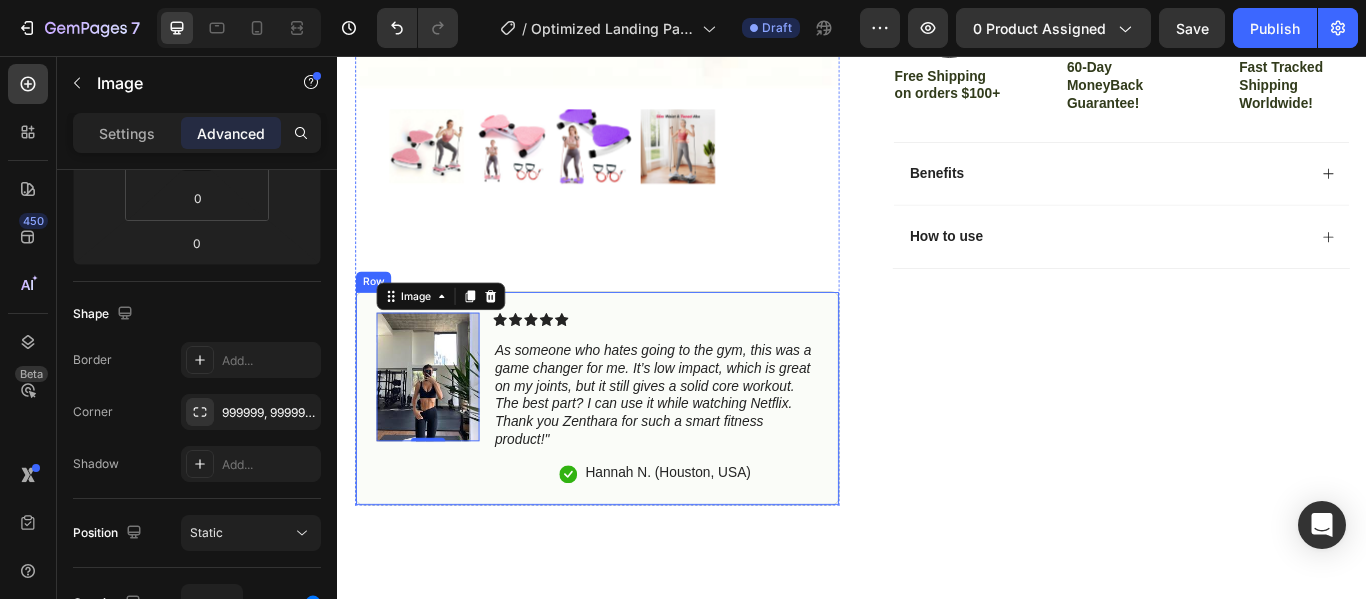 click on "Image   0" at bounding box center [442, 455] 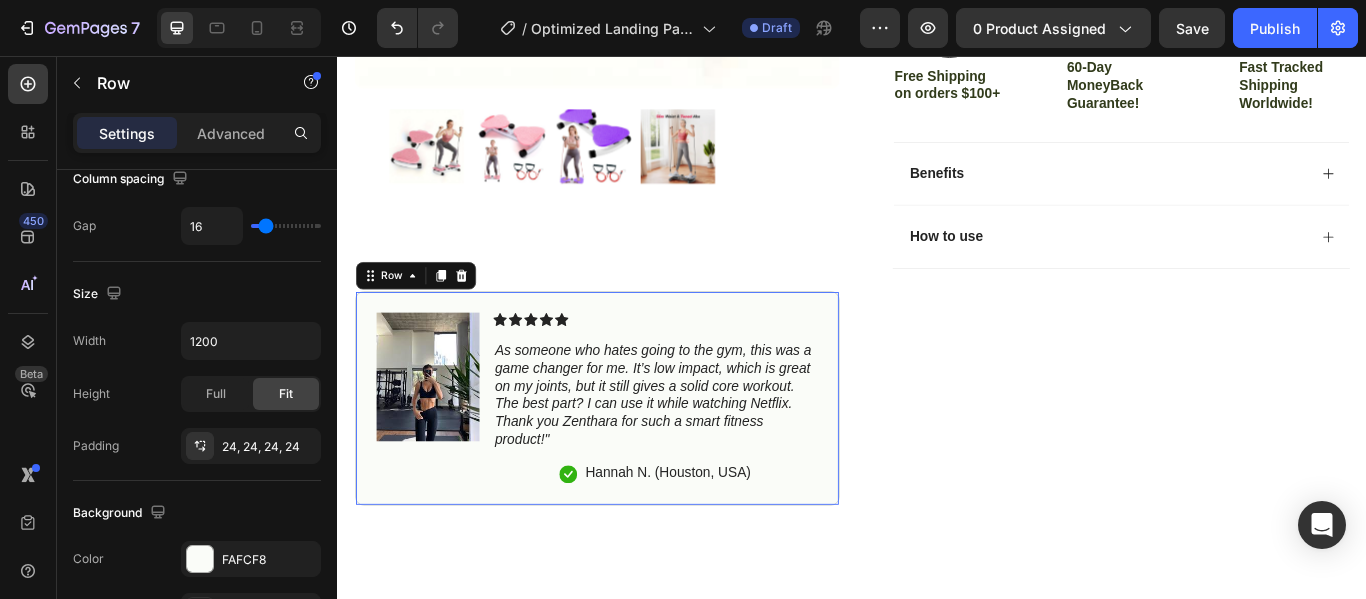 scroll, scrollTop: 0, scrollLeft: 0, axis: both 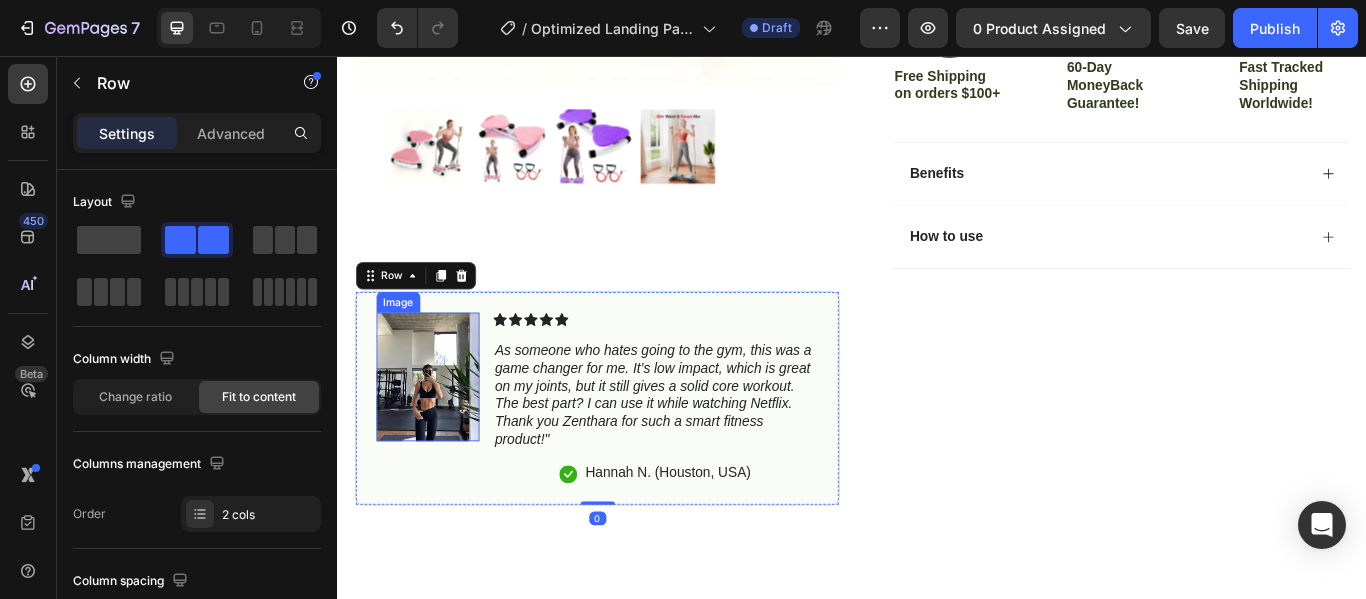 click at bounding box center [442, 430] 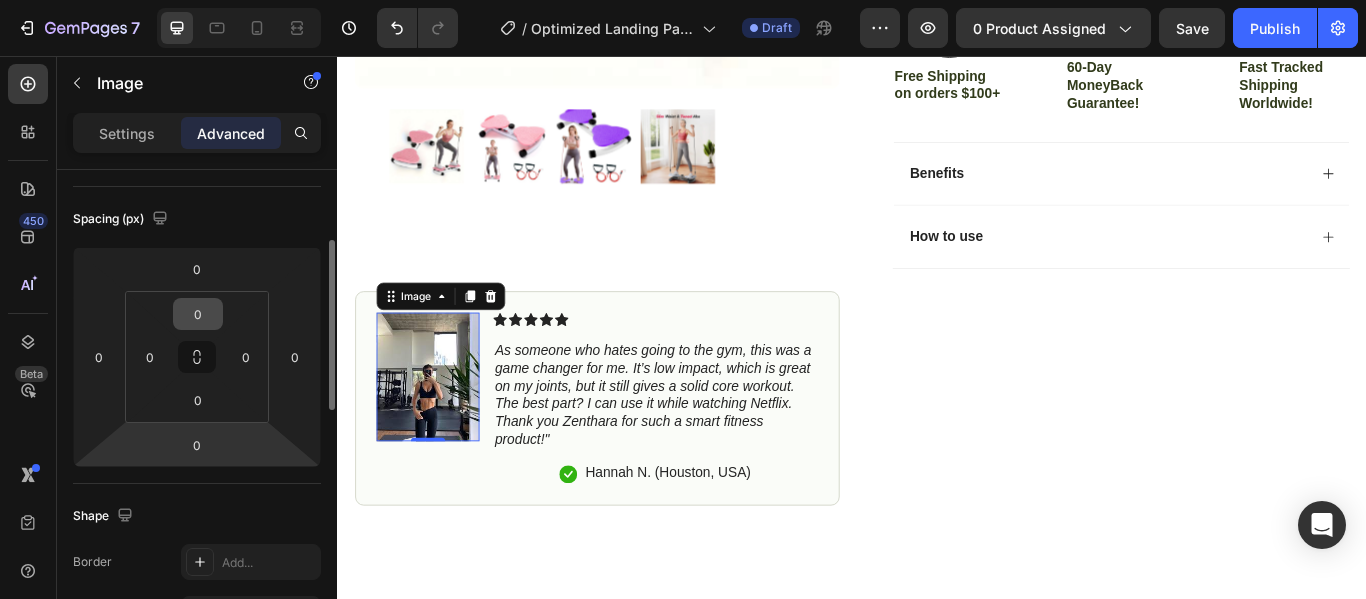 scroll, scrollTop: 300, scrollLeft: 0, axis: vertical 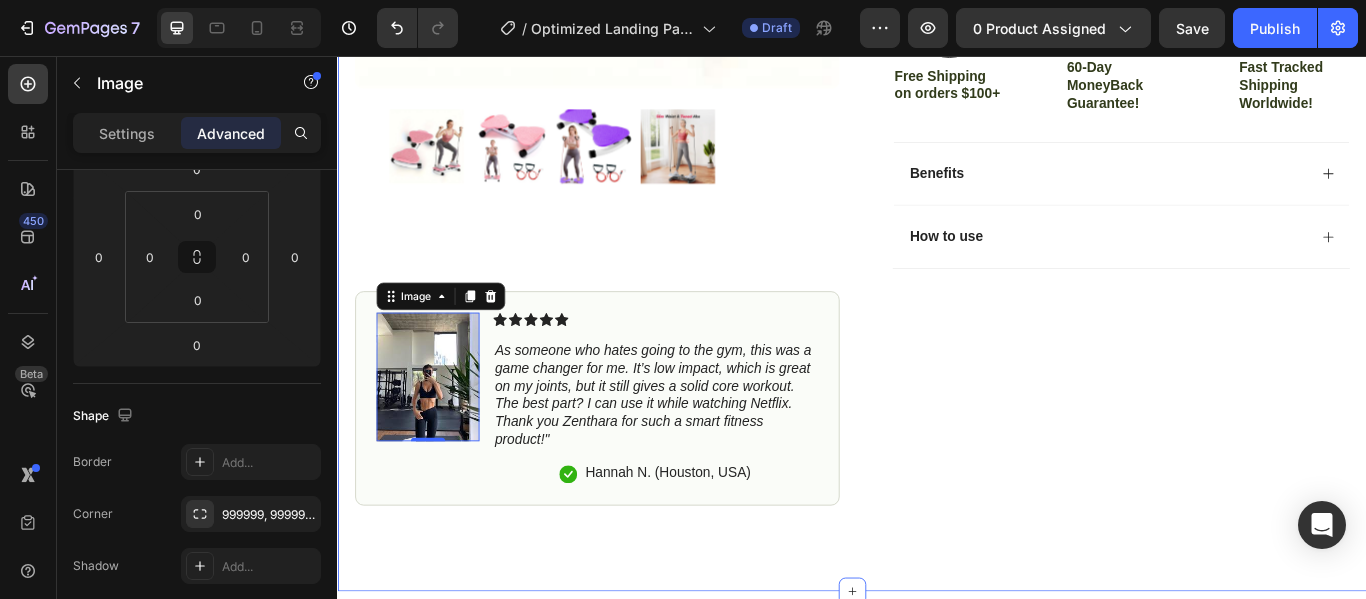 click on "Icon Free Shipping on orders $100+ Text Block Row
Icon 56,000+ Happy Customers Text Block Row Carousel Row
Product Images #1 Home fitness Product of 2024 Text Block Image   0 Icon Icon Icon Icon Icon Icon List As someone who hates going to the gym, this was a game changer for me. It’s low impact, which is great on my joints, but it still gives a solid core workout. The best part? I can use it while watching Netflix. Thank you Zenthara for such a smart fitness product!" Text Block
Icon Hannah N. (Houston, USA) Text Block Row Row Row Icon Icon Icon Icon Icon Icon List 4.8 based on 56,400 Customers Text Block Row waist twist machine Product Title
Full-Body Results in Minutes
Low-Impact, Joint-Friendly Movement
Supports Recovery & Flexibility
Compact, Quiet & Easy to Use Item List $79.99 Product Price Product Price $79.99 Product Price Product Price 50% OFF Discount Tag Row       Add new variant   or" at bounding box center (937, 38) 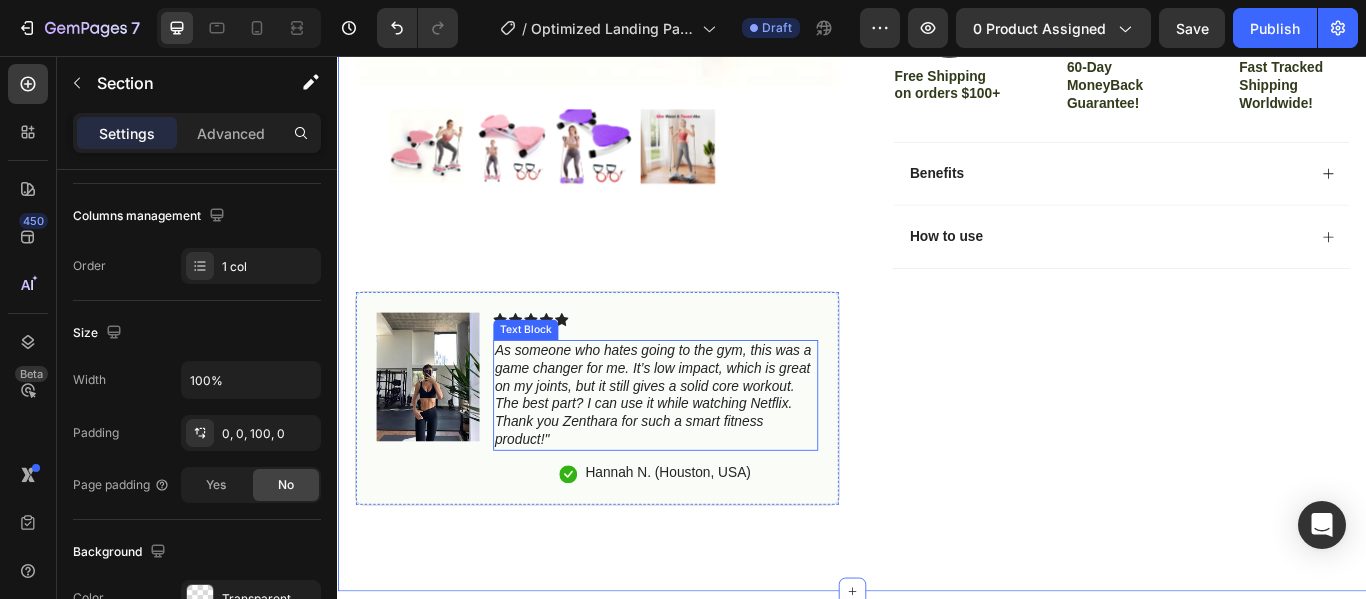 scroll, scrollTop: 0, scrollLeft: 0, axis: both 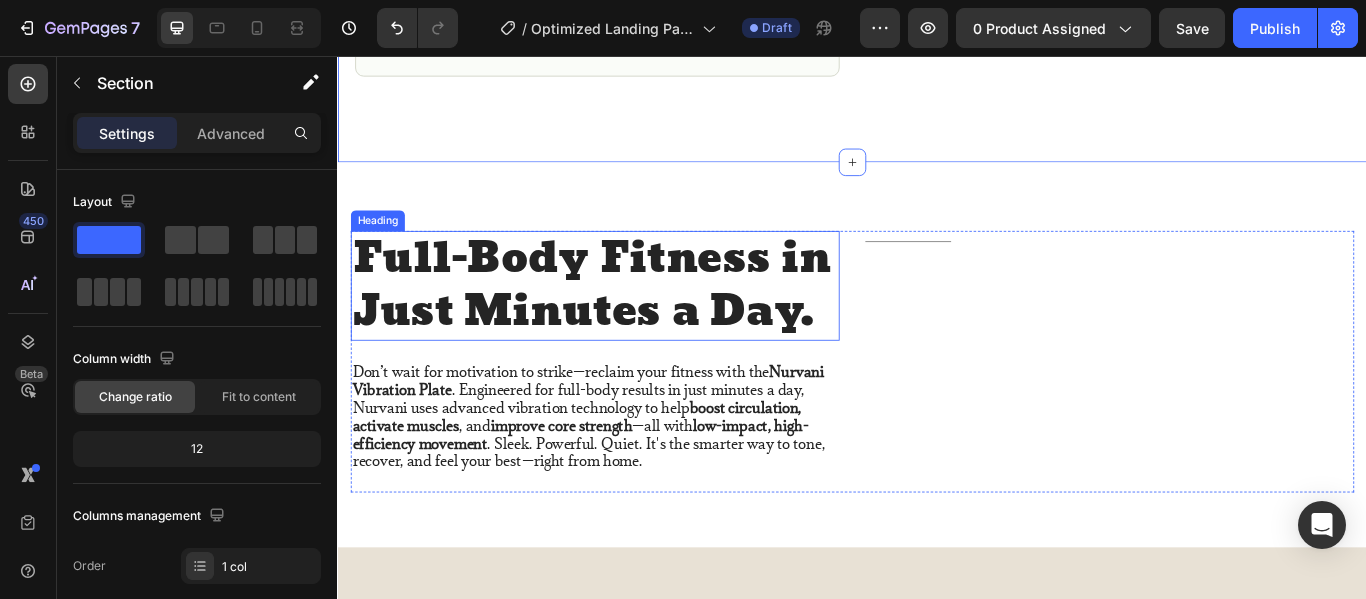 click on "Full-Body Fitness in Just Minutes a Day." at bounding box center [637, 324] 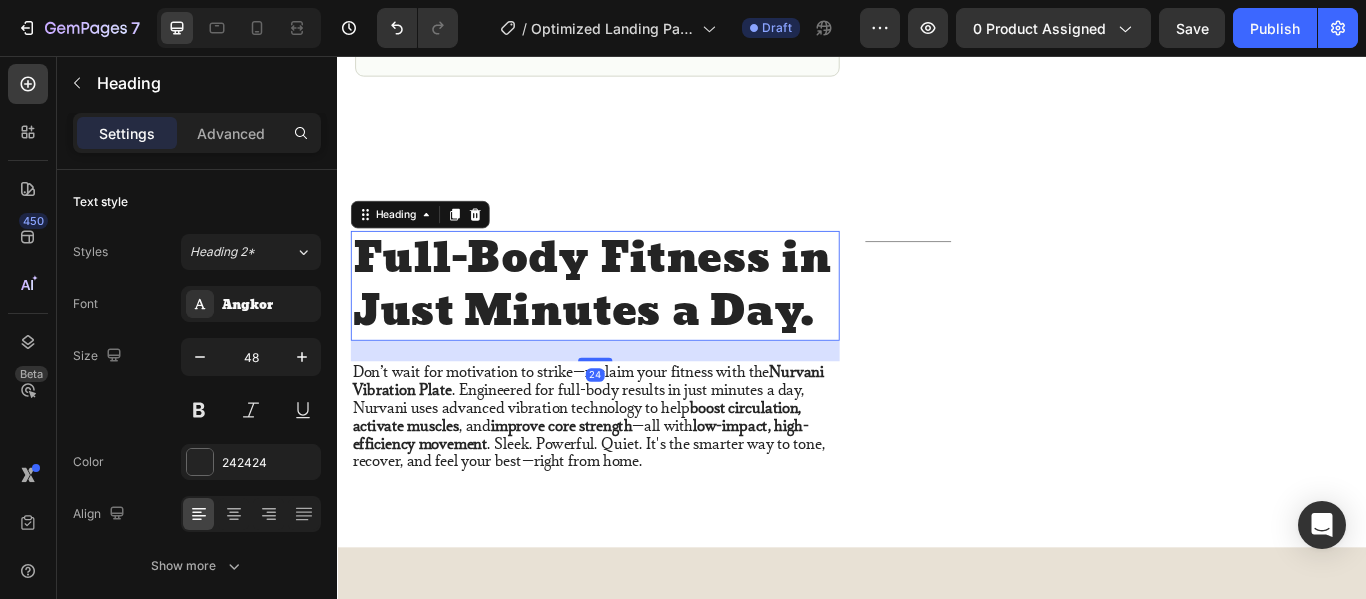 click on "Full-Body Fitness in Just Minutes a Day." at bounding box center (637, 324) 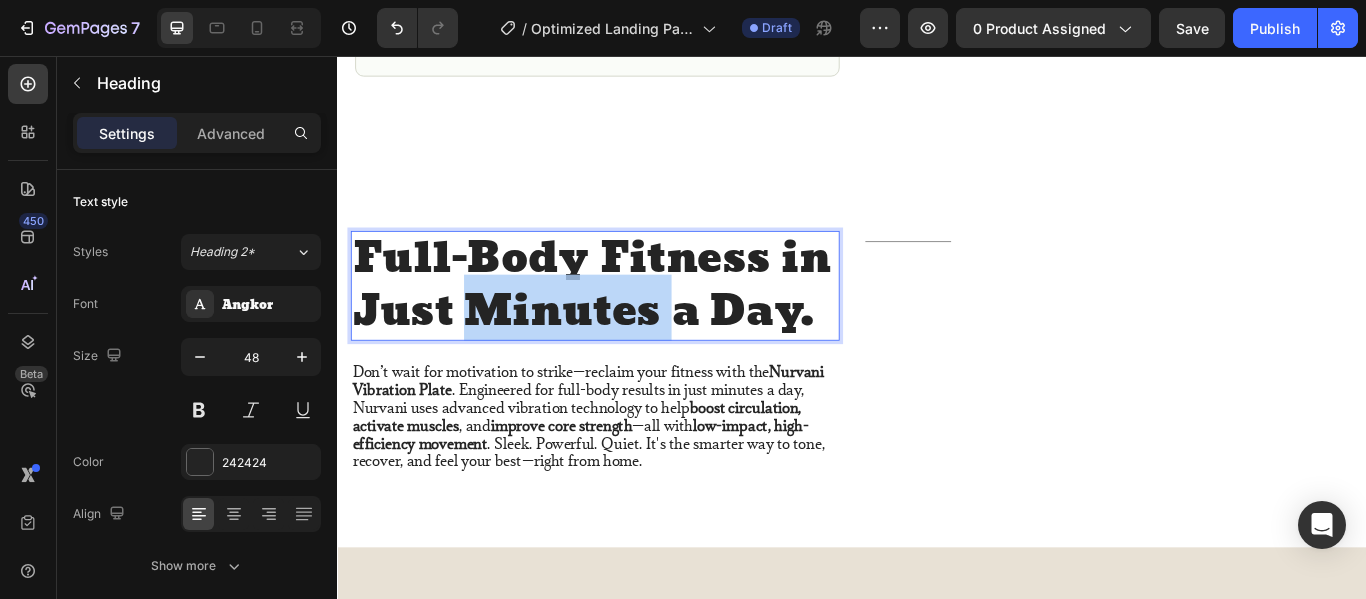click on "Full-Body Fitness in Just Minutes a Day." at bounding box center [637, 324] 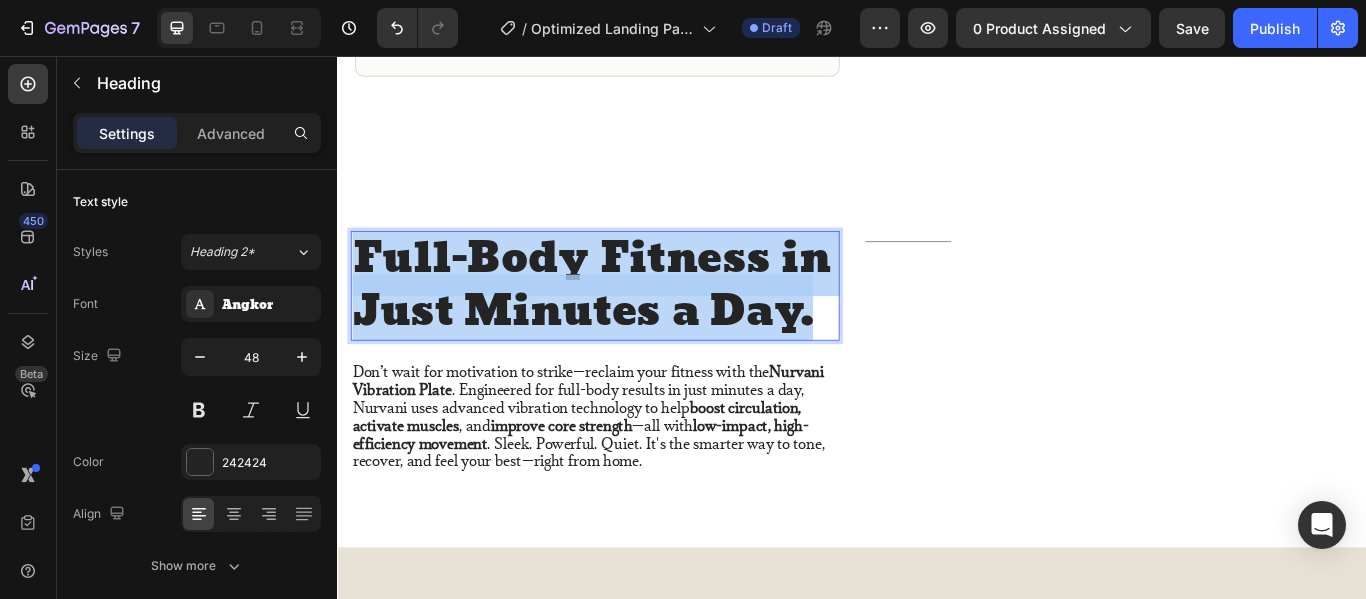 click on "Full-Body Fitness in Just Minutes a Day." at bounding box center (637, 324) 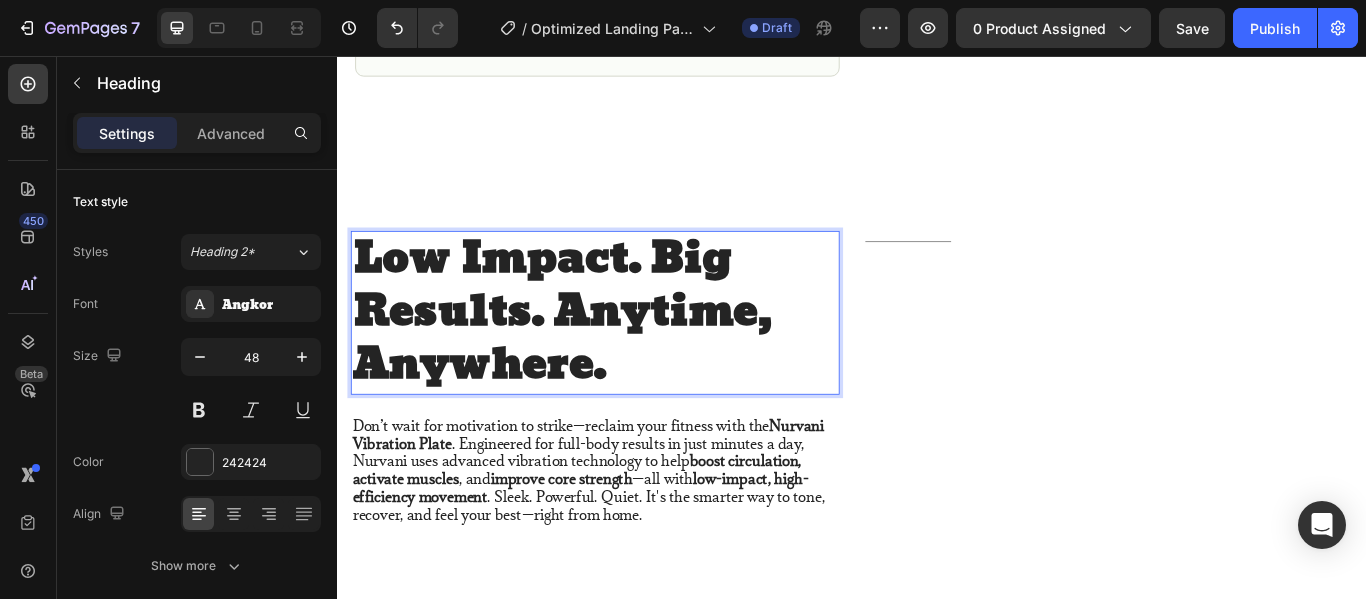 scroll, scrollTop: 10, scrollLeft: 0, axis: vertical 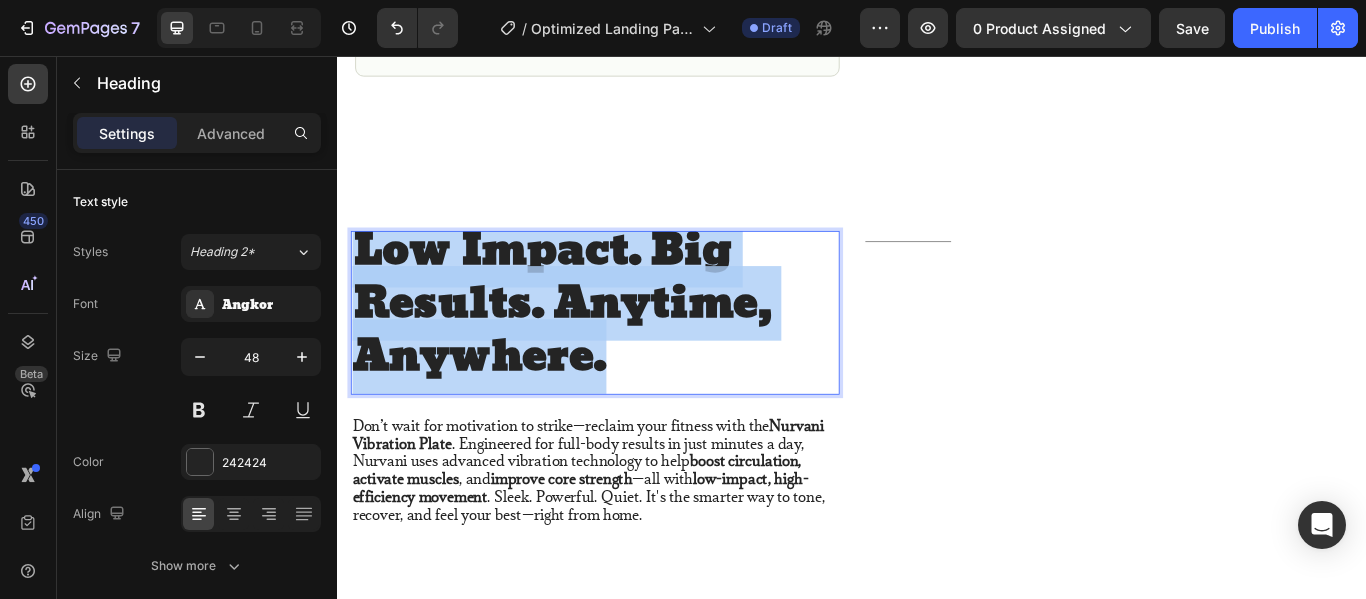 drag, startPoint x: 664, startPoint y: 411, endPoint x: 356, endPoint y: 283, distance: 333.5386 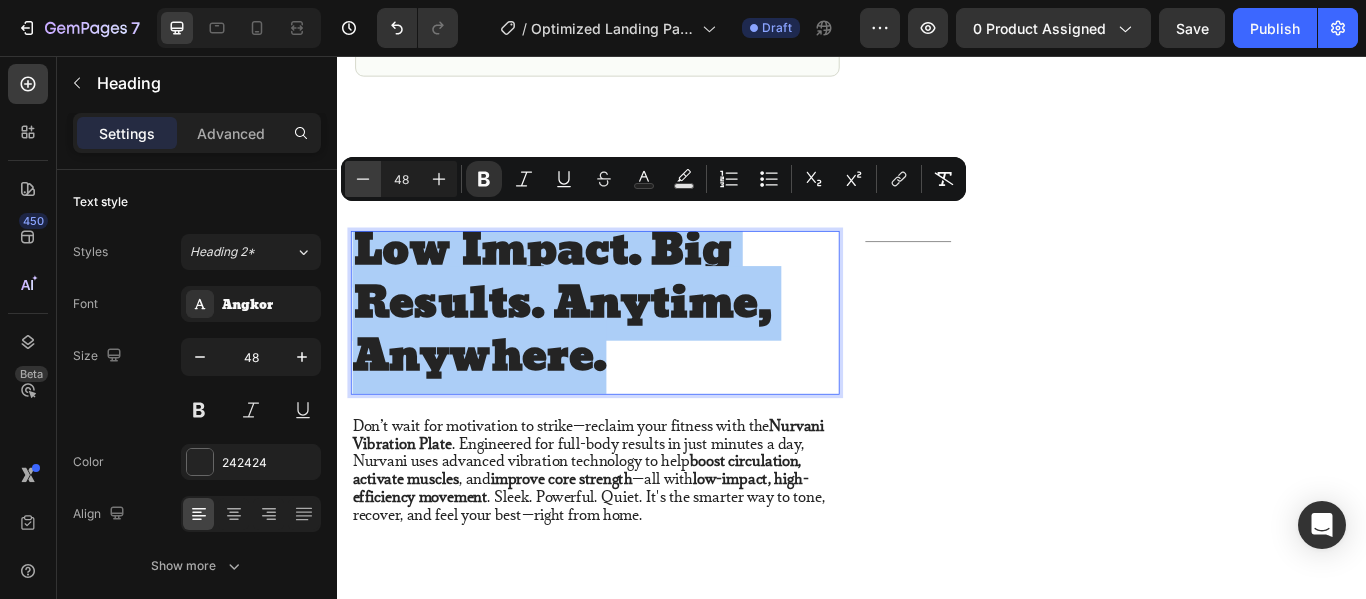 click 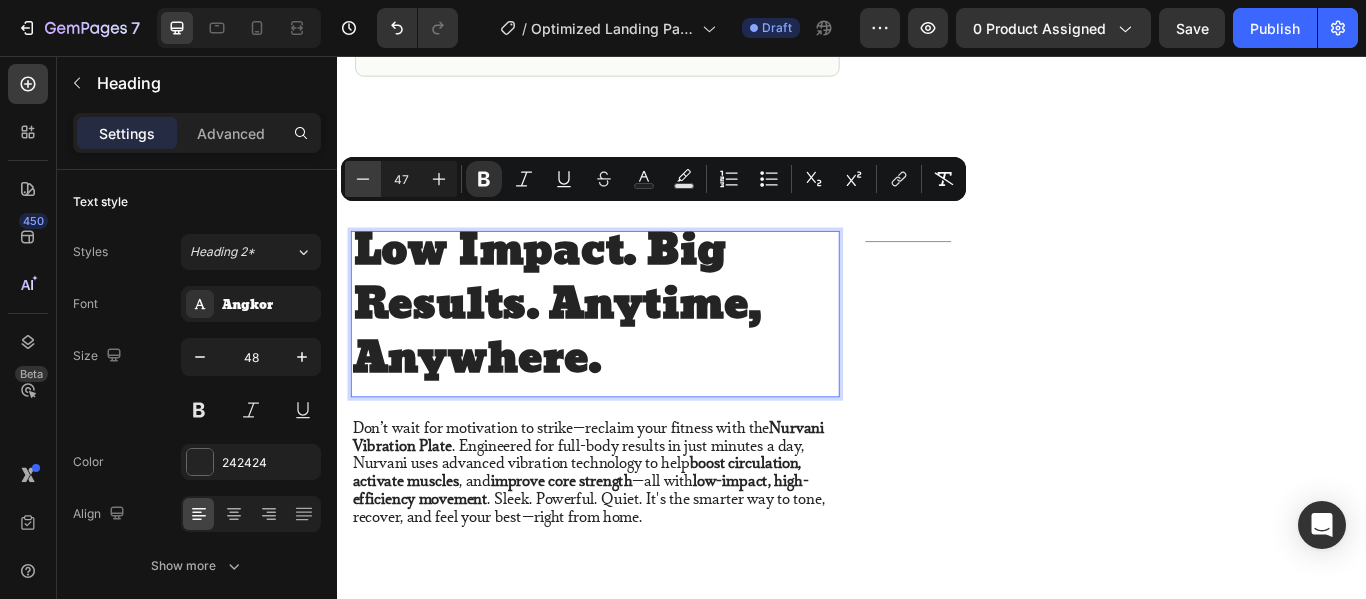 click 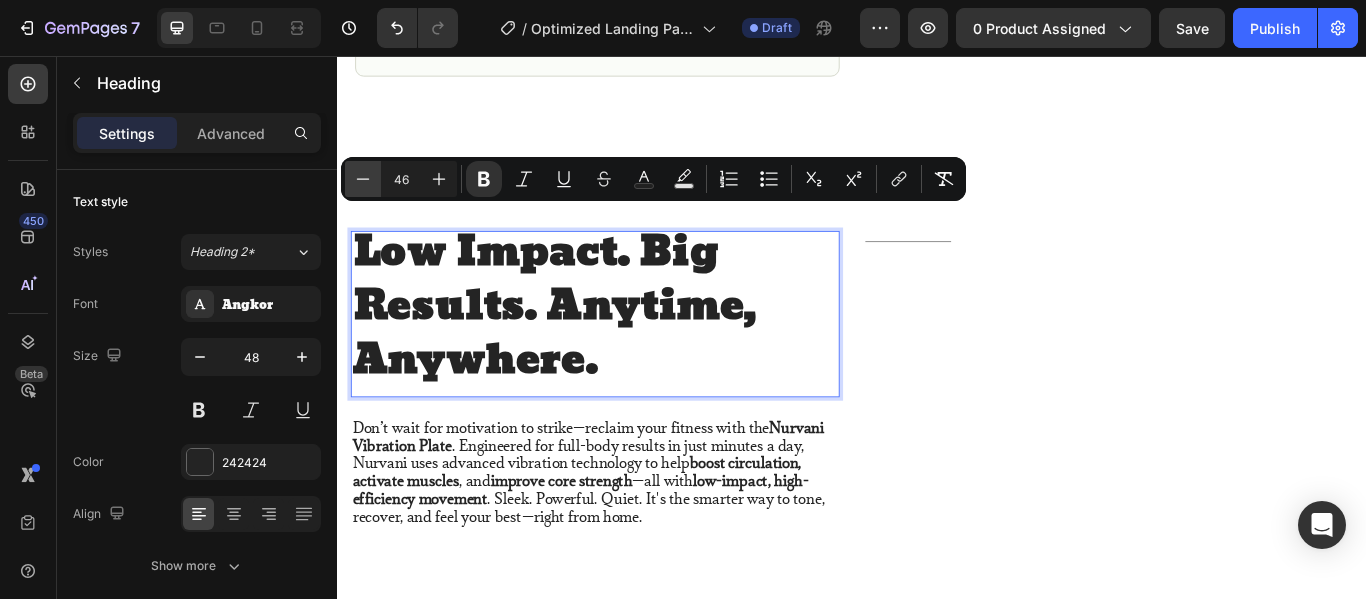 click 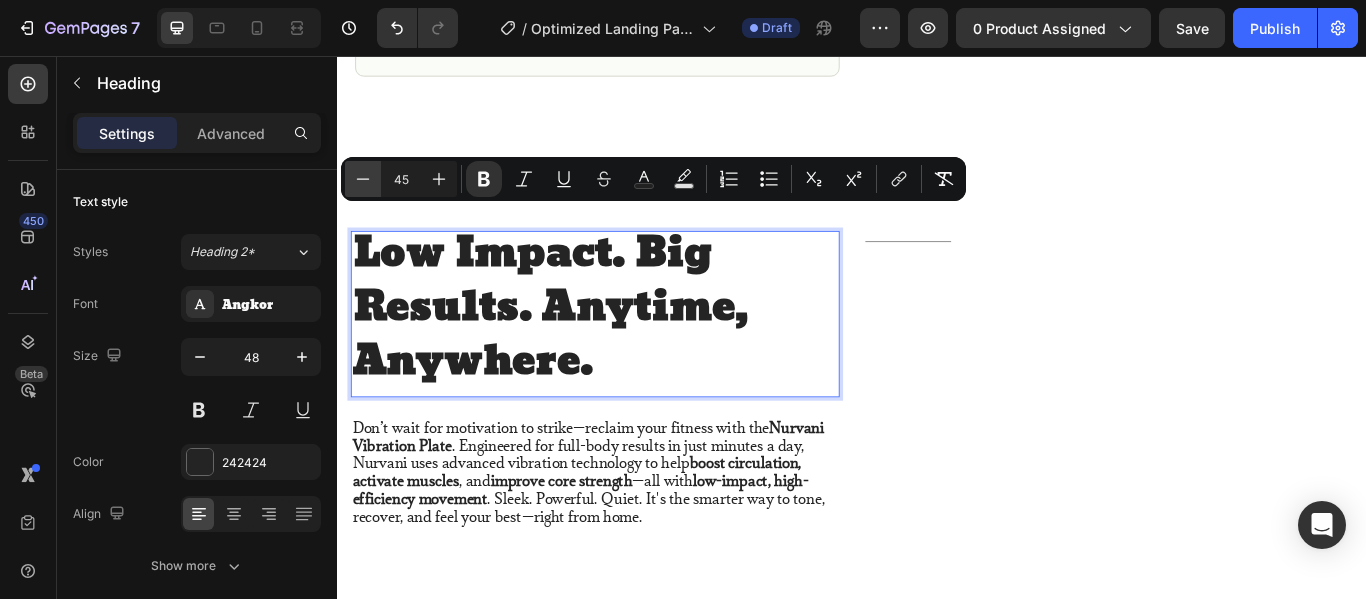 scroll, scrollTop: 7, scrollLeft: 0, axis: vertical 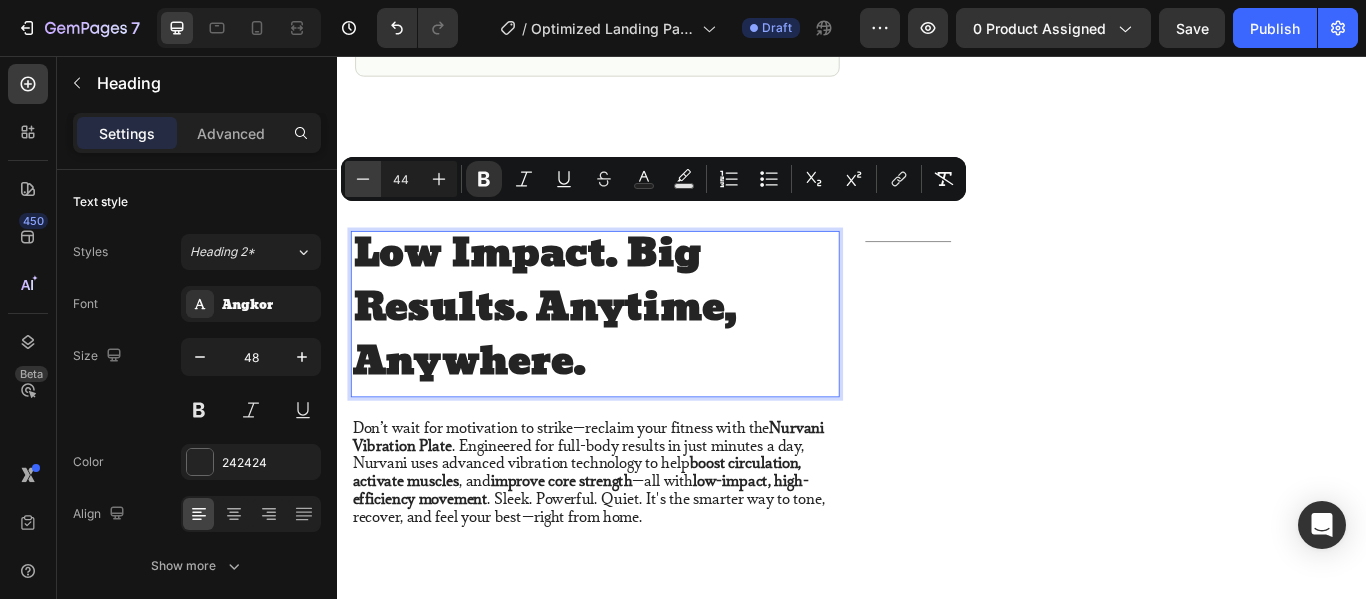 click 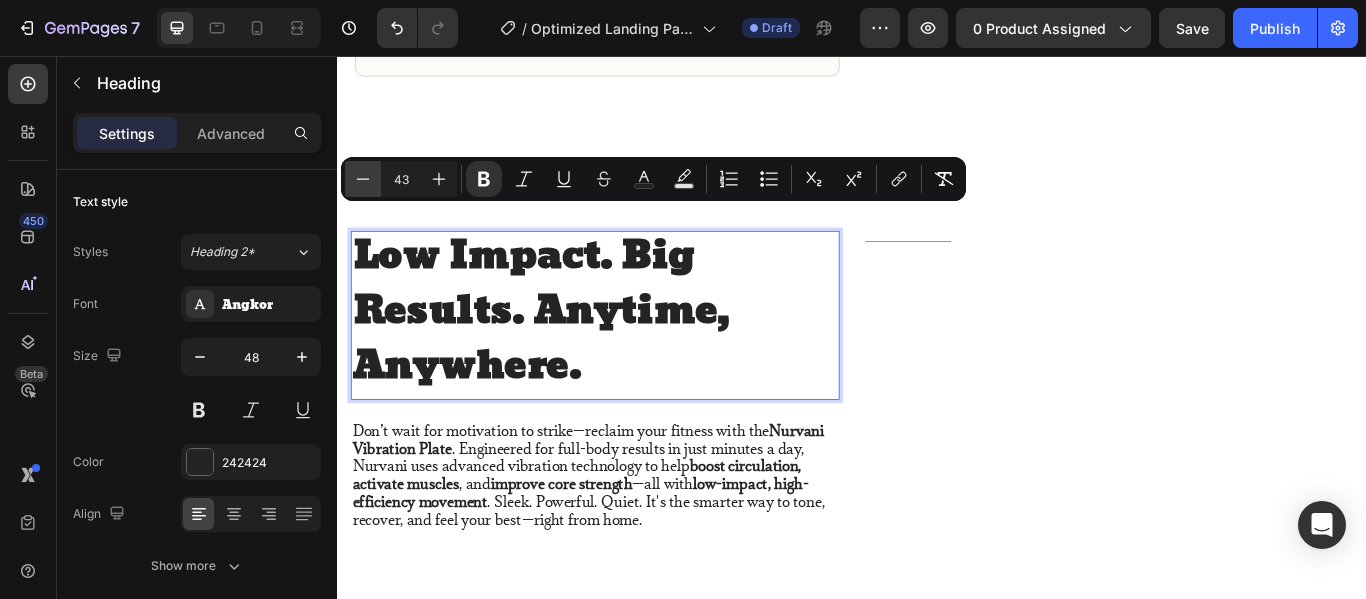 scroll, scrollTop: 5, scrollLeft: 0, axis: vertical 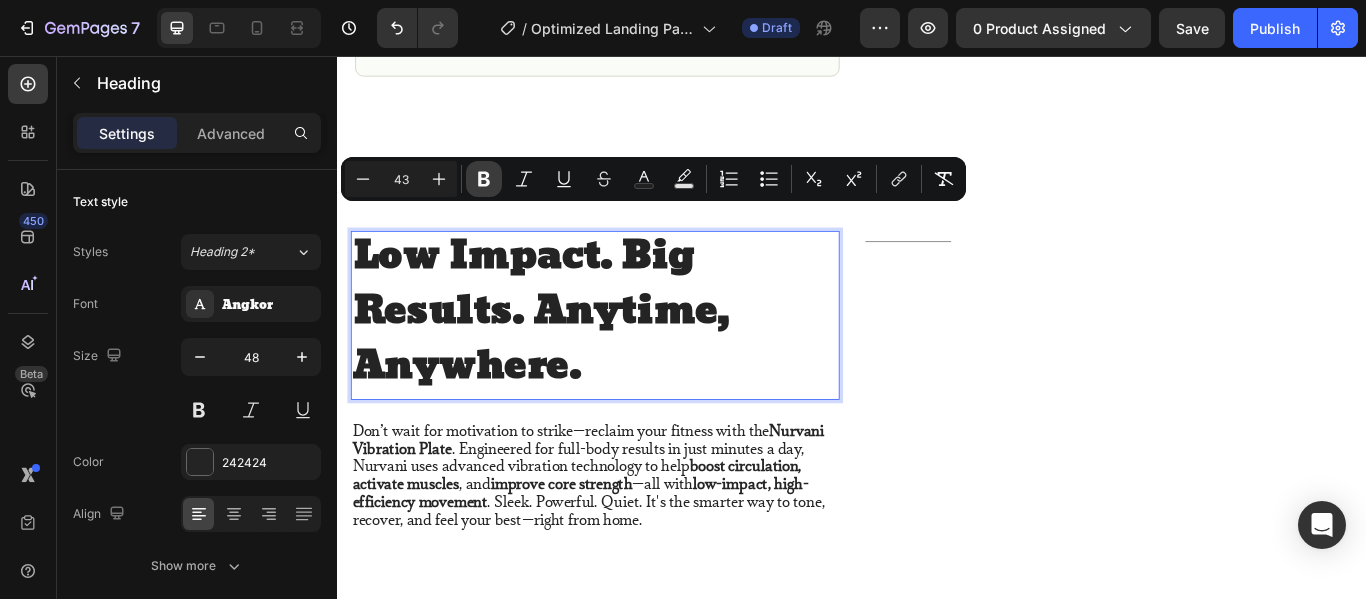 click 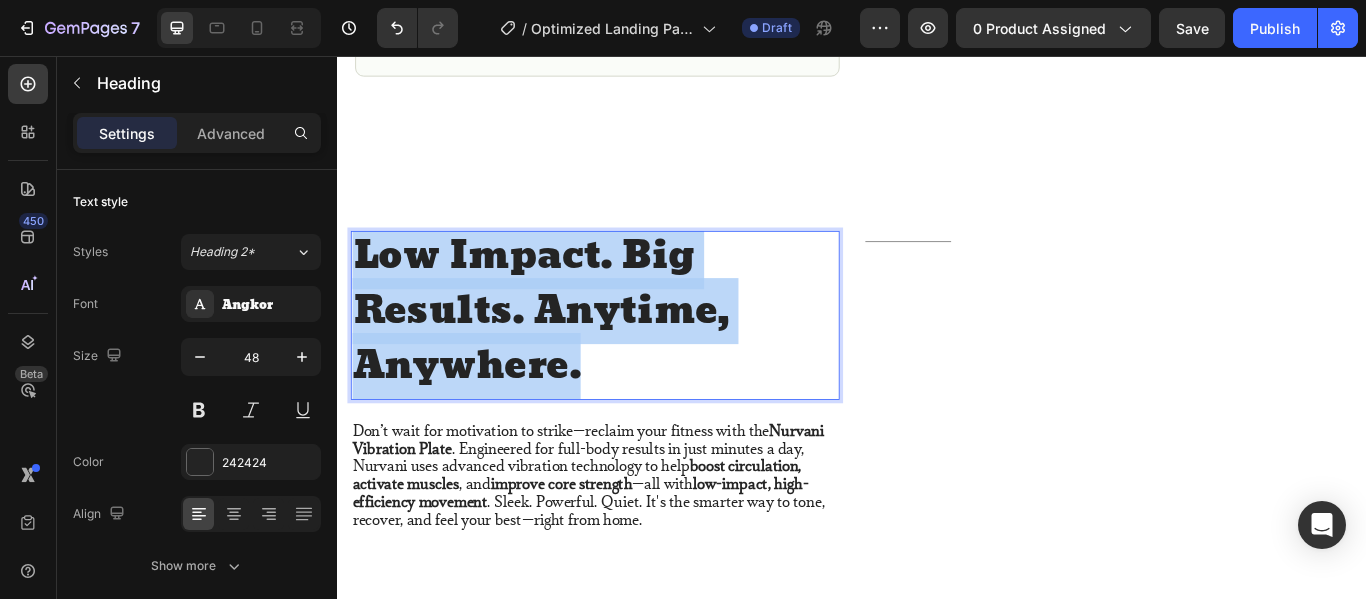 drag, startPoint x: 661, startPoint y: 414, endPoint x: 350, endPoint y: 277, distance: 339.8382 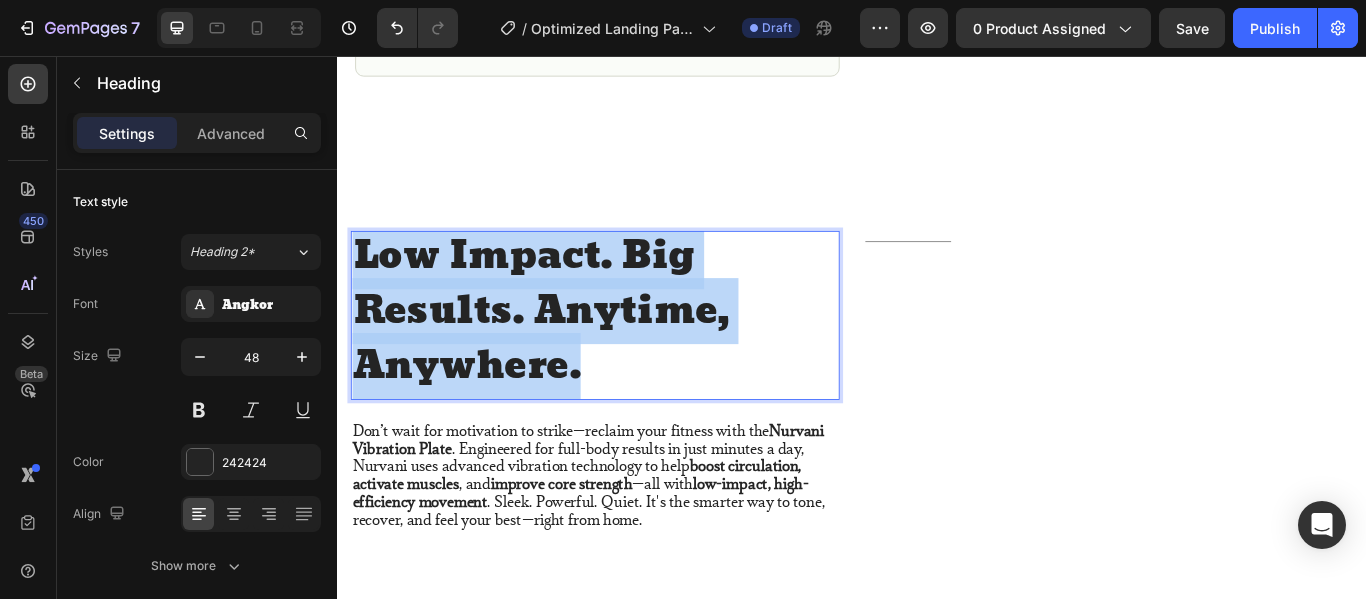click on "Low Impact. Big Results. Anytime, Anywhere." at bounding box center (637, 353) 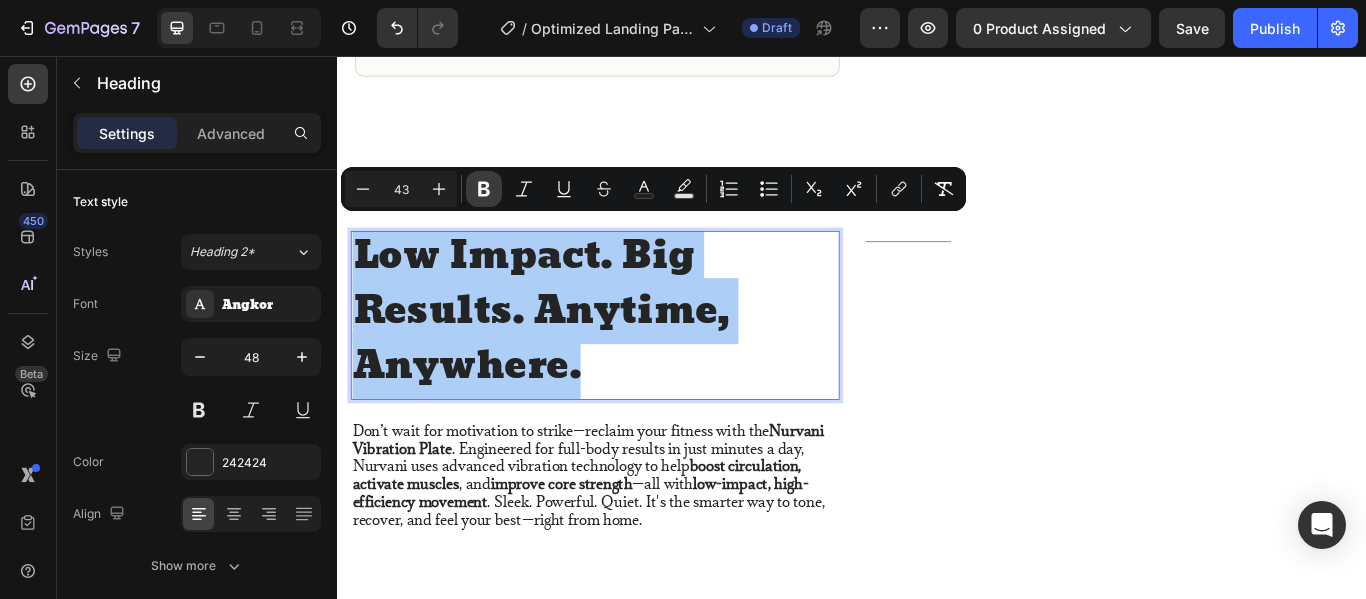 click on "Bold" at bounding box center (484, 189) 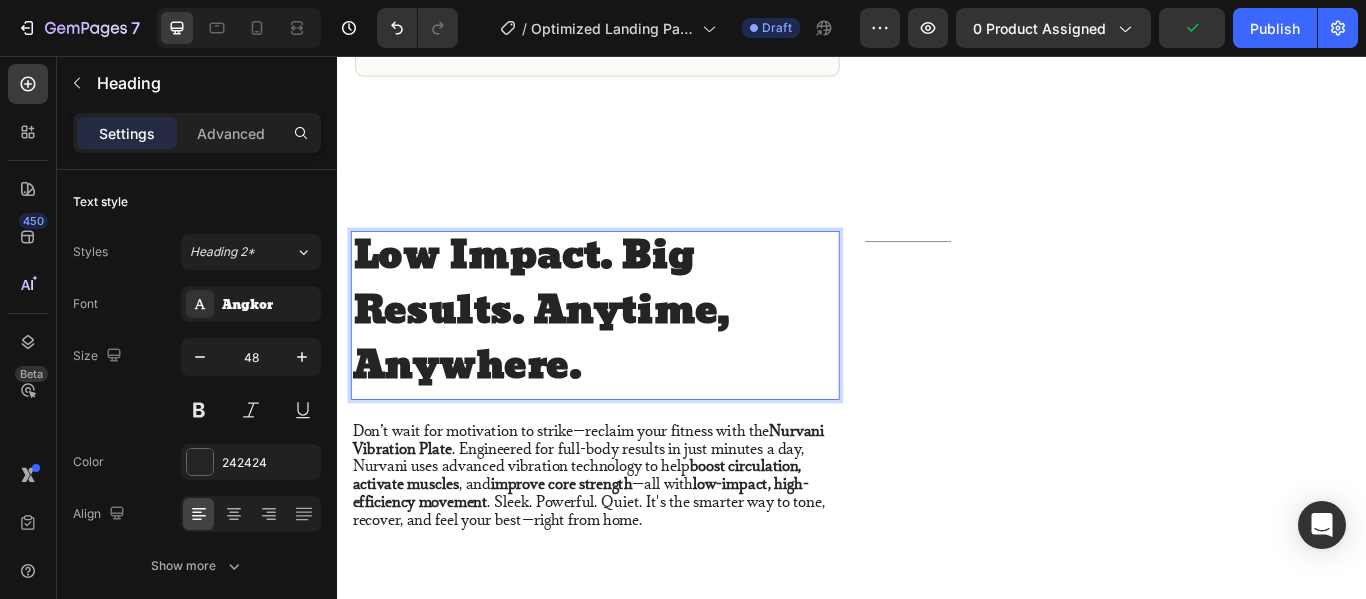 click on "Low Impact. Big Results. Anytime, Anywhere." at bounding box center (637, 353) 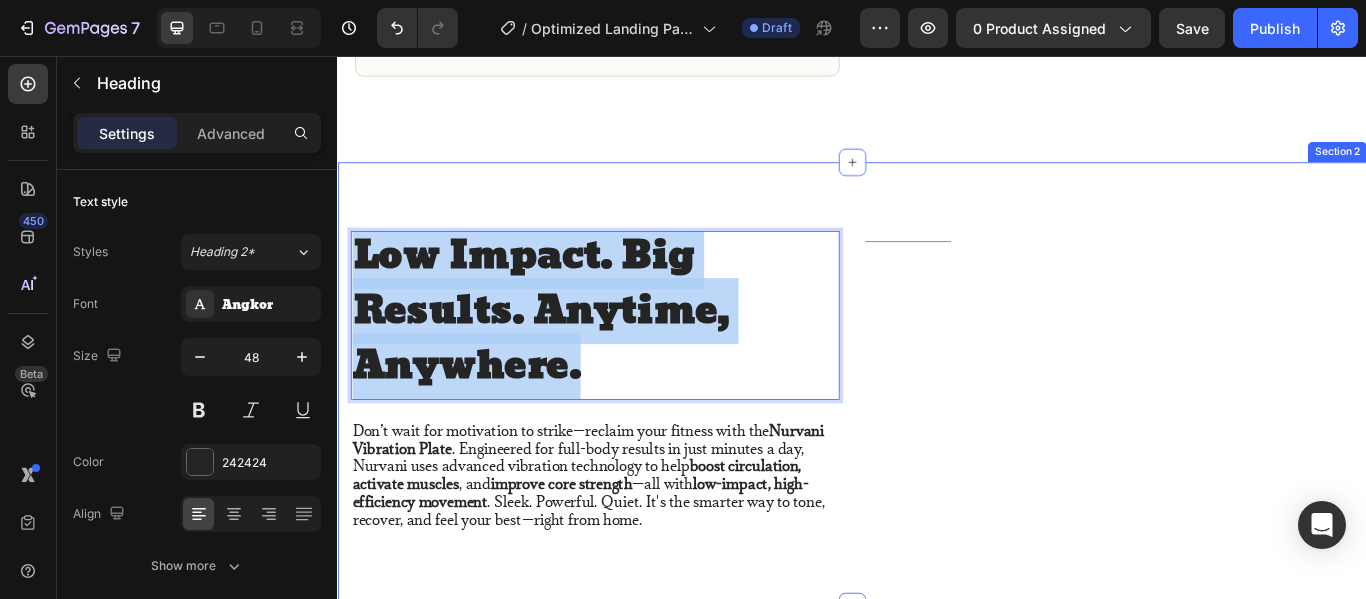 drag, startPoint x: 636, startPoint y: 410, endPoint x: 346, endPoint y: 239, distance: 336.66156 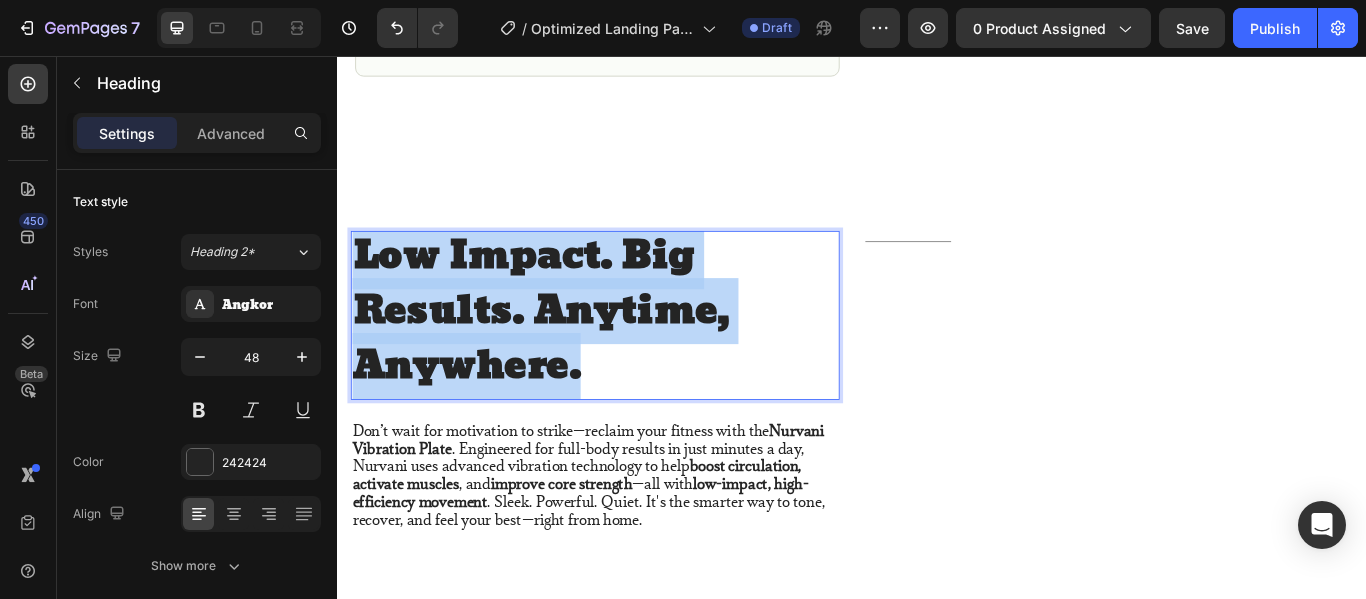 click on "Low Impact. Big Results. Anytime, Anywhere." at bounding box center [637, 353] 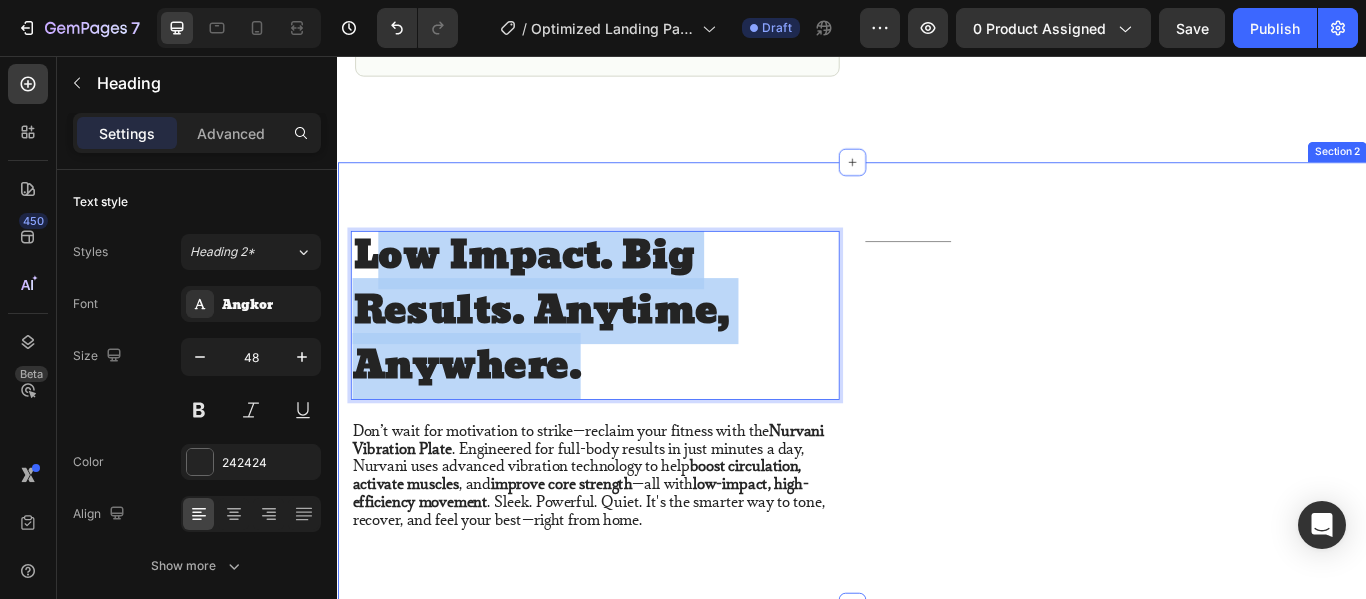 drag, startPoint x: 669, startPoint y: 426, endPoint x: 380, endPoint y: 246, distance: 340.47174 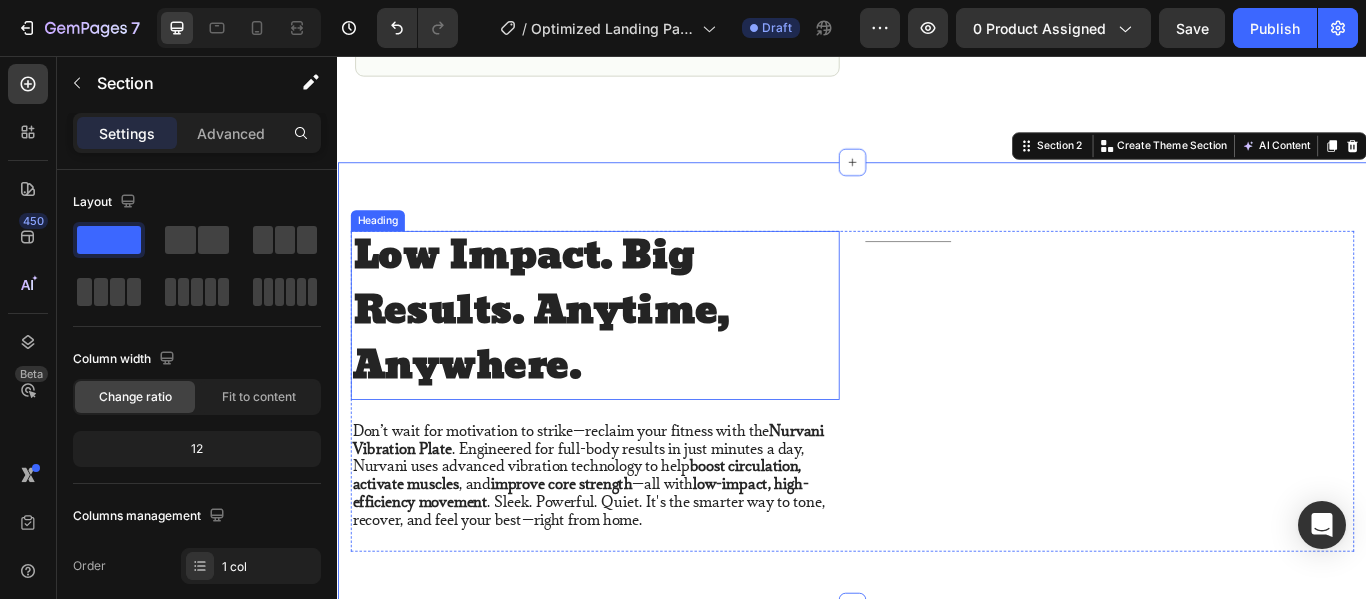 click on "⁠⁠⁠⁠⁠⁠⁠ Low Impact. Big Results. Anytime, Anywhere." at bounding box center (637, 353) 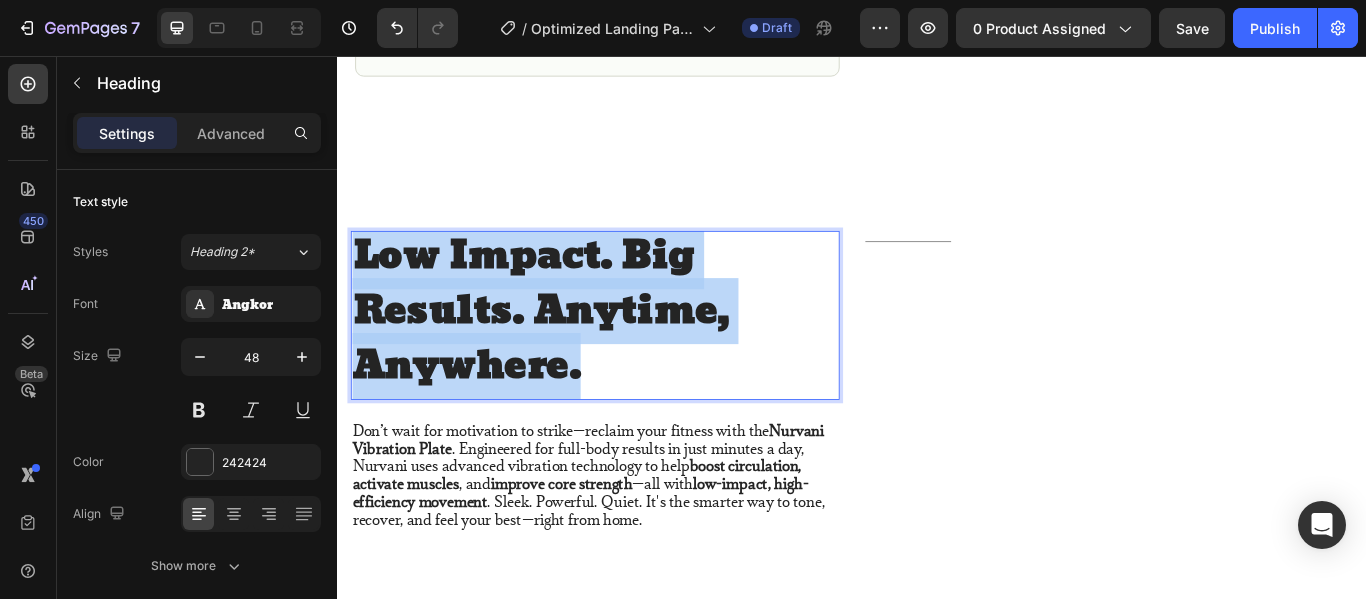 drag, startPoint x: 636, startPoint y: 411, endPoint x: 361, endPoint y: 268, distance: 309.95807 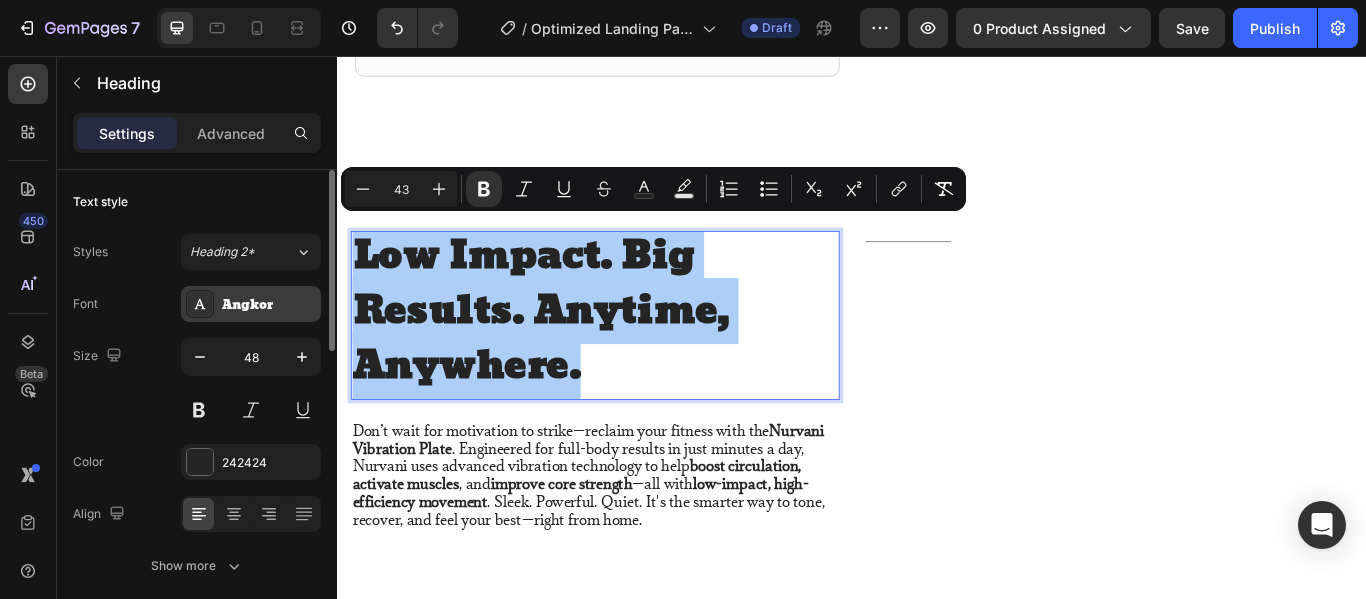 click on "Angkor" at bounding box center [269, 305] 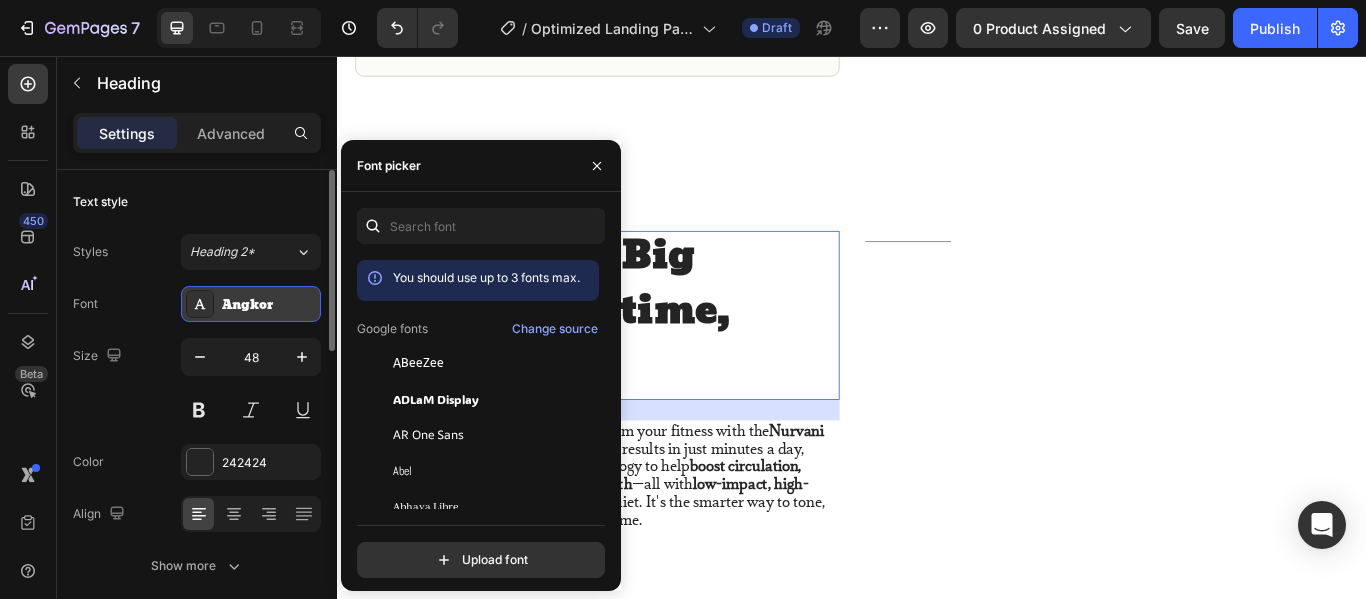 click on "Angkor" at bounding box center [269, 305] 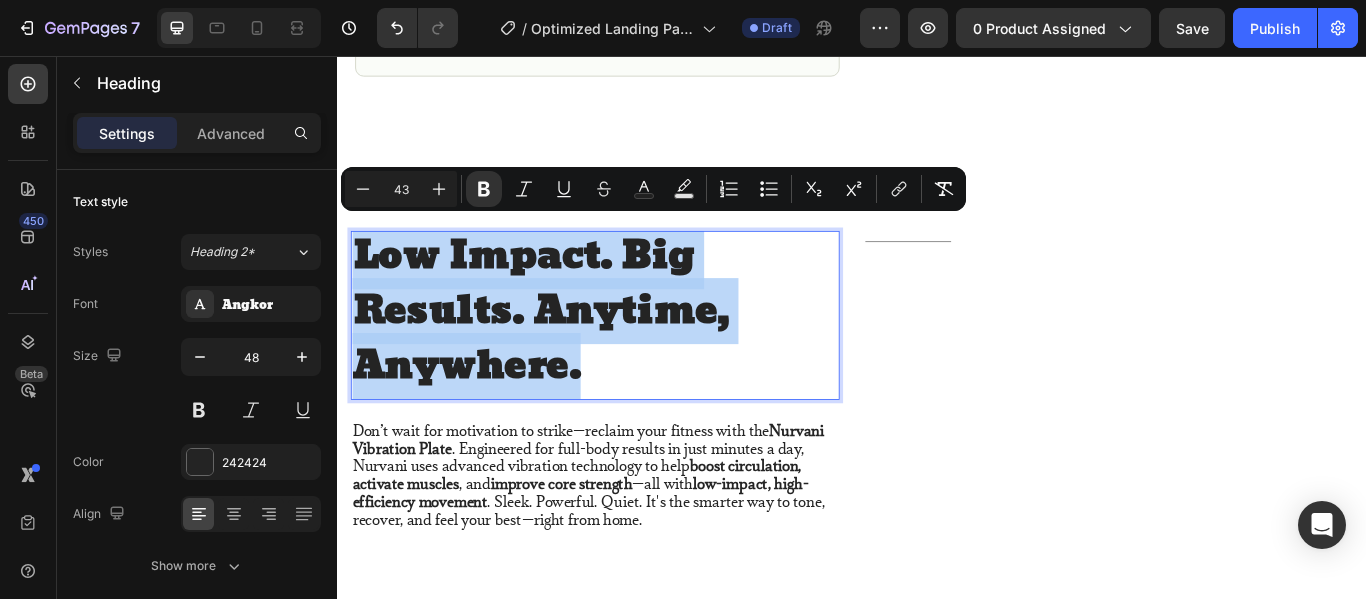 drag, startPoint x: 633, startPoint y: 417, endPoint x: 367, endPoint y: 291, distance: 294.33313 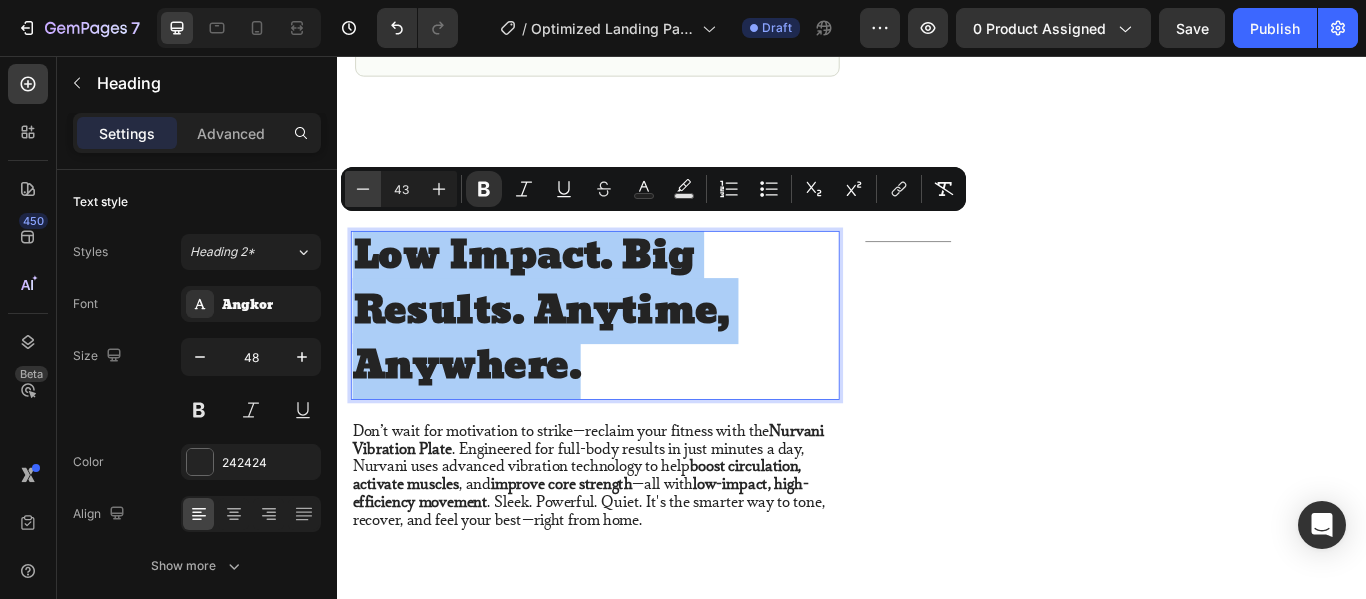 click 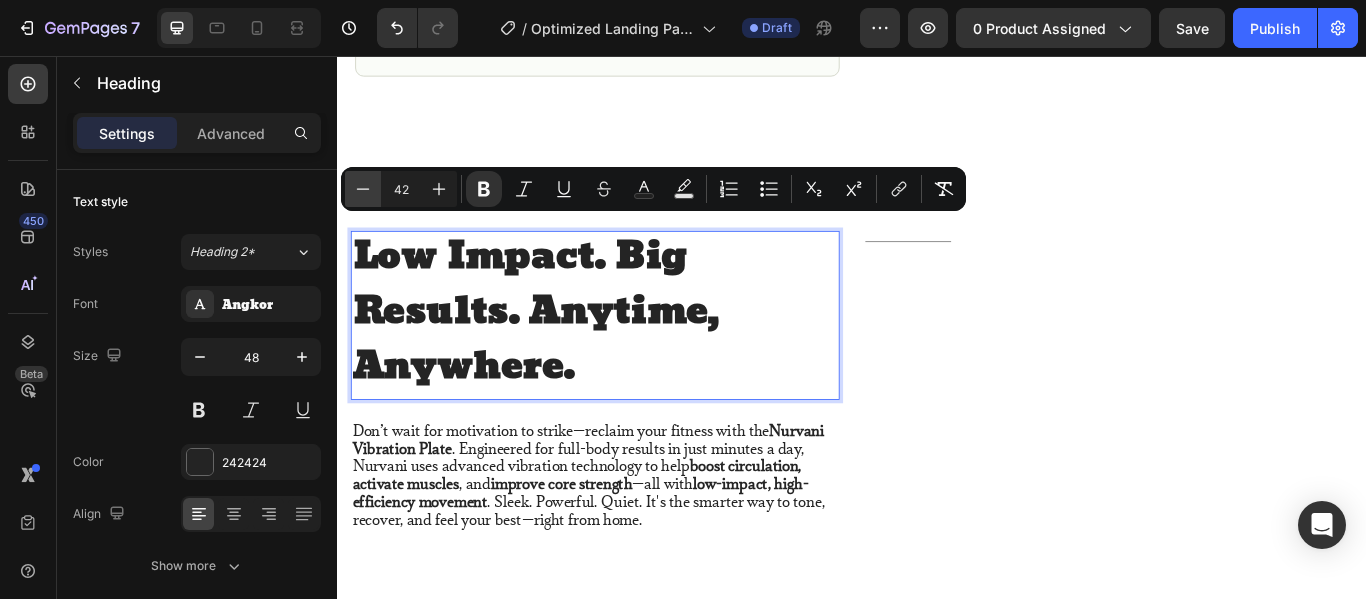 click 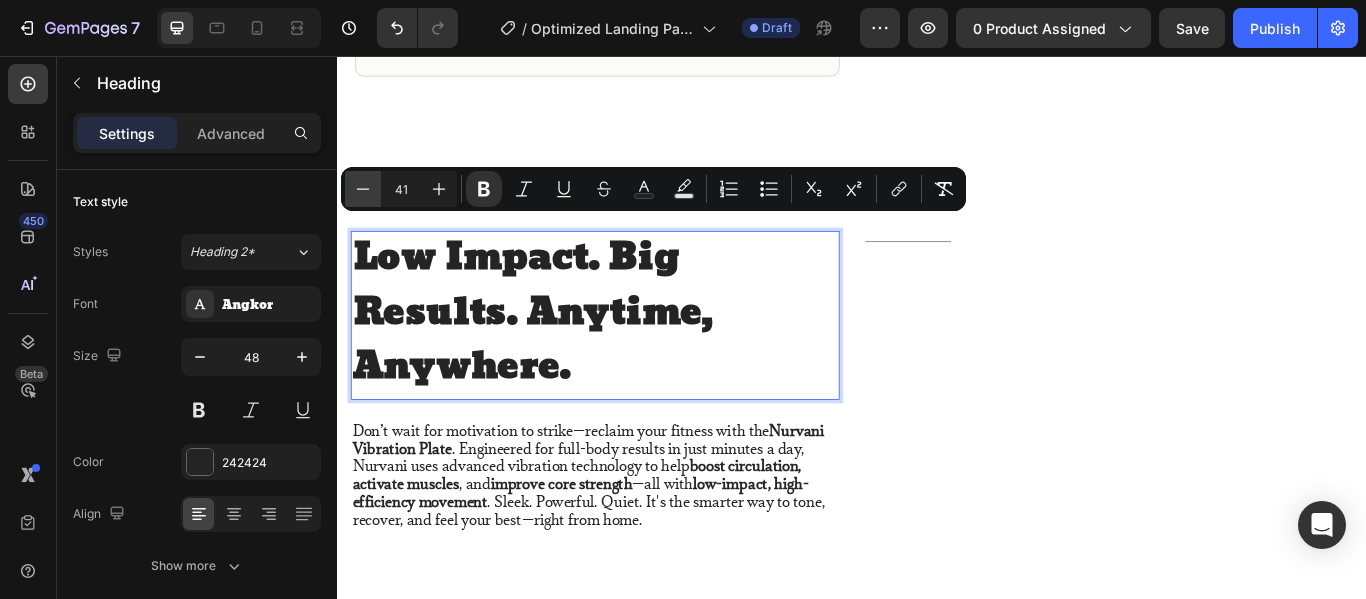 click 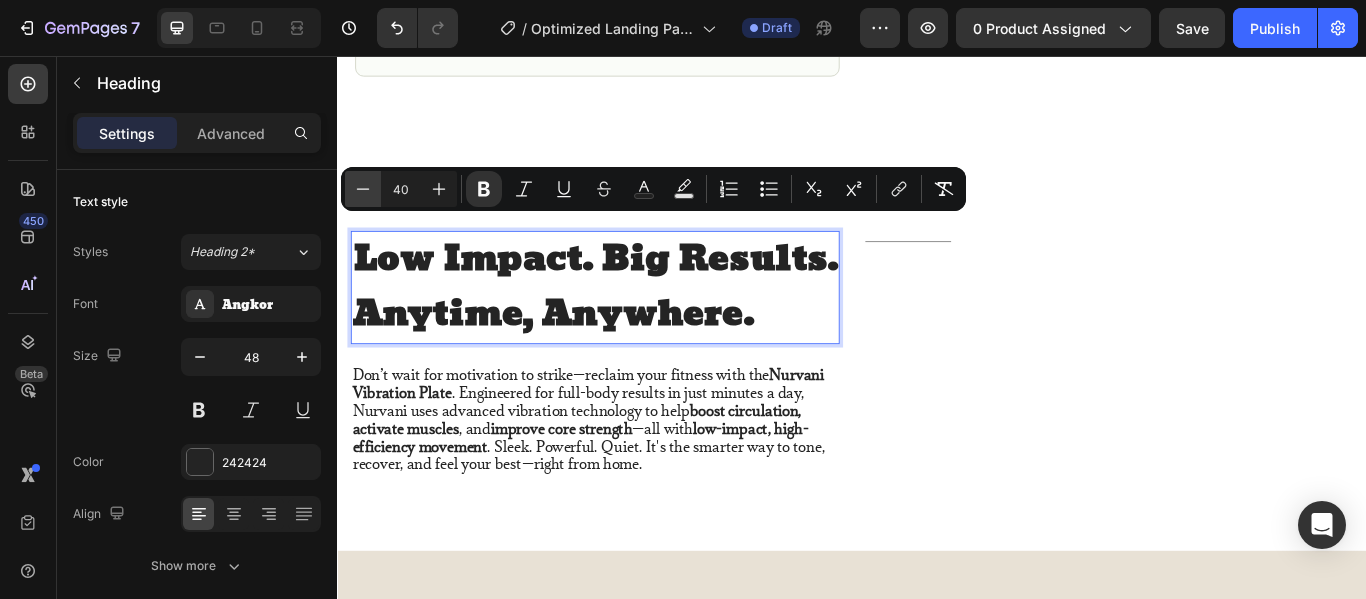 click 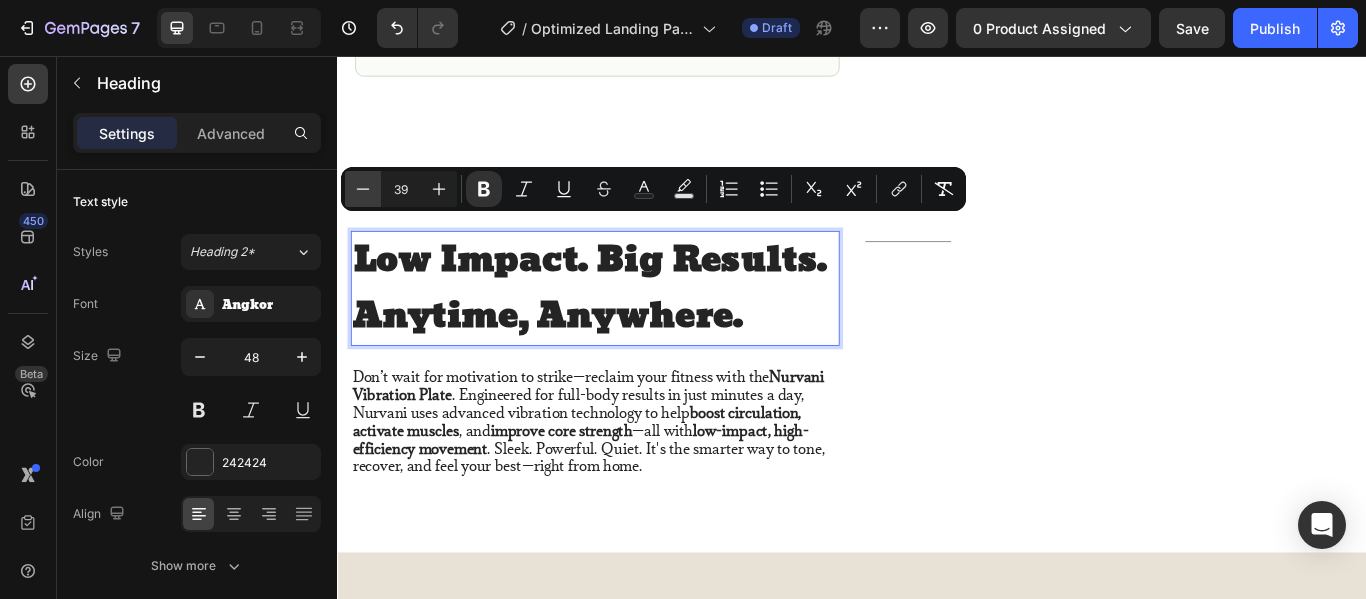 scroll, scrollTop: 1, scrollLeft: 0, axis: vertical 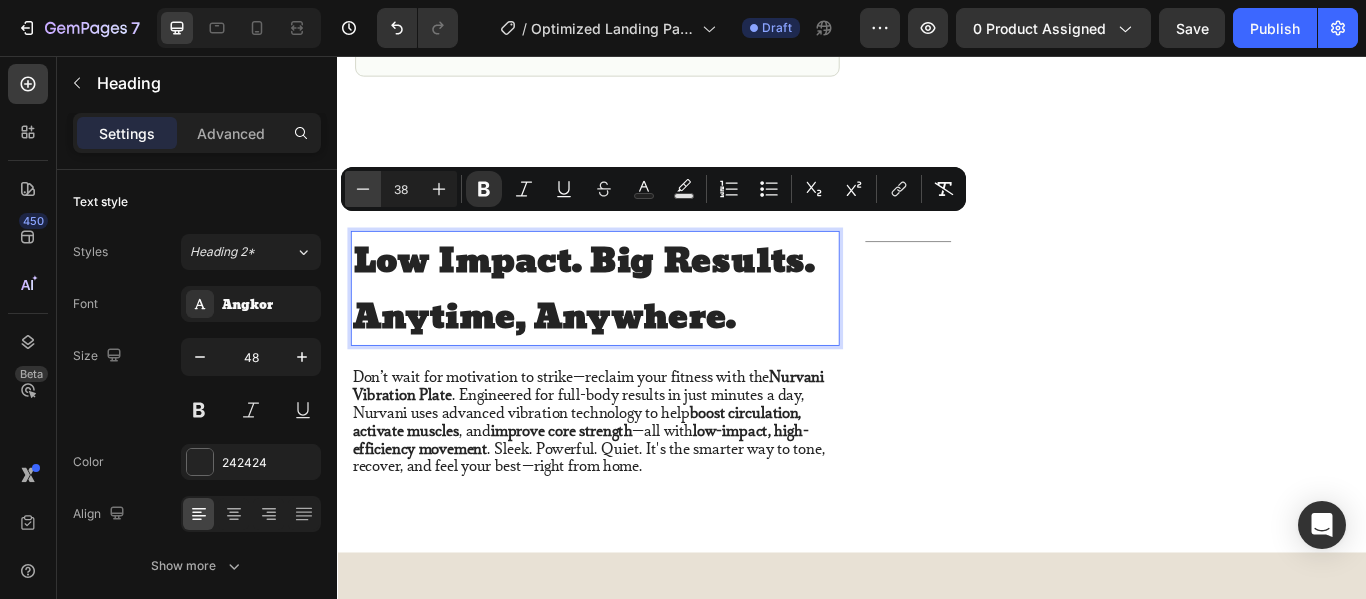 click 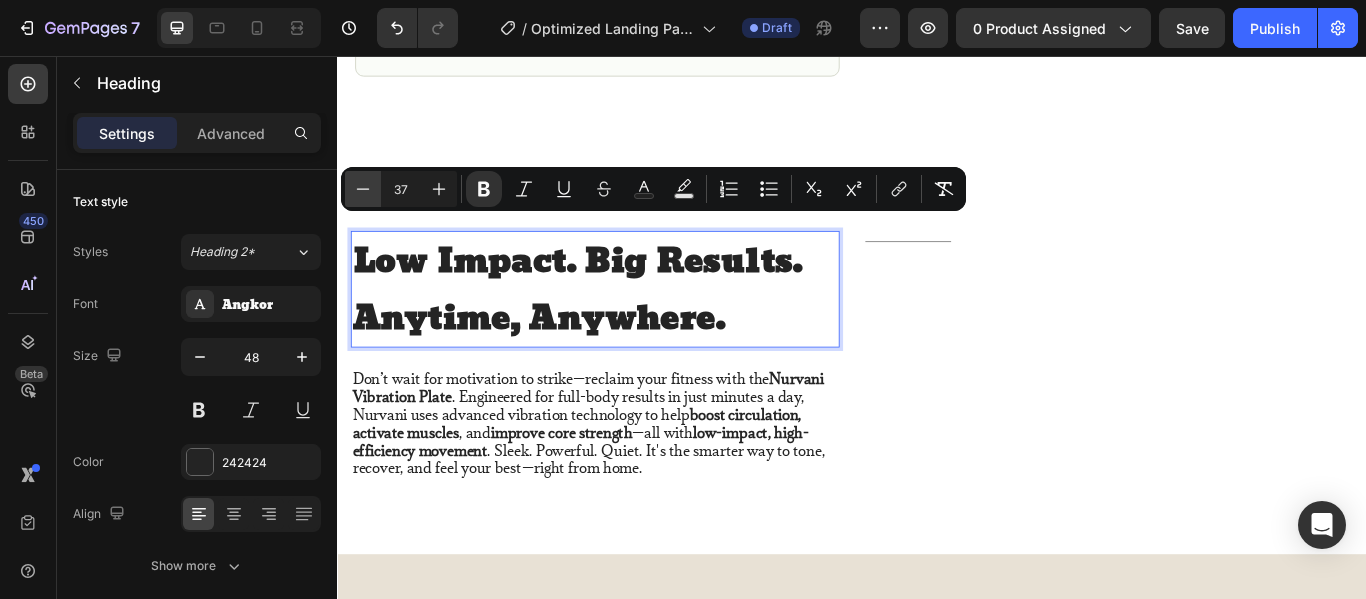 click 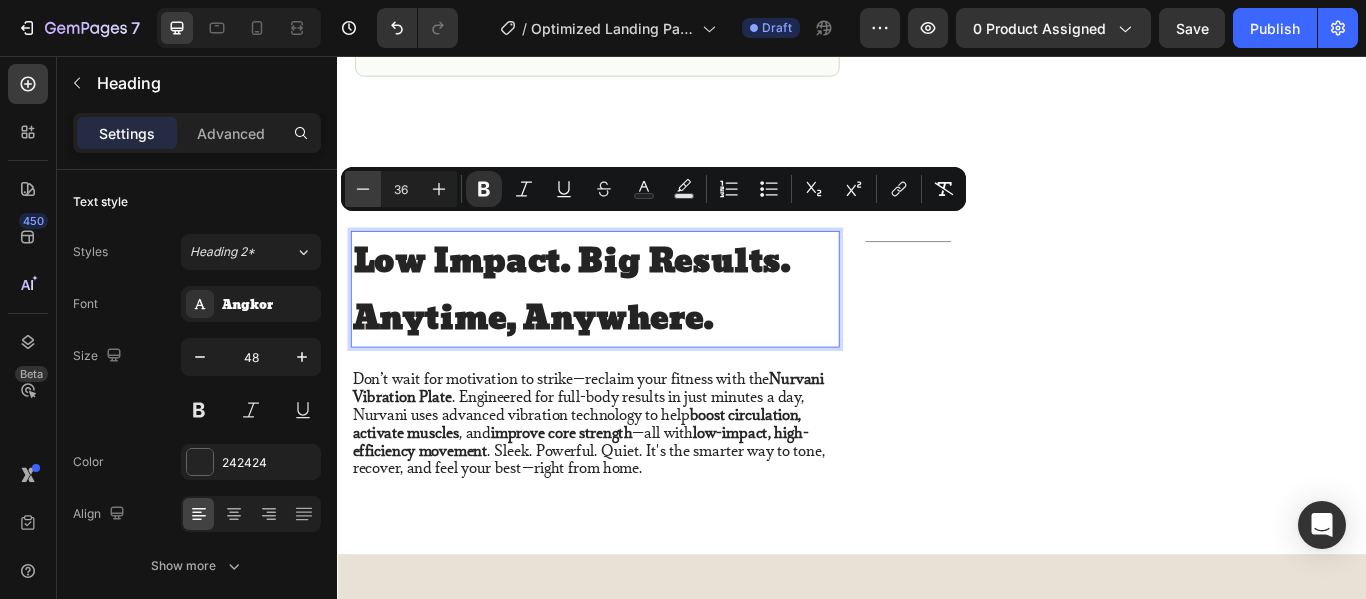 click 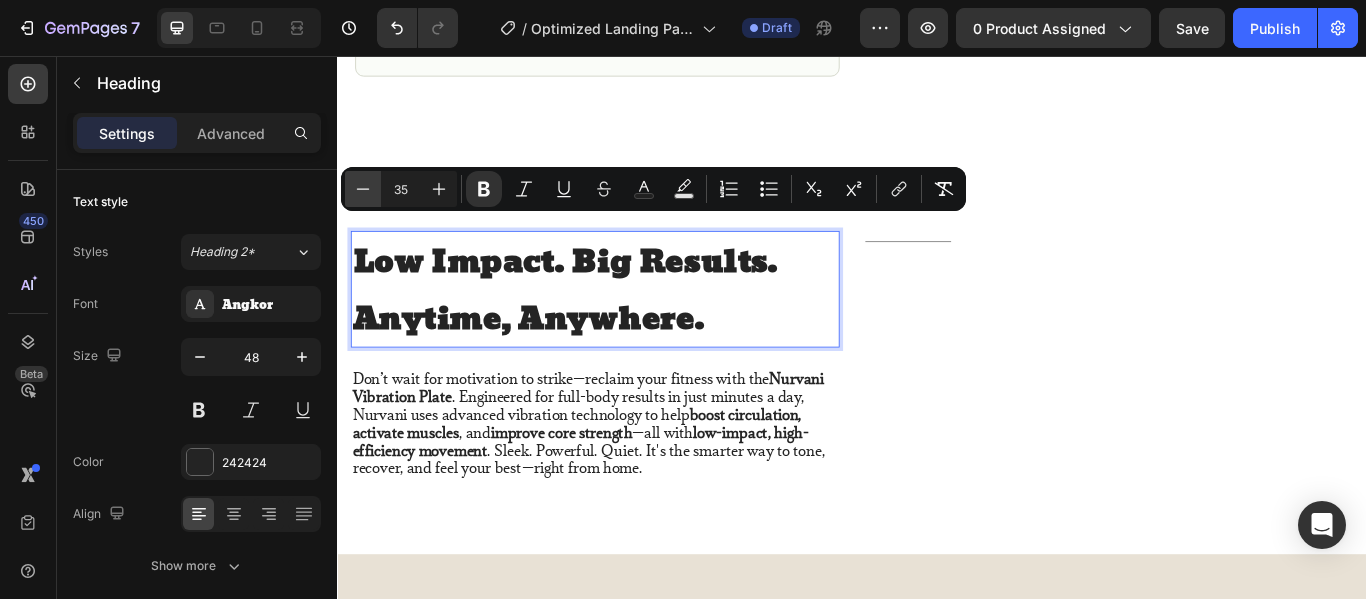 click 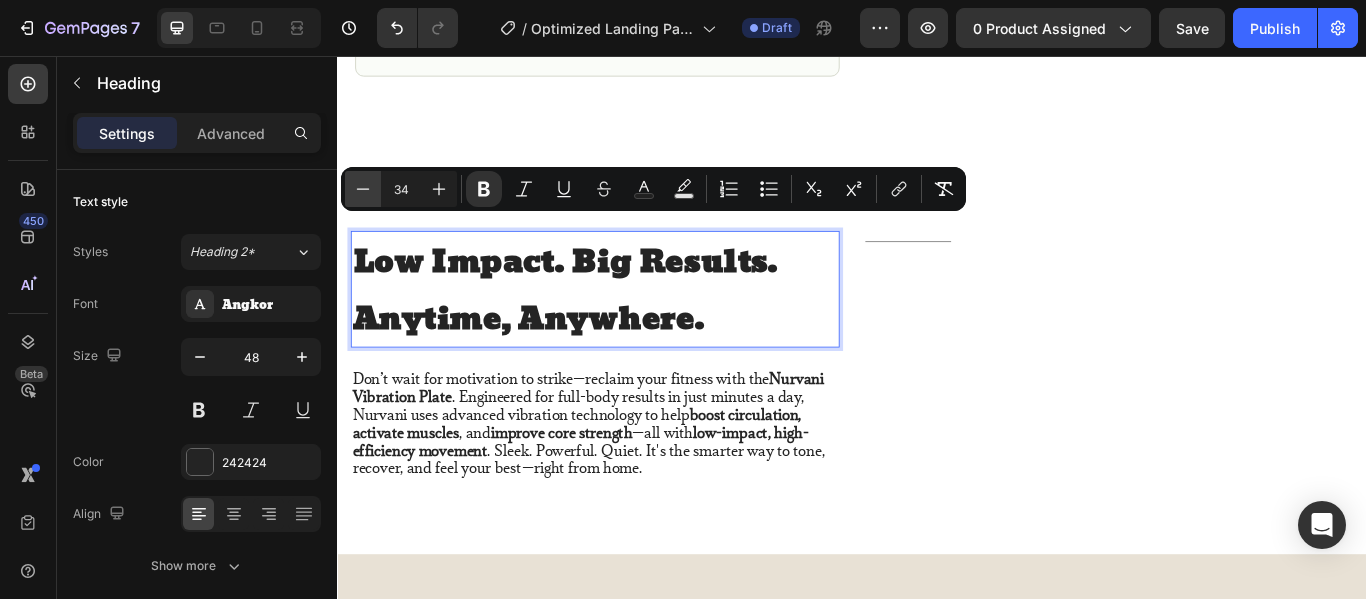 click 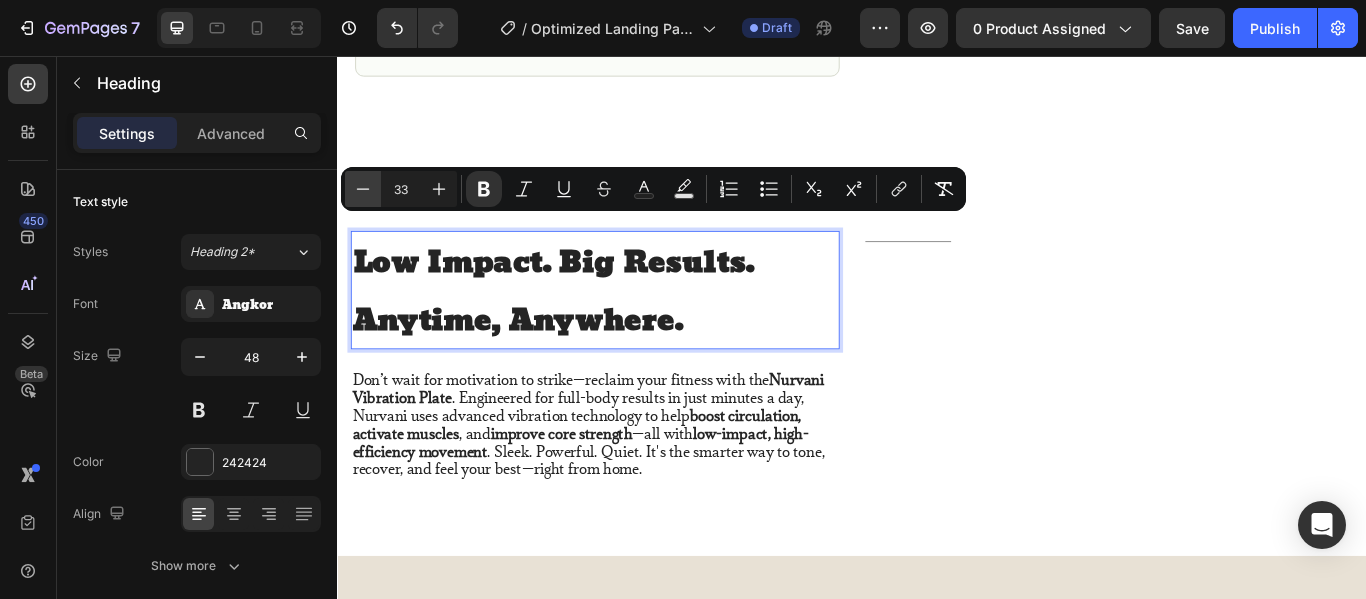 click 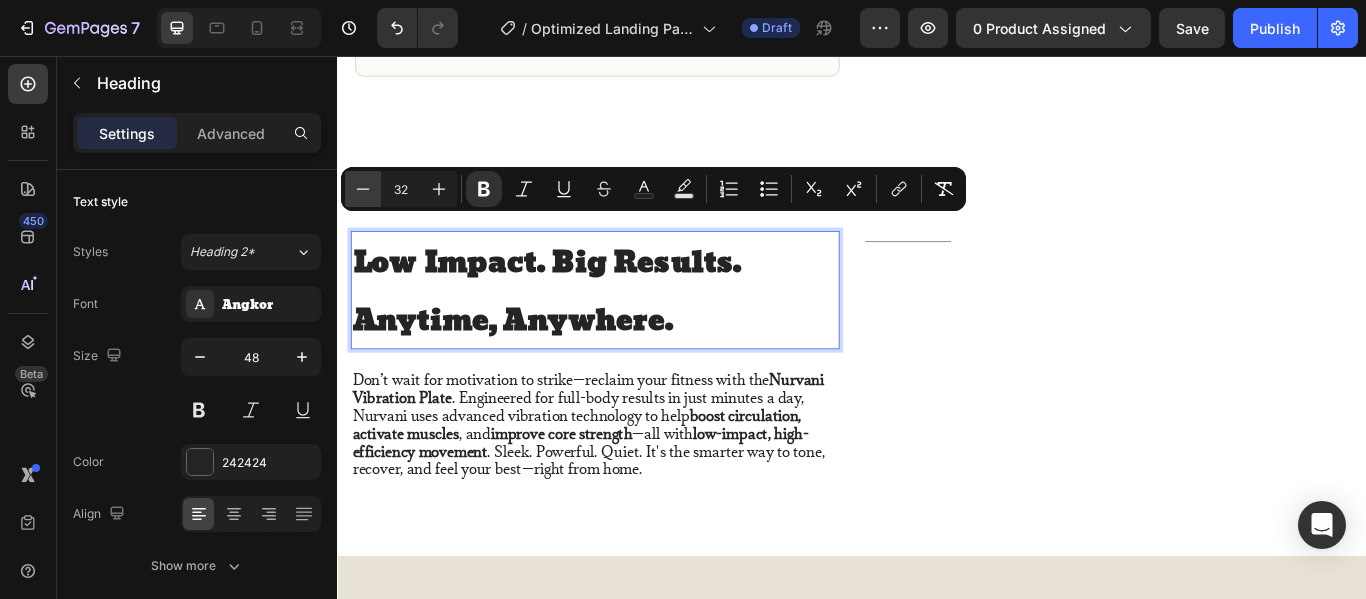 click 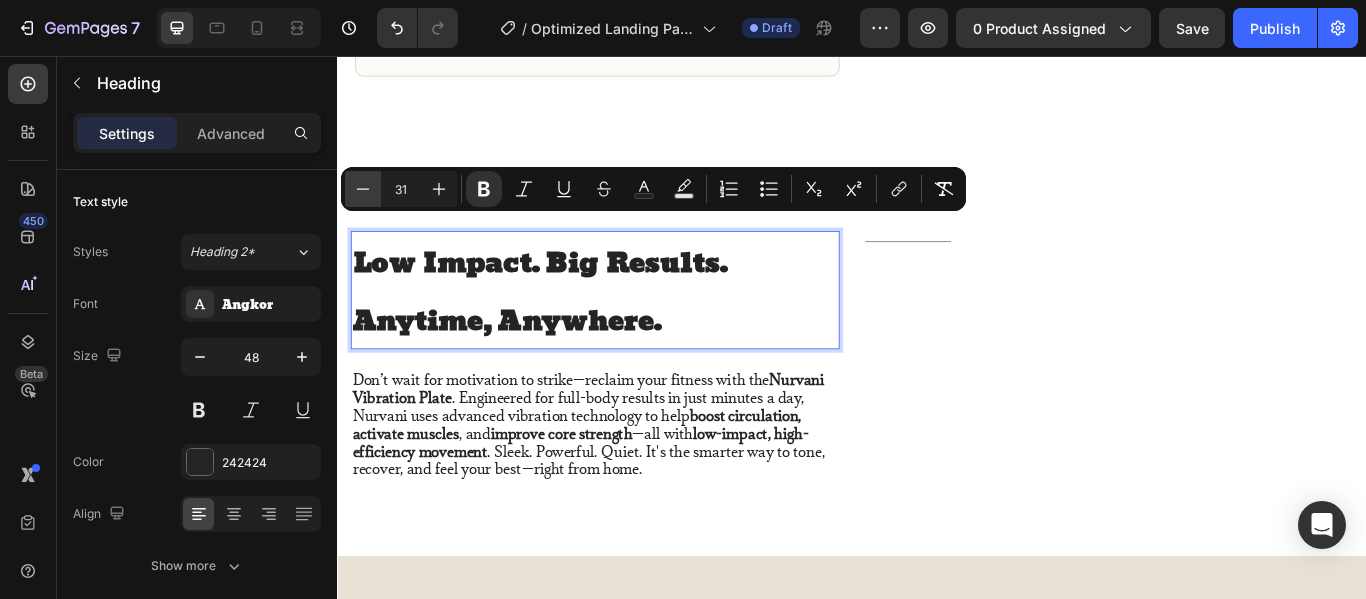 click 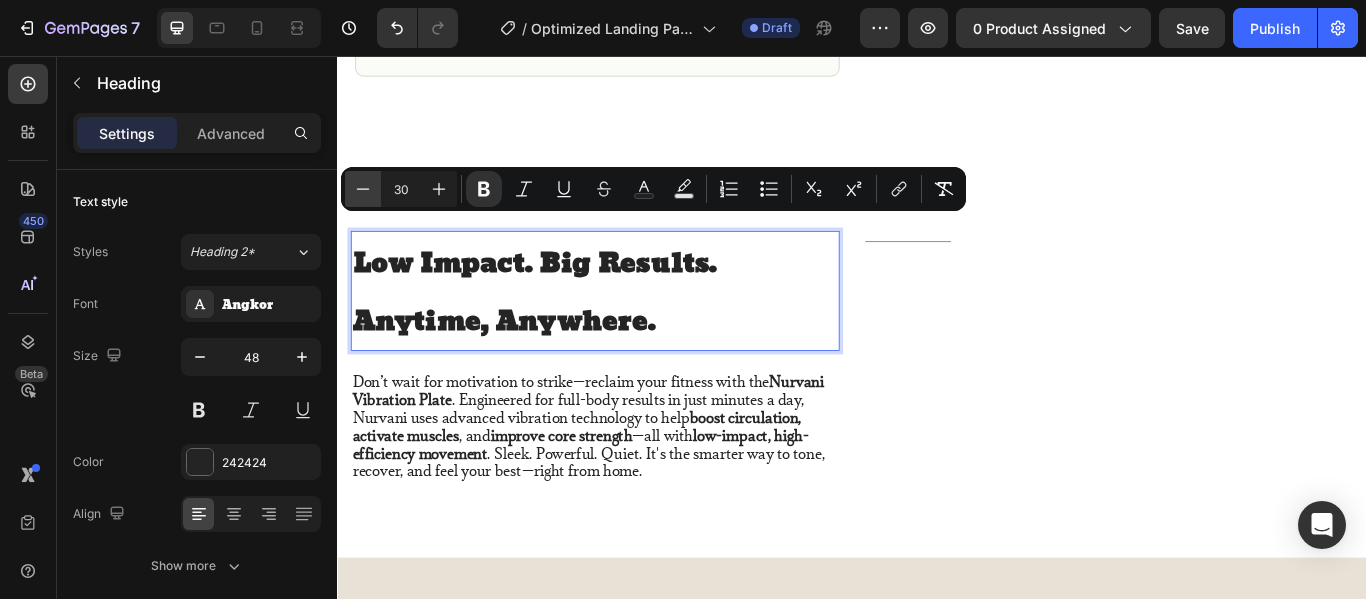 click 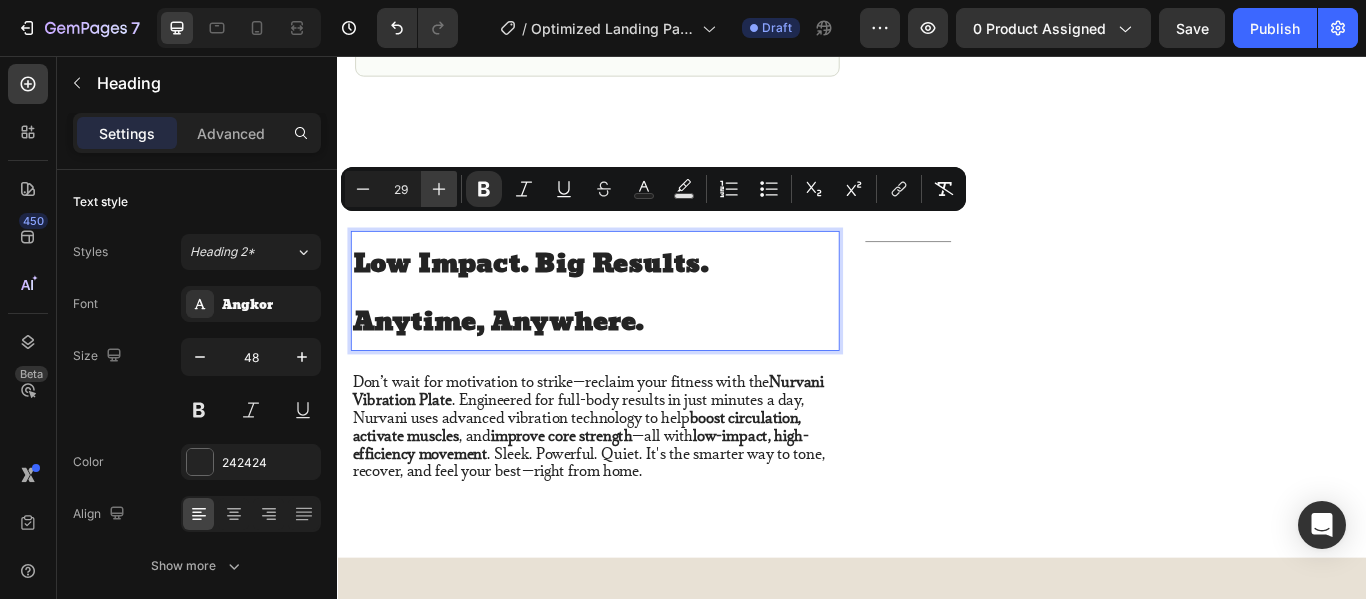 click 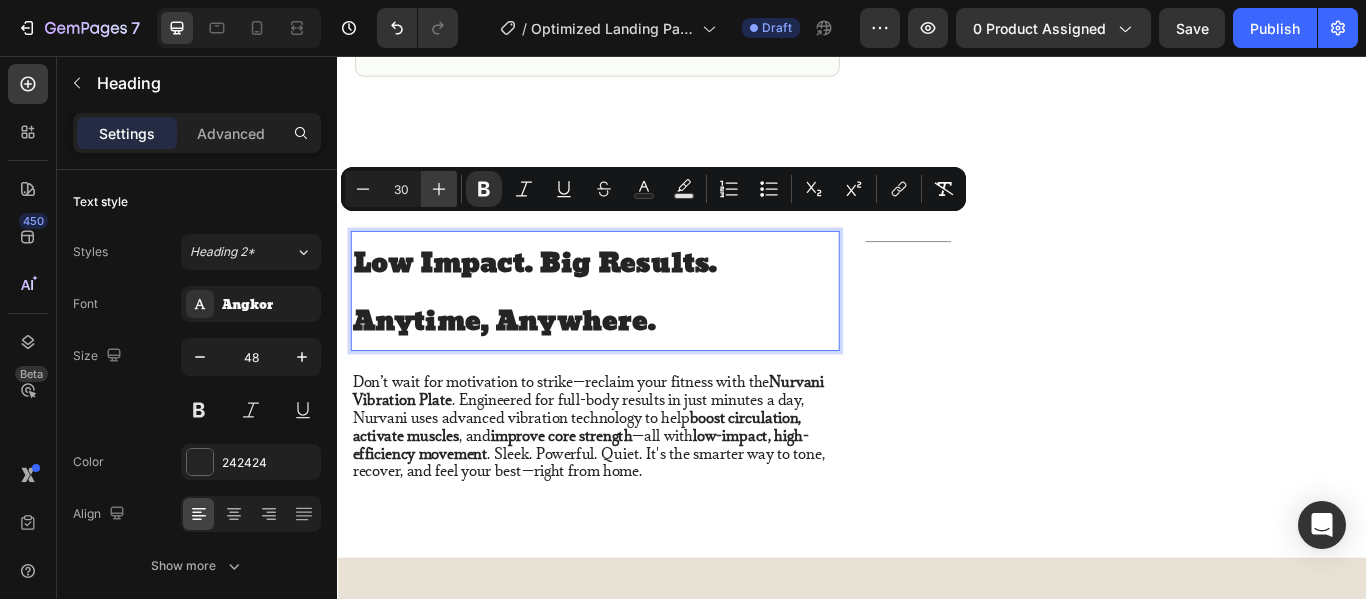 click 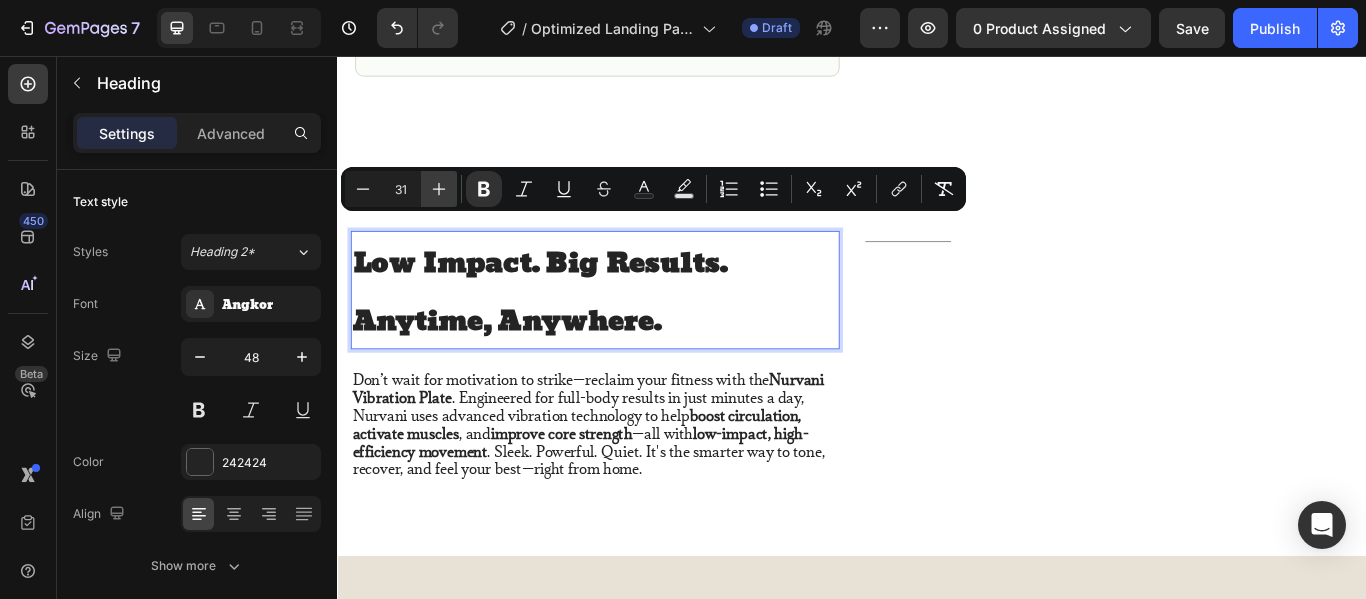 click 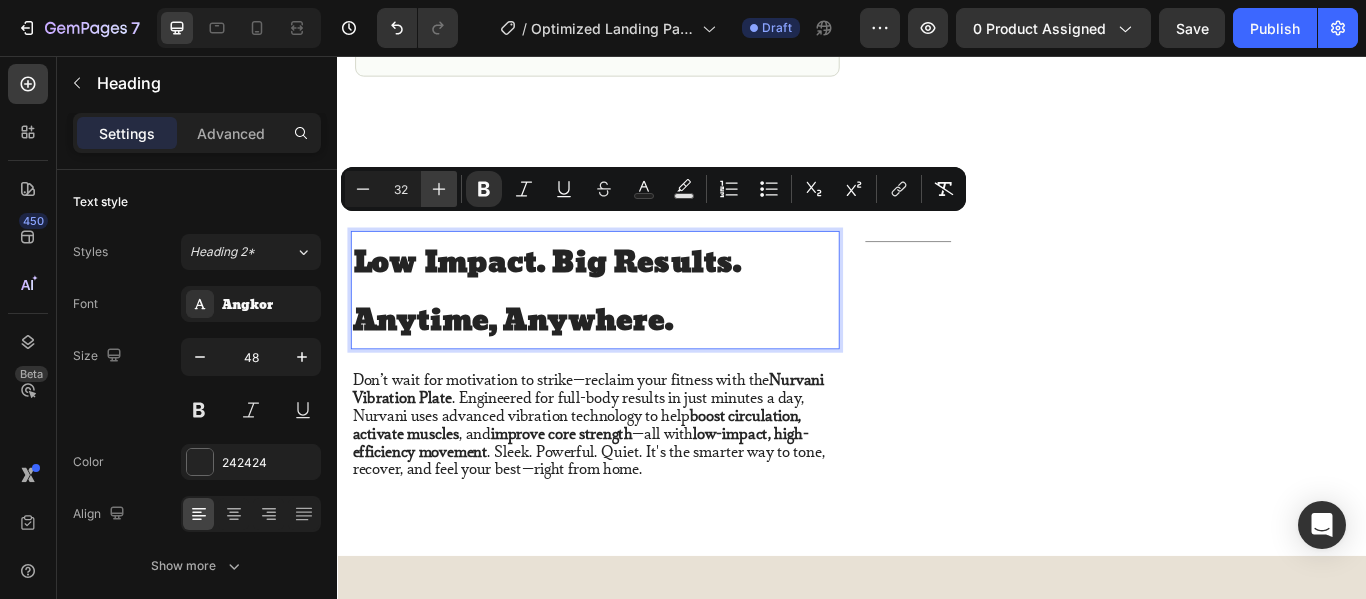 click 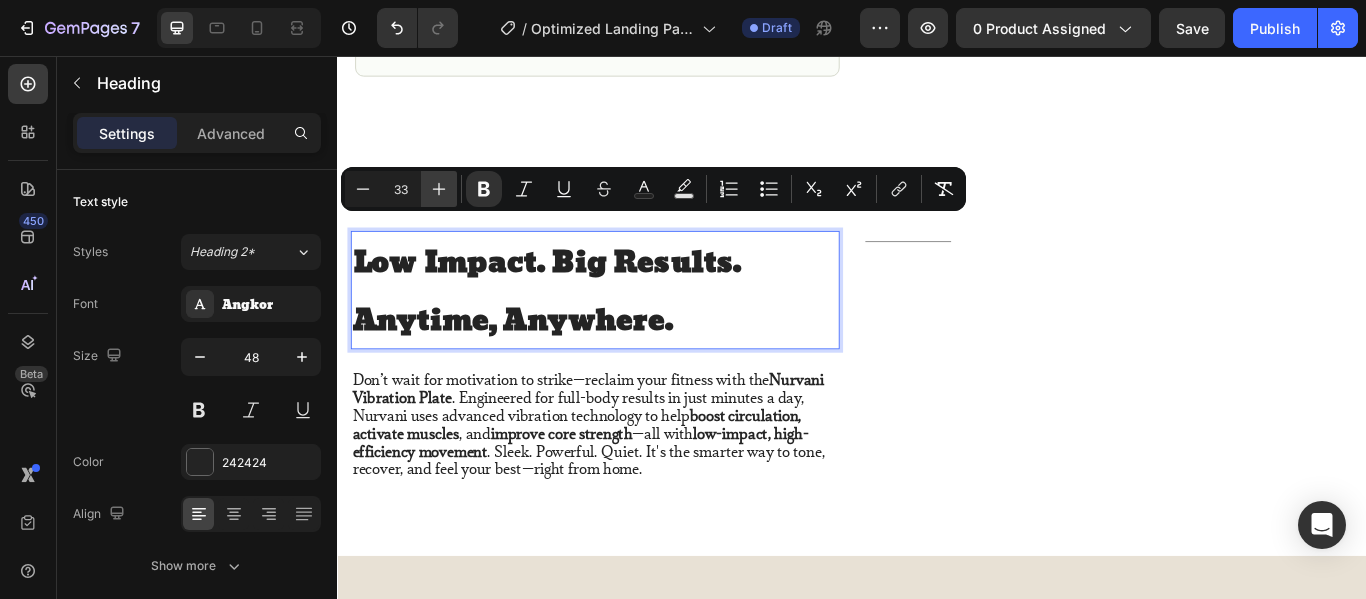 click 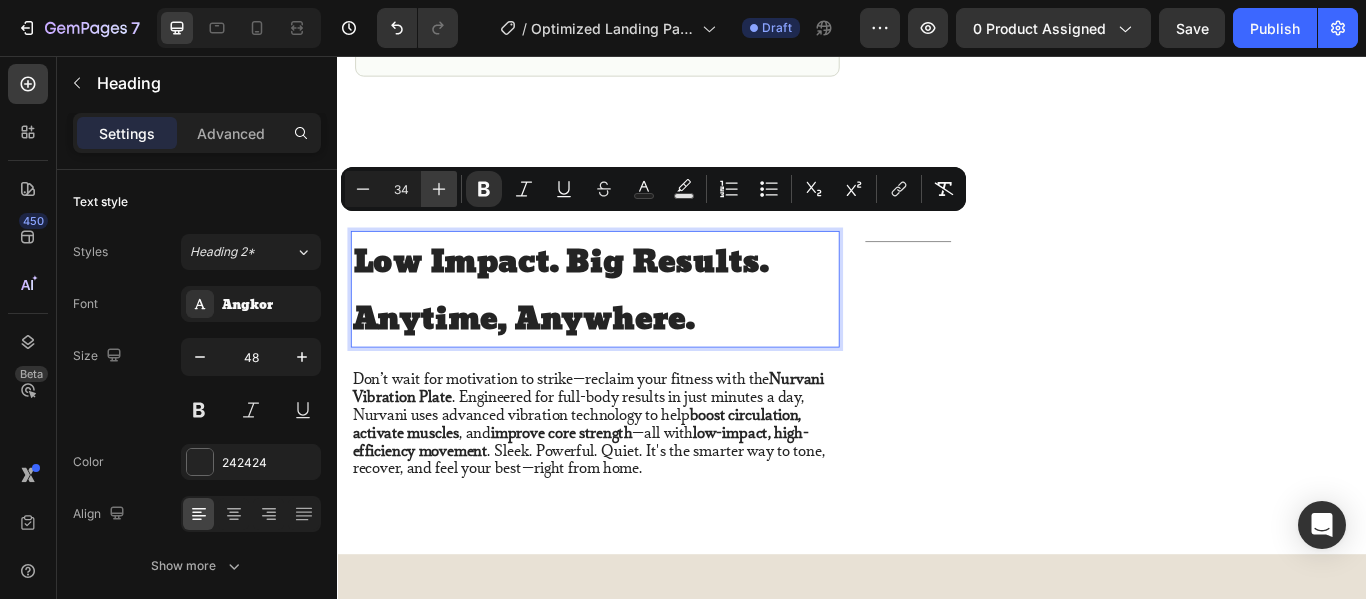 click 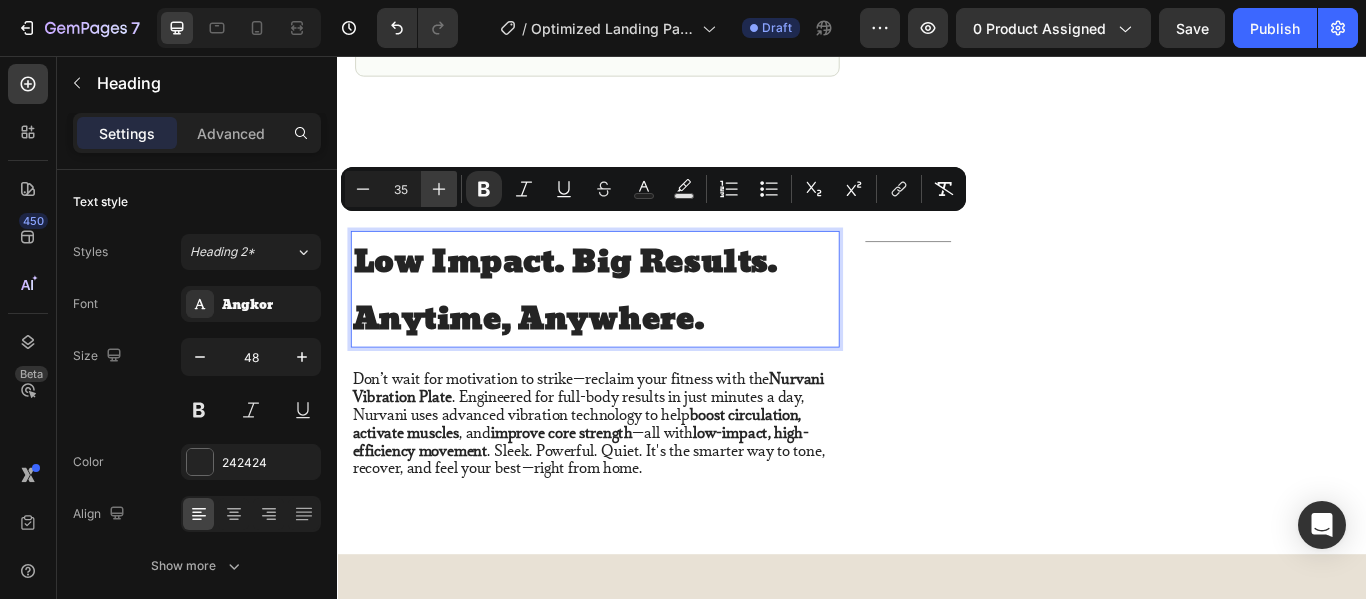 click 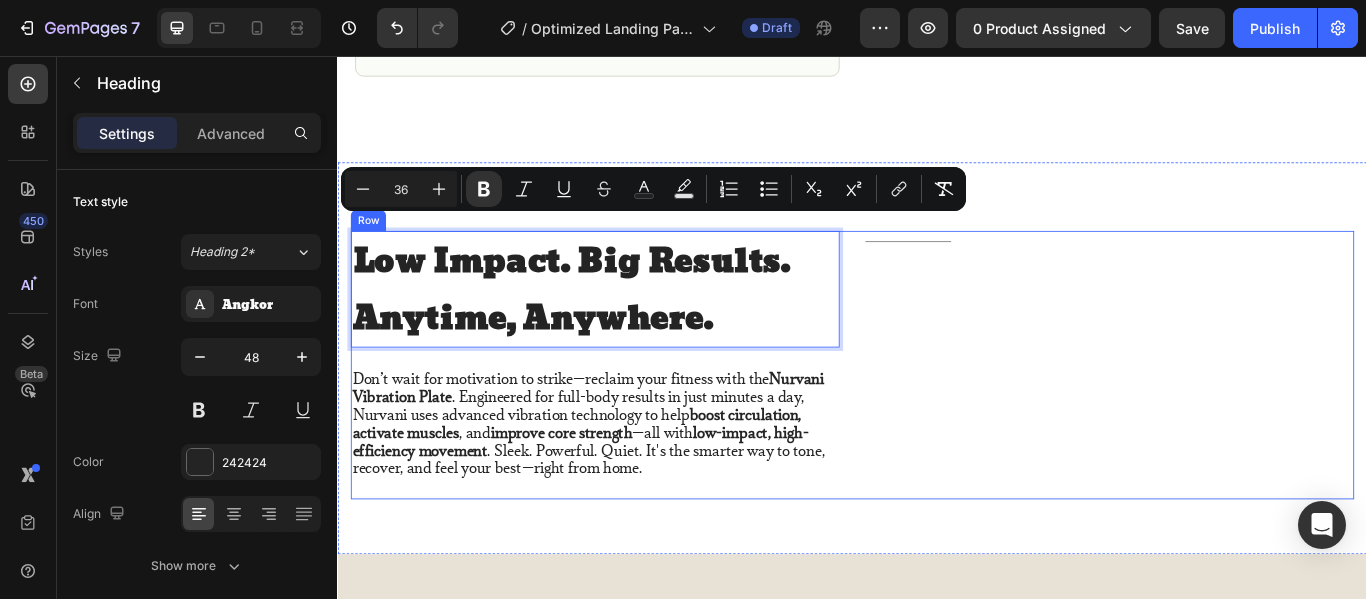 click on "Title Line" at bounding box center (1237, 417) 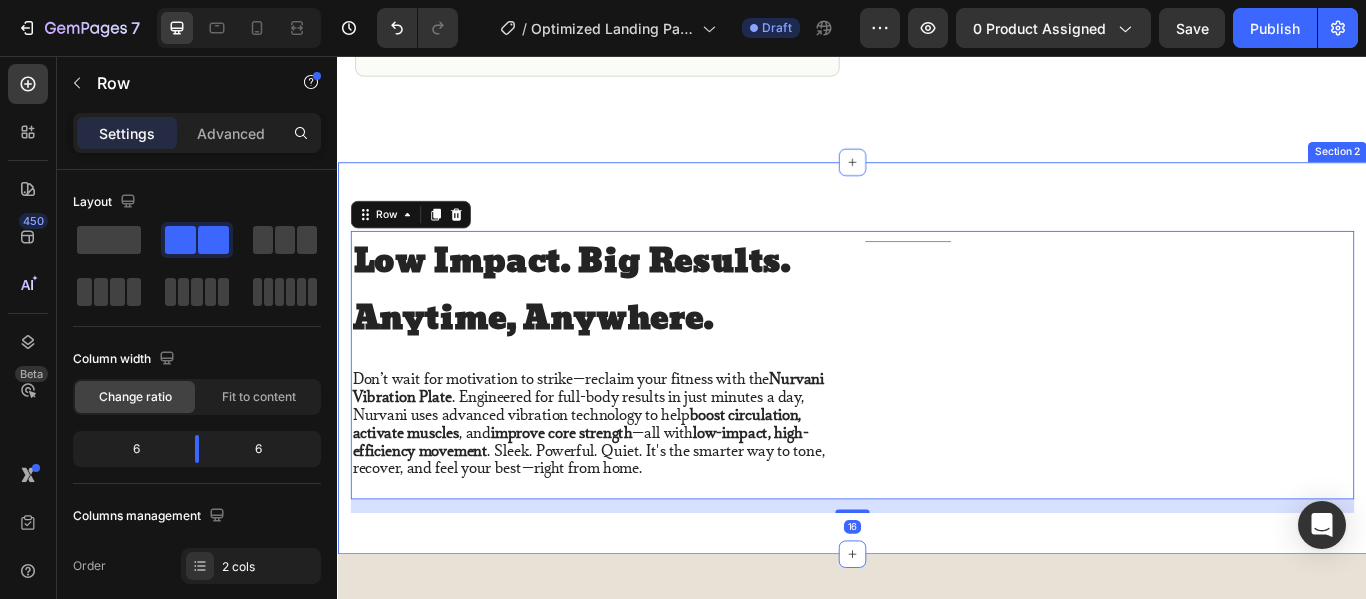 click on "⁠⁠⁠⁠⁠⁠⁠ Low Impact. Big Results. Anytime, Anywhere. Heading Don’t wait for motivation to strike—reclaim your fitness with the  Nurvani Vibration Plate . Engineered for full-body results in just minutes a day, Nurvani uses advanced vibration technology to help  boost circulation, activate muscles , and  improve core strength —all with  low-impact, high-efficiency movement . Sleek. Powerful. Quiet. It's the smarter way to tone, recover, and feel your best—right from home. Text Block                Title Line Row   16 Section 2" at bounding box center (937, 409) 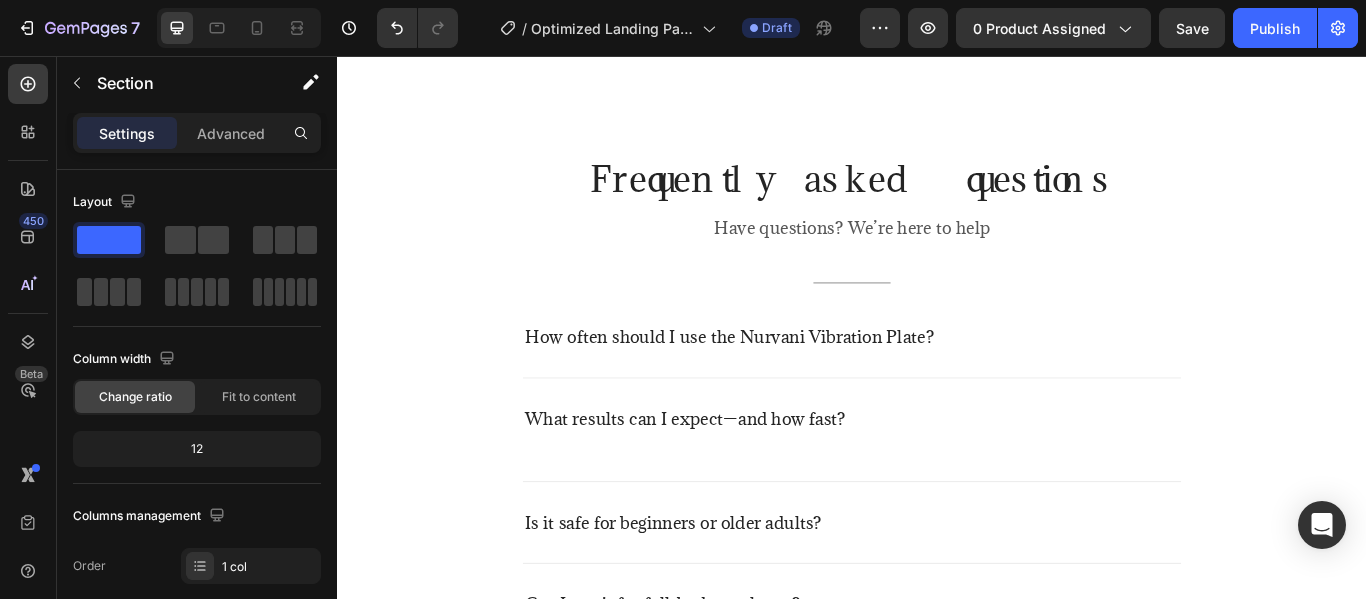 scroll, scrollTop: 5000, scrollLeft: 0, axis: vertical 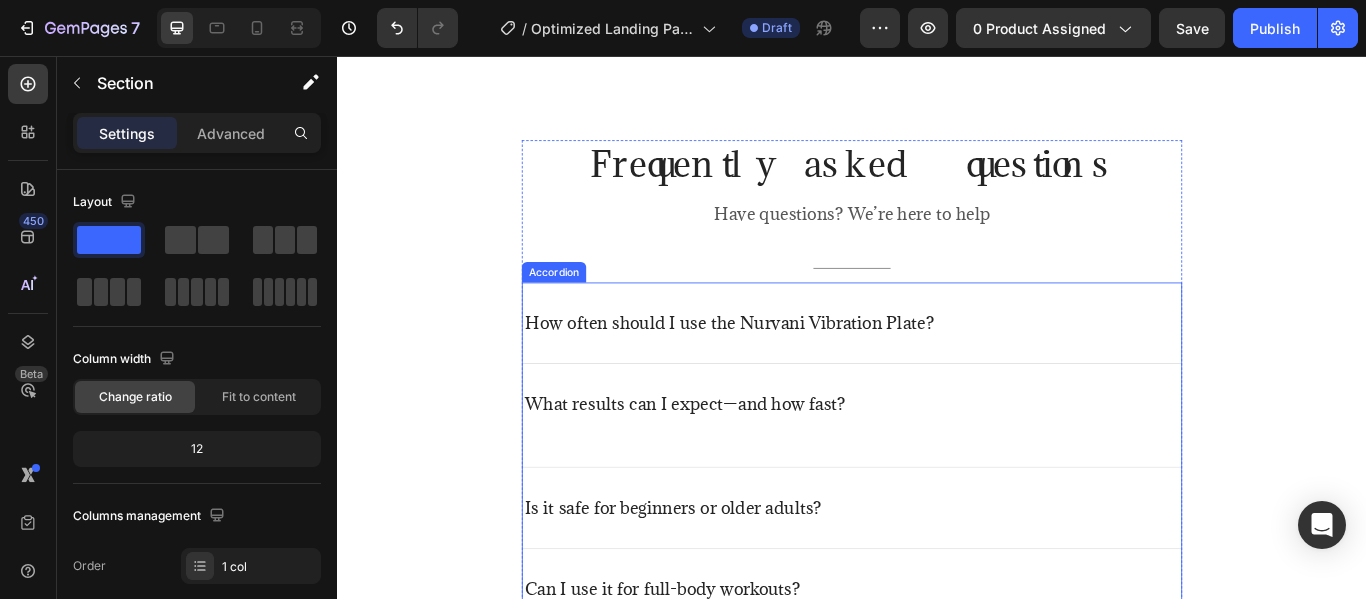 click on "How often should I use the Nurvani Vibration Plate?" at bounding box center (794, 367) 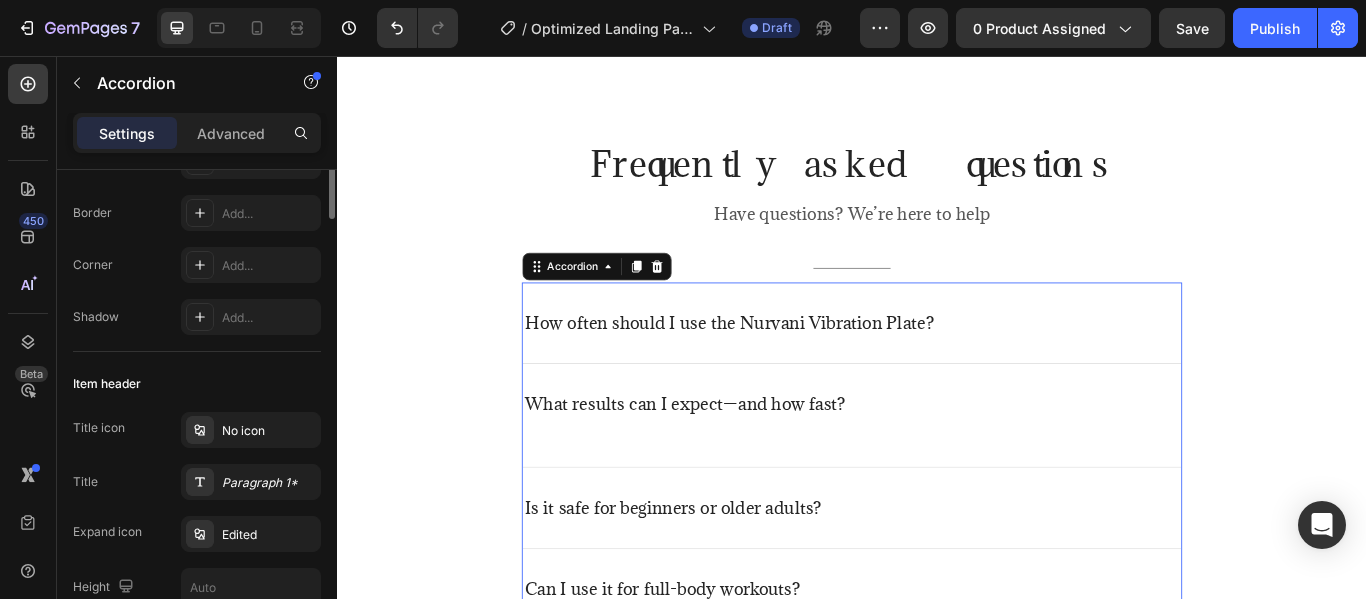 scroll, scrollTop: 400, scrollLeft: 0, axis: vertical 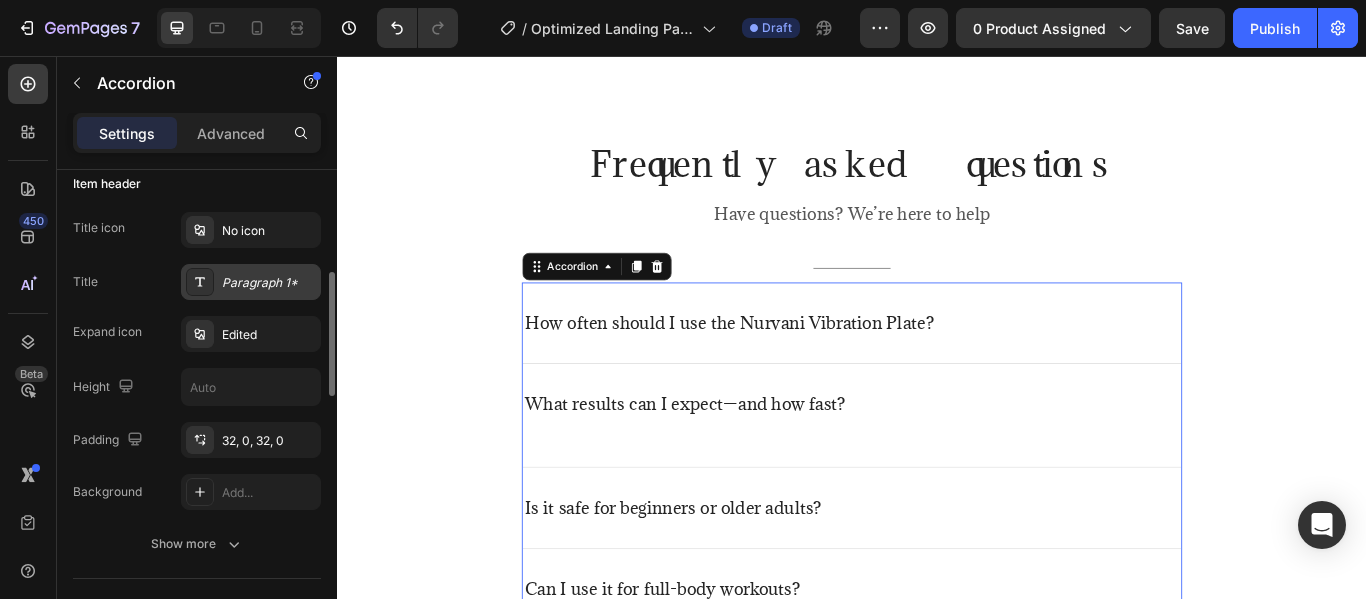 click on "Paragraph 1*" at bounding box center [269, 283] 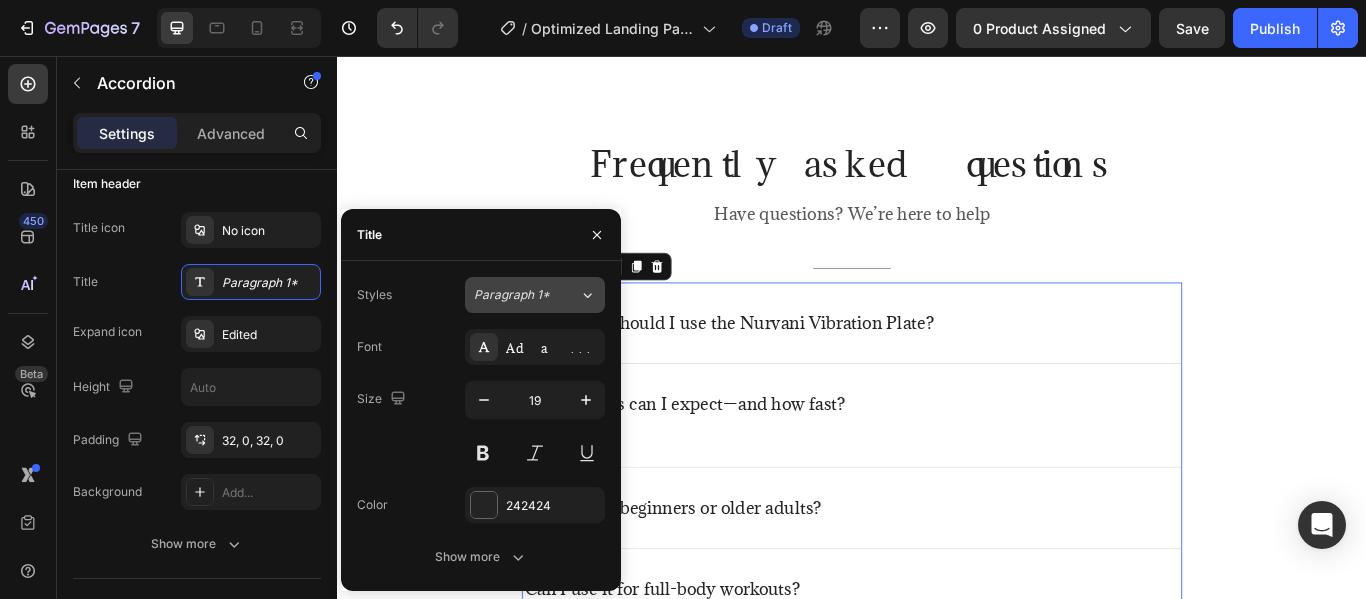 click on "Paragraph 1*" 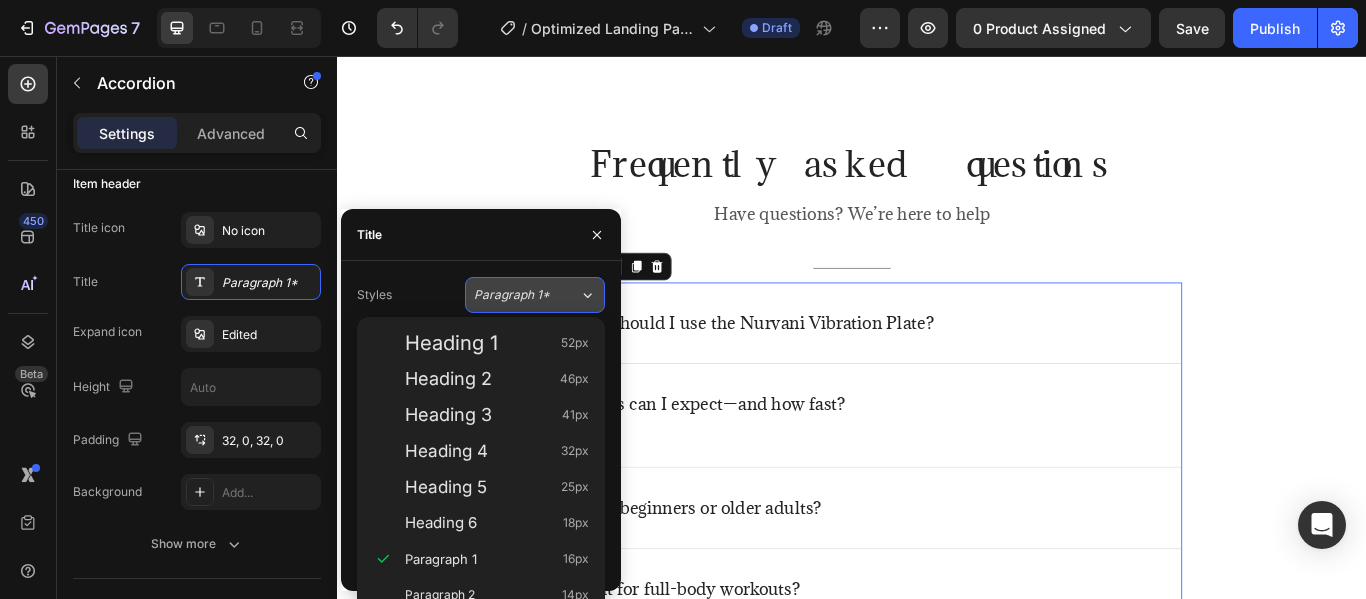 click on "Paragraph 1*" 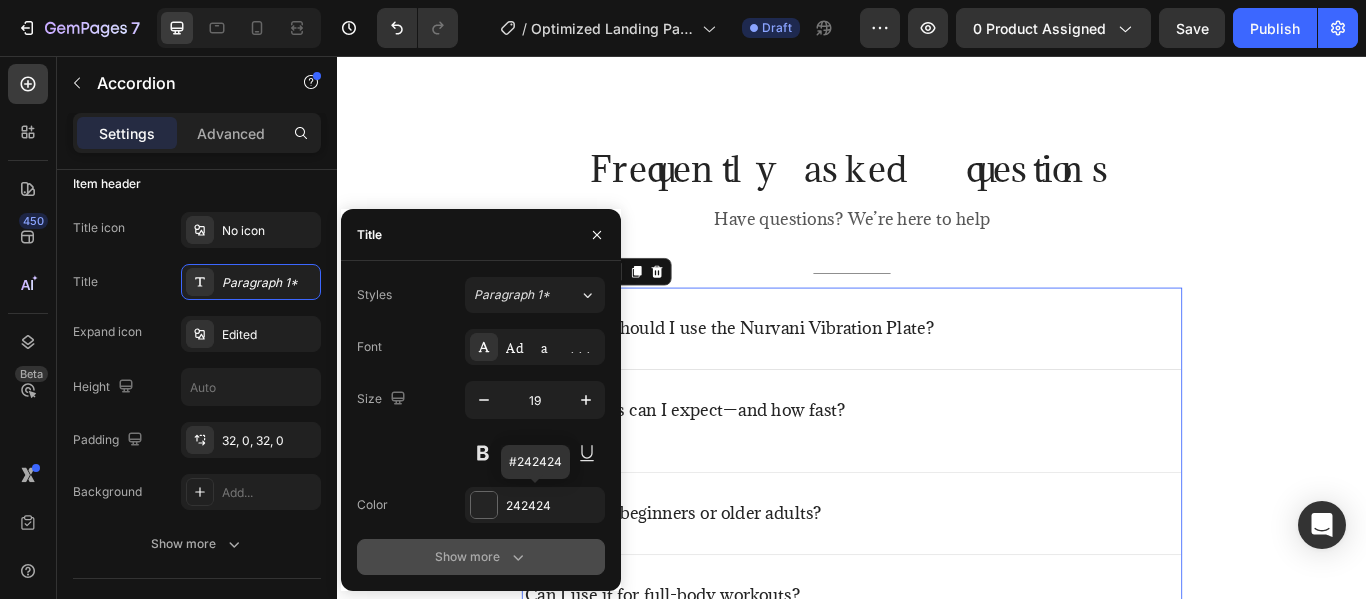 scroll, scrollTop: 5400, scrollLeft: 0, axis: vertical 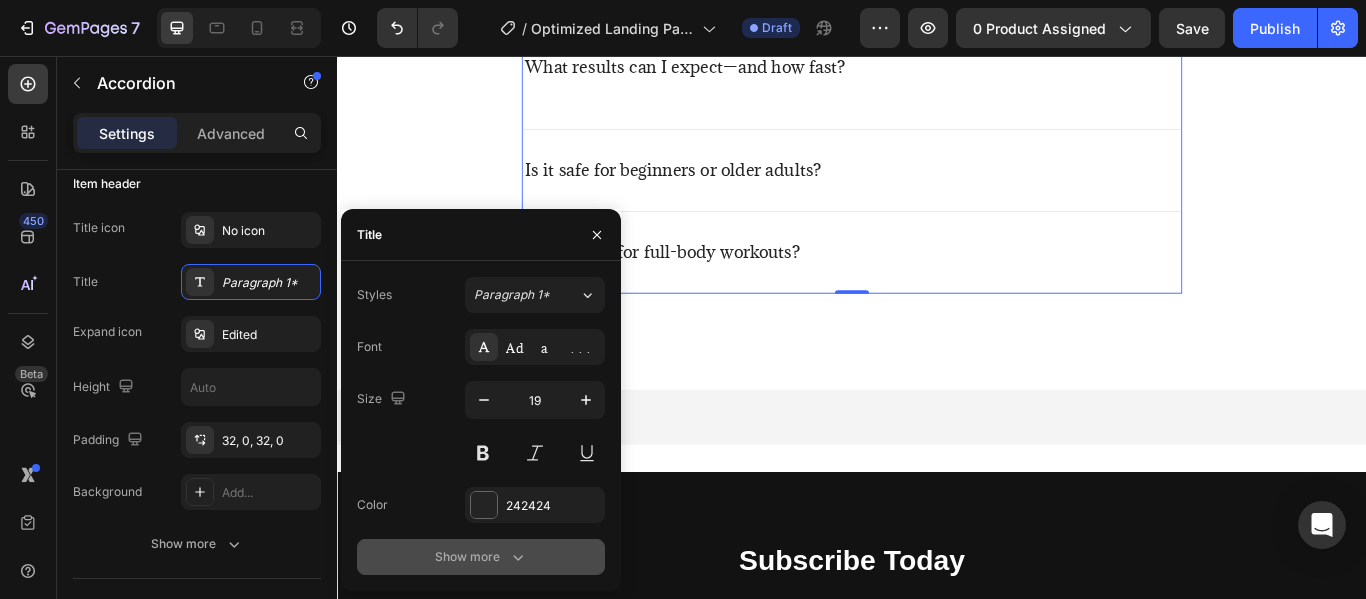 click on "Show more" at bounding box center (481, 557) 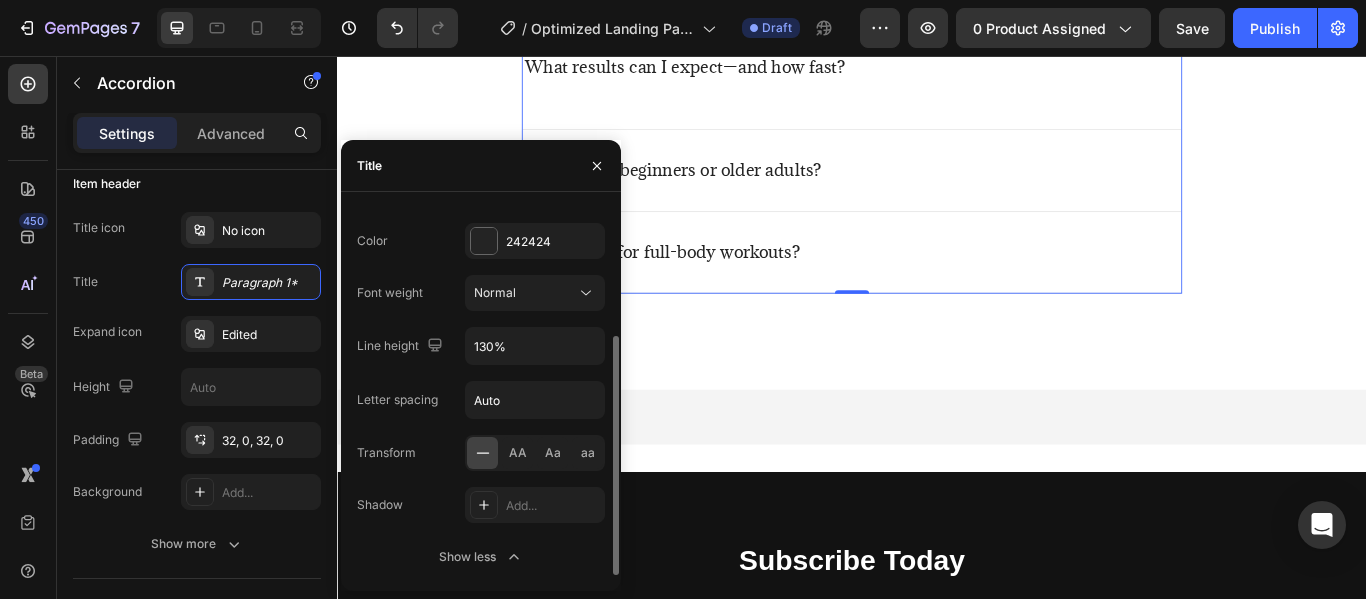 scroll, scrollTop: 0, scrollLeft: 0, axis: both 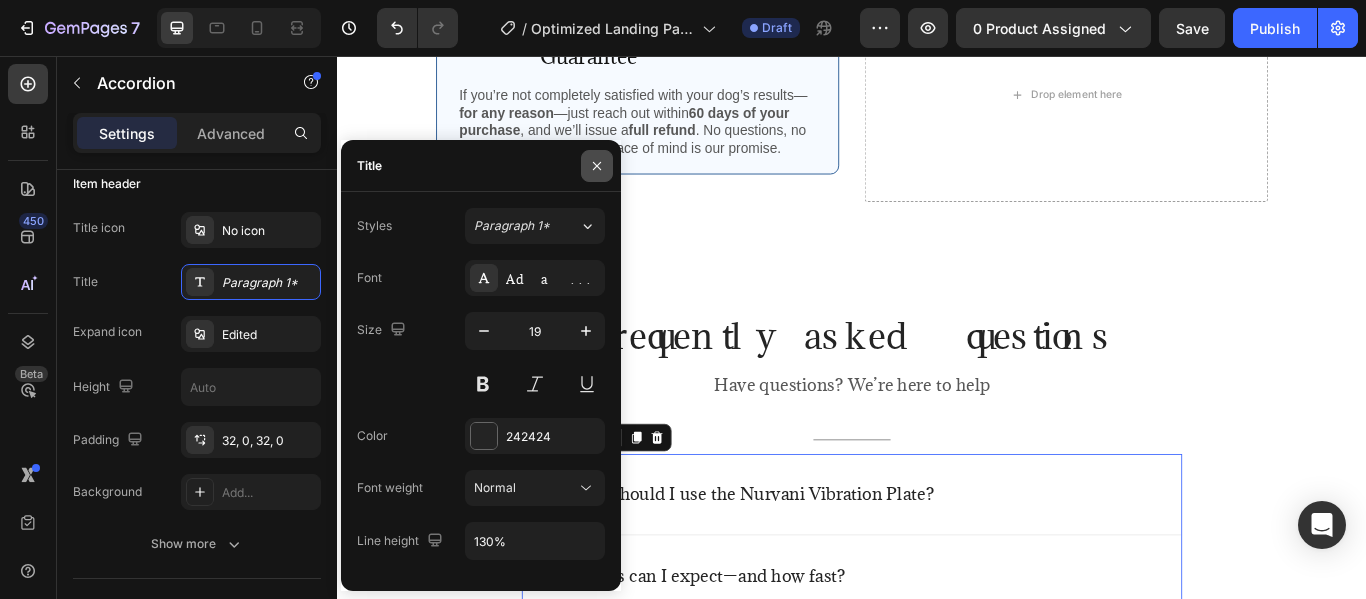click 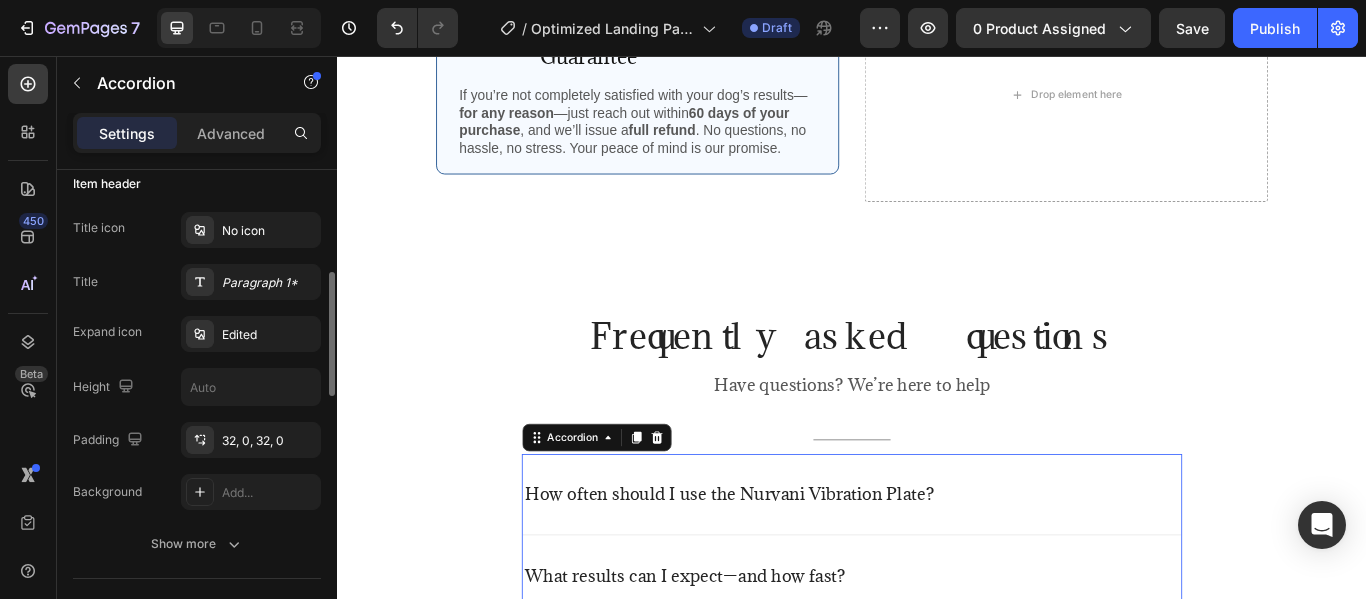scroll, scrollTop: 600, scrollLeft: 0, axis: vertical 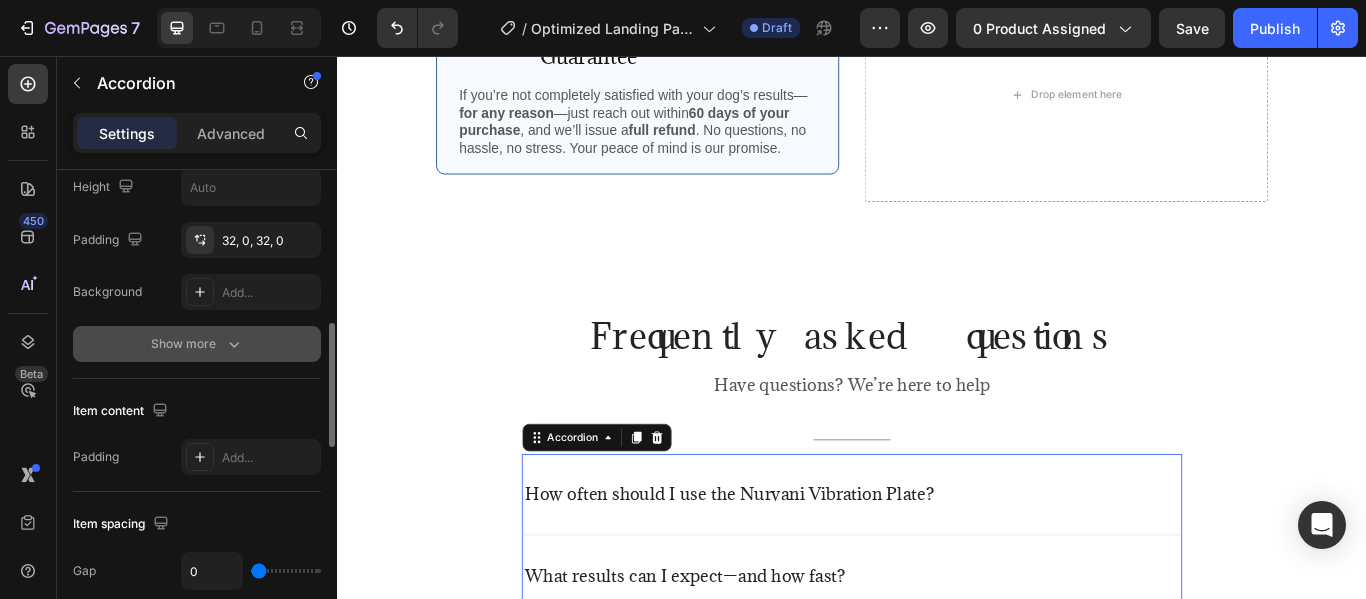 click on "Show more" at bounding box center [197, 344] 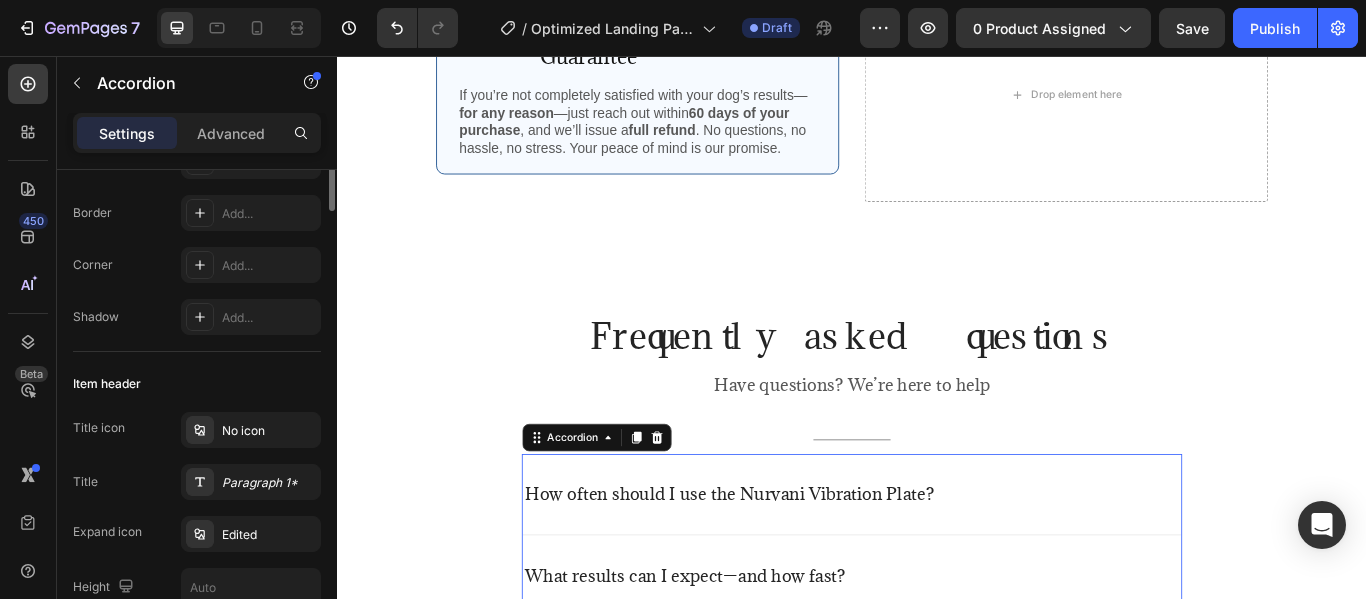 scroll, scrollTop: 0, scrollLeft: 0, axis: both 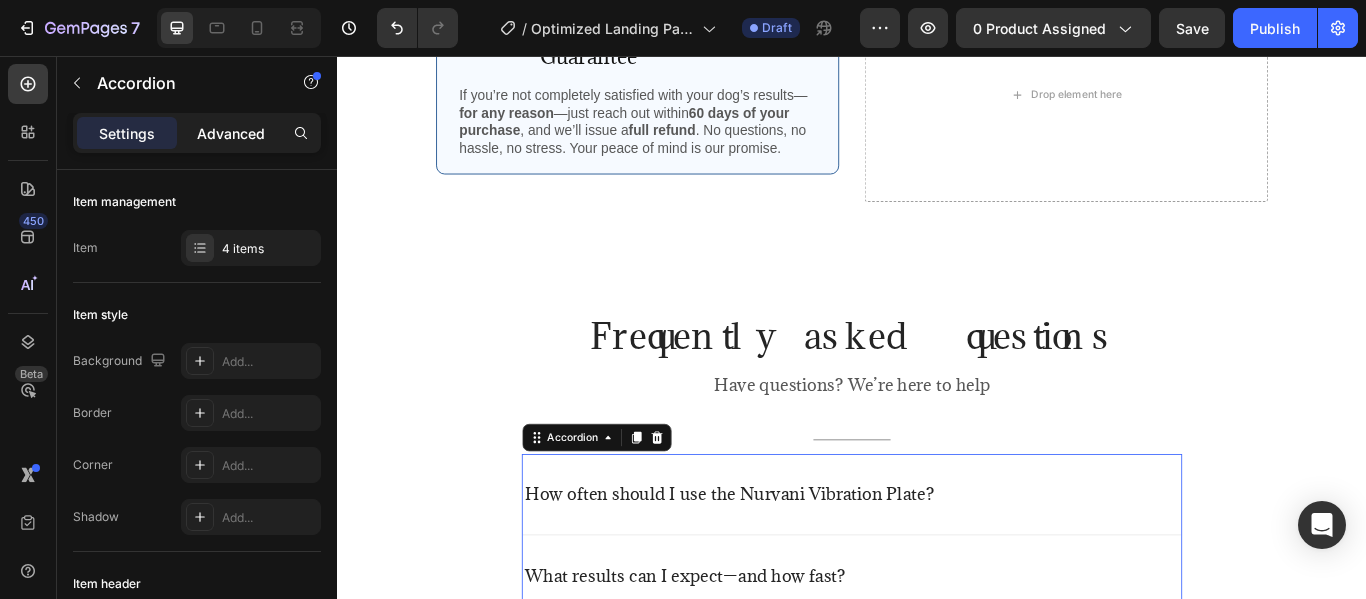 click on "Advanced" at bounding box center (231, 133) 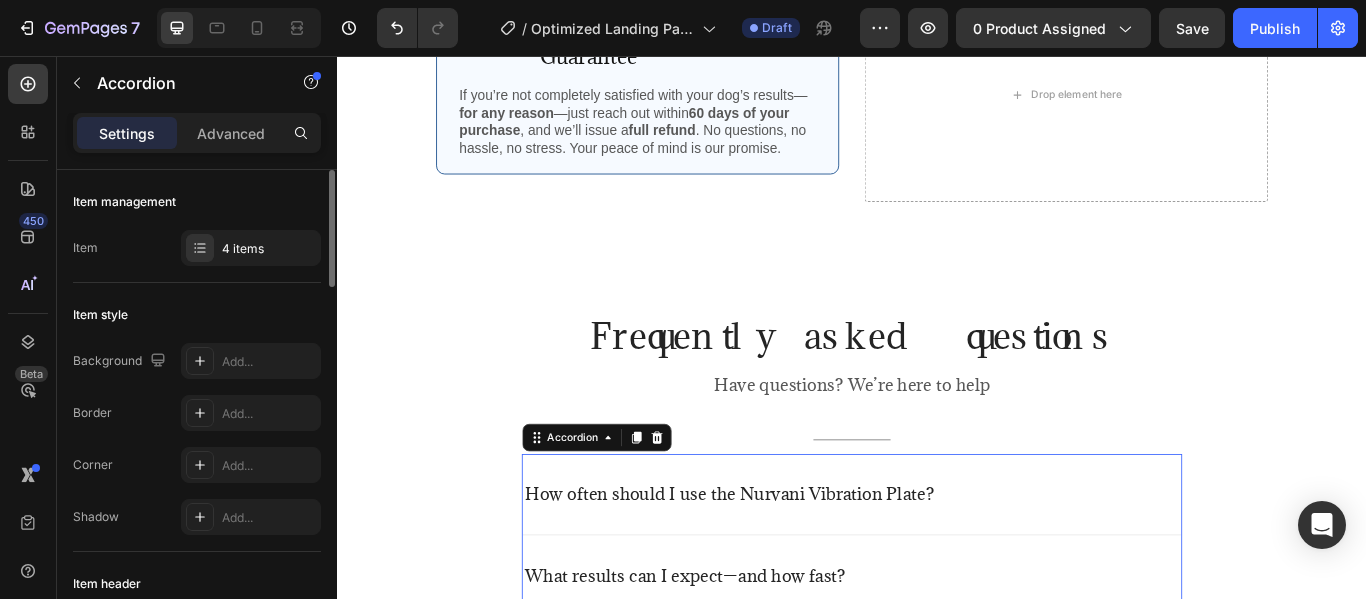type on "100%" 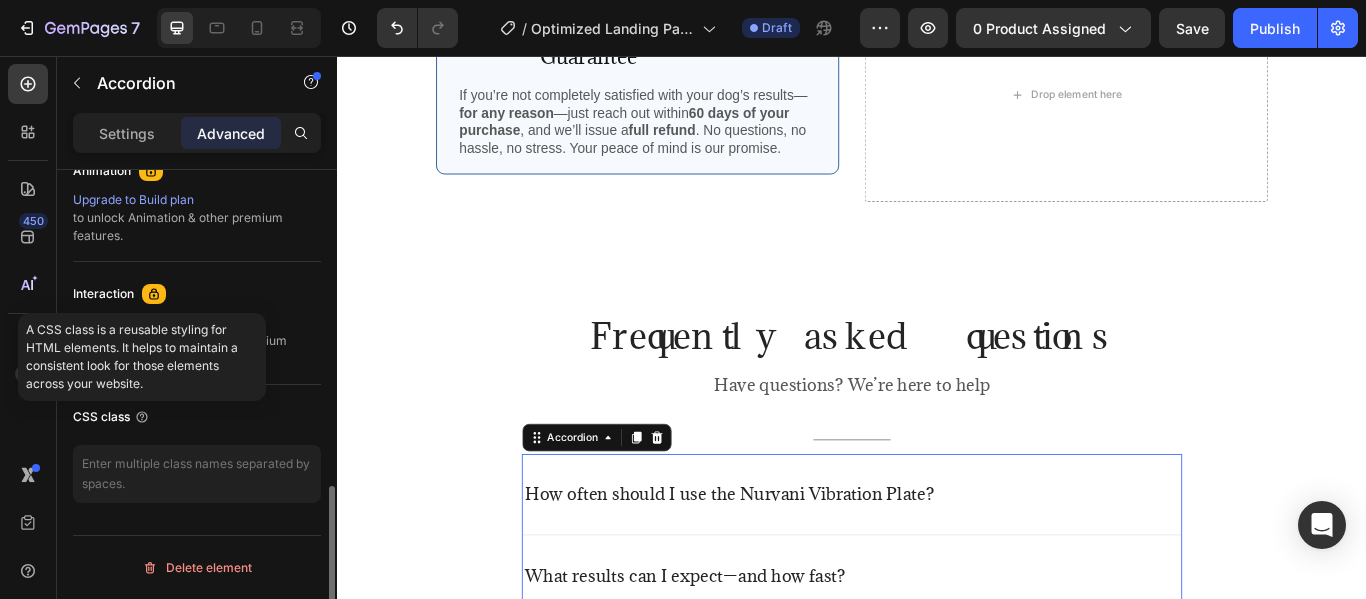 scroll, scrollTop: 802, scrollLeft: 0, axis: vertical 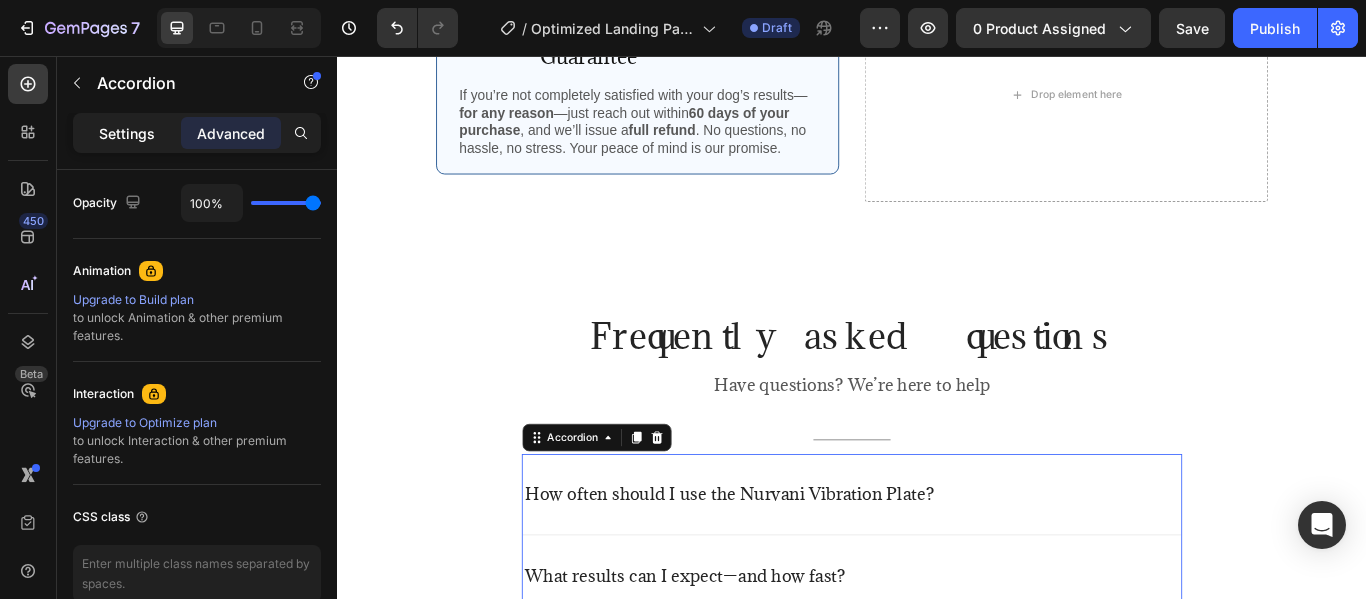 click on "Settings" at bounding box center (127, 133) 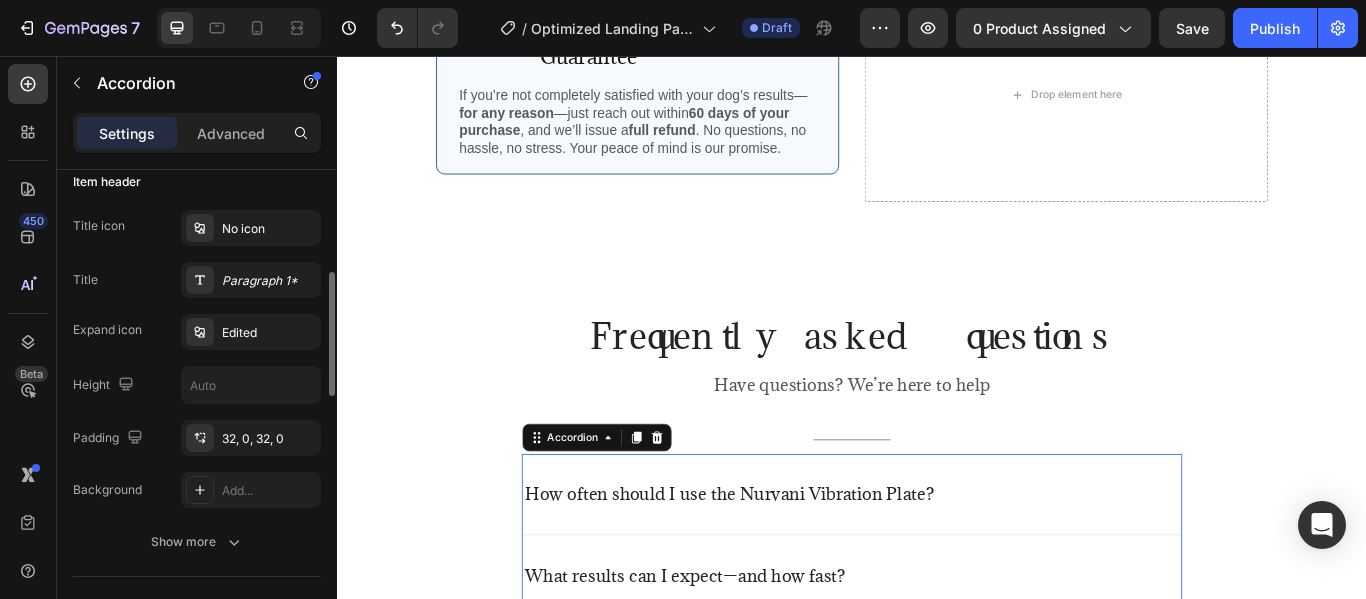 scroll, scrollTop: 0, scrollLeft: 0, axis: both 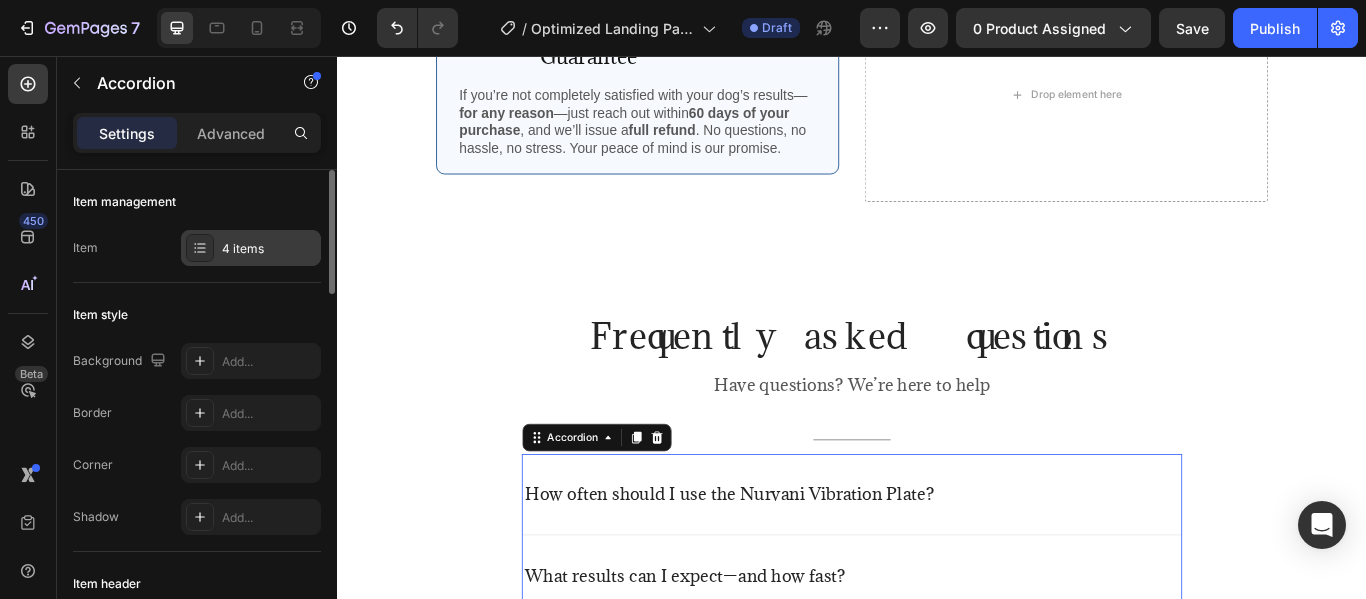 click on "4 items" at bounding box center (269, 249) 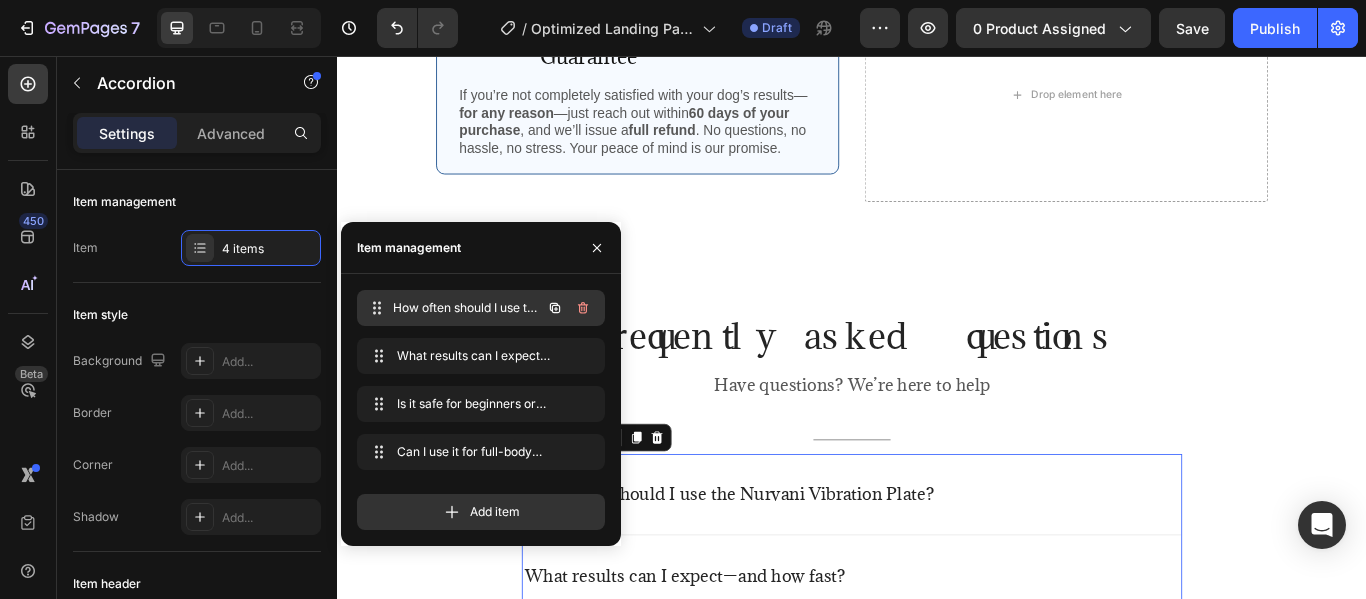 click on "How often should I use the Nurvani Vibration Plate?" at bounding box center (467, 308) 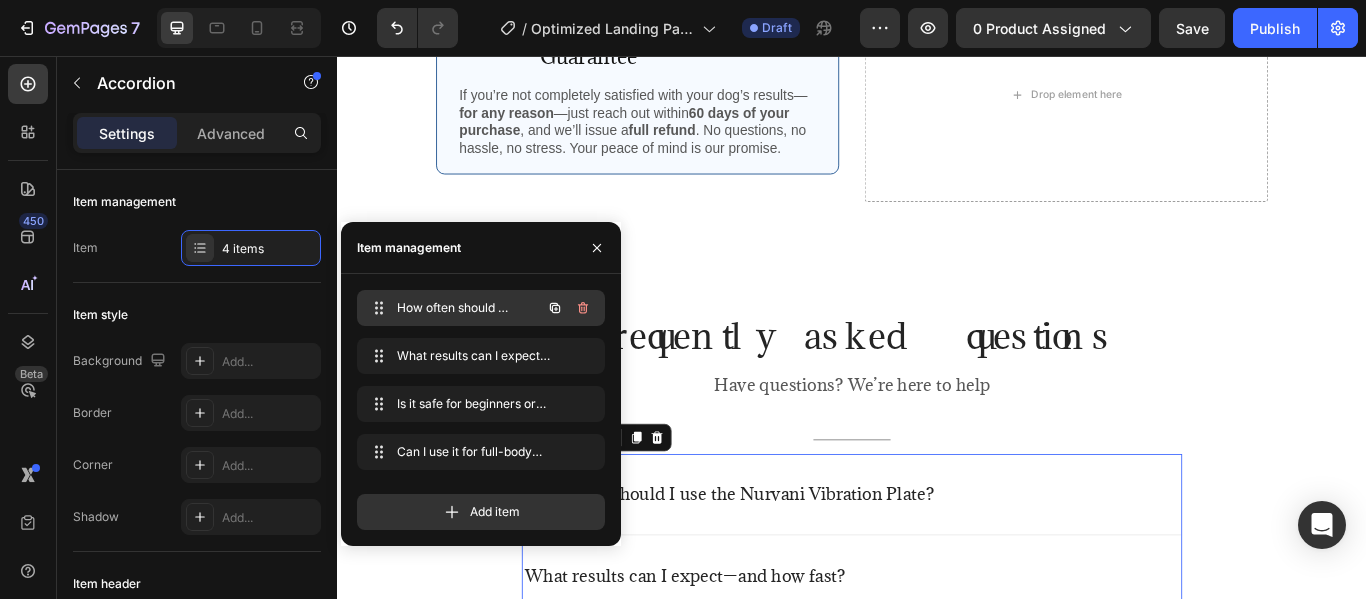 click on "How often should I use the Nurvani Vibration Plate?" at bounding box center [453, 308] 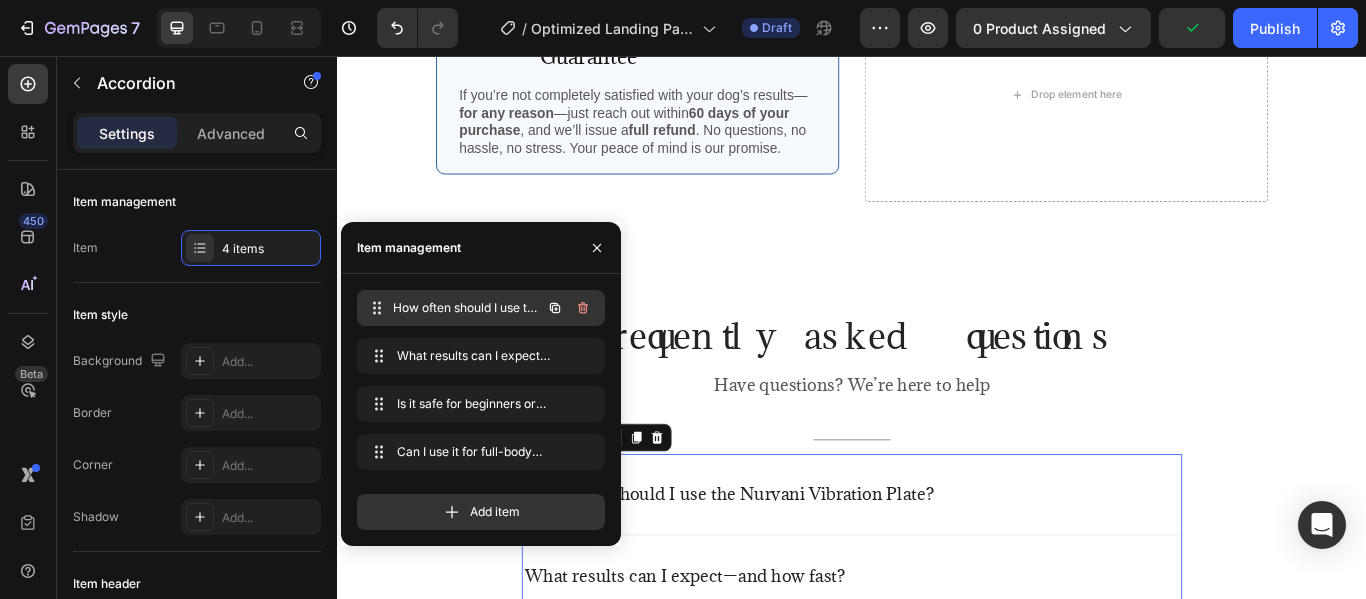 click on "How often should I use the Nurvani Vibration Plate?" at bounding box center [467, 308] 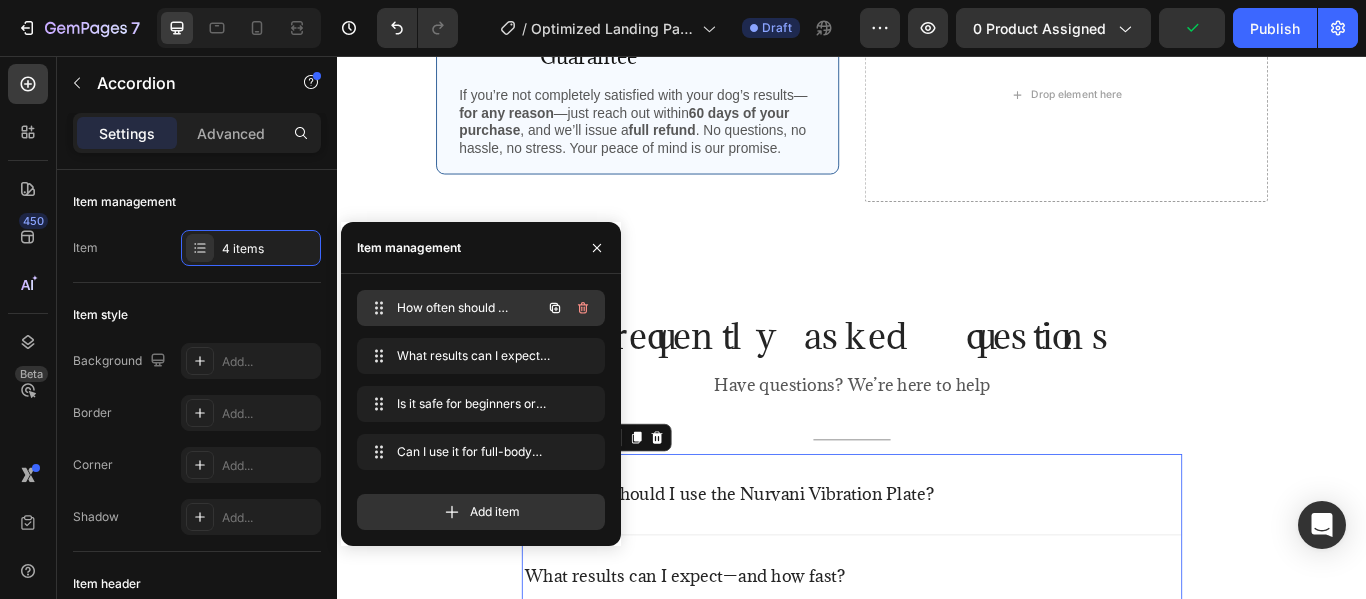 click on "How often should I use the Nurvani Vibration Plate?" at bounding box center (453, 308) 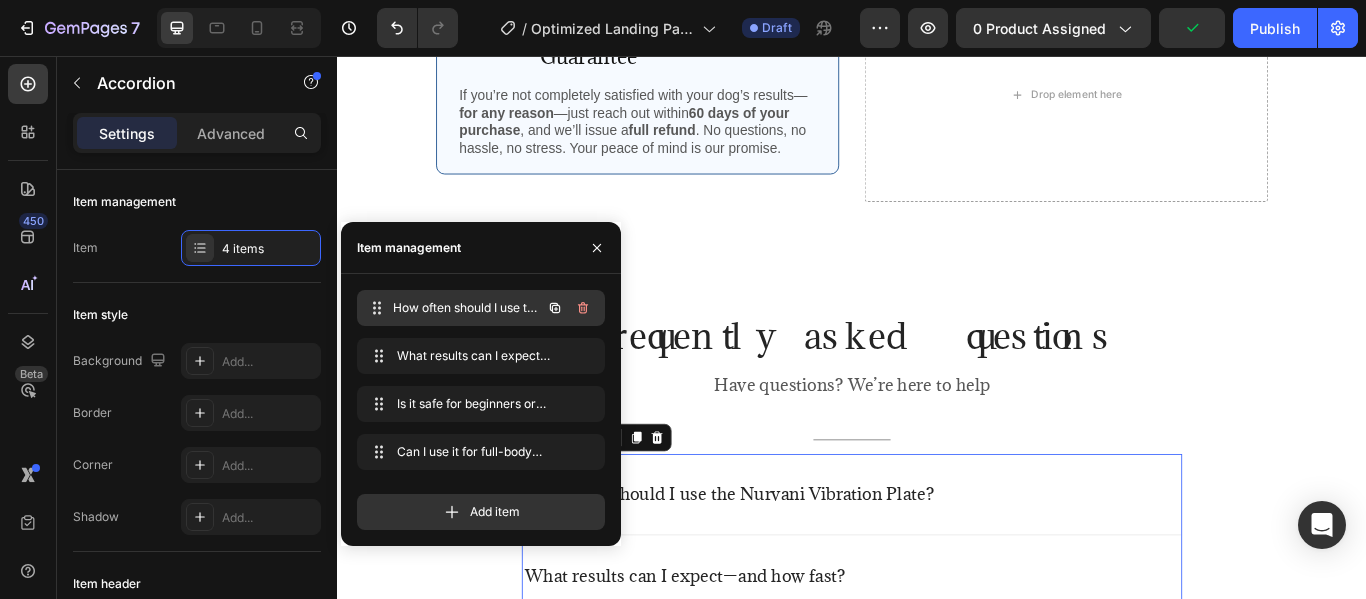 click on "How often should I use the Nurvani Vibration Plate?" at bounding box center [467, 308] 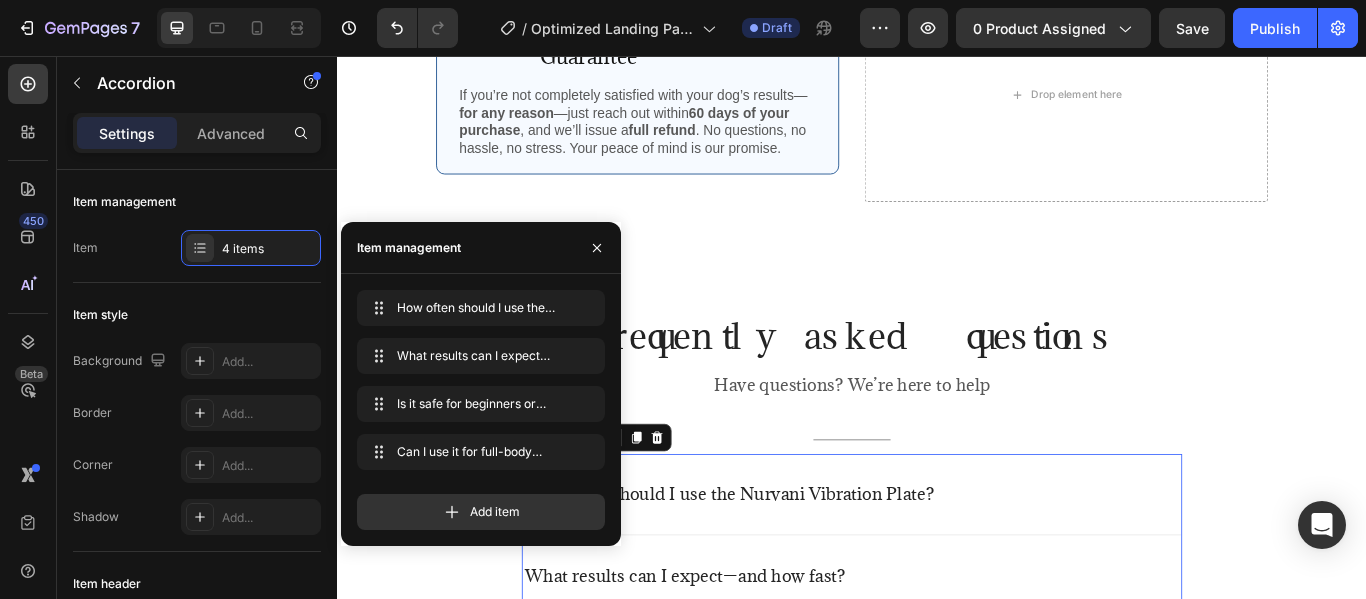 click on "How often should I use the Nurvani Vibration Plate?" at bounding box center (794, 567) 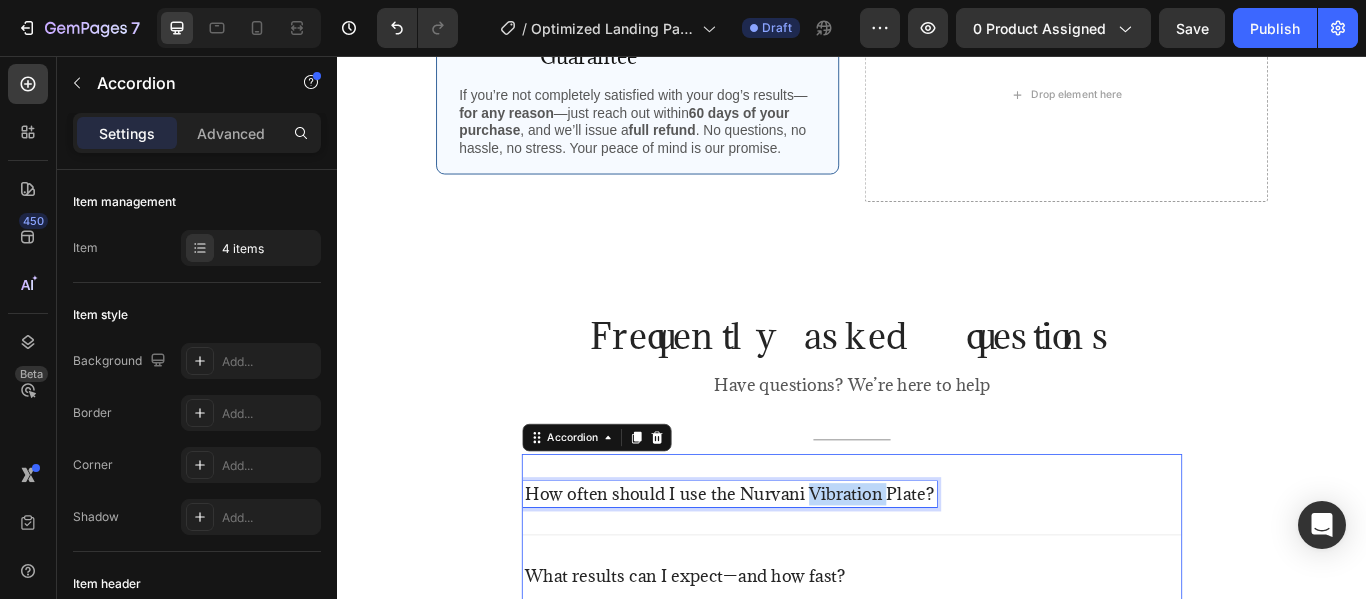click on "How often should I use the Nurvani Vibration Plate?" at bounding box center (794, 567) 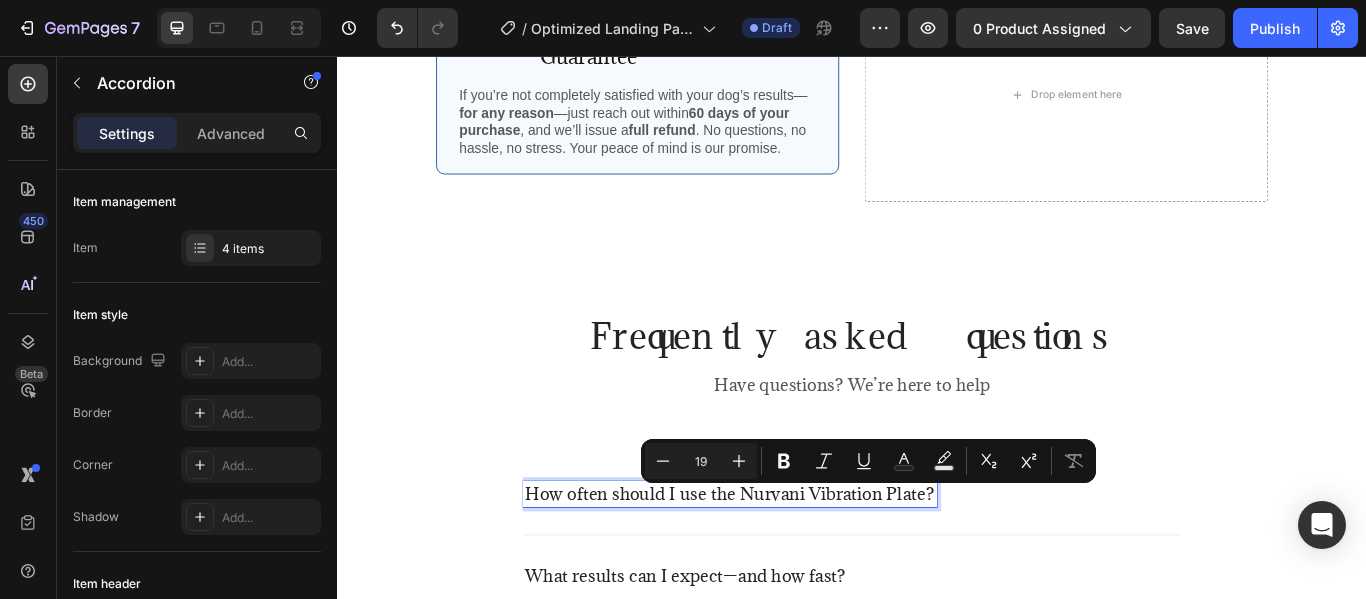 click on "How often should I use the Nurvani Vibration Plate?" at bounding box center [794, 567] 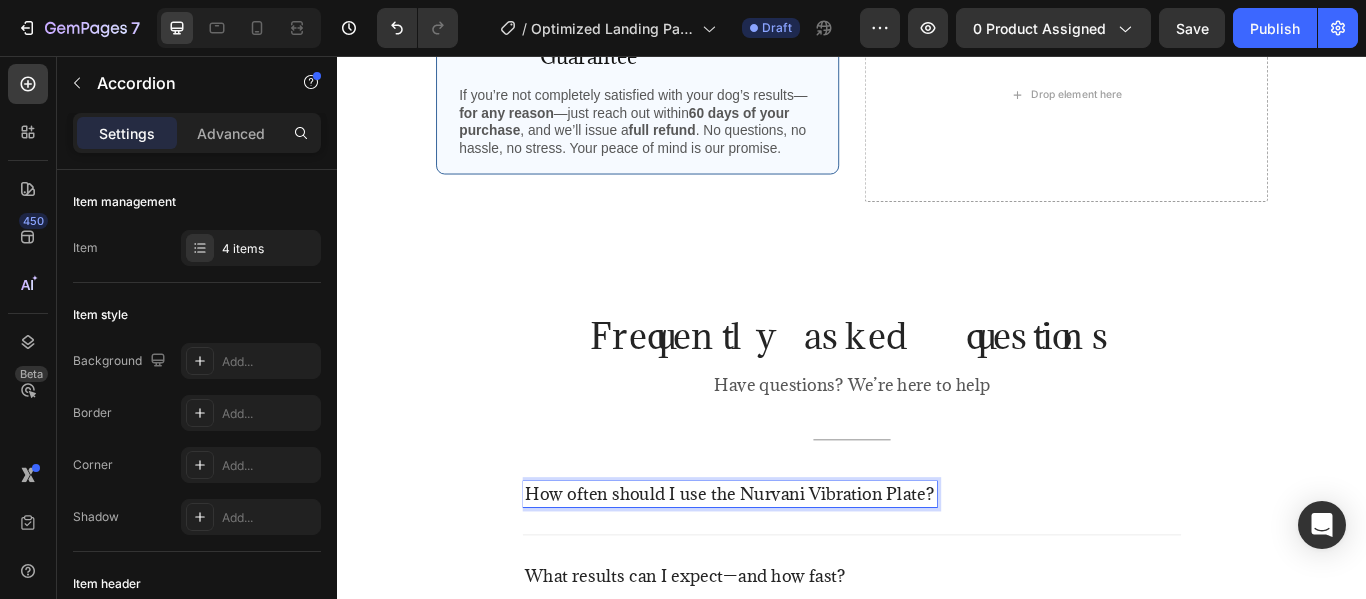 click on "How often should I use the Nurvani Vibration Plate?" at bounding box center (794, 567) 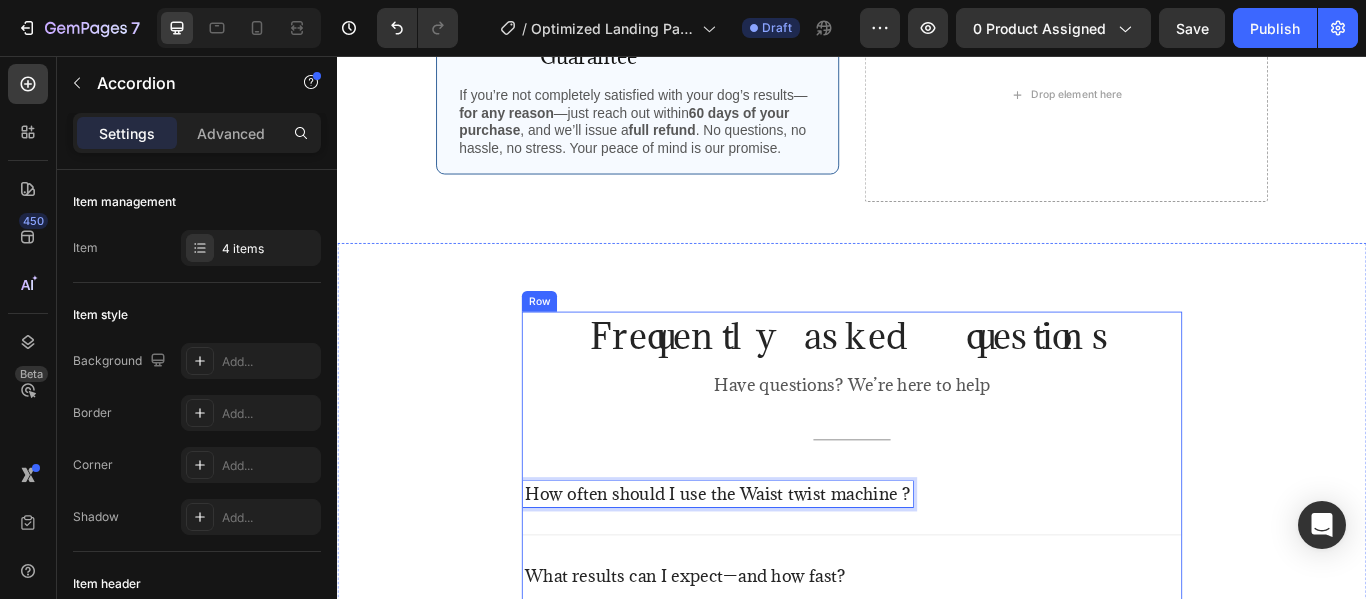 click on "Frequently asked questions Heading Have questions? We’re here to help Text block                Title Line How often should I use the Waist twist machine ? What results can I expect—and how fast? Is it safe for beginners or older adults? Can I use it for full-body workouts? Accordion   0 Row" at bounding box center [937, 640] 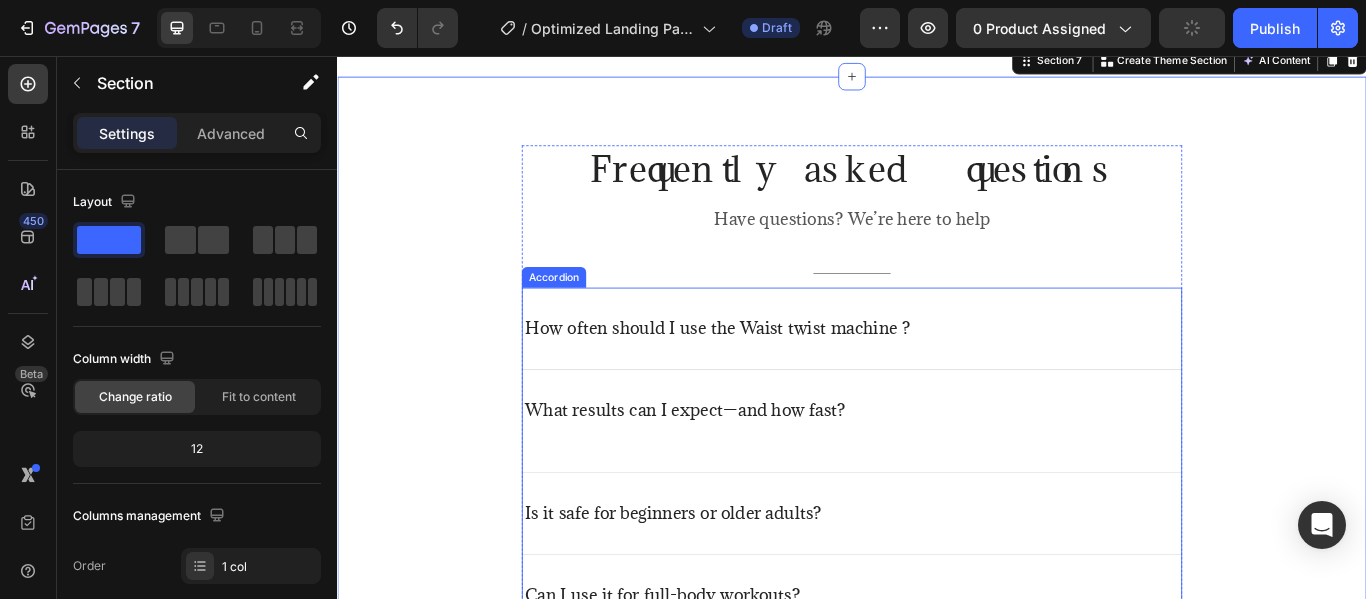 scroll, scrollTop: 5200, scrollLeft: 0, axis: vertical 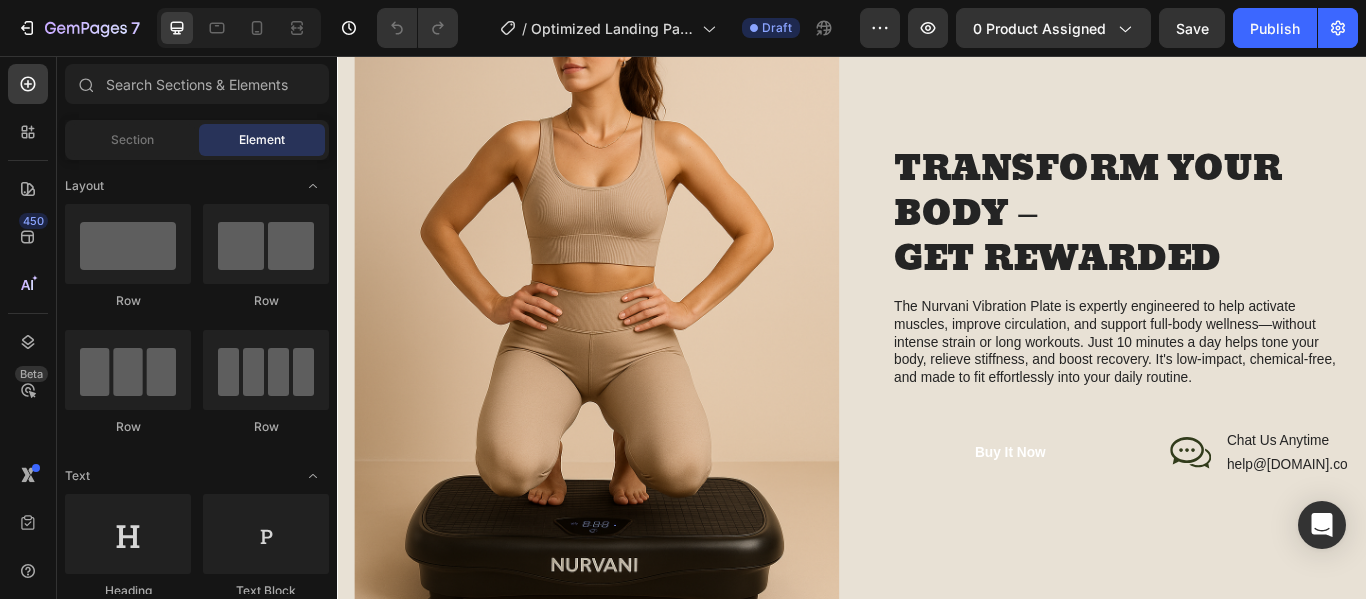 click at bounding box center (639, 353) 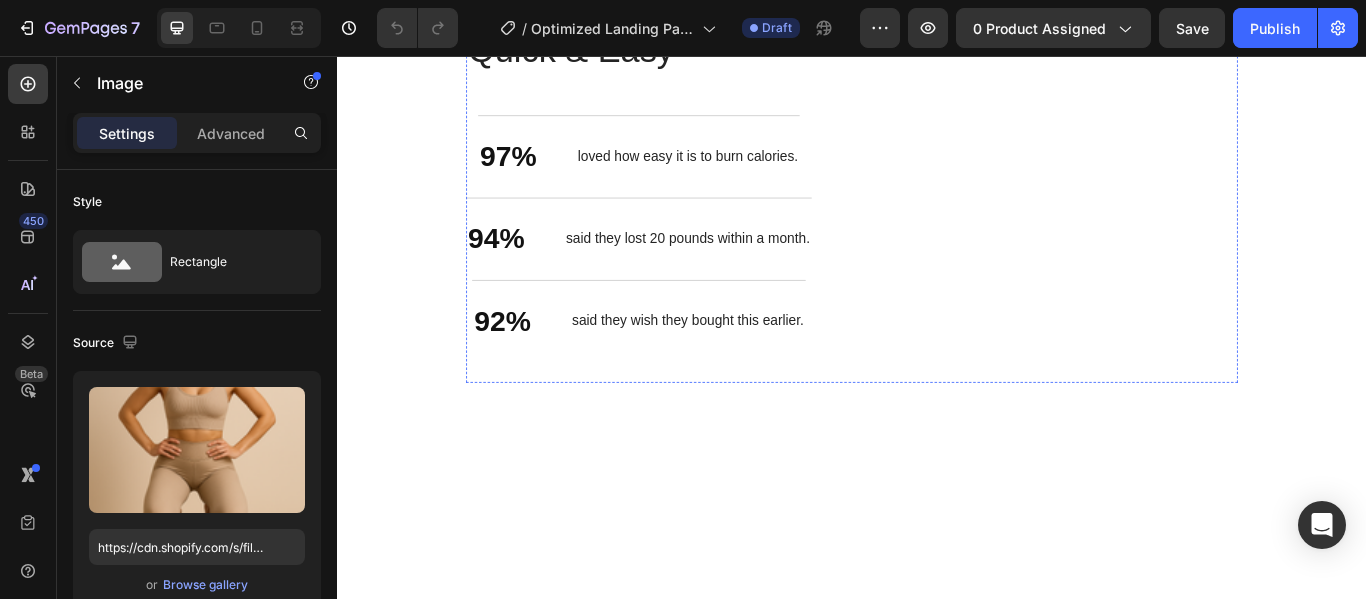 scroll, scrollTop: 2900, scrollLeft: 0, axis: vertical 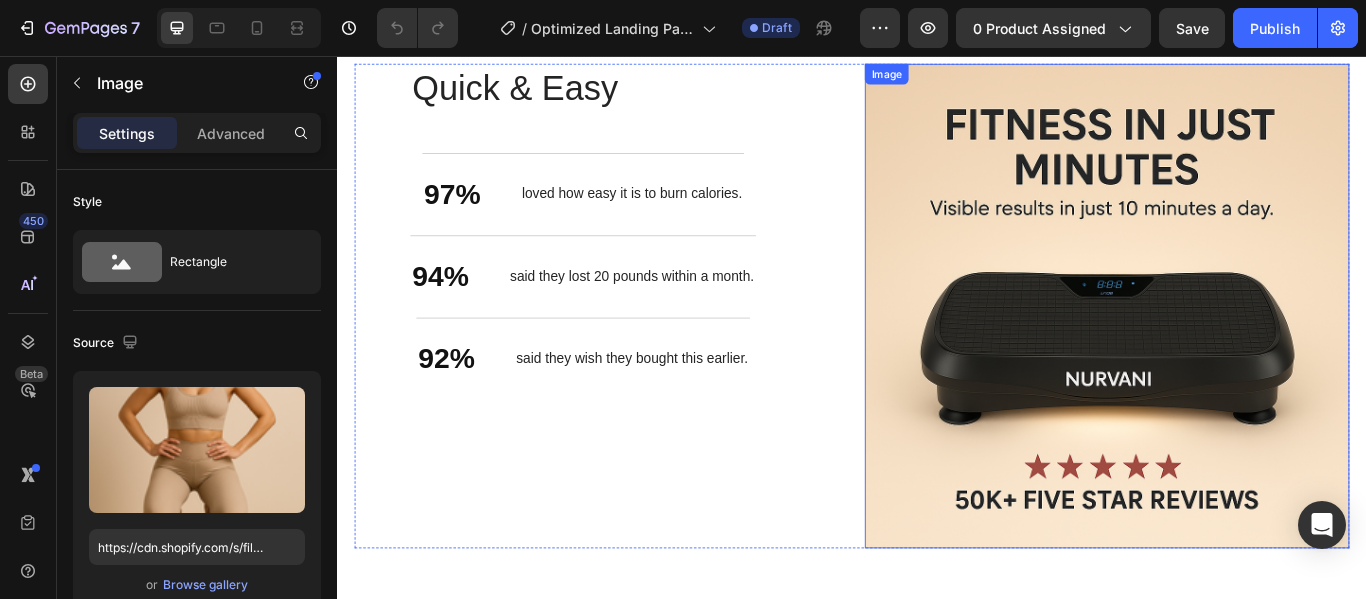 click at bounding box center (1234, 347) 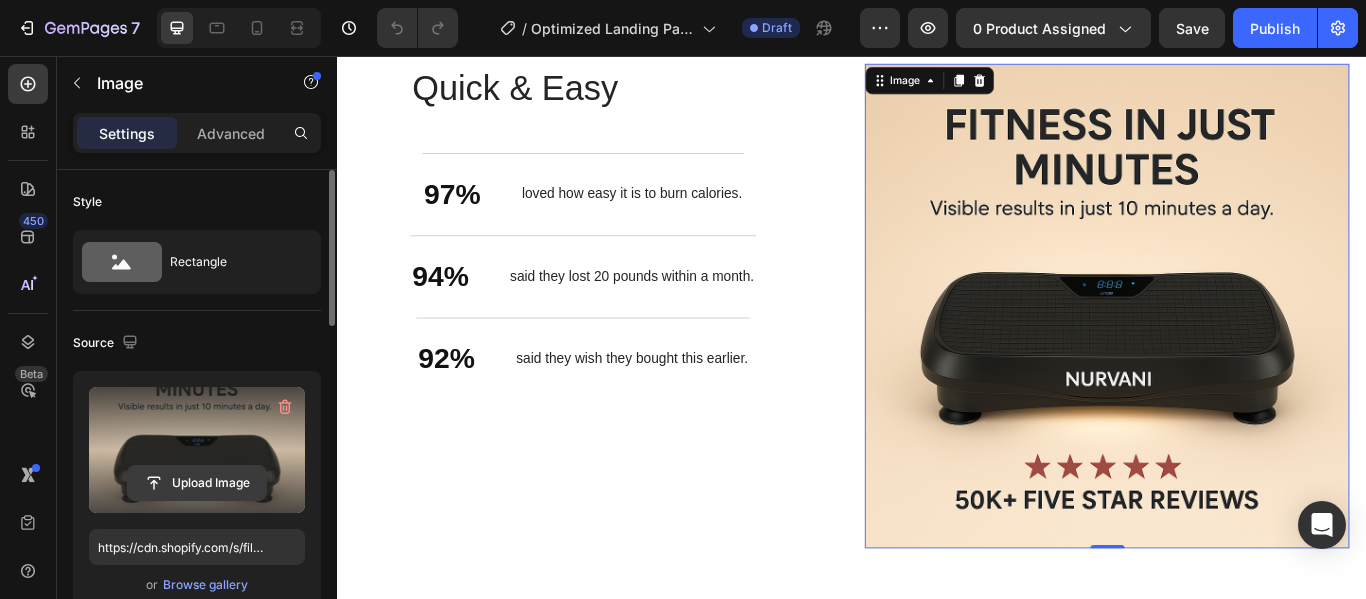 click 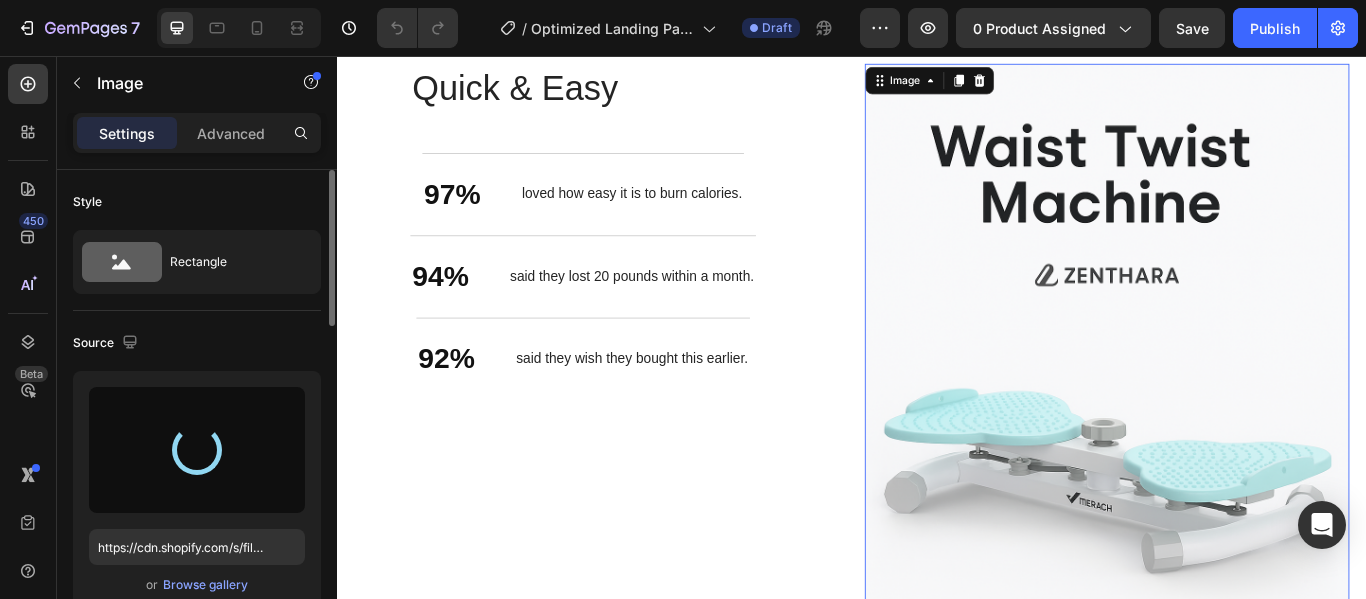 type on "https://cdn.shopify.com/s/files/1/0704/5539/4487/files/gempages_578257296488924101-b1f3a8dc-5abf-4a04-b854-89dd711b8e56.png" 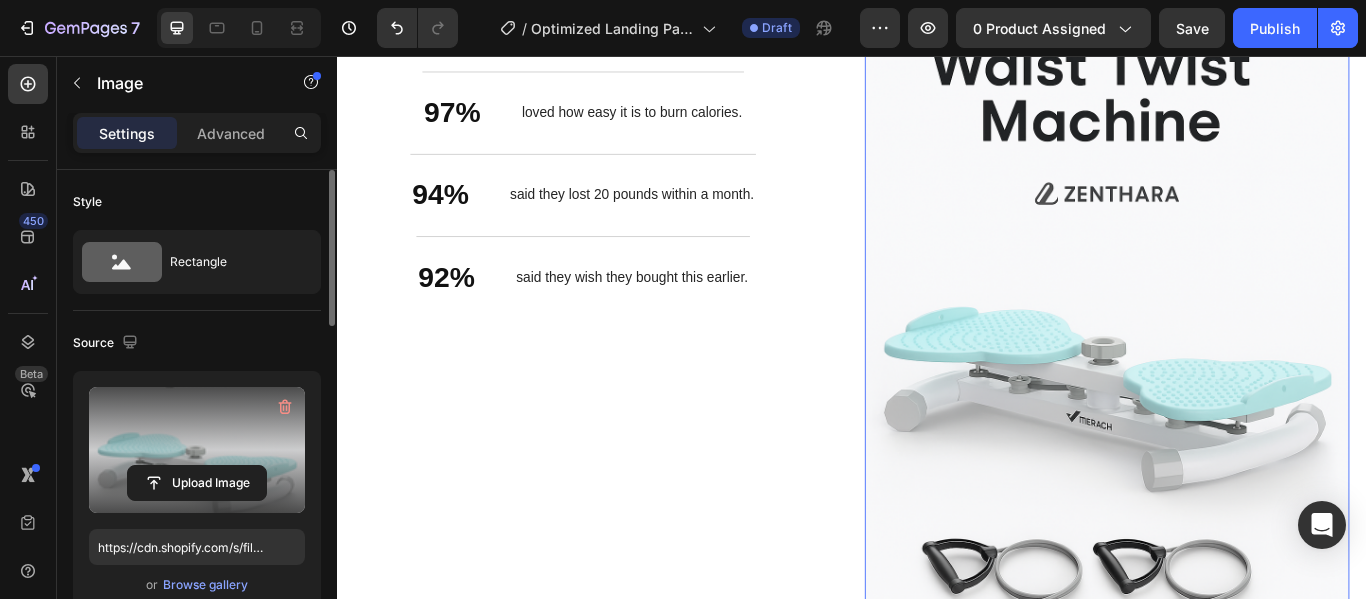 scroll, scrollTop: 3000, scrollLeft: 0, axis: vertical 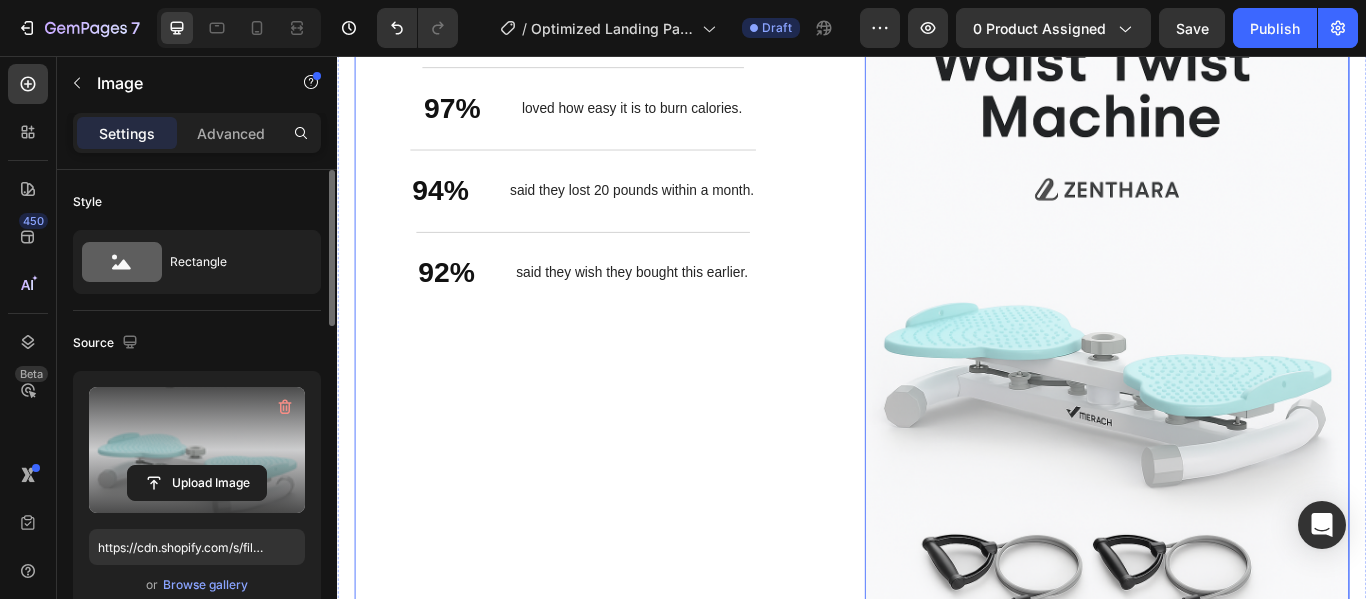 click on "Quick & Easy Heading 97% Text Block loved how easy it is to burn calories. Text Block Row 94% Text Block said they lost 20 pounds within a month. Text Block Row 92% Text Block said they wish they bought this earlier. Text Block Row Row" at bounding box center (639, 389) 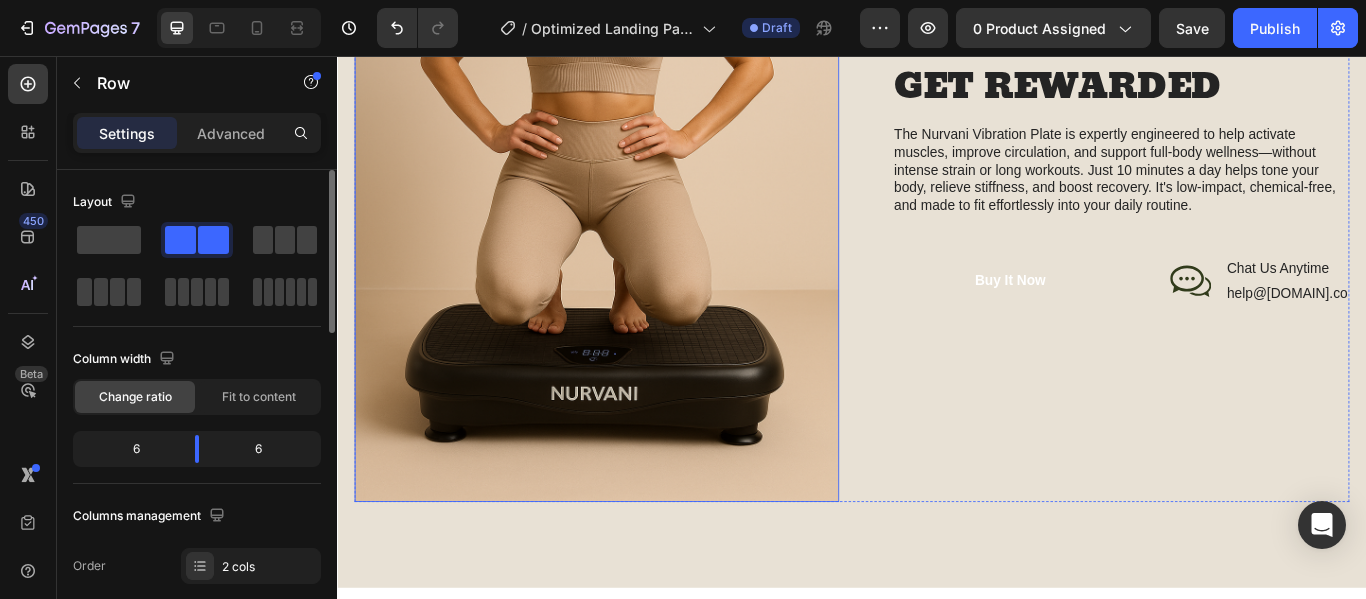scroll, scrollTop: 2000, scrollLeft: 0, axis: vertical 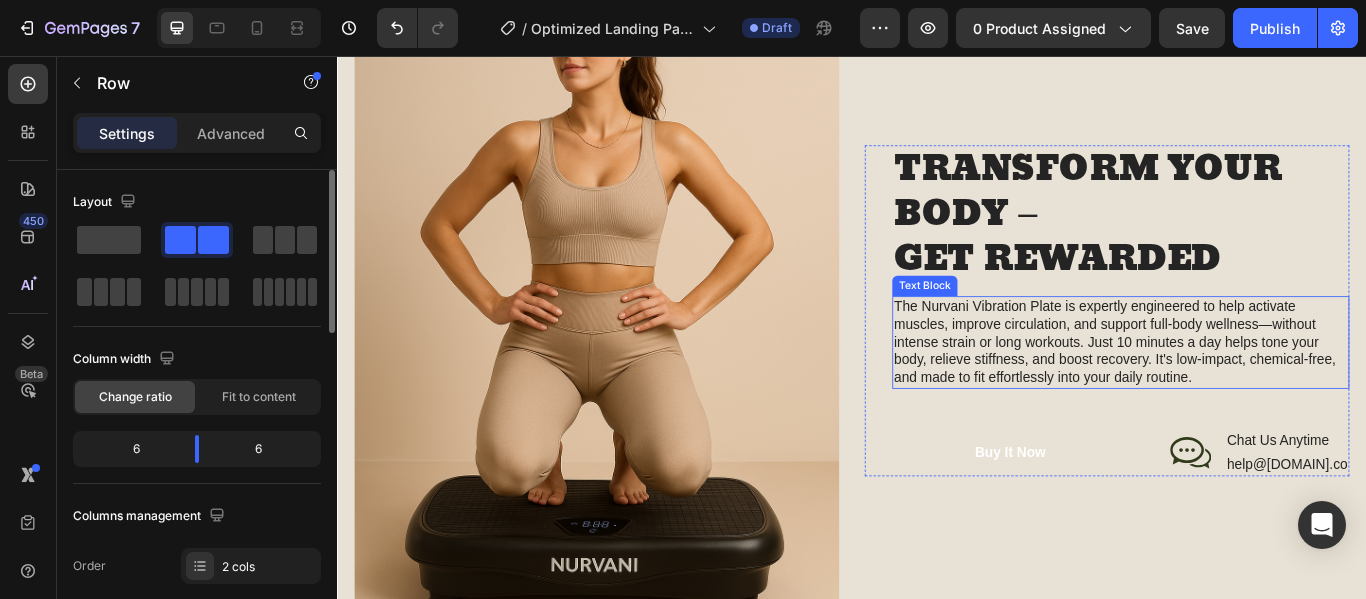 click on "The Nurvani Vibration Plate is expertly engineered to help activate muscles, improve circulation, and support full-body wellness—without intense strain or long workouts. Just 10 minutes a day helps tone your body, relieve stiffness, and boost recovery. It's low-impact, chemical-free, and made to fit effortlessly into your daily routine." at bounding box center [1250, 390] 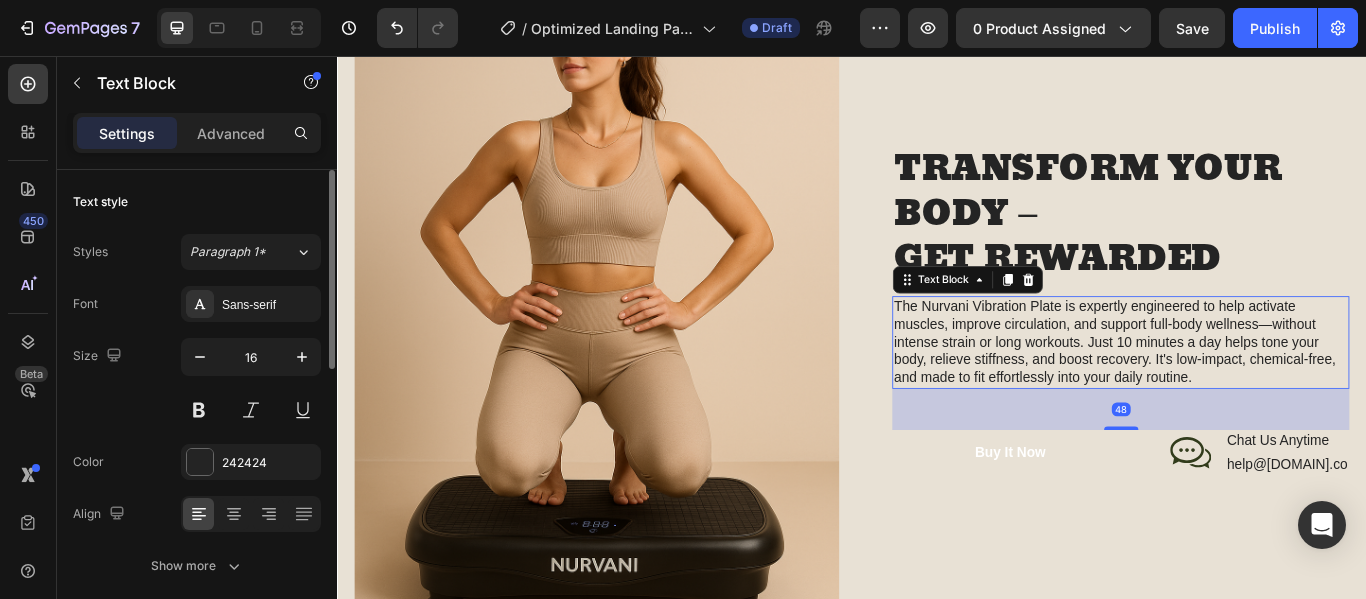 click on "The Nurvani Vibration Plate is expertly engineered to help activate muscles, improve circulation, and support full-body wellness—without intense strain or long workouts. Just 10 minutes a day helps tone your body, relieve stiffness, and boost recovery. It's low-impact, chemical-free, and made to fit effortlessly into your daily routine." at bounding box center [1250, 390] 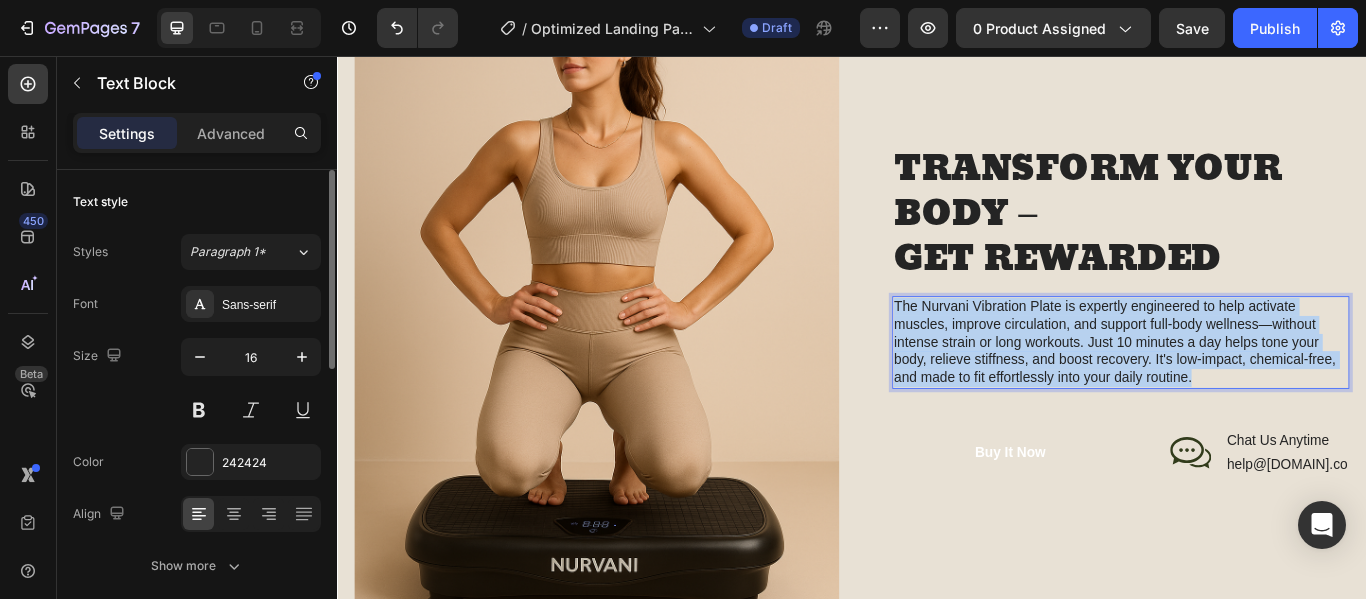 click on "The Nurvani Vibration Plate is expertly engineered to help activate muscles, improve circulation, and support full-body wellness—without intense strain or long workouts. Just 10 minutes a day helps tone your body, relieve stiffness, and boost recovery. It's low-impact, chemical-free, and made to fit effortlessly into your daily routine." at bounding box center (1250, 390) 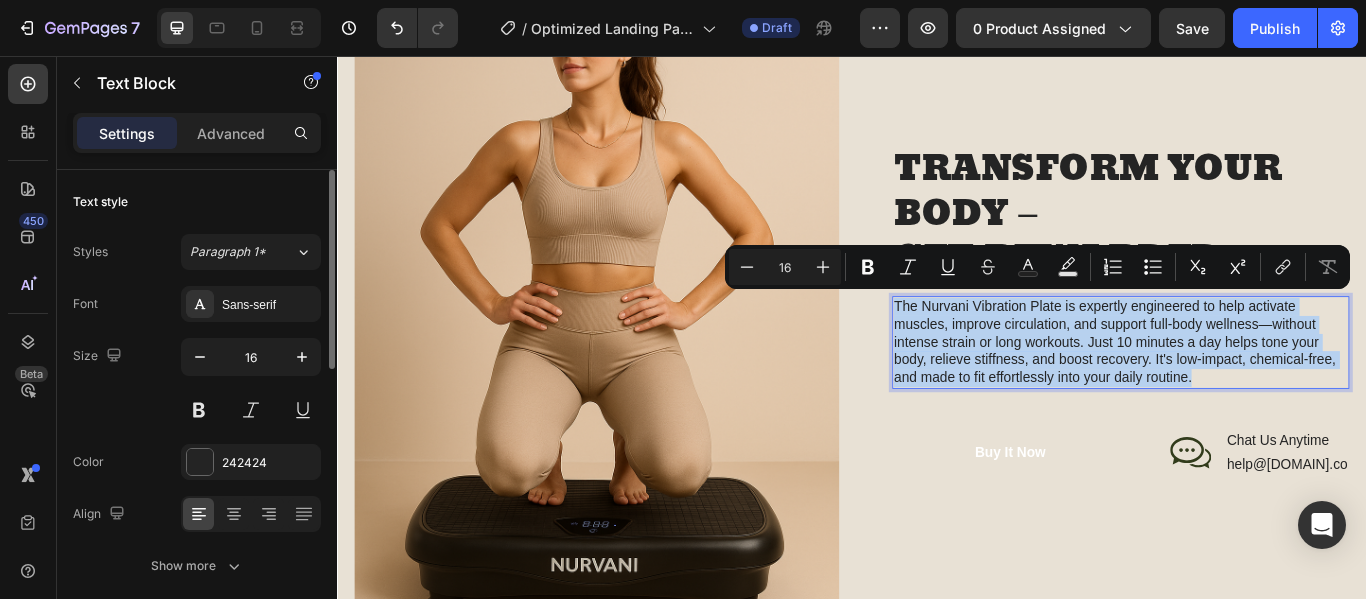 click on "The Nurvani Vibration Plate is expertly engineered to help activate muscles, improve circulation, and support full-body wellness—without intense strain or long workouts. Just 10 minutes a day helps tone your body, relieve stiffness, and boost recovery. It's low-impact, chemical-free, and made to fit effortlessly into your daily routine." at bounding box center (1250, 390) 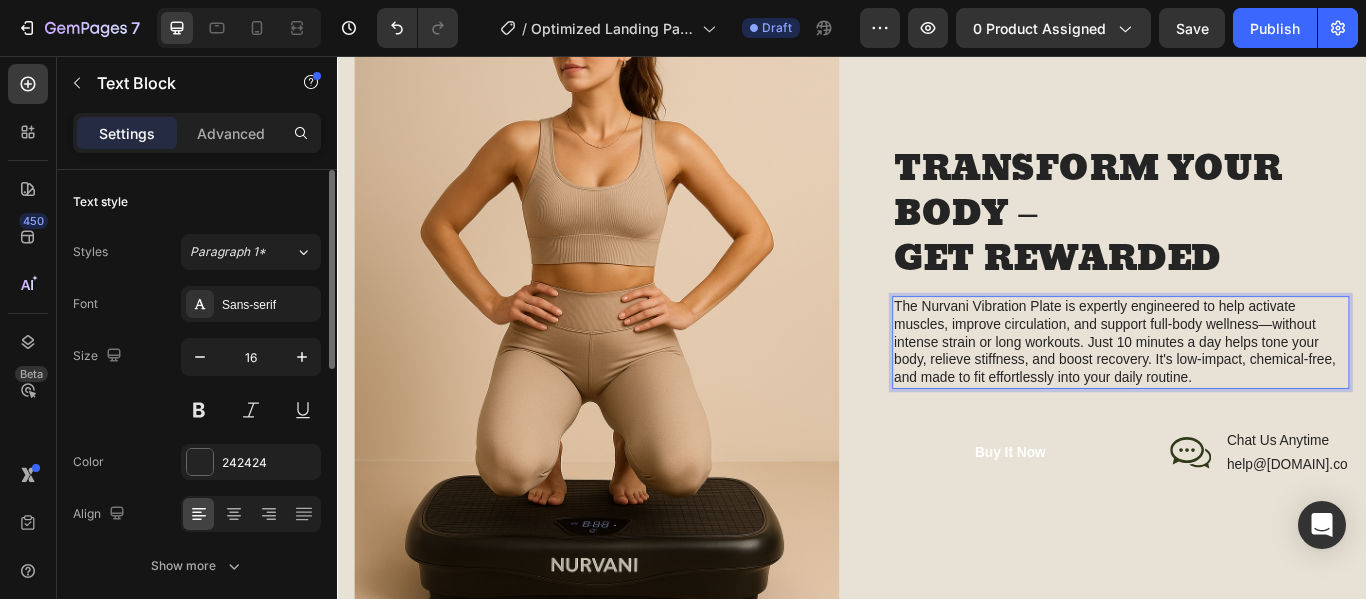 click on "The Nurvani Vibration Plate is expertly engineered to help activate muscles, improve circulation, and support full-body wellness—without intense strain or long workouts. Just 10 minutes a day helps tone your body, relieve stiffness, and boost recovery. It's low-impact, chemical-free, and made to fit effortlessly into your daily routine." at bounding box center [1250, 390] 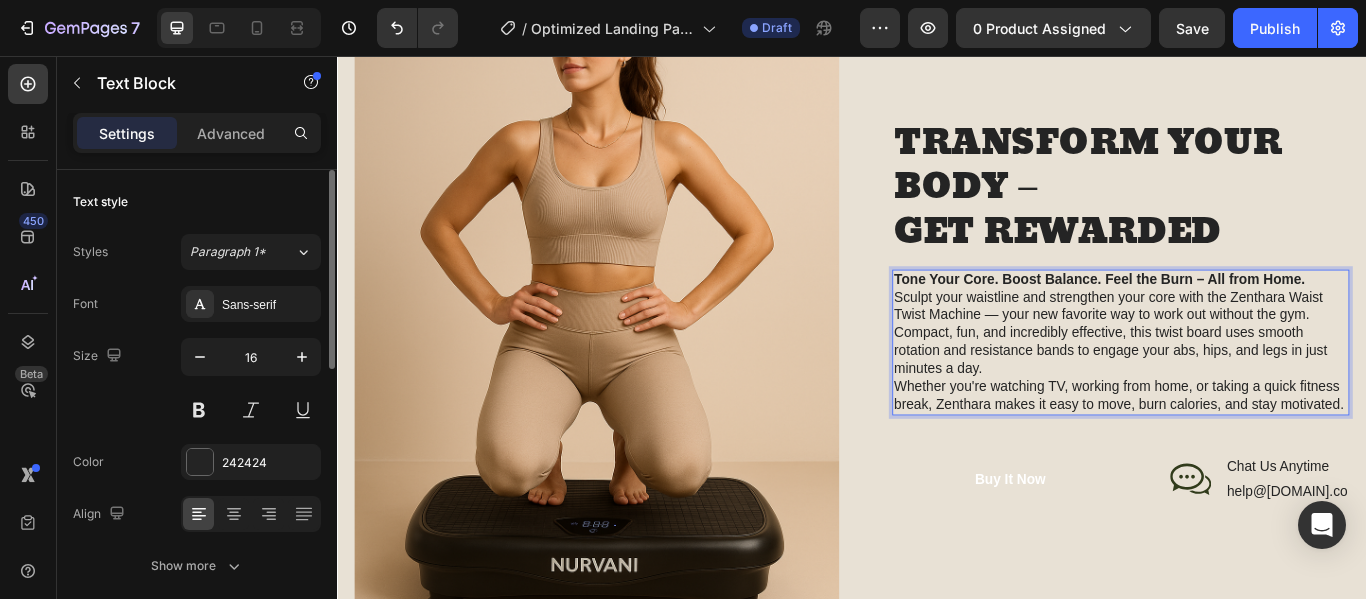 click on "Tone Your Core. Boost Balance. Feel the Burn – All from Home." at bounding box center [1250, 317] 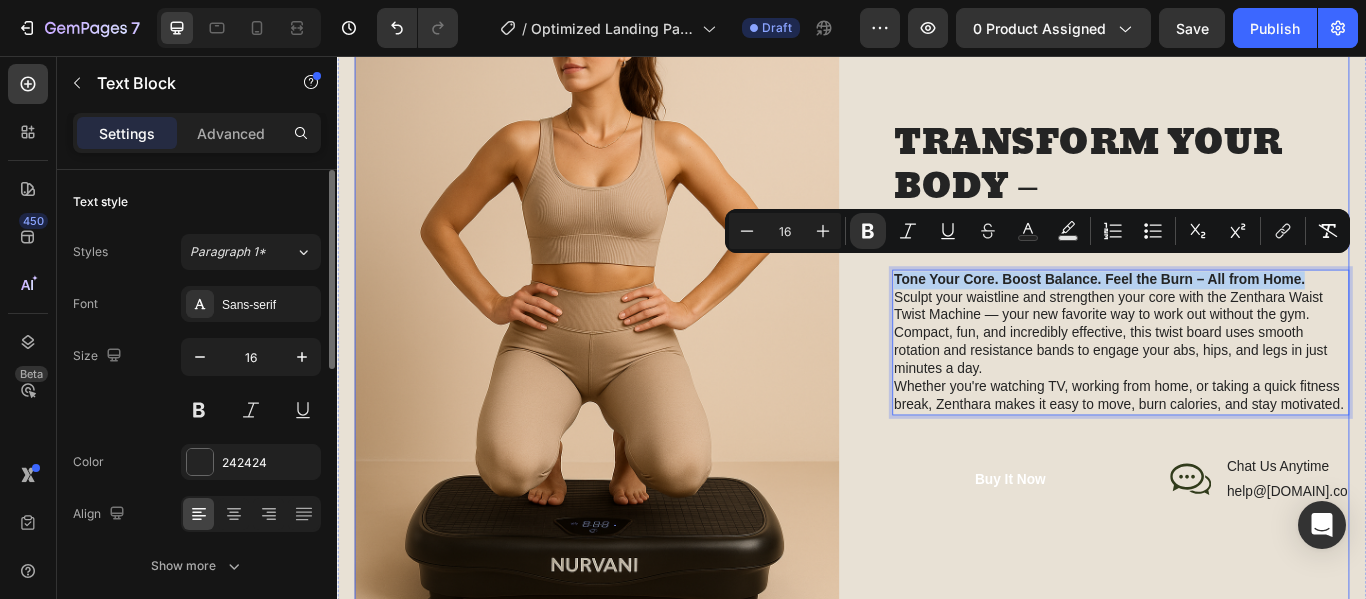 drag, startPoint x: 1462, startPoint y: 300, endPoint x: 927, endPoint y: 298, distance: 535.0037 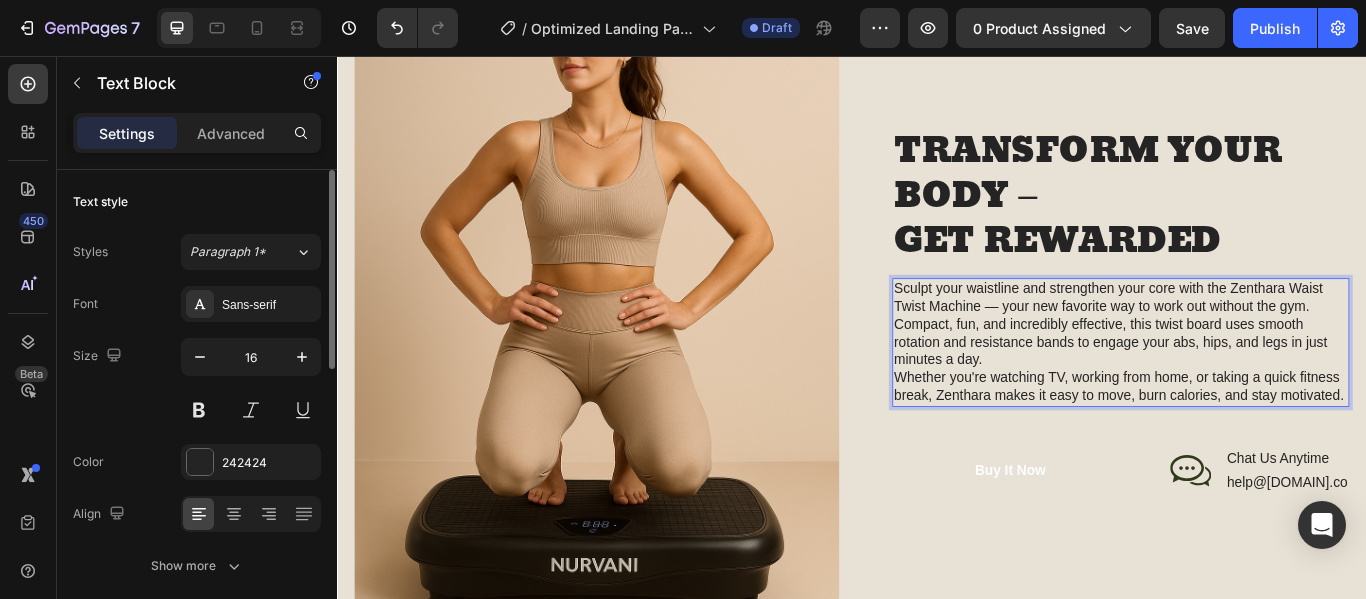 click on "Sculpt your waistline and strengthen your core with the Zenthara Waist Twist Machine — your new favorite way to work out without the gym. Compact, fun, and incredibly effective, this twist board uses smooth rotation and resistance bands to engage your abs, hips, and legs in just minutes a day." at bounding box center (1250, 369) 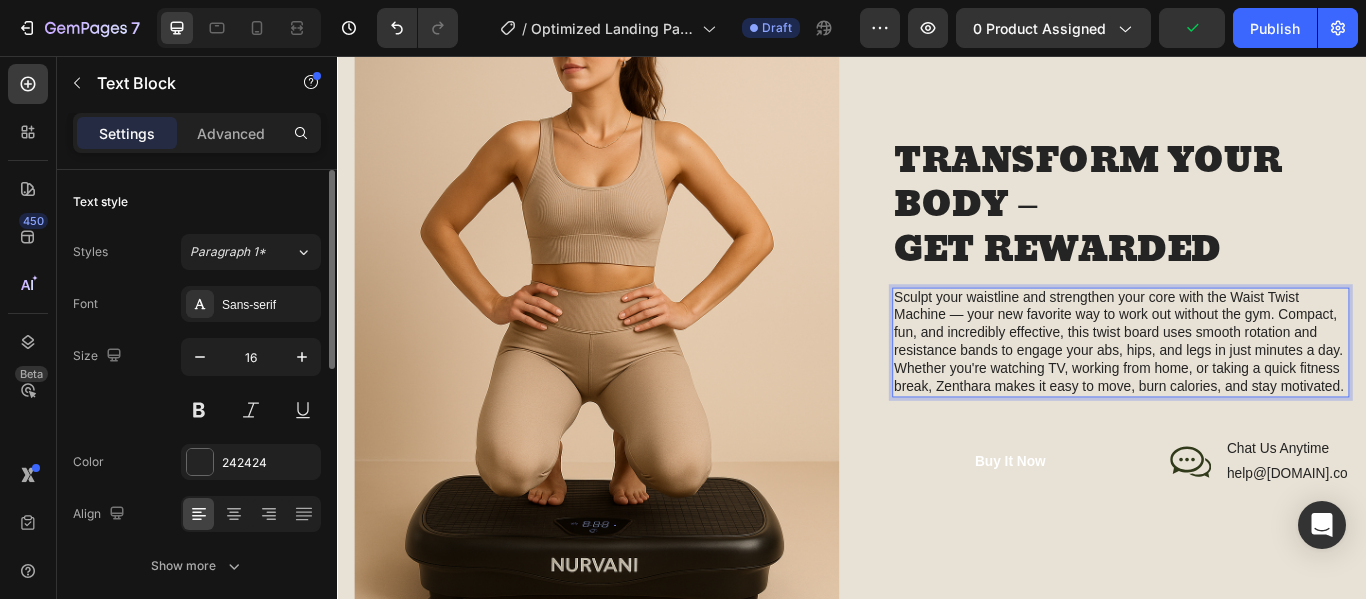 click on "Sculpt your waistline and strengthen your core with the Waist Twist Machine — your new favorite way to work out without the gym. Compact, fun, and incredibly effective, this twist board uses smooth rotation and resistance bands to engage your abs, hips, and legs in just minutes a day." at bounding box center (1250, 369) 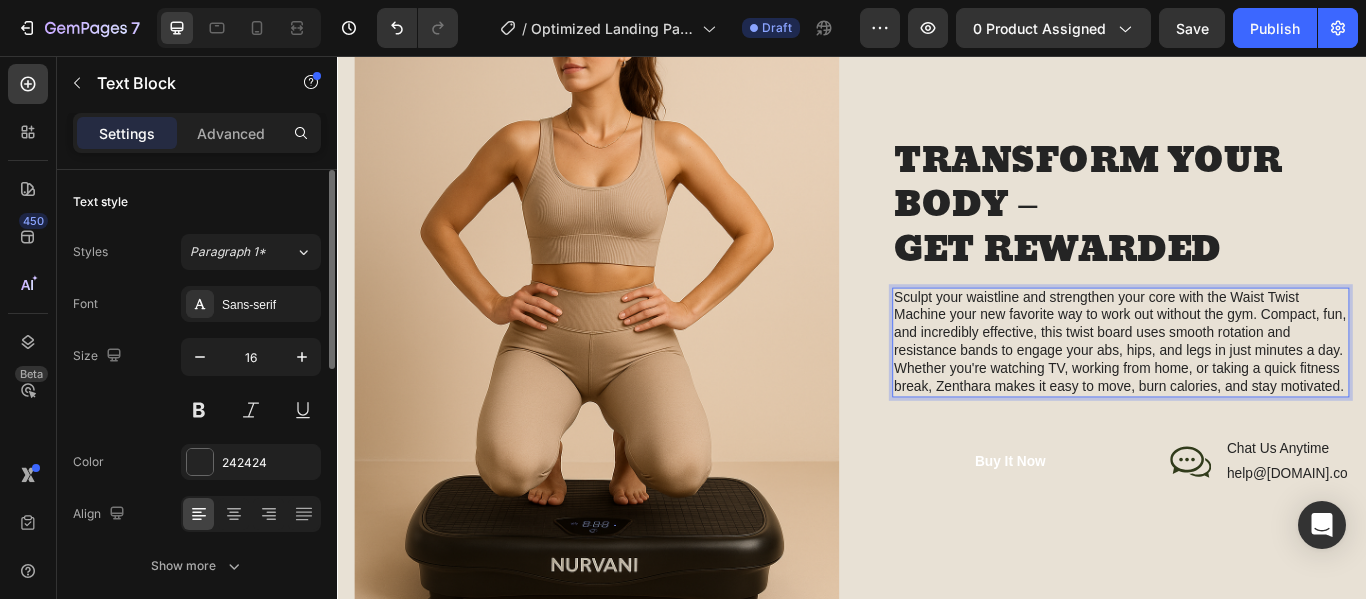 click on "Whether you're watching TV, working from home, or taking a quick fitness break, Zenthara makes it easy to move, burn calories, and stay motivated." at bounding box center [1250, 432] 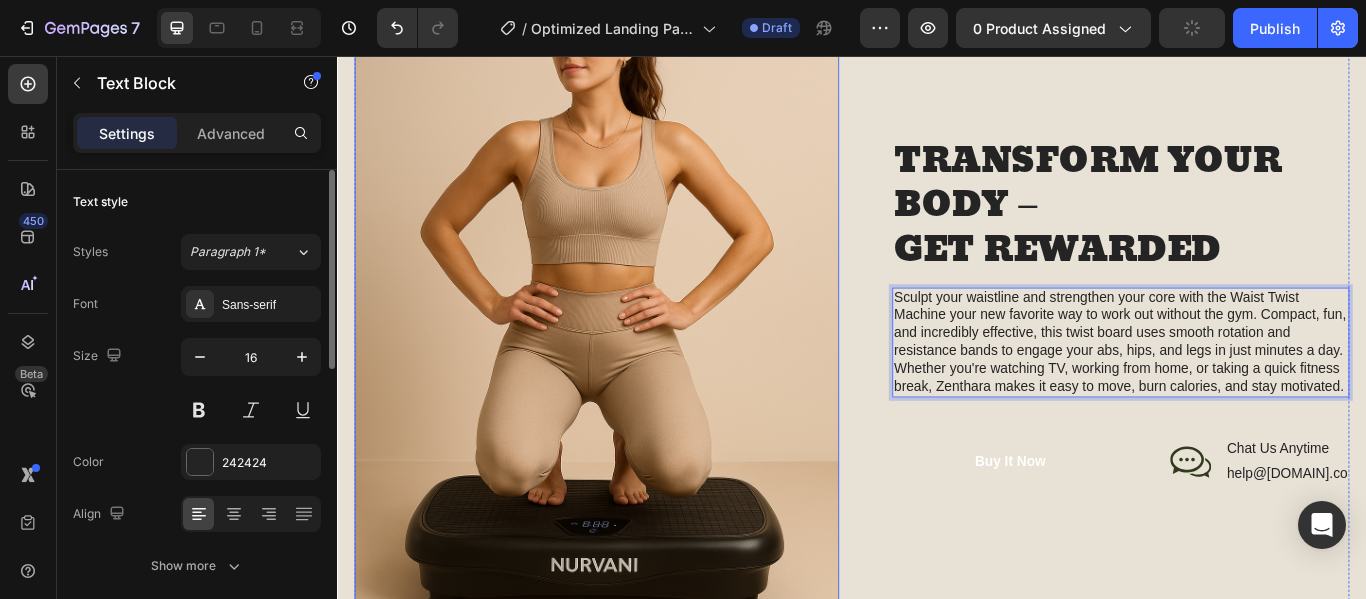 click at bounding box center [639, 353] 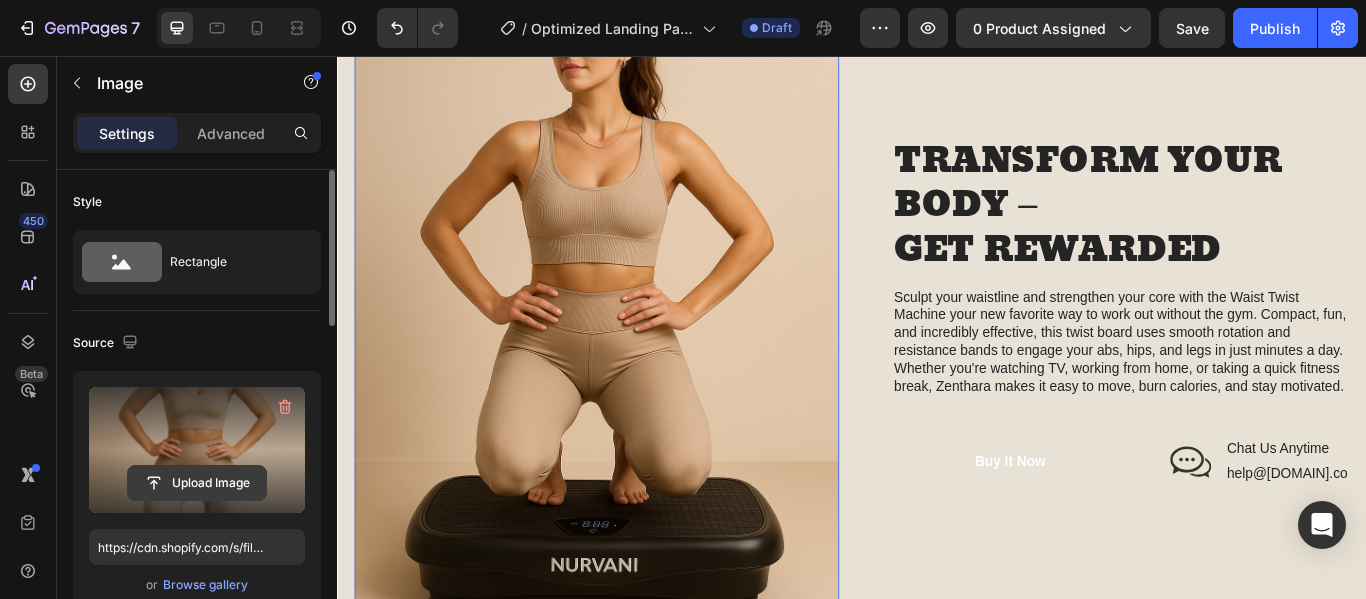 click 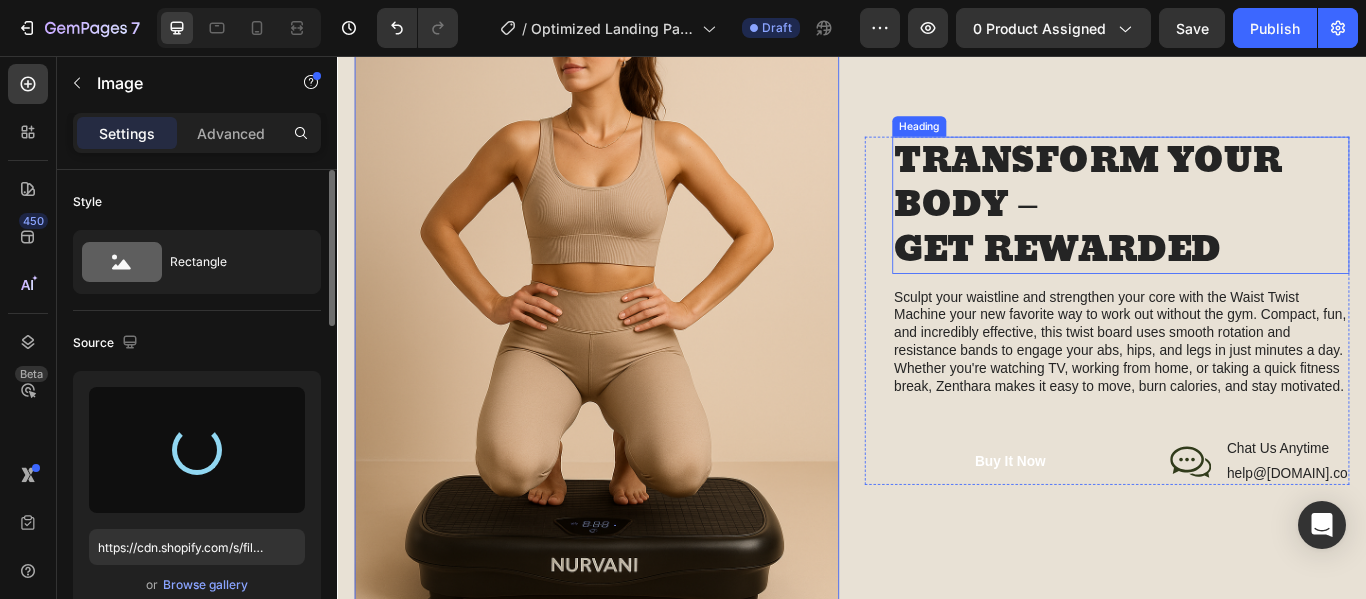 drag, startPoint x: 1261, startPoint y: 237, endPoint x: 1288, endPoint y: 241, distance: 27.294687 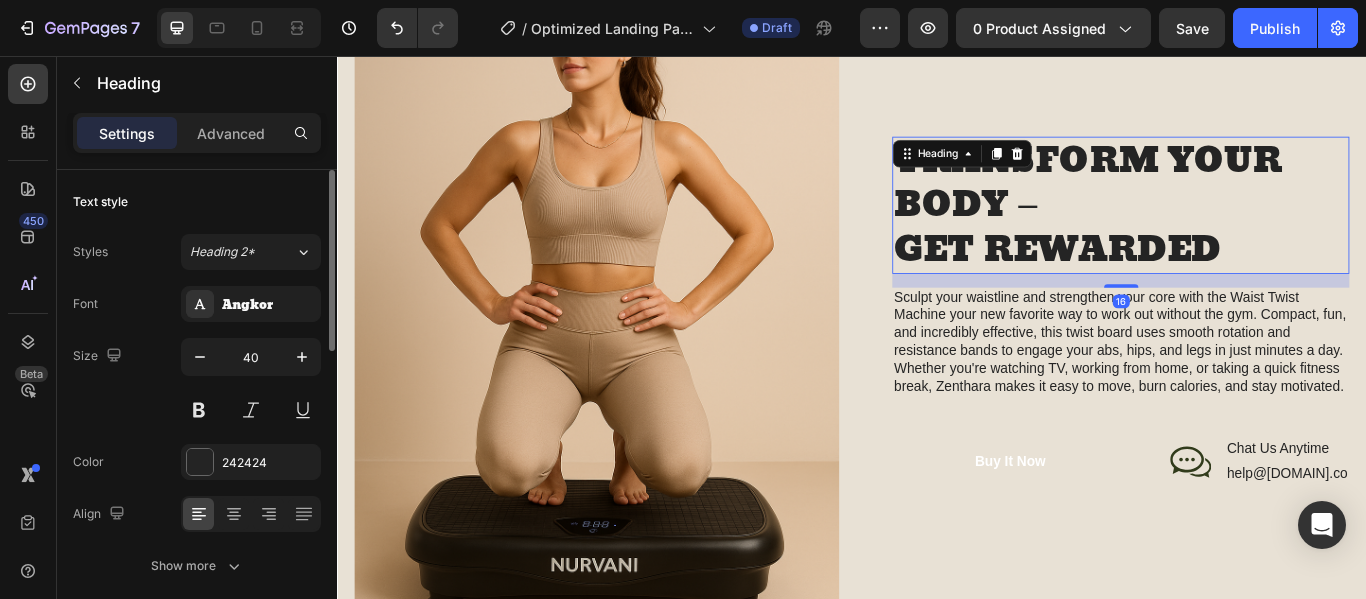 click on "TRANSFORM YOUR BODY –  GET REWARDED" at bounding box center (1250, 230) 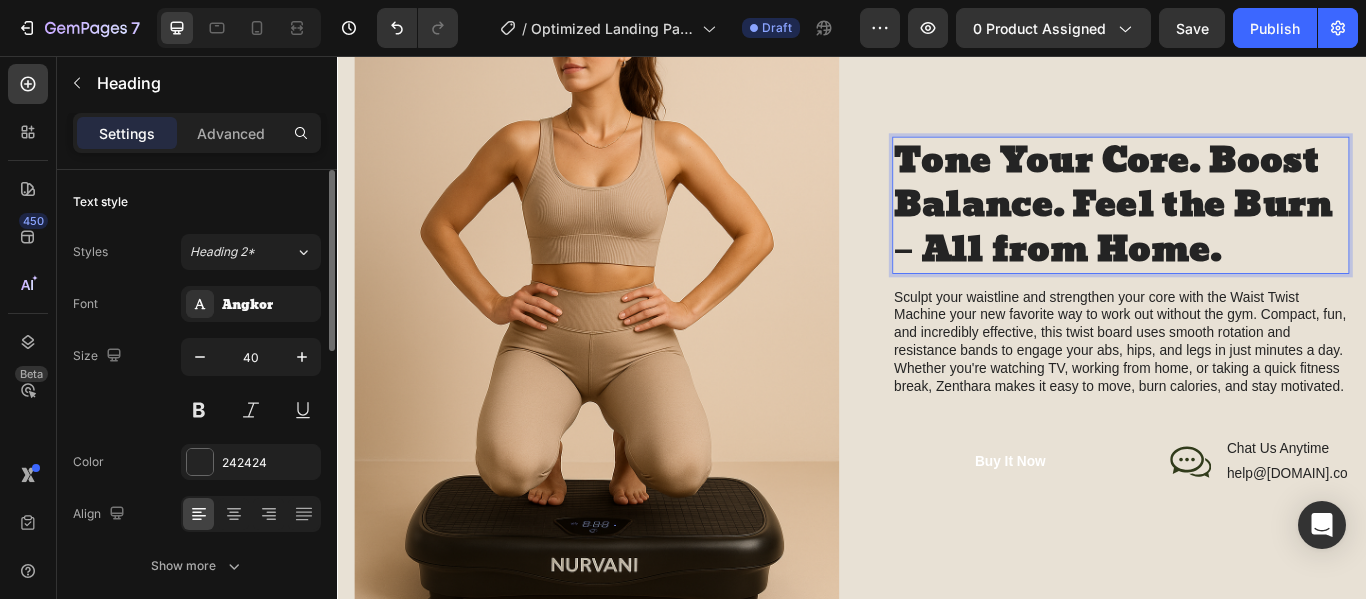 scroll, scrollTop: 8, scrollLeft: 0, axis: vertical 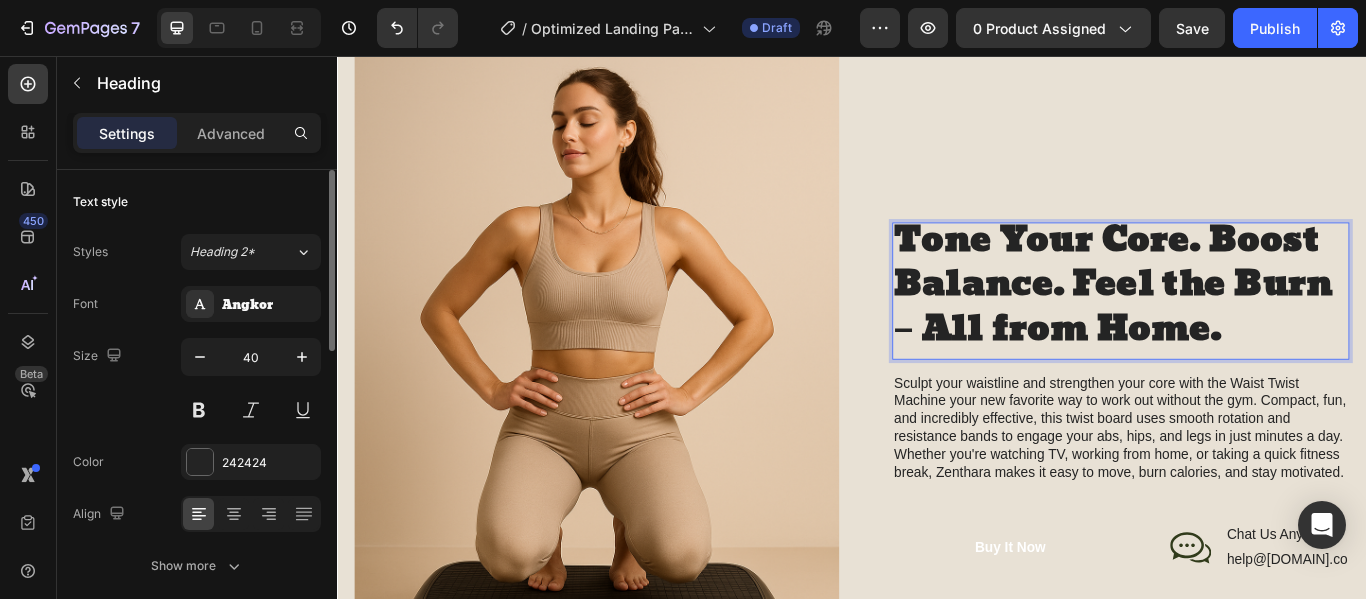 click on "Tone Your Core. Boost Balance. Feel the Burn – All from Home." at bounding box center [1242, 322] 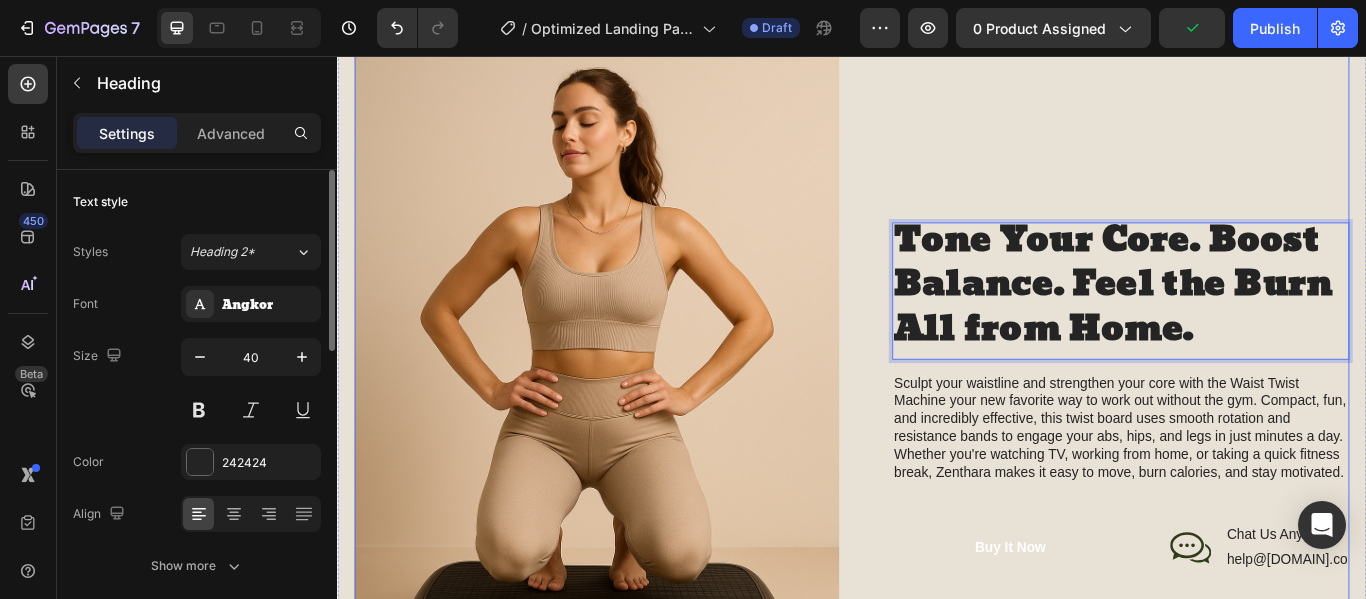 click on "Tone Your Core. Boost Balance. Feel the Burn All from Home. Heading   16 Sculpt your waistline and strengthen your core with the Waist Twist Machine your new favorite way to work out without the gym. Compact, fun, and incredibly effective, this twist board uses smooth rotation and resistance bands to engage your abs, hips, and legs in just minutes a day. Whether you're watching TV, working from home, or taking a quick fitness break, Zenthara makes it easy to move, burn calories, and stay motivated. Text Block Buy It Now Button
Icon Chat Us Anytime Text Block help@trynurvani.co Text Block Row Row Row" at bounding box center [1234, 453] 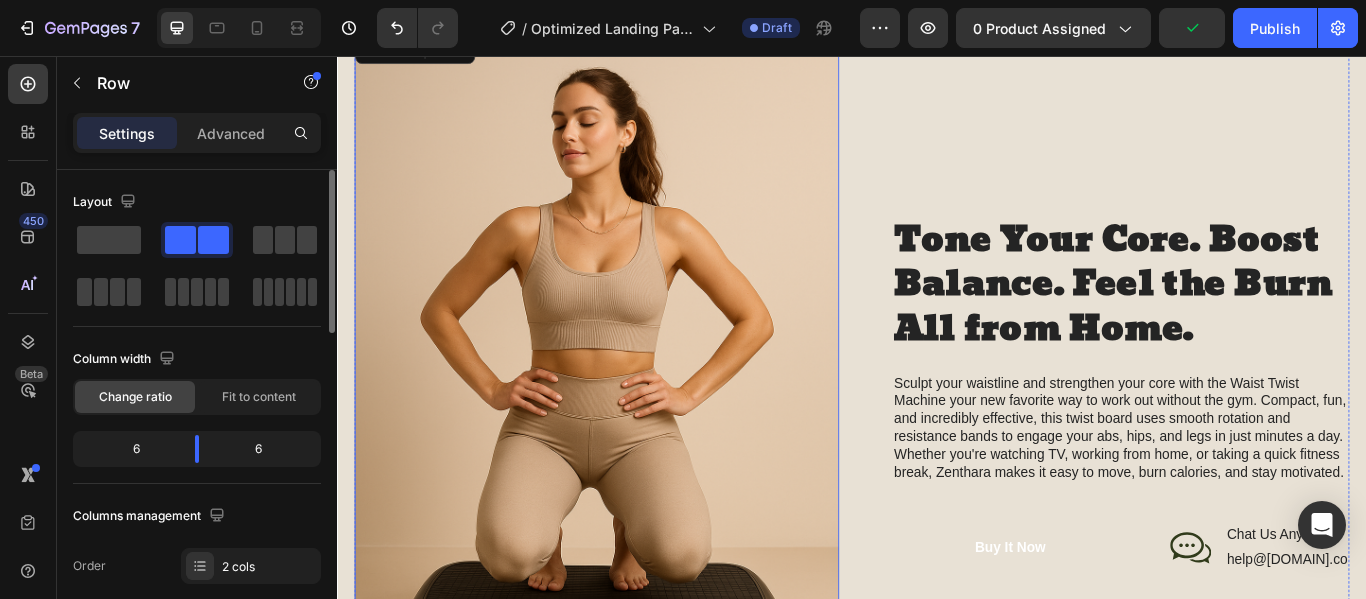 click at bounding box center [639, 453] 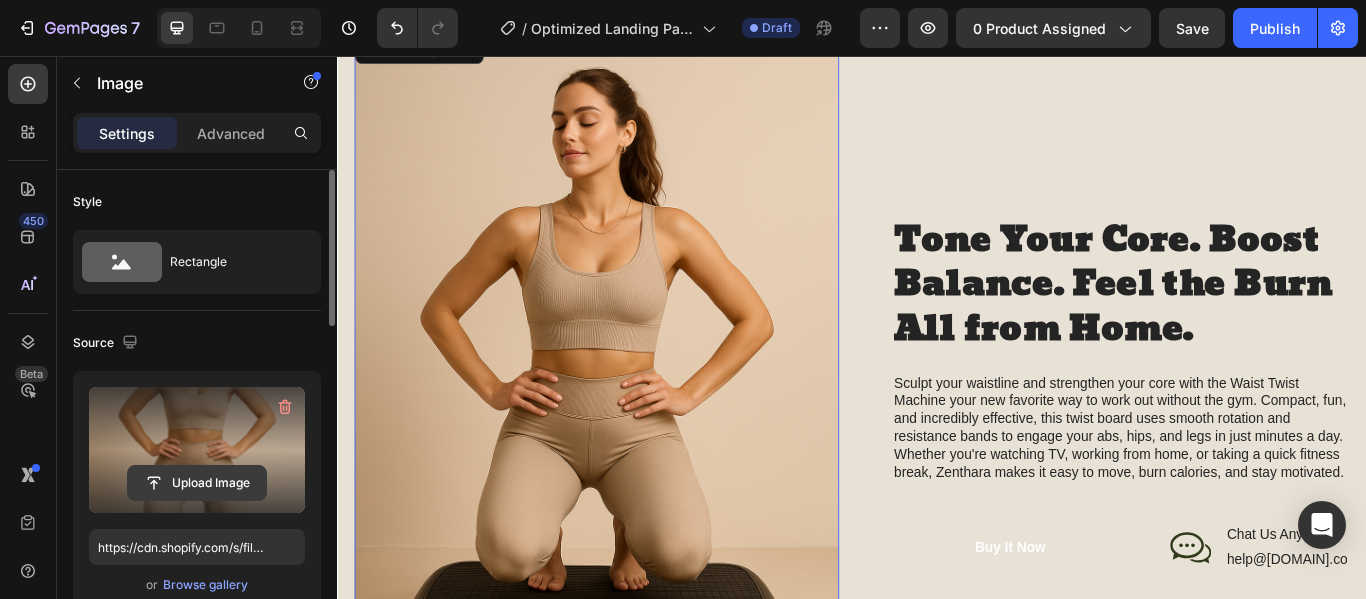 click 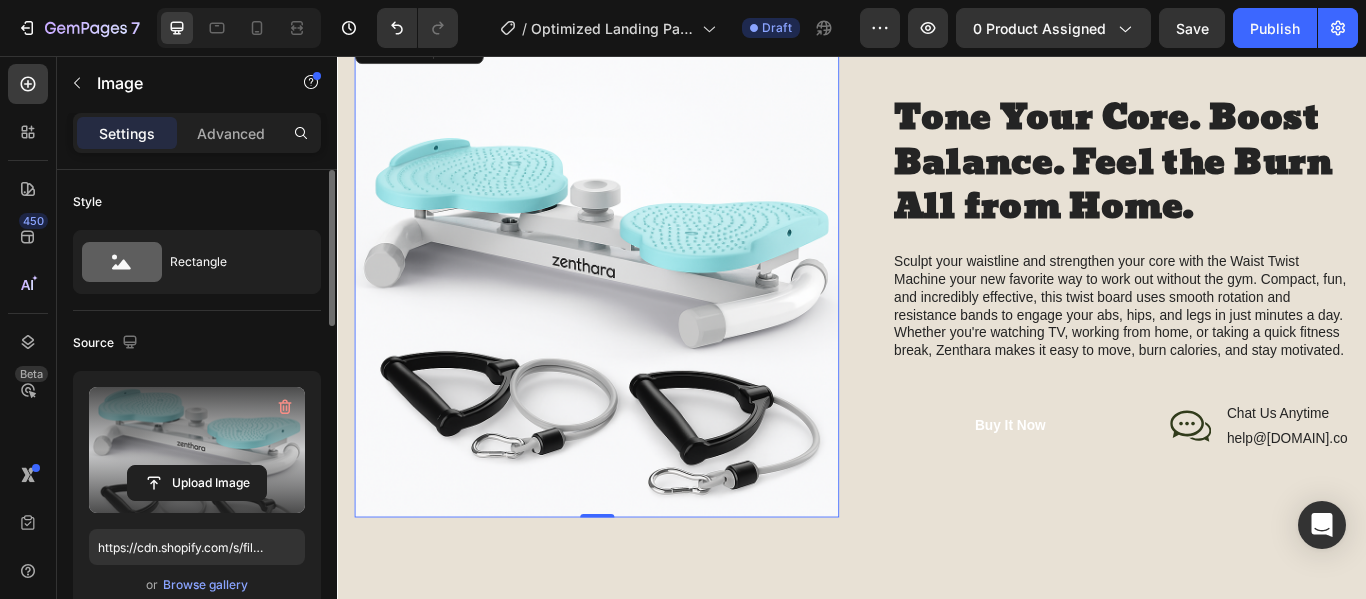 type on "https://cdn.shopify.com/s/files/1/0704/5539/4487/files/gempages_578257296488924101-47be6d31-53ee-48b0-8692-d7885fdb6f28.png" 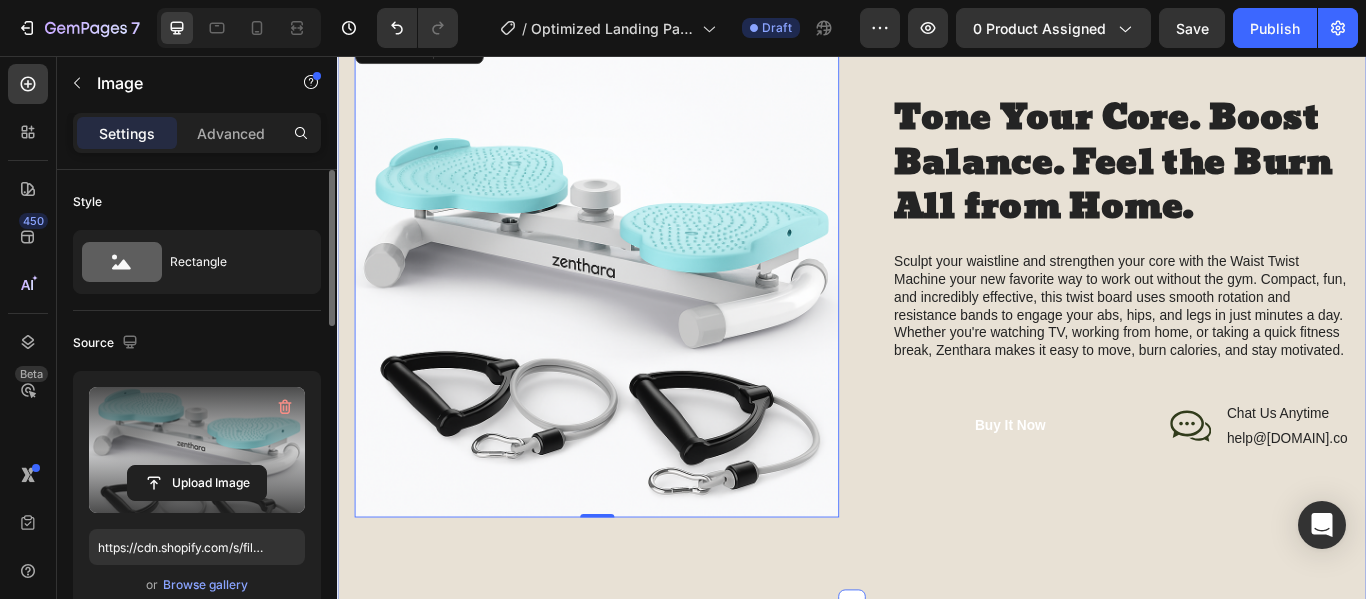 click on "Image   0 ⁠⁠⁠⁠⁠⁠⁠ Tone Your Core. Boost Balance. Feel the Burn All from Home. Heading Sculpt your waistline and strengthen your core with the Waist Twist Machine your new favorite way to work out without the gym. Compact, fun, and incredibly effective, this twist board uses smooth rotation and resistance bands to engage your abs, hips, and legs in just minutes a day. Whether you're watching TV, working from home, or taking a quick fitness break, Zenthara makes it easy to move, burn calories, and stay motivated. Text Block Buy It Now Button
Icon Chat Us Anytime Text Block help@trynurvani.co Text Block Row Row Row Row Section 3" at bounding box center (937, 311) 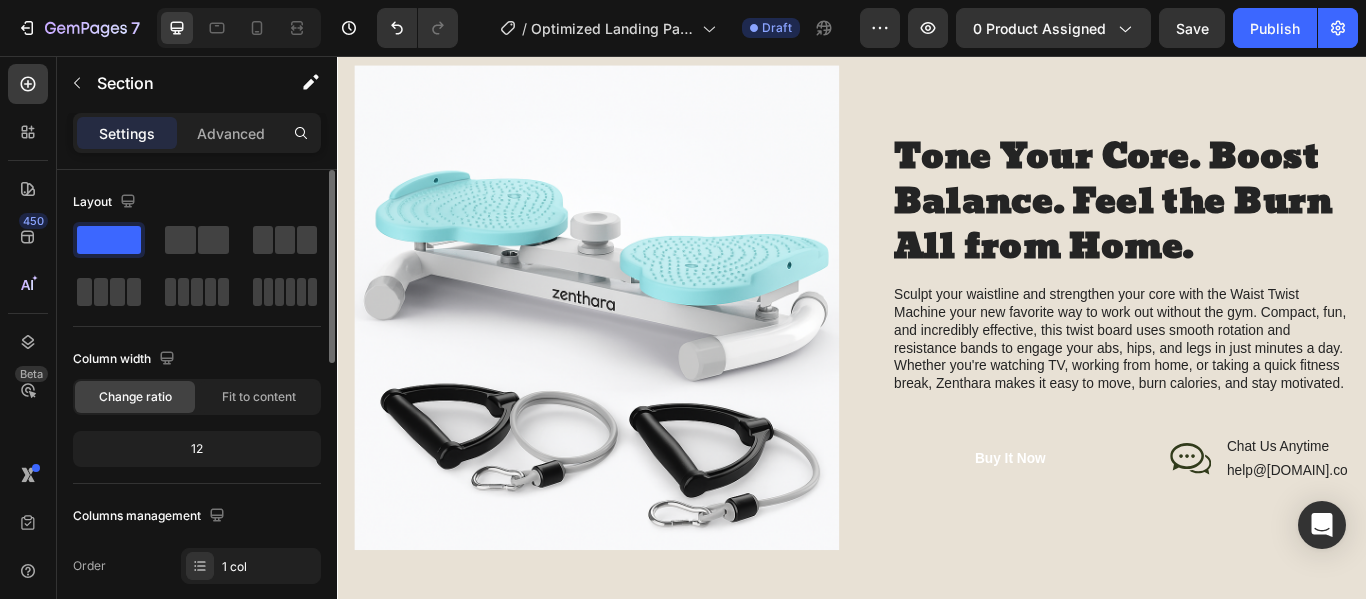 scroll, scrollTop: 1700, scrollLeft: 0, axis: vertical 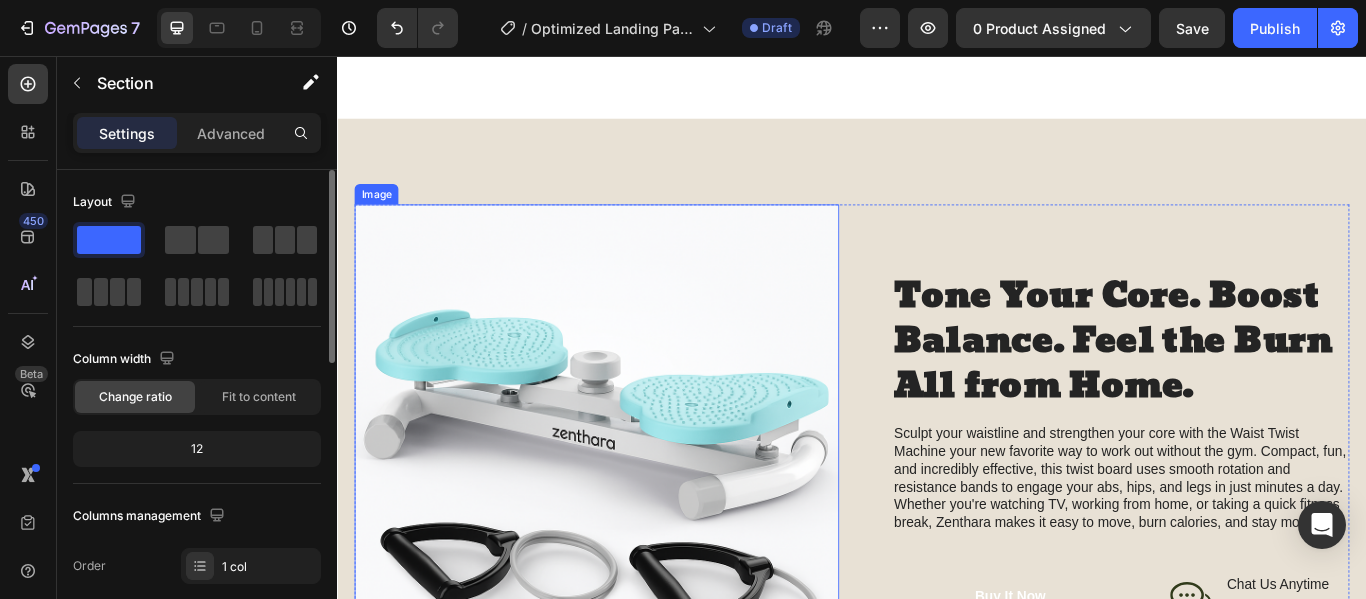 click at bounding box center [639, 511] 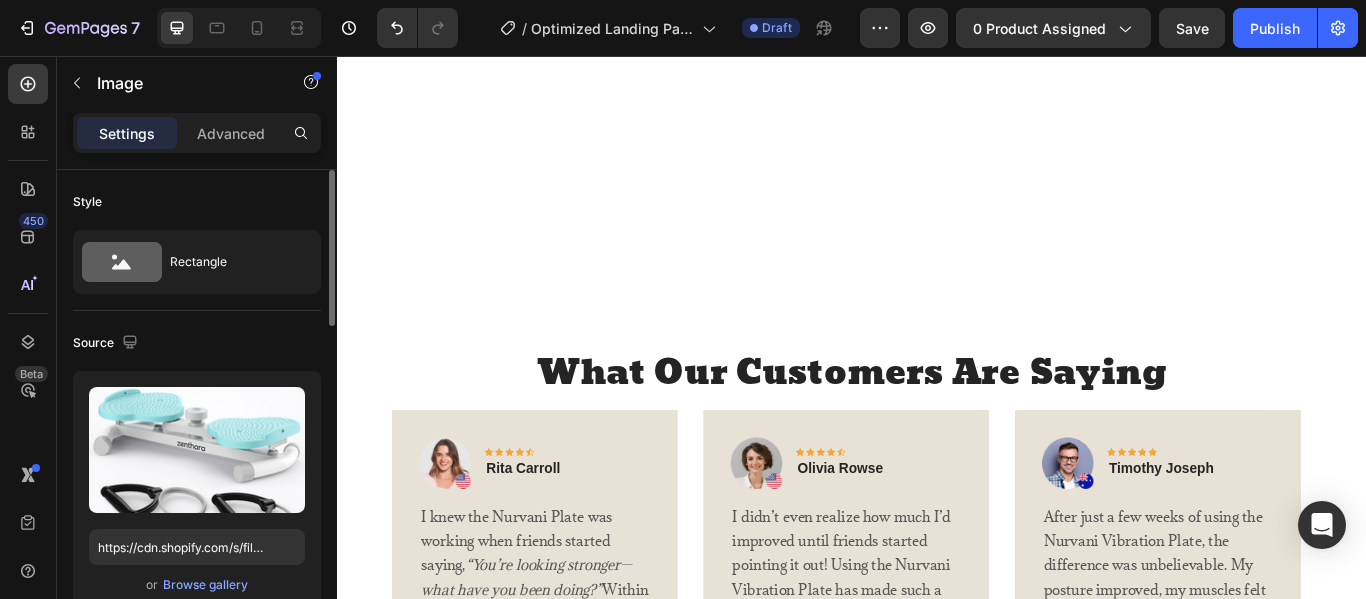 scroll, scrollTop: 3700, scrollLeft: 0, axis: vertical 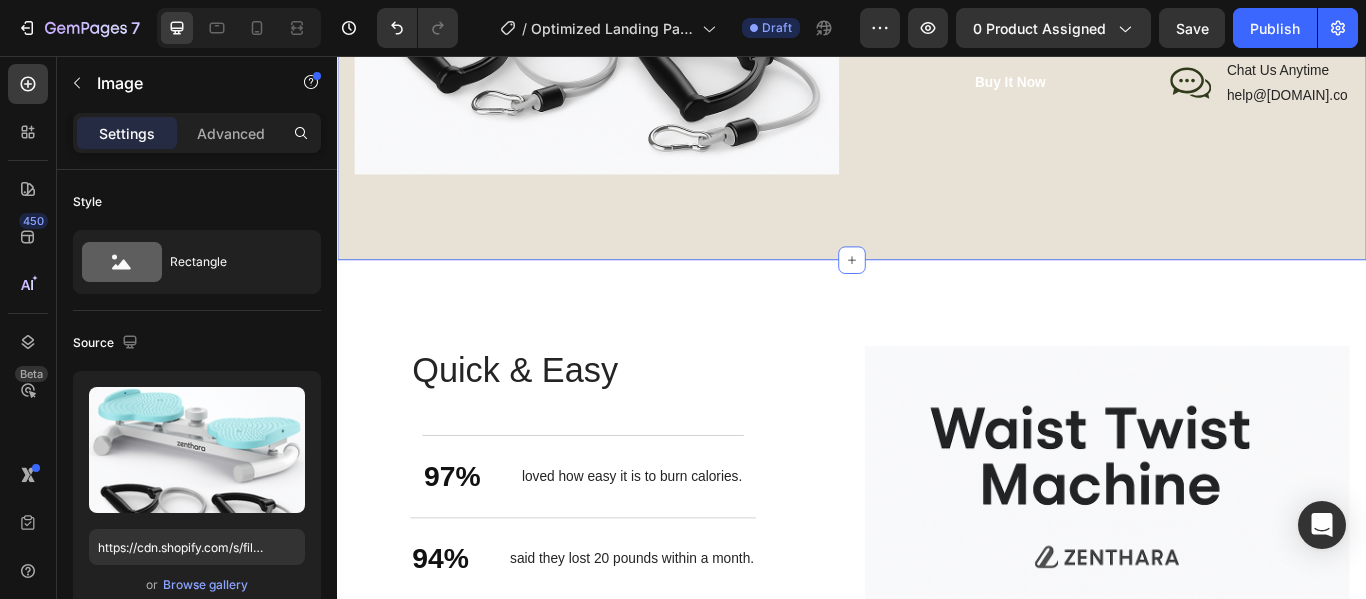 click on "Image Tone Your Core. Boost Balance. Feel the Burn All from Home. Heading Sculpt your waistline and strengthen your core with the Waist Twist Machine your new favorite way to work out without the gym. Compact, fun, and incredibly effective, this twist board uses smooth rotation and resistance bands to engage your abs, hips, and legs in just minutes a day. Whether you're watching TV, working from home, or taking a quick fitness break, Zenthara makes it easy to move, burn calories, and stay motivated. Text Block Buy It Now Button
Icon Chat Us Anytime Text Block help@trynurvani.co Text Block Row Row Row Row Section 3" at bounding box center (937, -89) 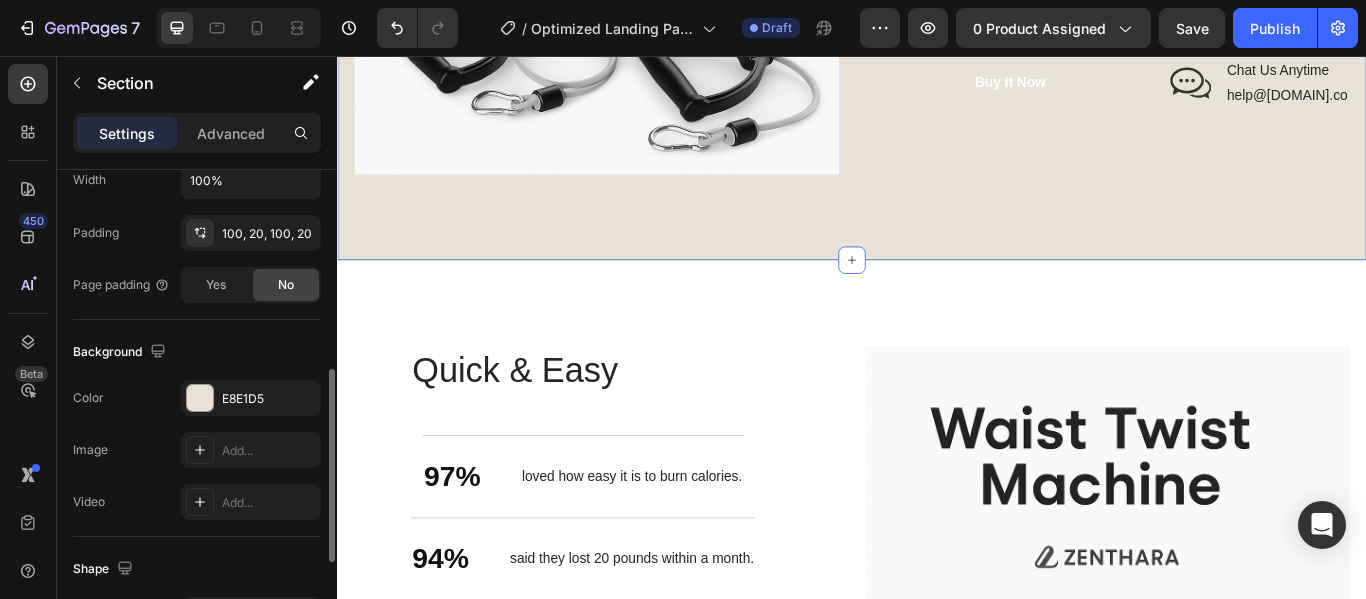 scroll, scrollTop: 600, scrollLeft: 0, axis: vertical 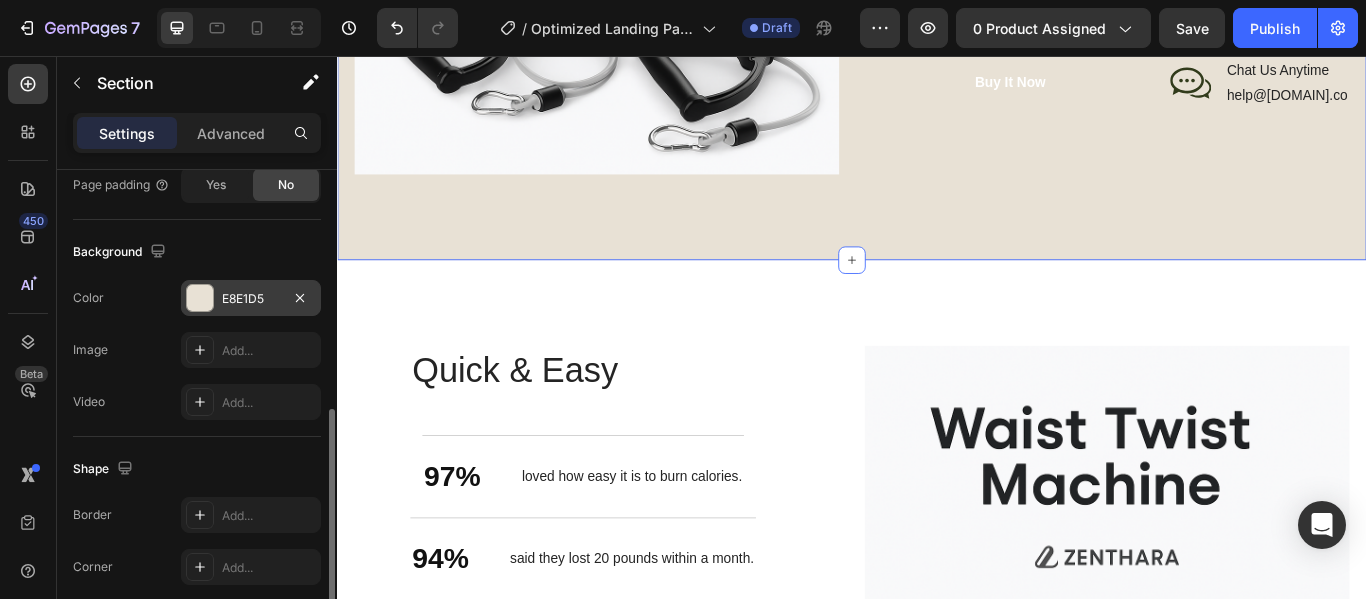 click at bounding box center (200, 298) 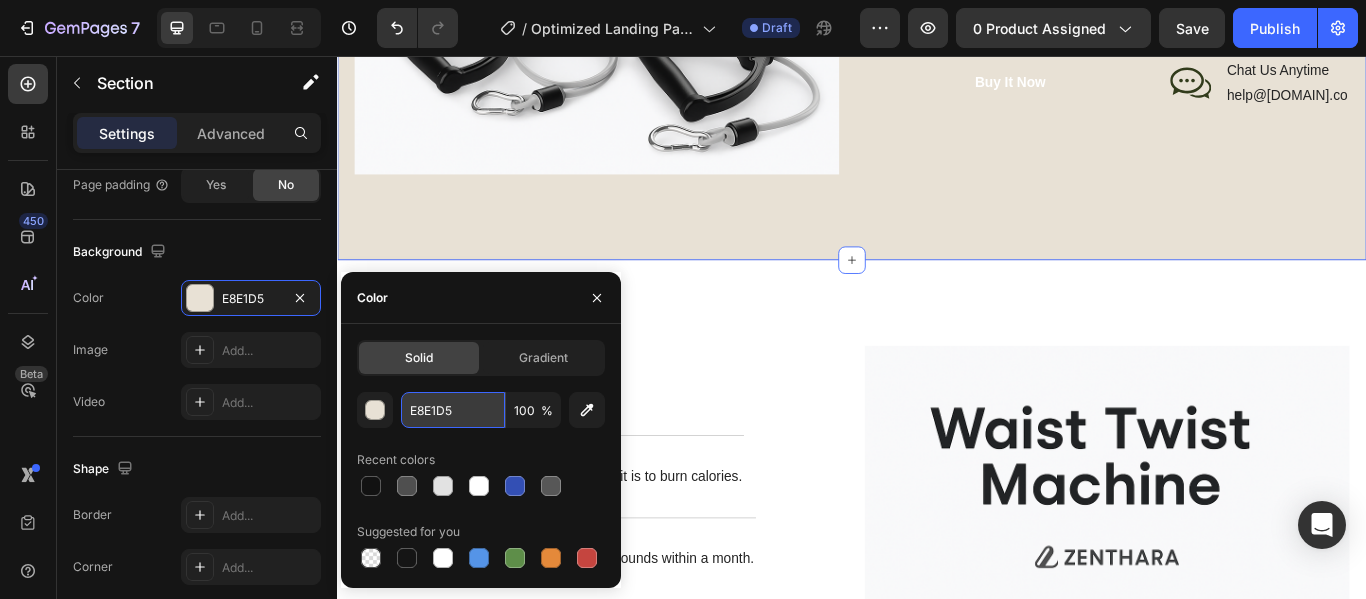click on "E8E1D5" at bounding box center [453, 410] 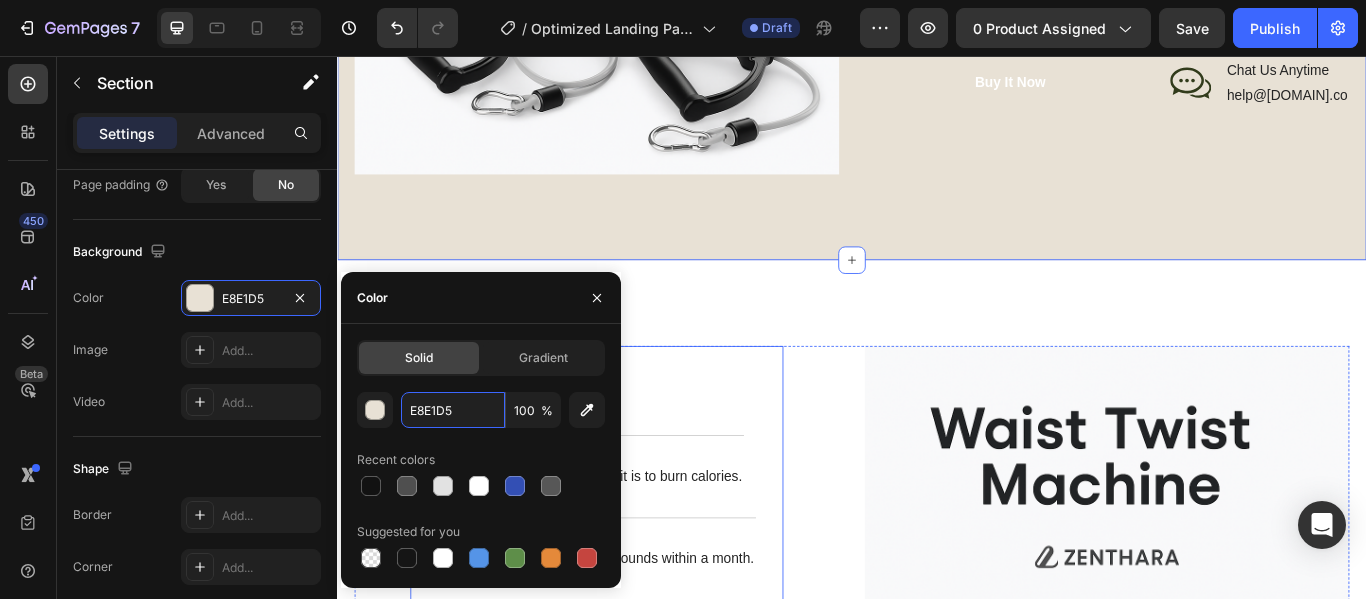 scroll, scrollTop: 2100, scrollLeft: 0, axis: vertical 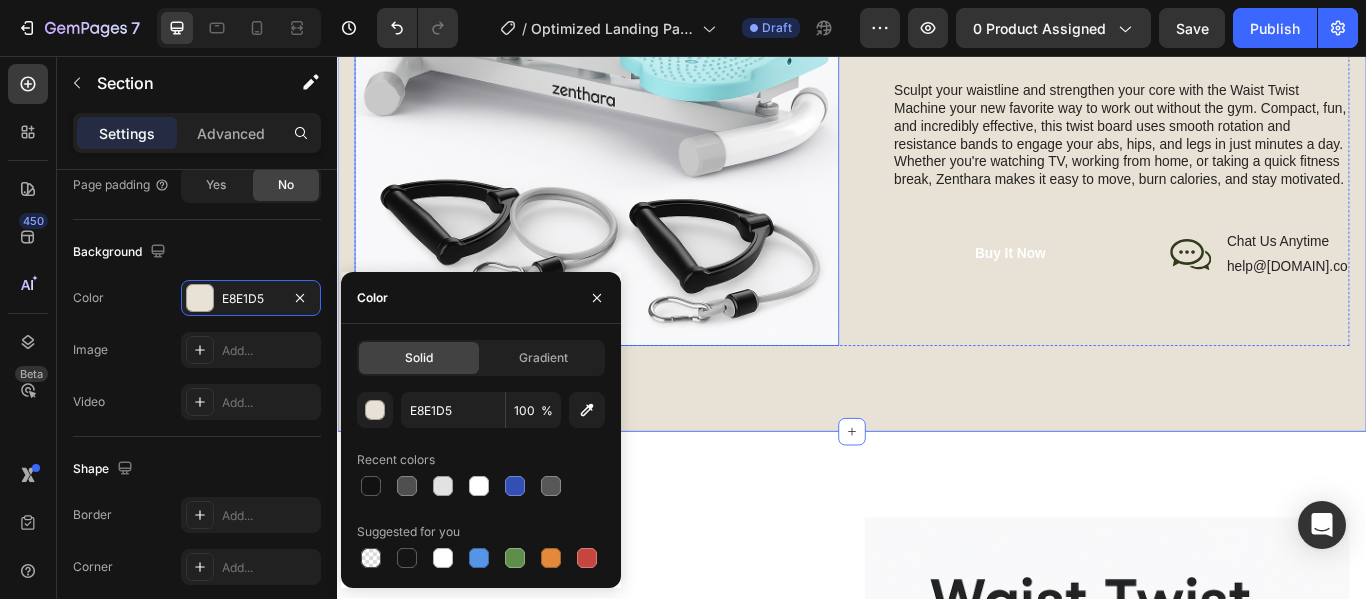 click at bounding box center (639, 111) 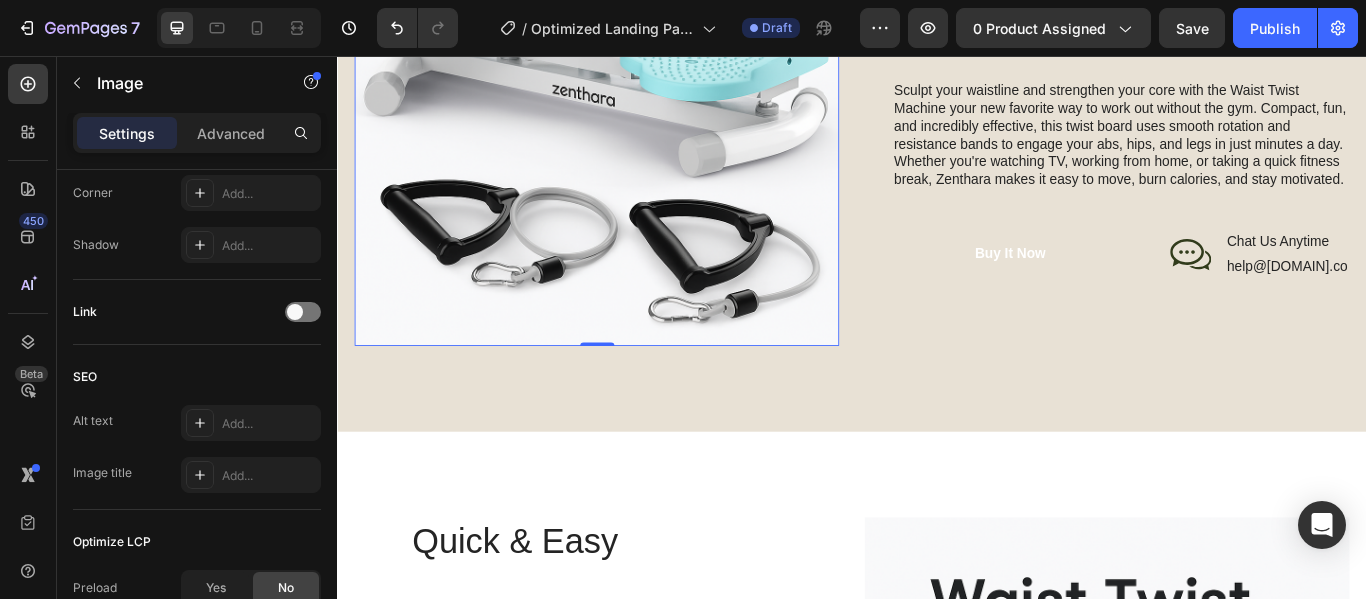 scroll, scrollTop: 1024, scrollLeft: 0, axis: vertical 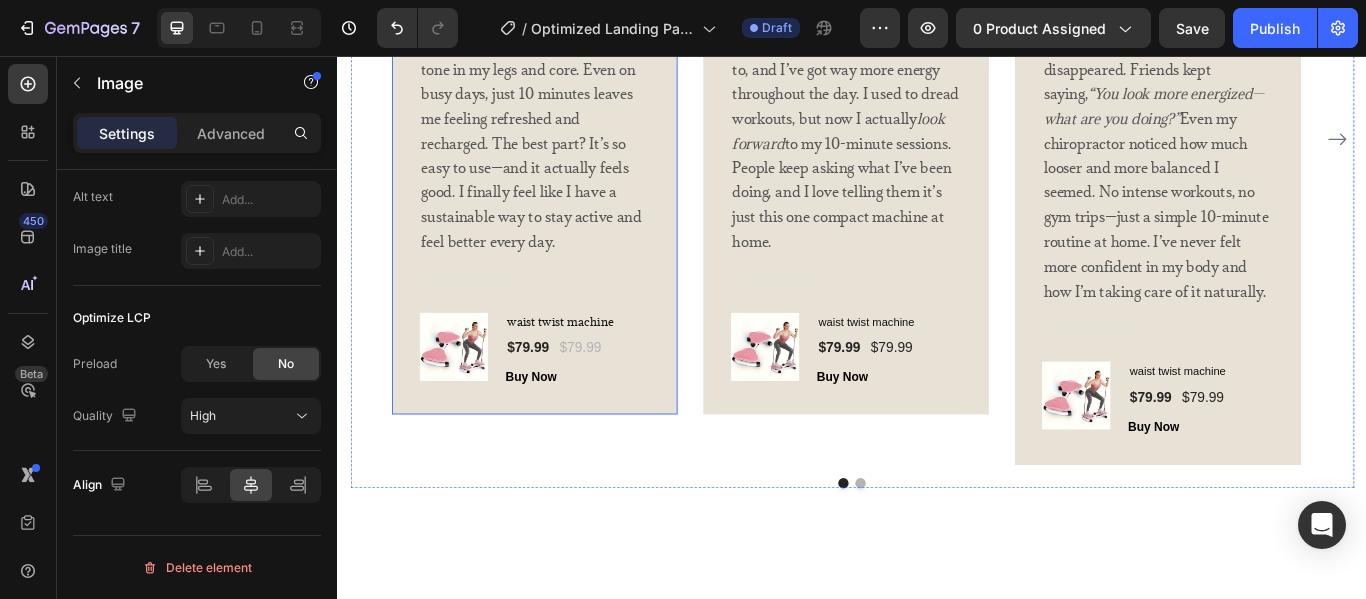 click on "Title Line" at bounding box center (566, 322) 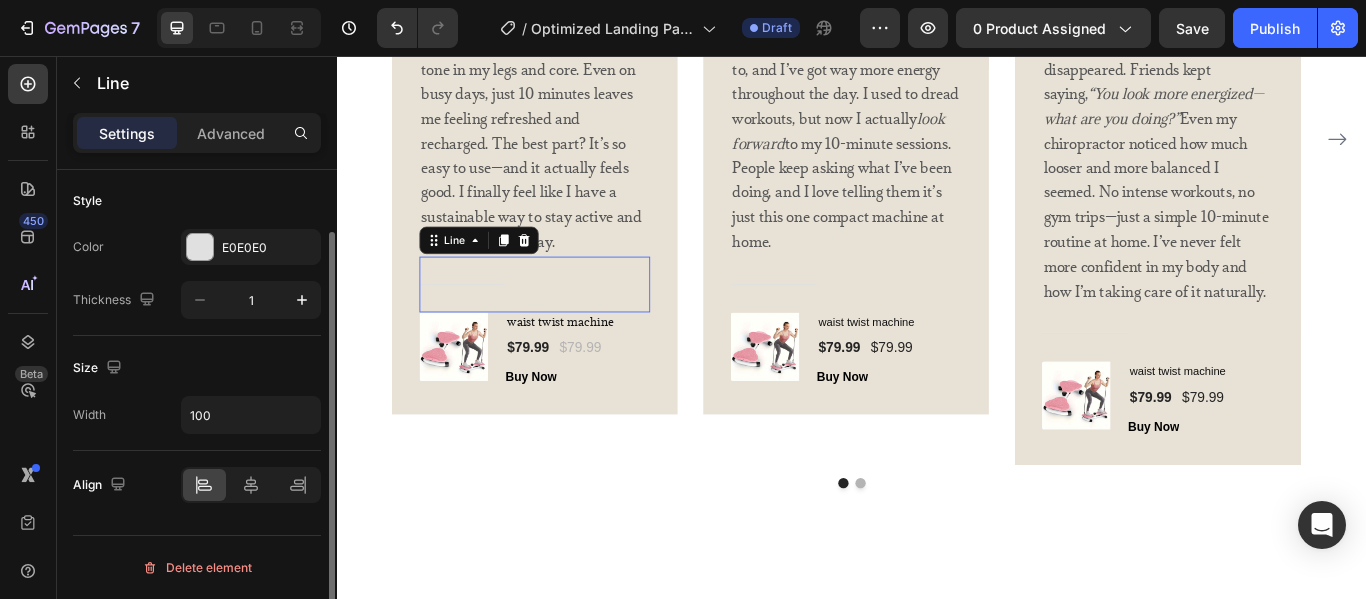 scroll, scrollTop: 0, scrollLeft: 0, axis: both 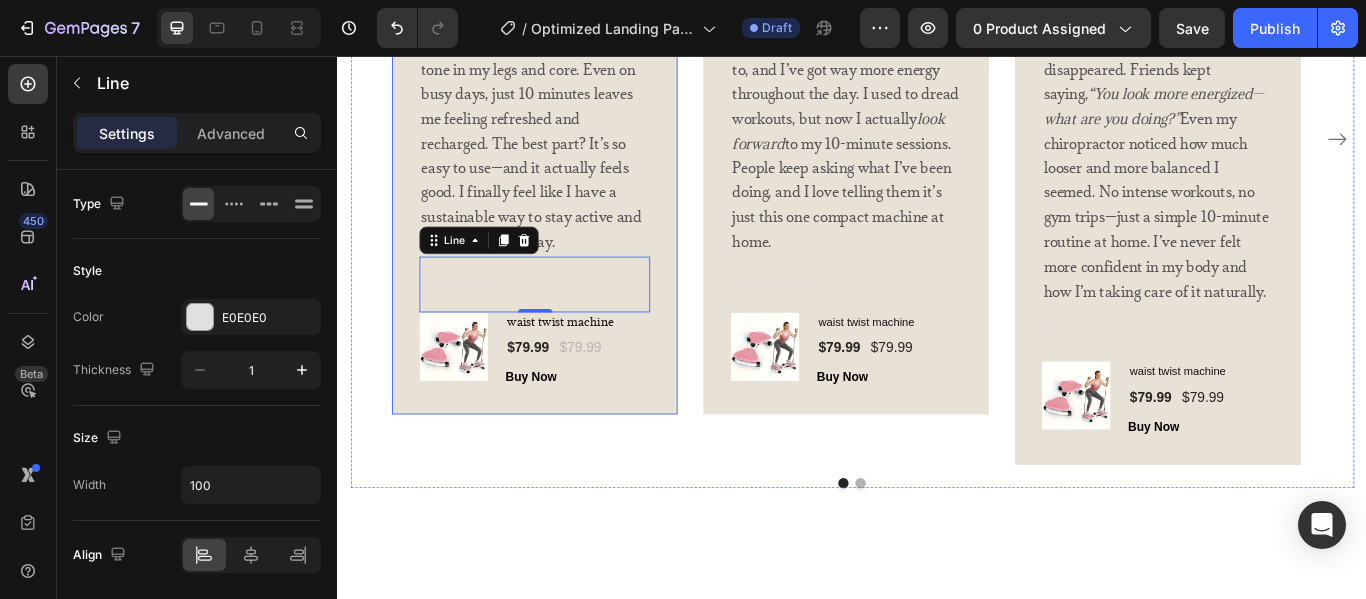 click on "Image
Icon
Icon
Icon
Icon
Icon Row Rita Carroll Text block Row I knew the Nurvani Plate was working when friends started saying,  “You’re looking stronger—what have you been doing?”  Within just a couple of weeks, I noticed less stiffness, more energy, and real tone in my legs and core. Even on busy days, just 10 minutes leaves me feeling refreshed and recharged. The best part? It’s so easy to use—and it actually feels good. I finally feel like I have a sustainable way to stay active and feel better every day. Text block                Title Line   0 (P) Images & Gallery waist twist machine (P) Title $79.99 (P) Price (P) Price $79.99 (P) Price (P) Price Row Buy Now (P) Cart Button Product Row" at bounding box center [566, 125] 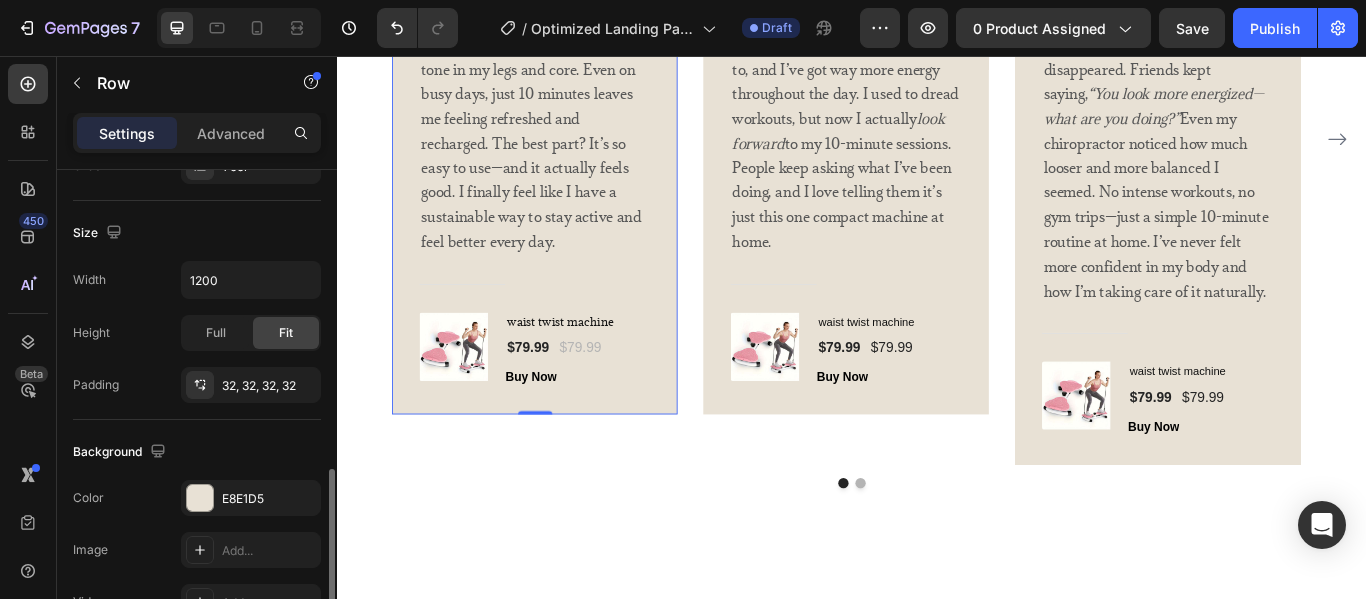 scroll, scrollTop: 600, scrollLeft: 0, axis: vertical 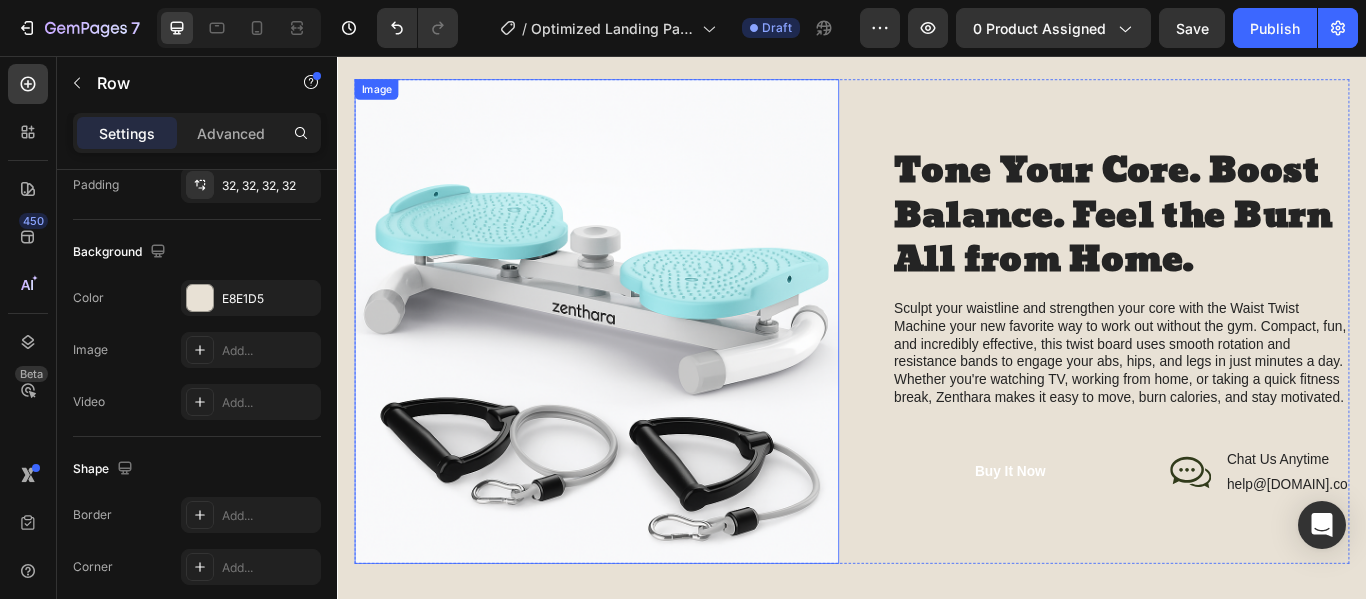 click at bounding box center (639, 365) 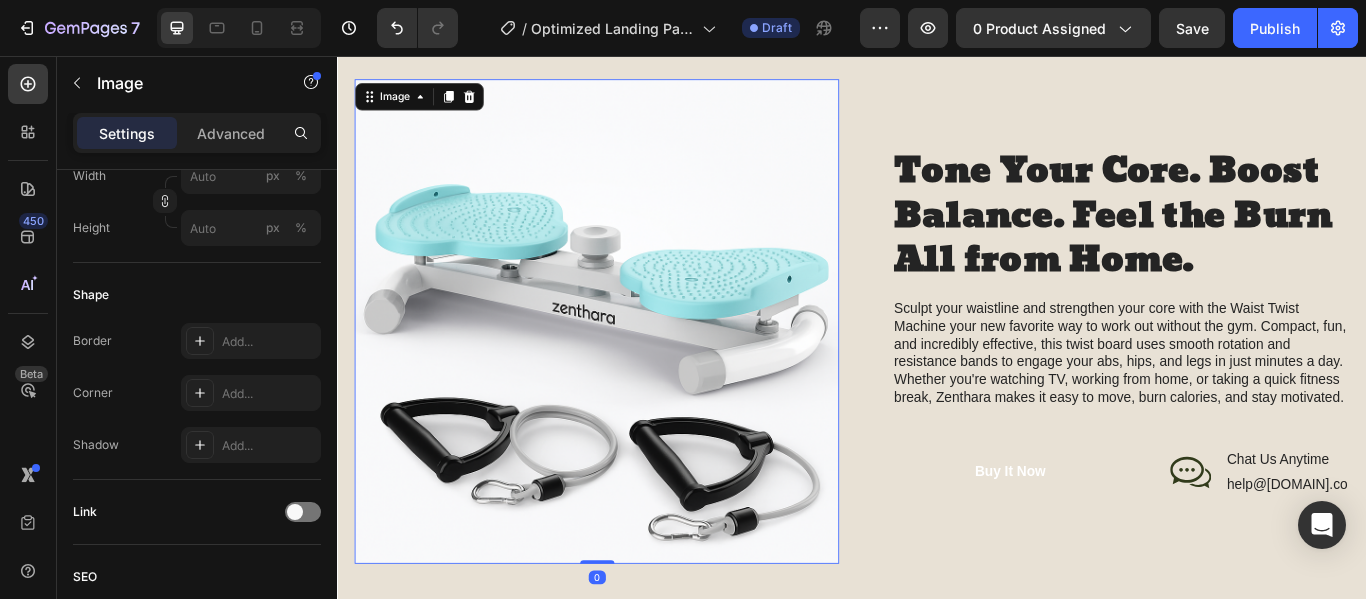 scroll, scrollTop: 0, scrollLeft: 0, axis: both 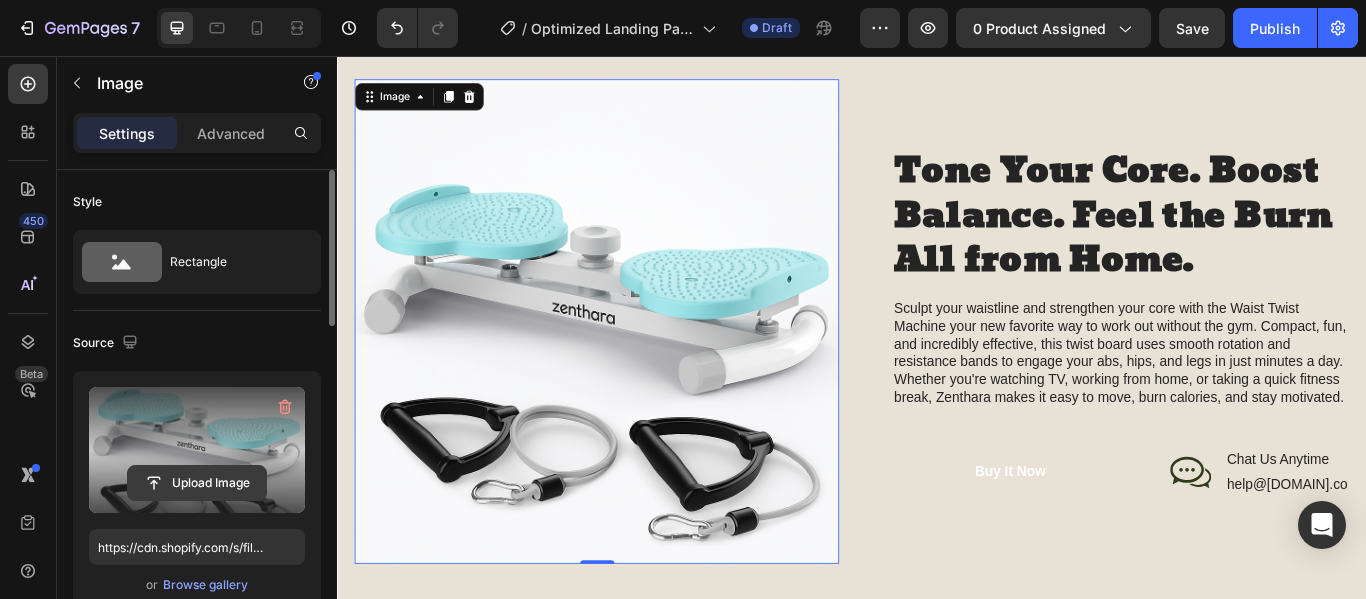 click 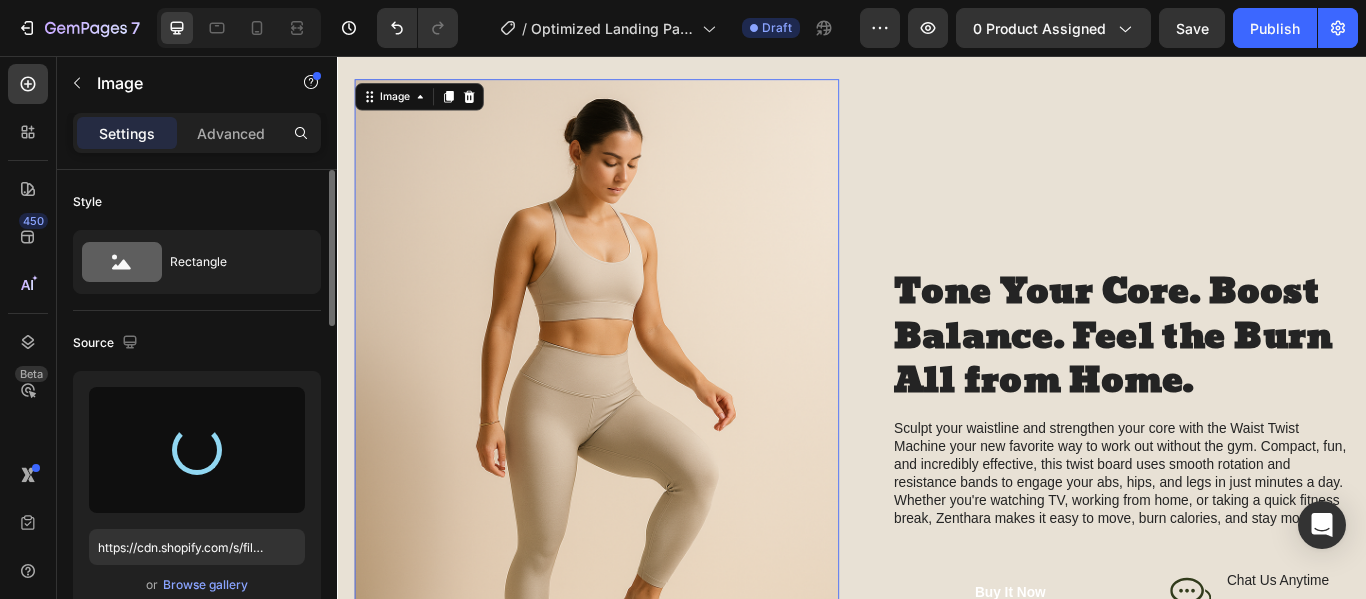 type on "https://cdn.shopify.com/s/files/1/0704/5539/4487/files/gempages_578257296488924101-7f8649a4-5b77-4a05-b619-81fba3cf33ee.png" 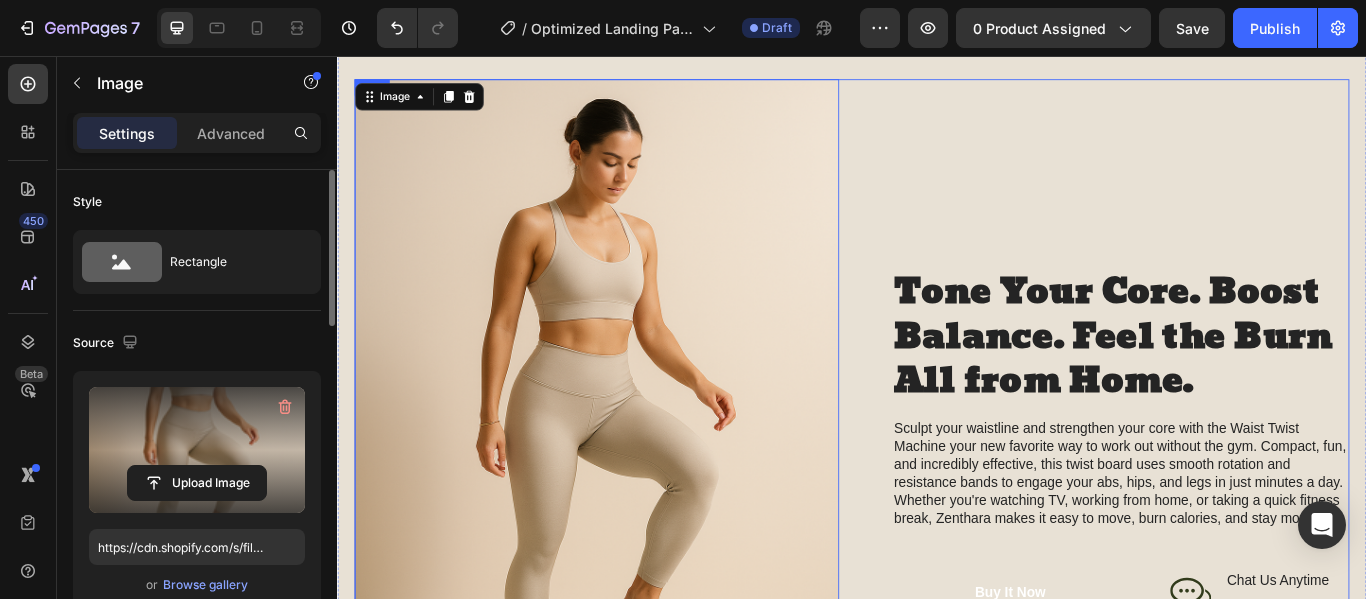 click on "Image   0 Tone Your Core. Boost Balance. Feel the Burn All from Home. Heading Sculpt your waistline and strengthen your core with the Waist Twist Machine your new favorite way to work out without the gym. Compact, fun, and incredibly effective, this twist board uses smooth rotation and resistance bands to engage your abs, hips, and legs in just minutes a day. Whether you're watching TV, working from home, or taking a quick fitness break, Zenthara makes it easy to move, burn calories, and stay motivated. Text Block Buy It Now Button
Icon Chat Us Anytime Text Block help@trynurvani.co Text Block Row Row Row Row" at bounding box center [937, 507] 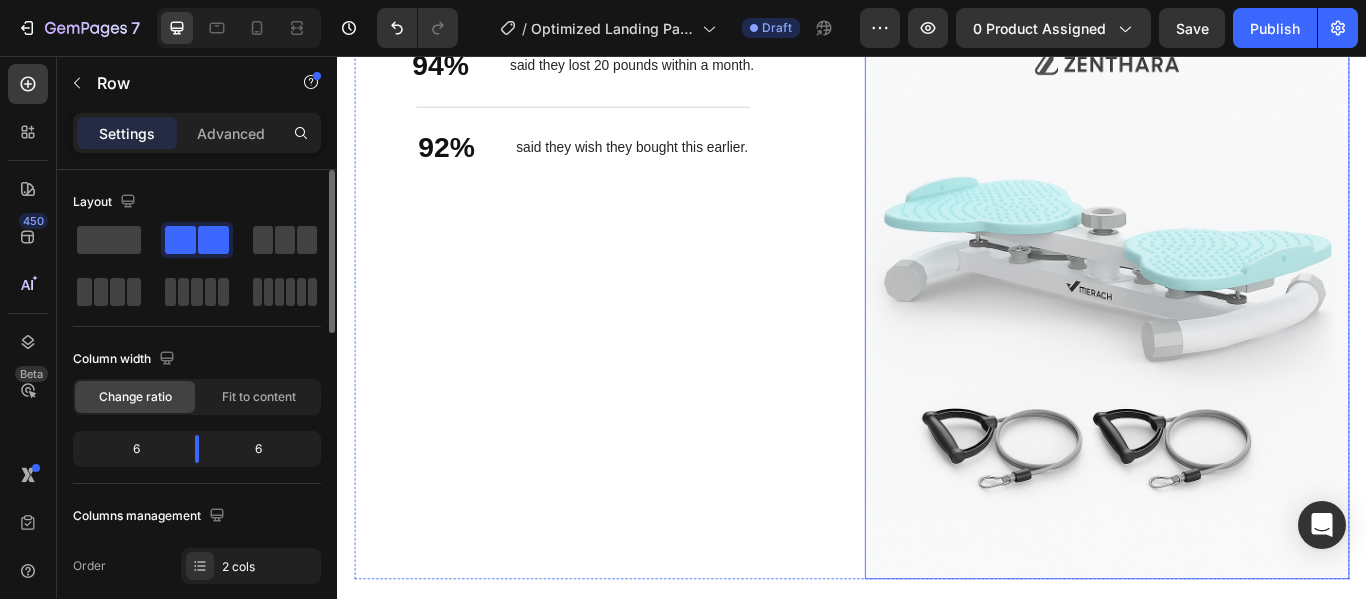 scroll, scrollTop: 2900, scrollLeft: 0, axis: vertical 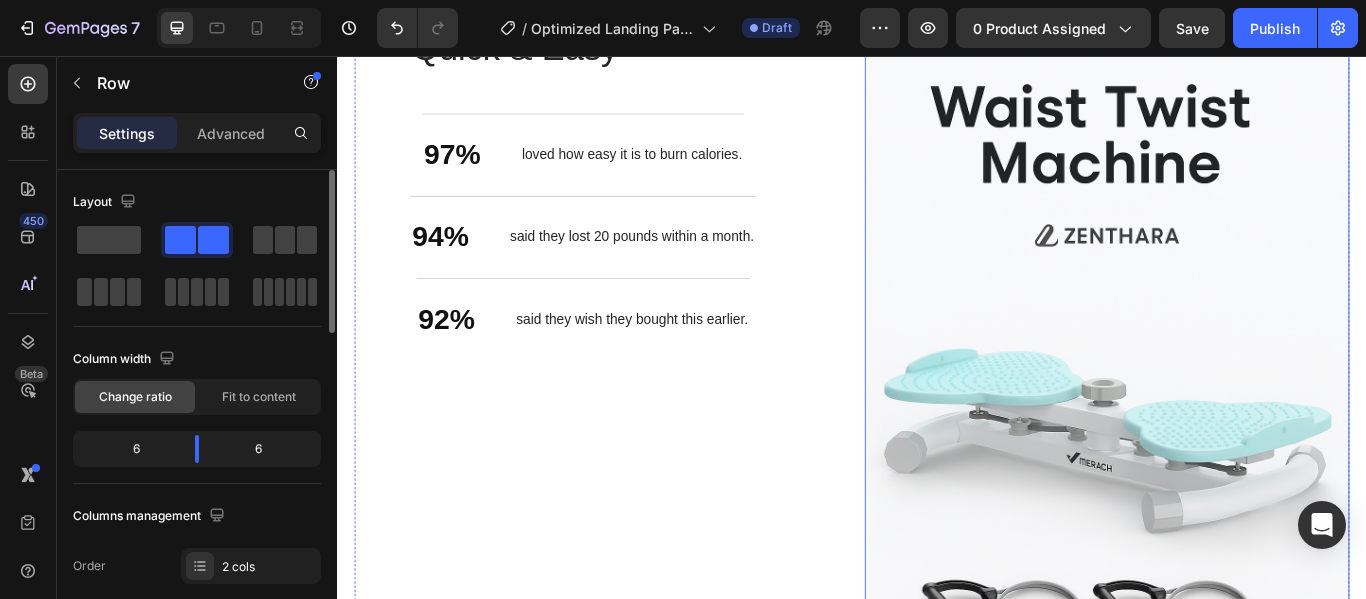 click at bounding box center [1234, 443] 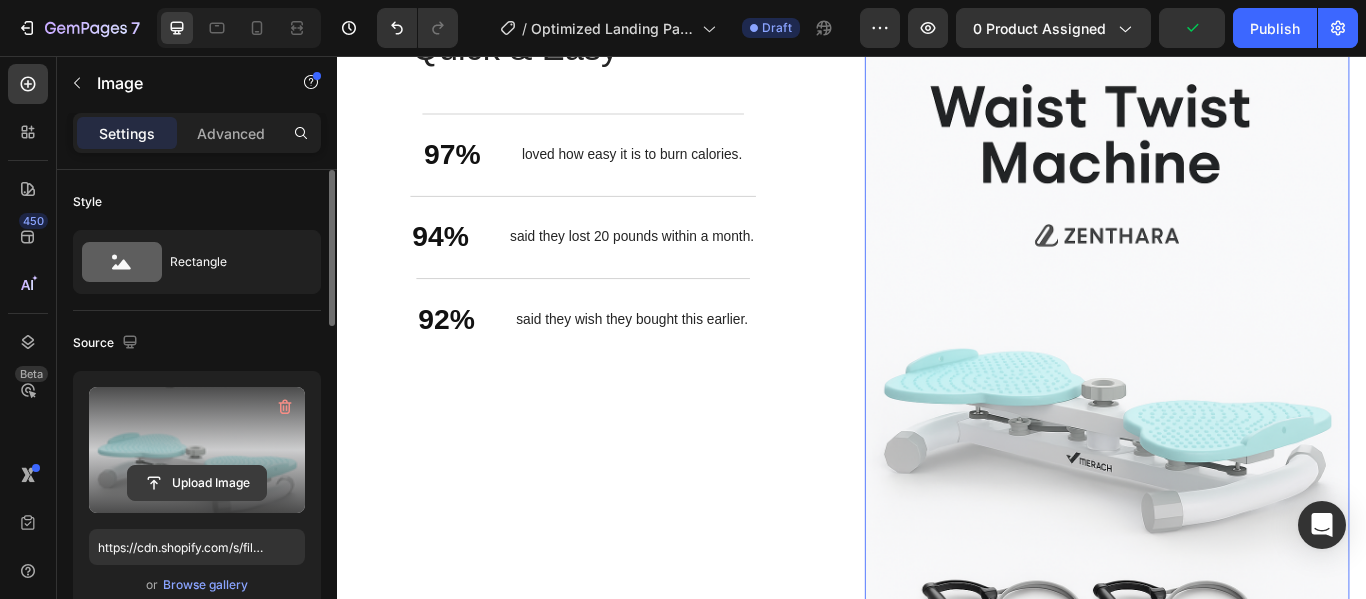 click 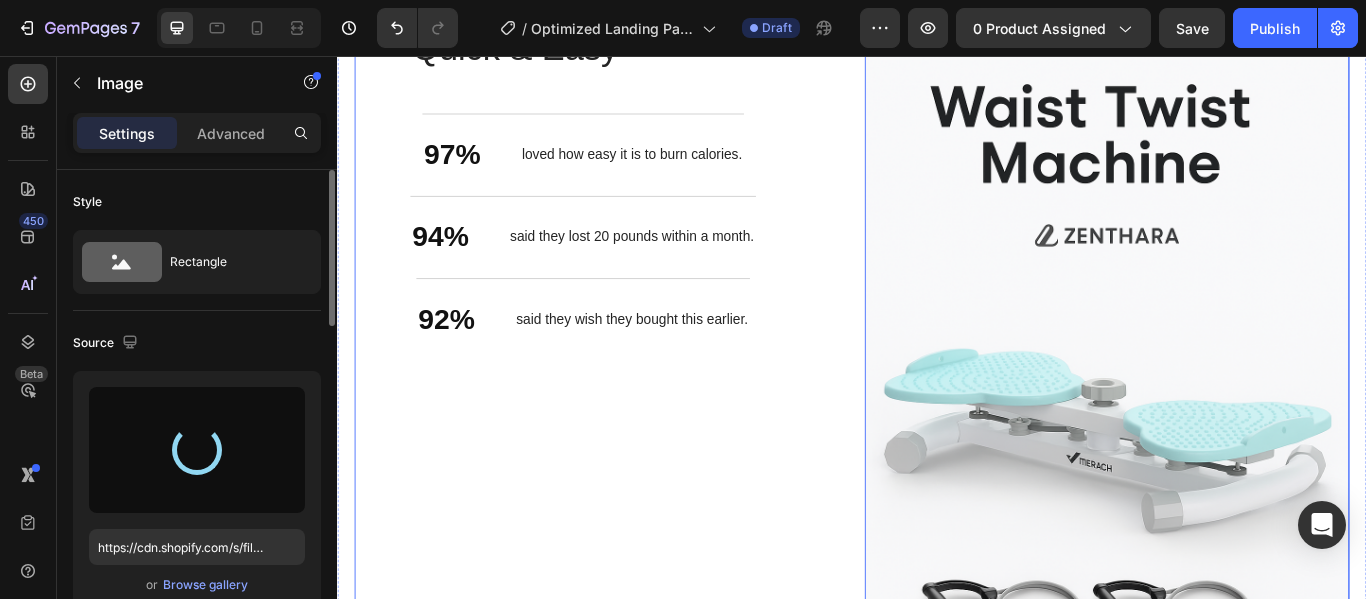 type on "https://cdn.shopify.com/s/files/1/0704/5539/4487/files/gempages_578257296488924101-7b27157e-050c-490b-98f4-c29af2a20baf.png" 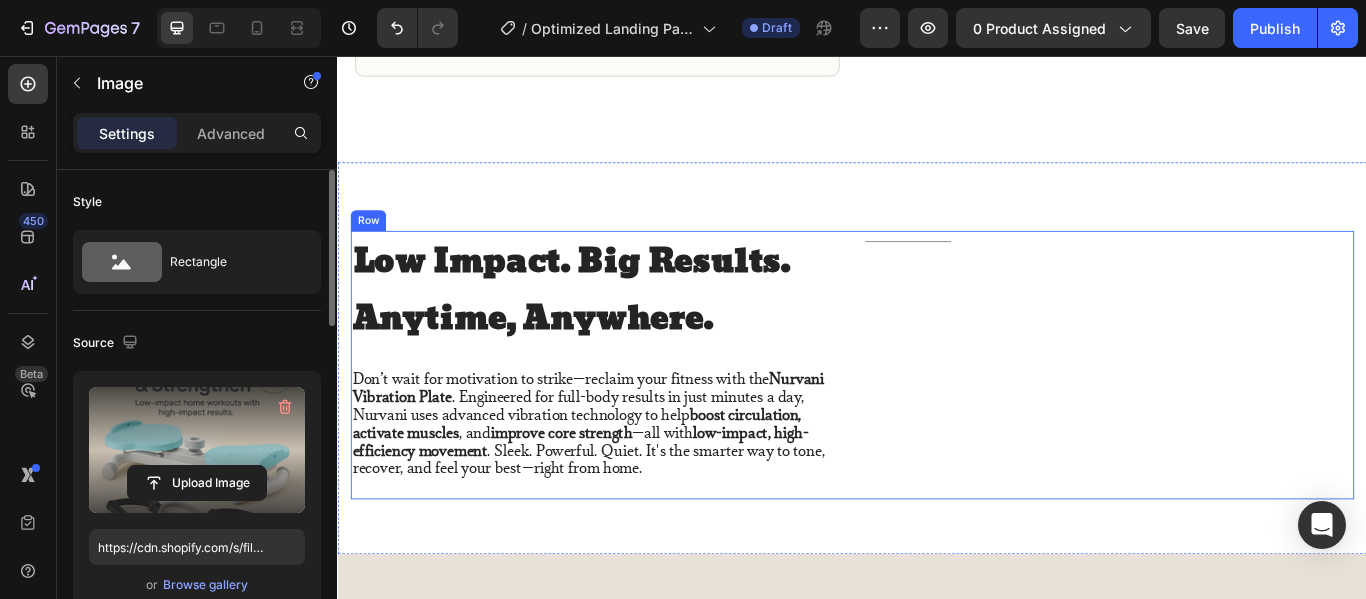 scroll, scrollTop: 1300, scrollLeft: 0, axis: vertical 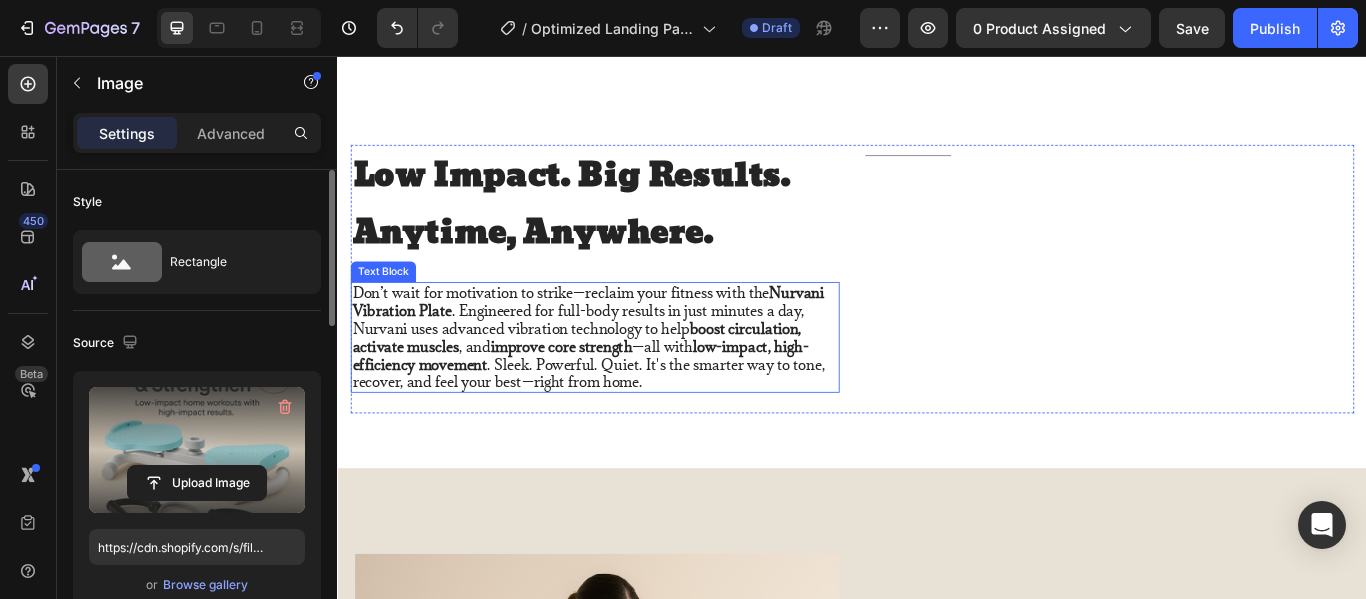 click on "Don’t wait for motivation to strike—reclaim your fitness with the  Nurvani Vibration Plate . Engineered for full-body results in just minutes a day, Nurvani uses advanced vibration technology to help  boost circulation, activate muscles , and  improve core strength —all with  low-impact, high-efficiency movement . Sleek. Powerful. Quiet. It's the smarter way to tone, recover, and feel your best—right from home." at bounding box center [637, 384] 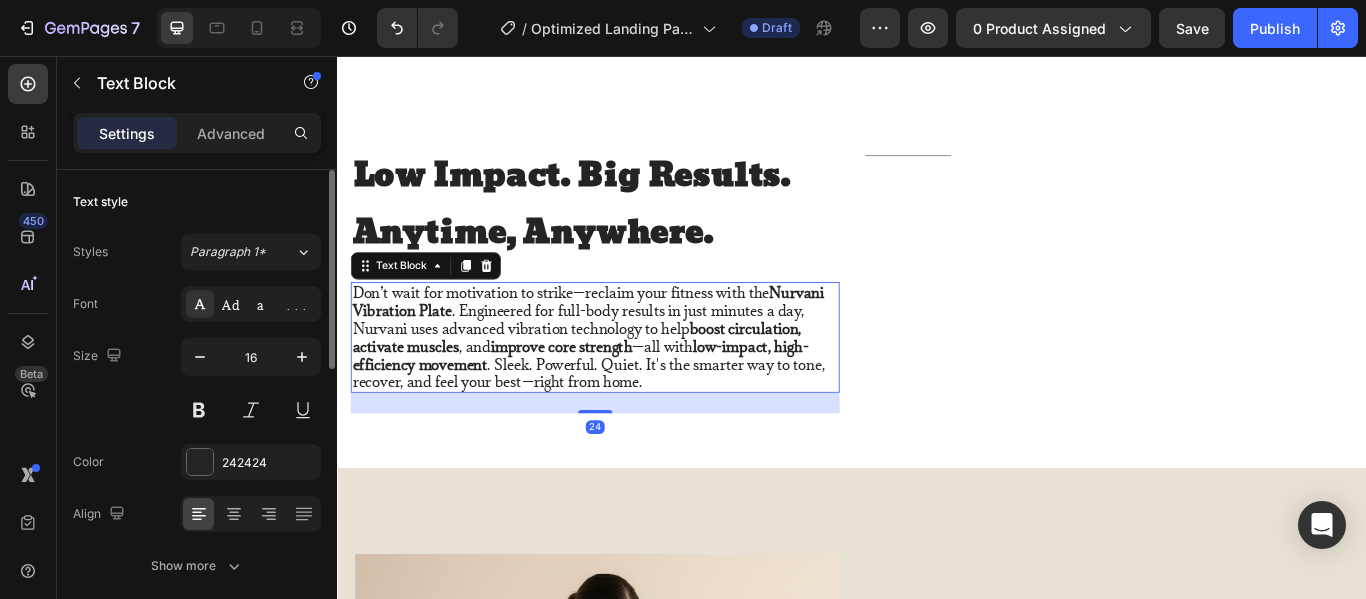 click on "Don’t wait for motivation to strike—reclaim your fitness with the  Nurvani Vibration Plate . Engineered for full-body results in just minutes a day, Nurvani uses advanced vibration technology to help  boost circulation, activate muscles , and  improve core strength —all with  low-impact, high-efficiency movement . Sleek. Powerful. Quiet. It's the smarter way to tone, recover, and feel your best—right from home." at bounding box center [637, 384] 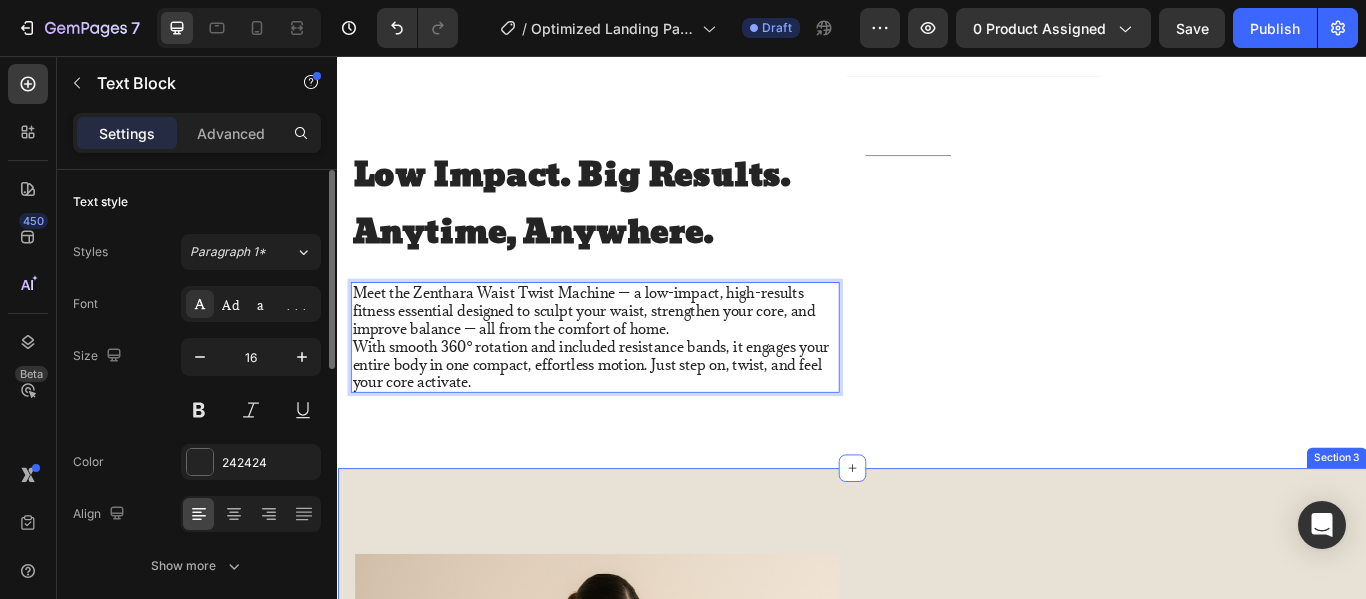 click on "Image Tone Your Core. Boost Balance. Feel the Burn All from Home. Heading Sculpt your waistline and strengthen your core with the Waist Twist Machine your new favorite way to work out without the gym. Compact, fun, and incredibly effective, this twist board uses smooth rotation and resistance bands to engage your abs, hips, and legs in just minutes a day. Whether you're watching TV, working from home, or taking a quick fitness break, Zenthara makes it easy to move, burn calories, and stay motivated. Text Block Buy It Now Button
Icon Chat Us Anytime Text Block help@trynurvani.co Text Block Row Row Row Row Section 3" at bounding box center (937, 1061) 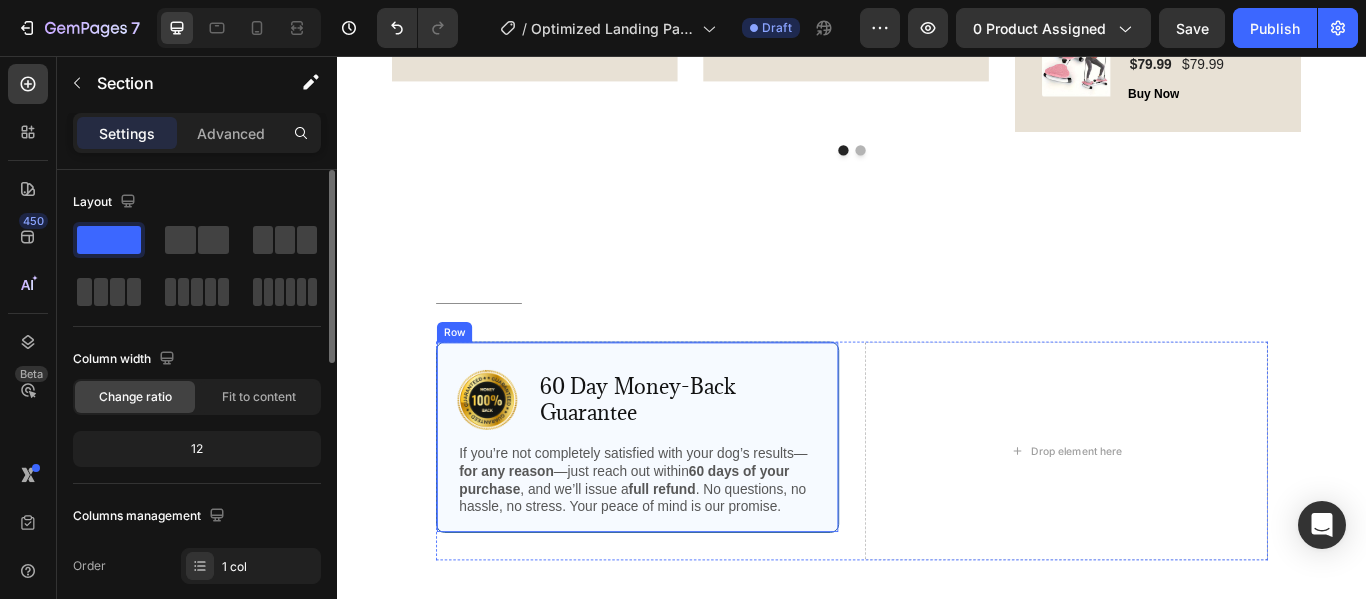 scroll, scrollTop: 4400, scrollLeft: 0, axis: vertical 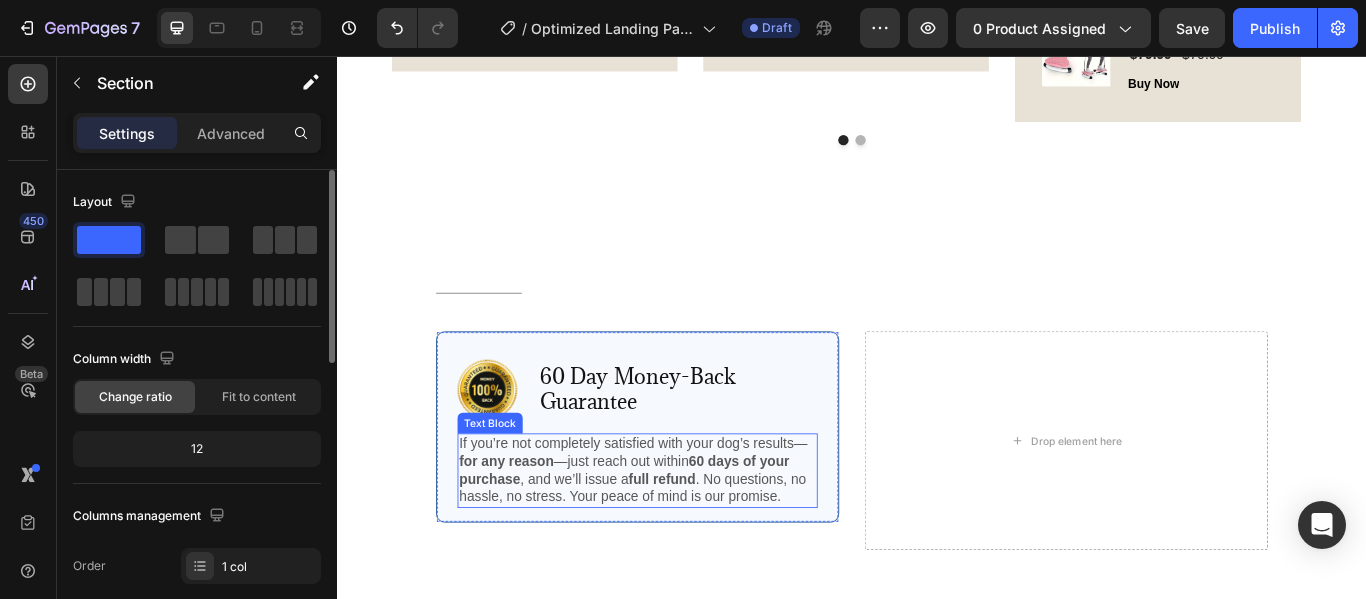 click on "If you’re not completely satisfied with your dog’s results— for any reason —just reach out within  60 days of your purchase , and we’ll issue a  full refund . No questions, no hassle, no stress. Your peace of mind is our promise." at bounding box center [687, 539] 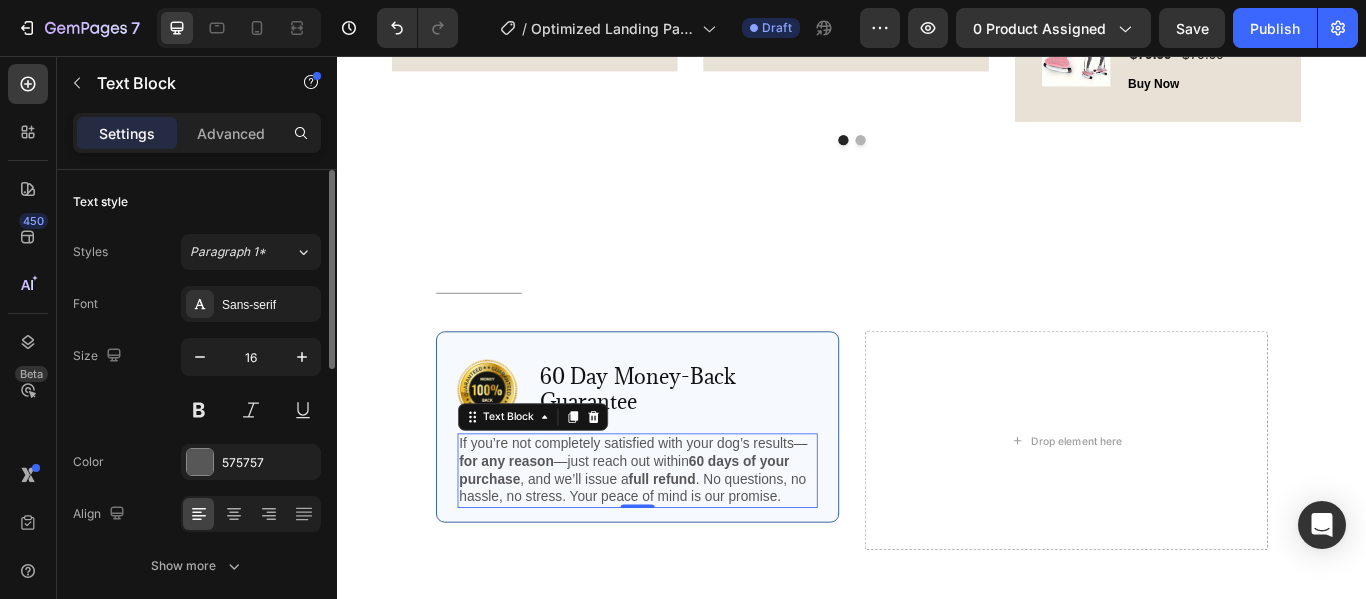 click on "If you’re not completely satisfied with your dog’s results— for any reason —just reach out within  60 days of your purchase , and we’ll issue a  full refund . No questions, no hassle, no stress. Your peace of mind is our promise." at bounding box center (687, 539) 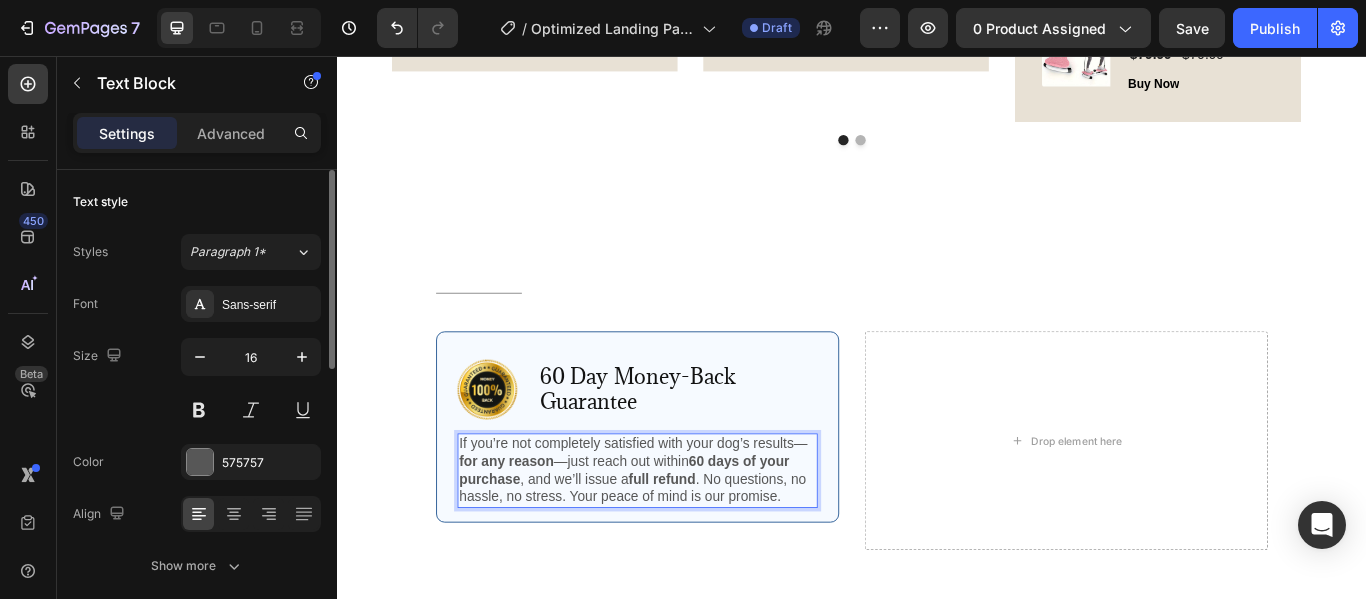 click on "If you’re not completely satisfied with your dog’s results— for any reason —just reach out within  60 days of your purchase , and we’ll issue a  full refund . No questions, no hassle, no stress. Your peace of mind is our promise." at bounding box center (687, 539) 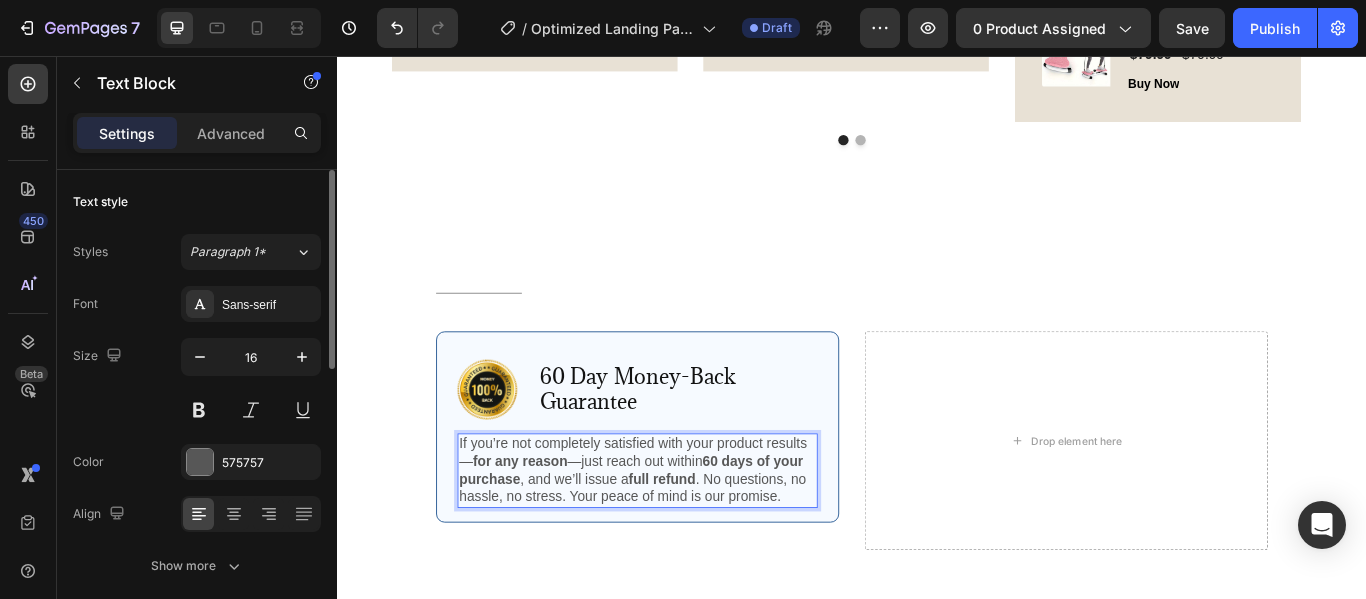 click on "If you’re not completely satisfied with your product results— for any reason —just reach out within  60 days of your purchase , and we’ll issue a  full refund . No questions, no hassle, no stress. Your peace of mind is our promise." at bounding box center [687, 539] 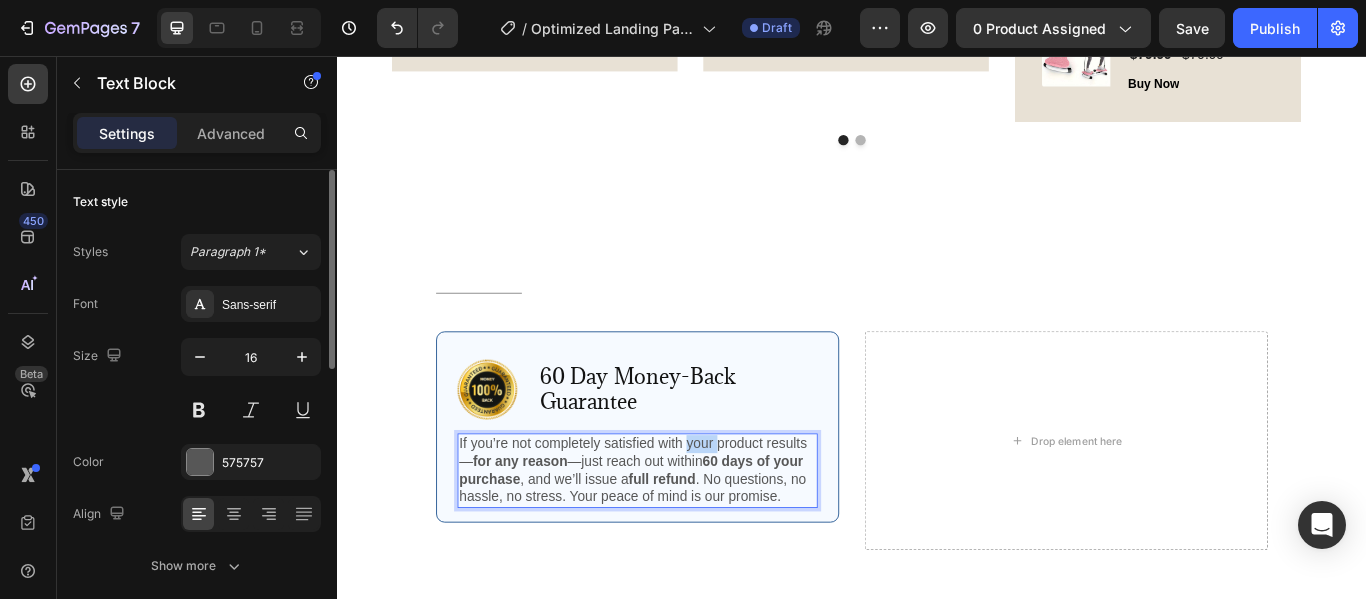 click on "If you’re not completely satisfied with your product results— for any reason —just reach out within  60 days of your purchase , and we’ll issue a  full refund . No questions, no hassle, no stress. Your peace of mind is our promise." at bounding box center [687, 539] 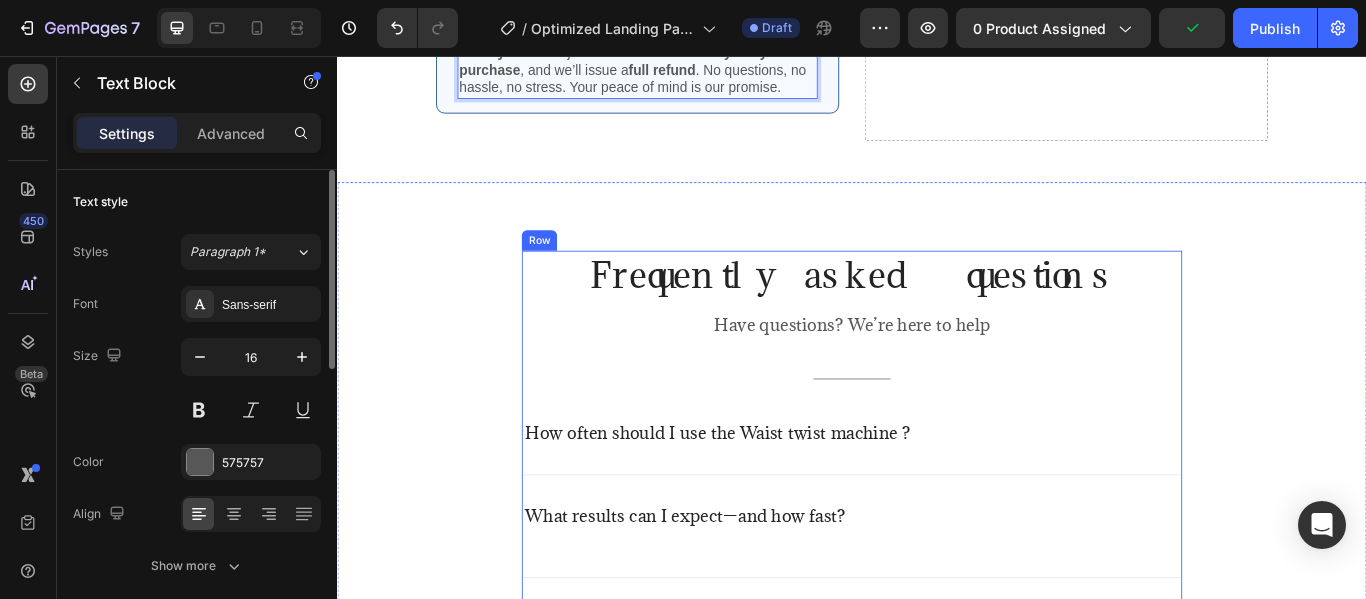 scroll, scrollTop: 4900, scrollLeft: 0, axis: vertical 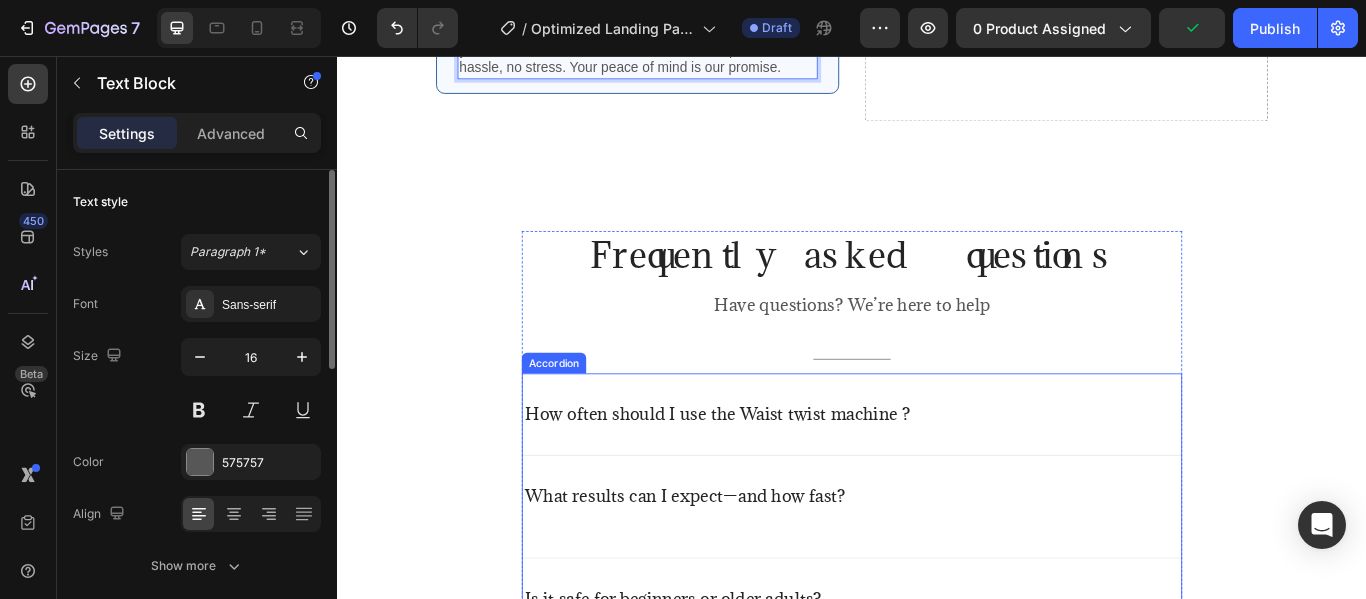 click on "How often should I use the Waist twist machine ?" at bounding box center (780, 473) 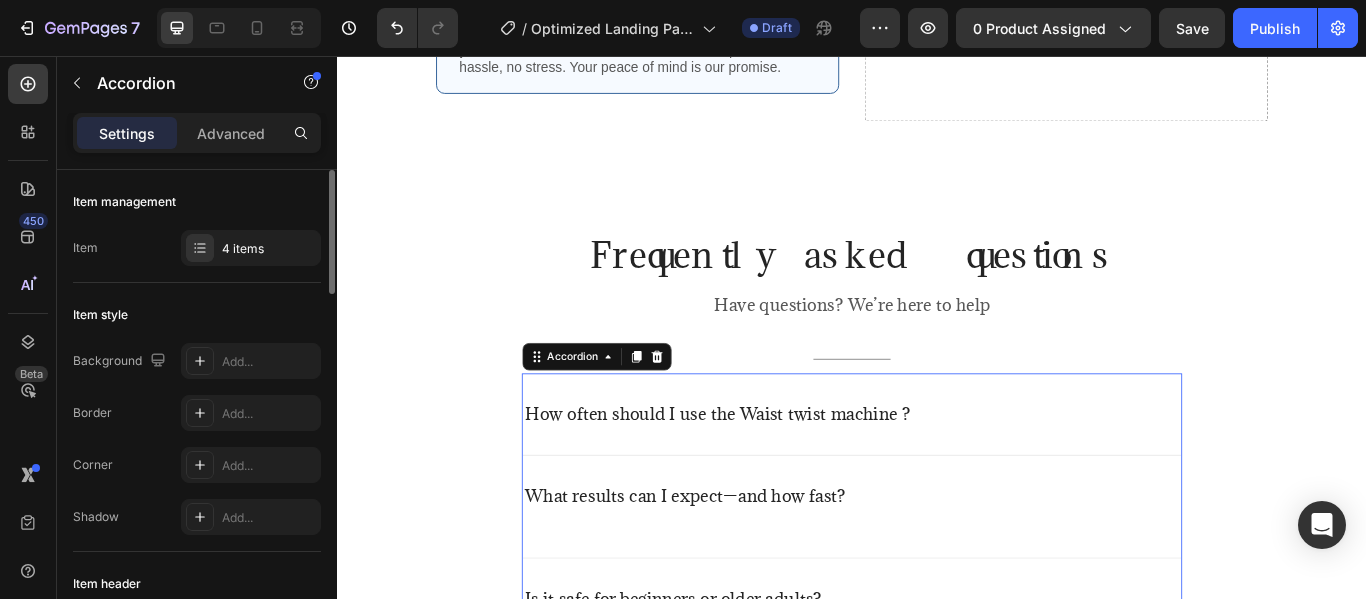 click on "How often should I use the Waist twist machine ?" at bounding box center (780, 473) 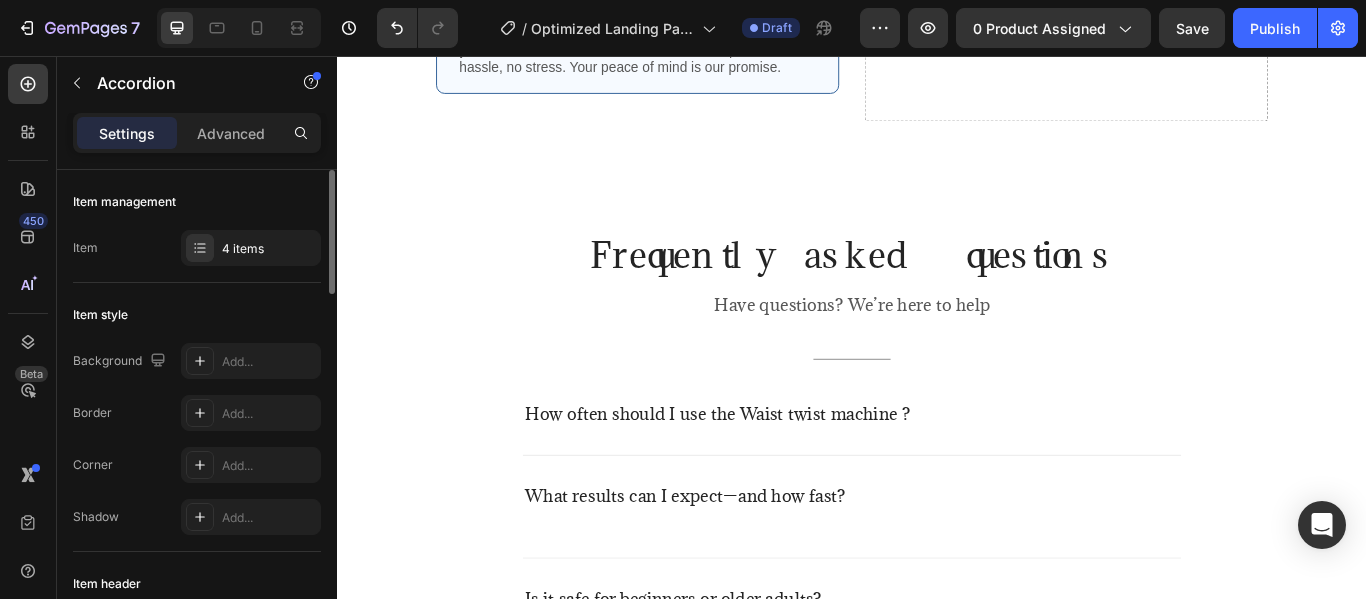 click on "How often should I use the Waist twist machine ?" at bounding box center (937, 473) 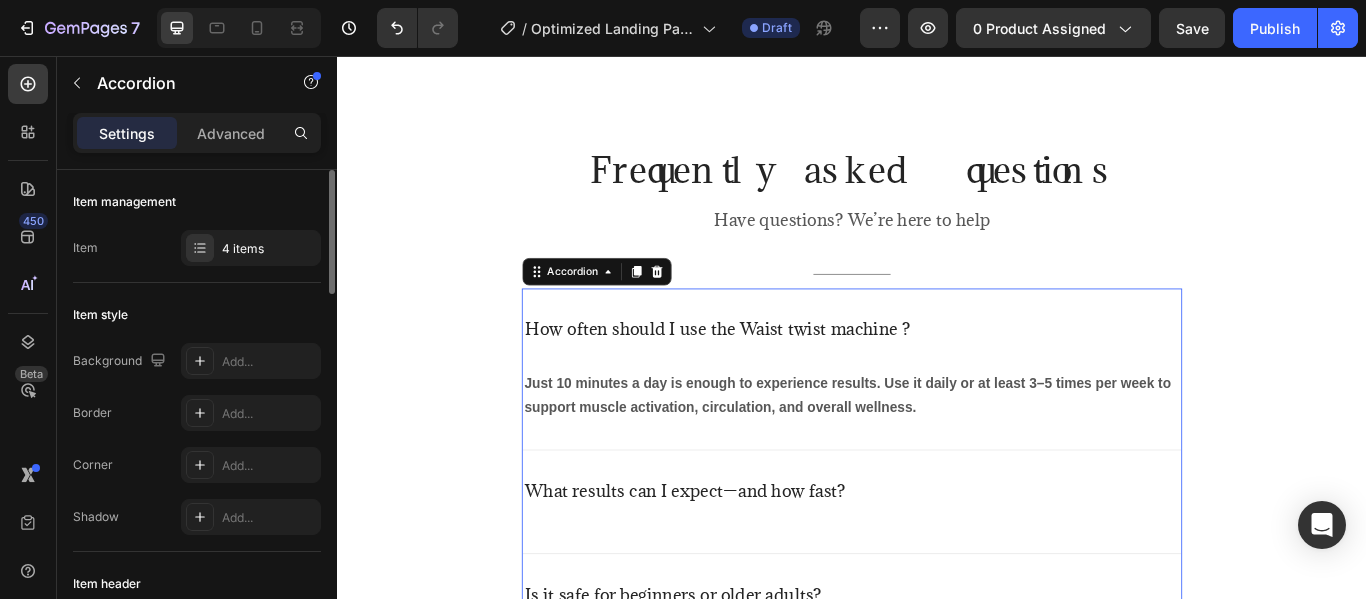 scroll, scrollTop: 5000, scrollLeft: 0, axis: vertical 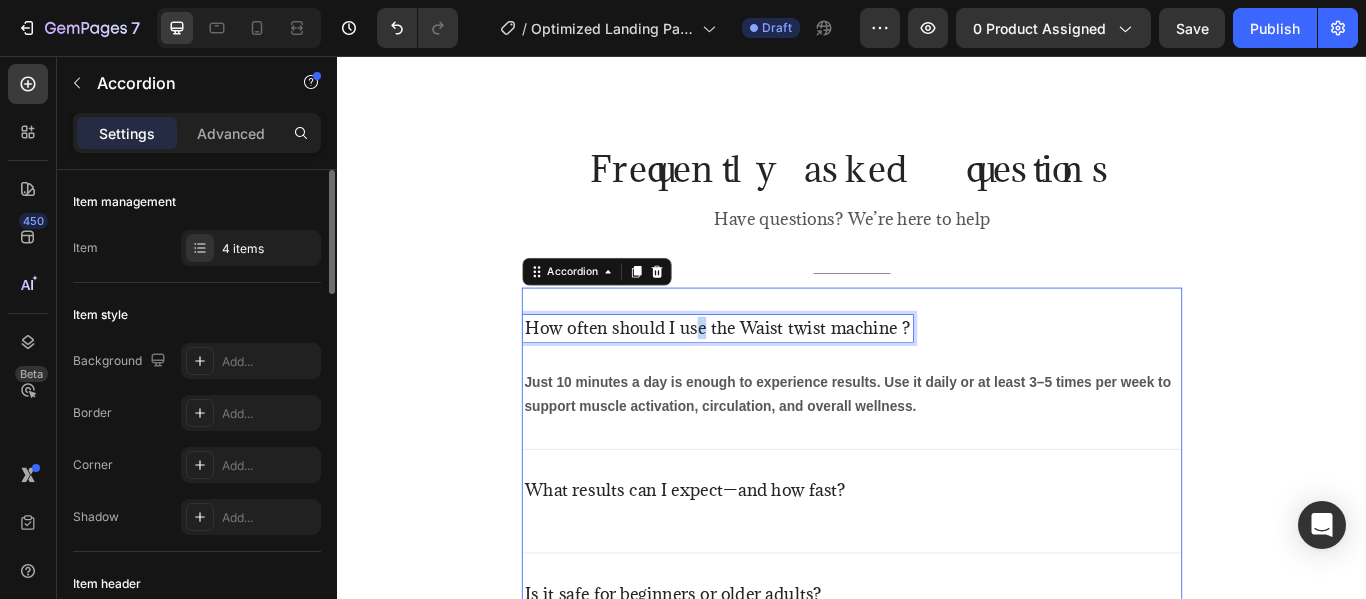 click on "How often should I use the Waist twist machine ?" at bounding box center (780, 373) 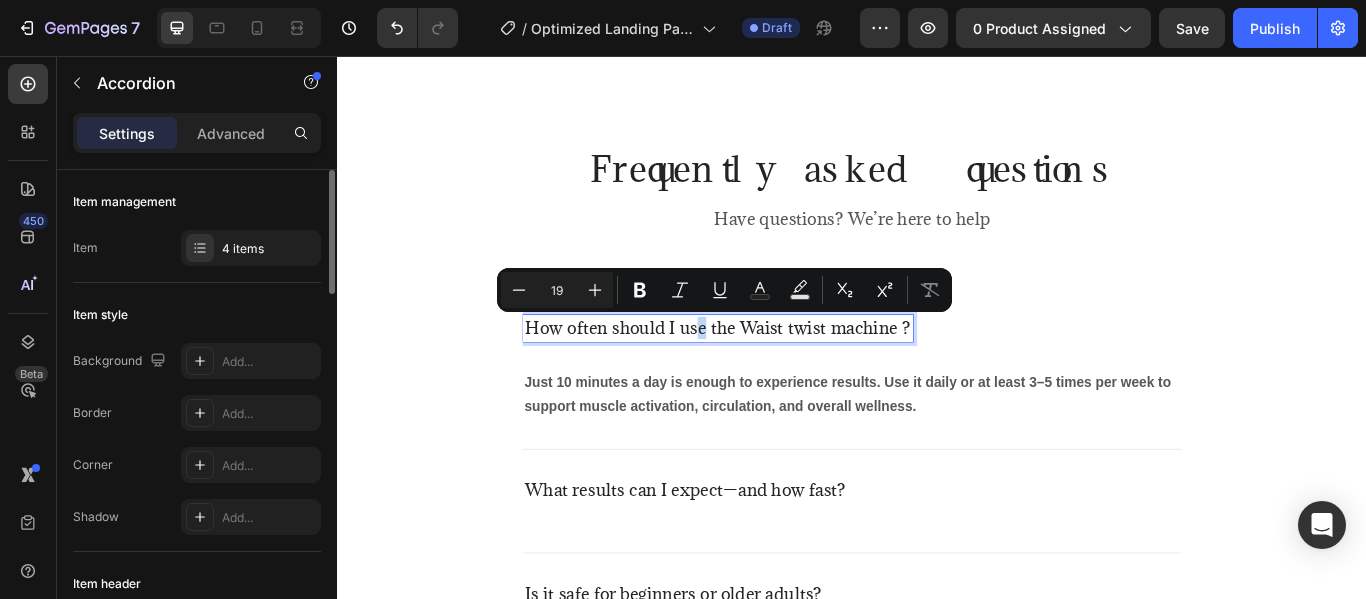 click on "How often should I use the Waist twist machine ?" at bounding box center (780, 373) 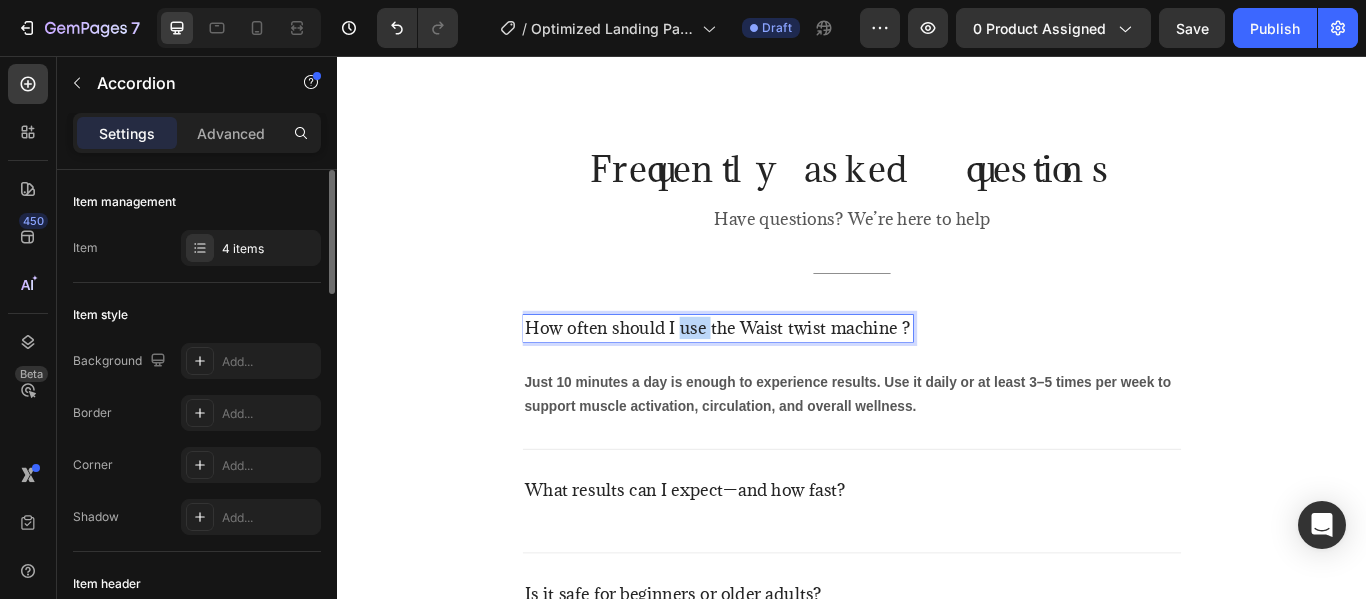 click on "How often should I use the Waist twist machine ?" at bounding box center (780, 373) 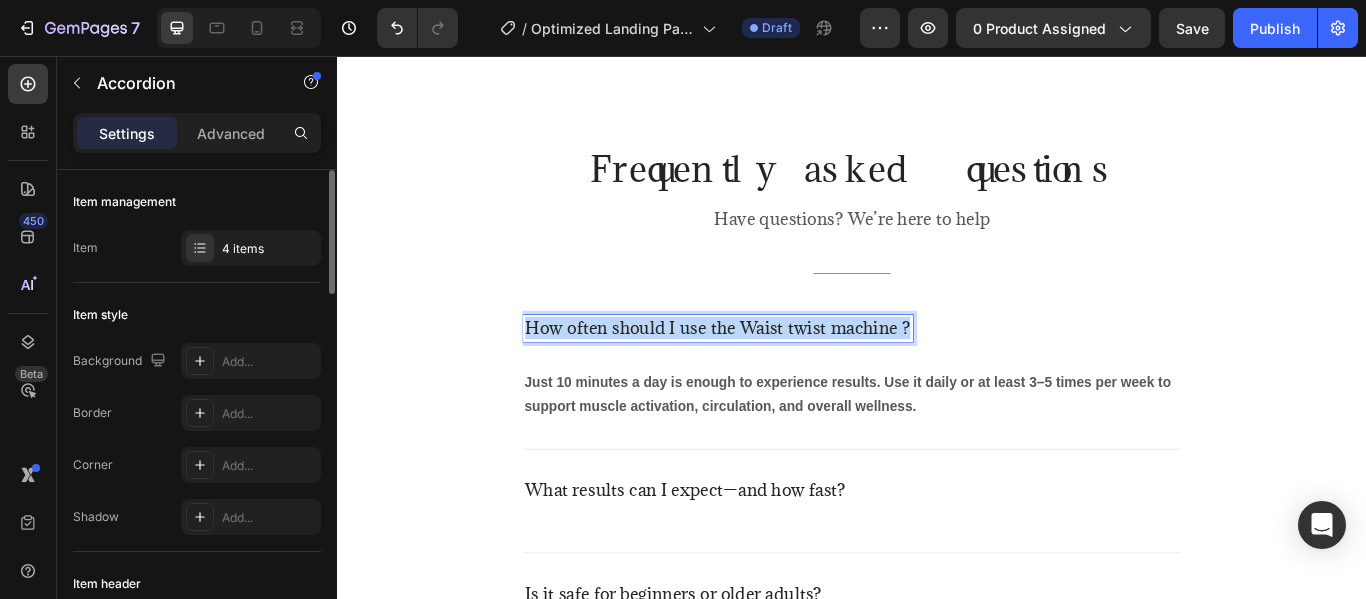 click on "How often should I use the Waist twist machine ?" at bounding box center (780, 373) 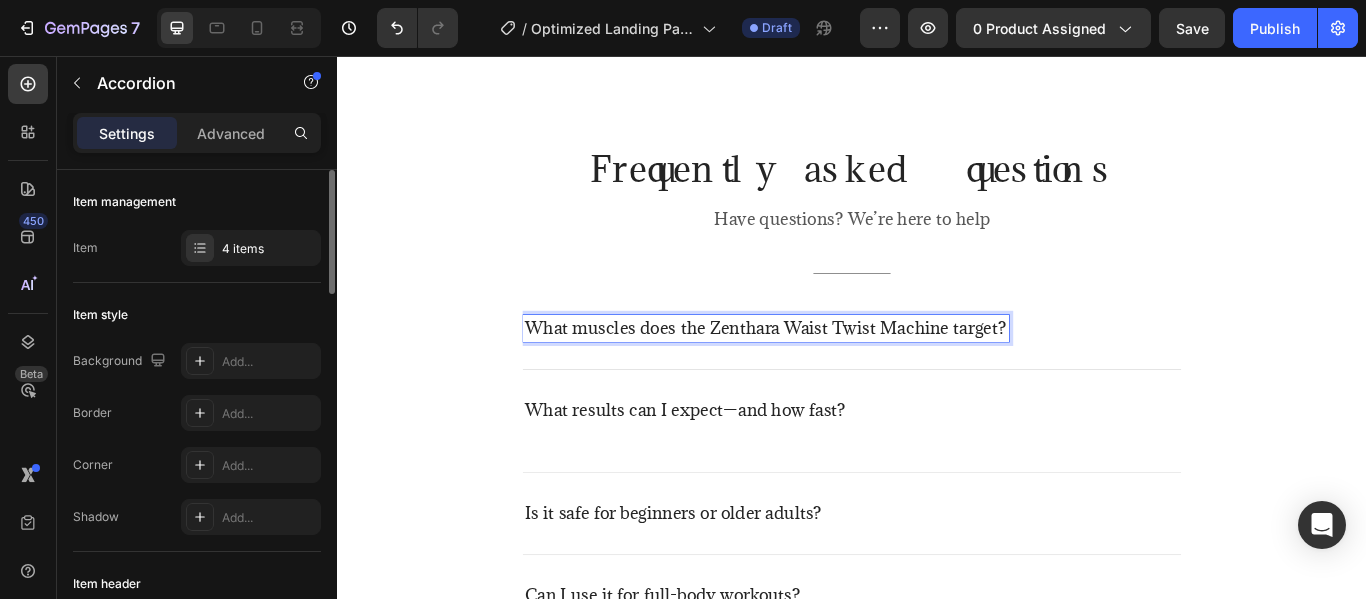 click on "What muscles does the Zenthara Waist Twist Machine target?" at bounding box center [937, 373] 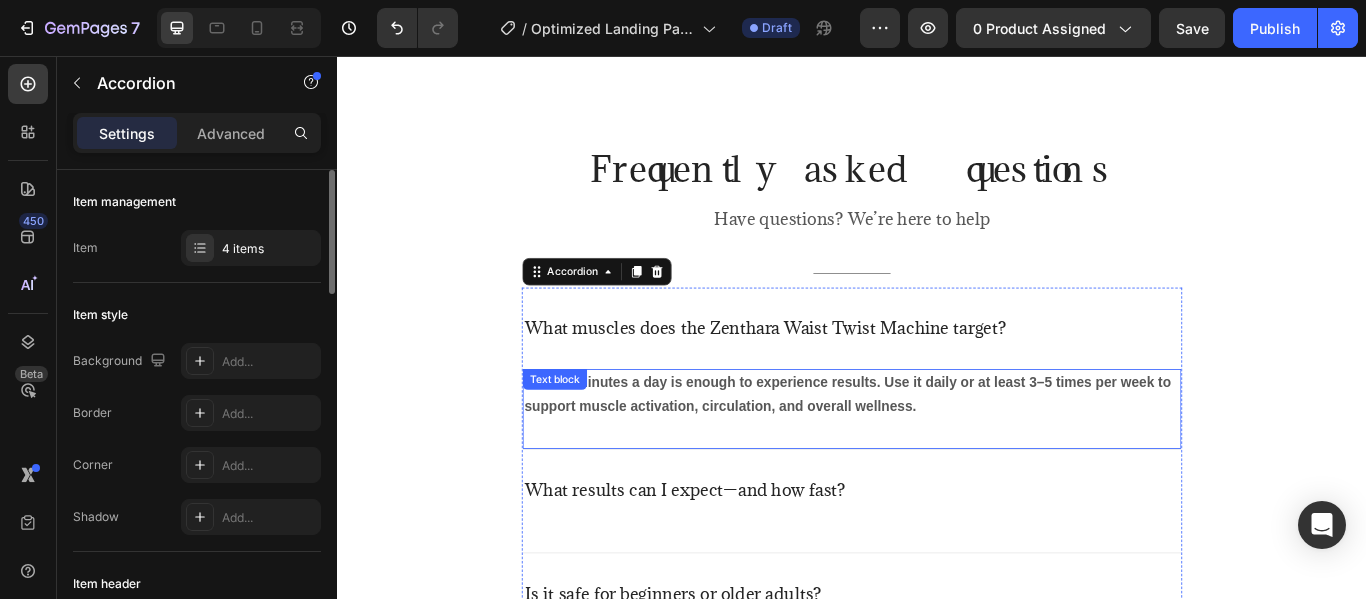 click on "Just 10 minutes a day is enough to experience results. Use it daily or at least 3–5 times per week to support muscle activation, circulation, and overall wellness." at bounding box center [937, 452] 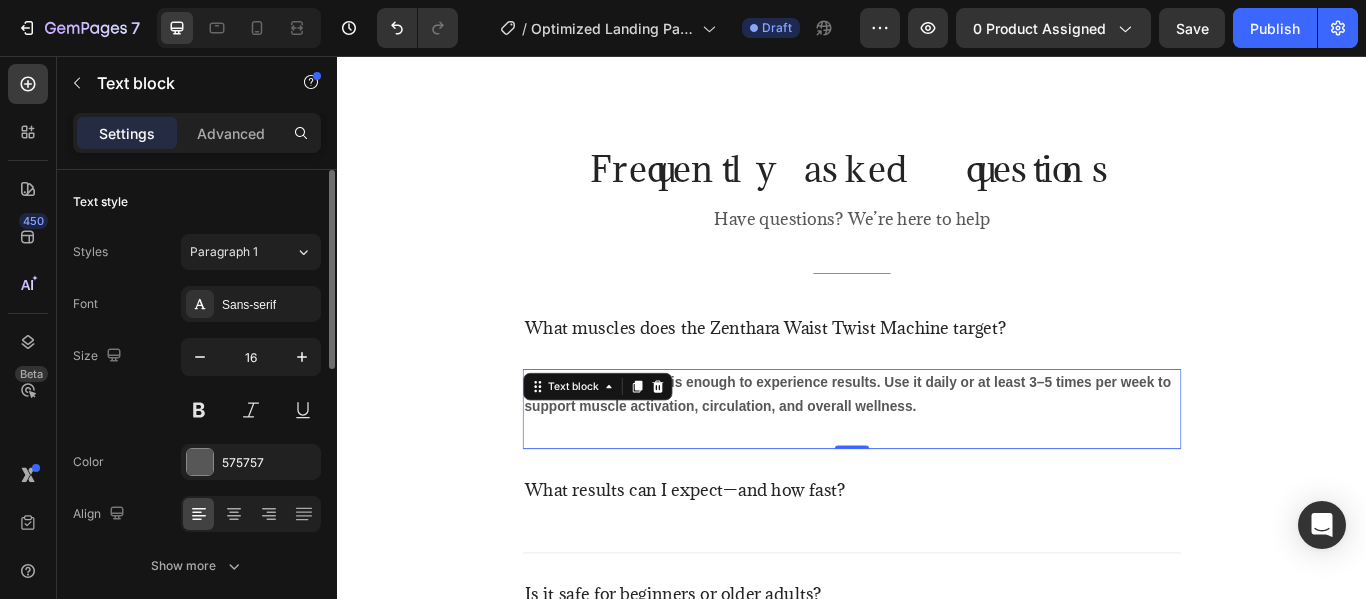click on "Just 10 minutes a day is enough to experience results. Use it daily or at least 3–5 times per week to support muscle activation, circulation, and overall wellness." at bounding box center (937, 452) 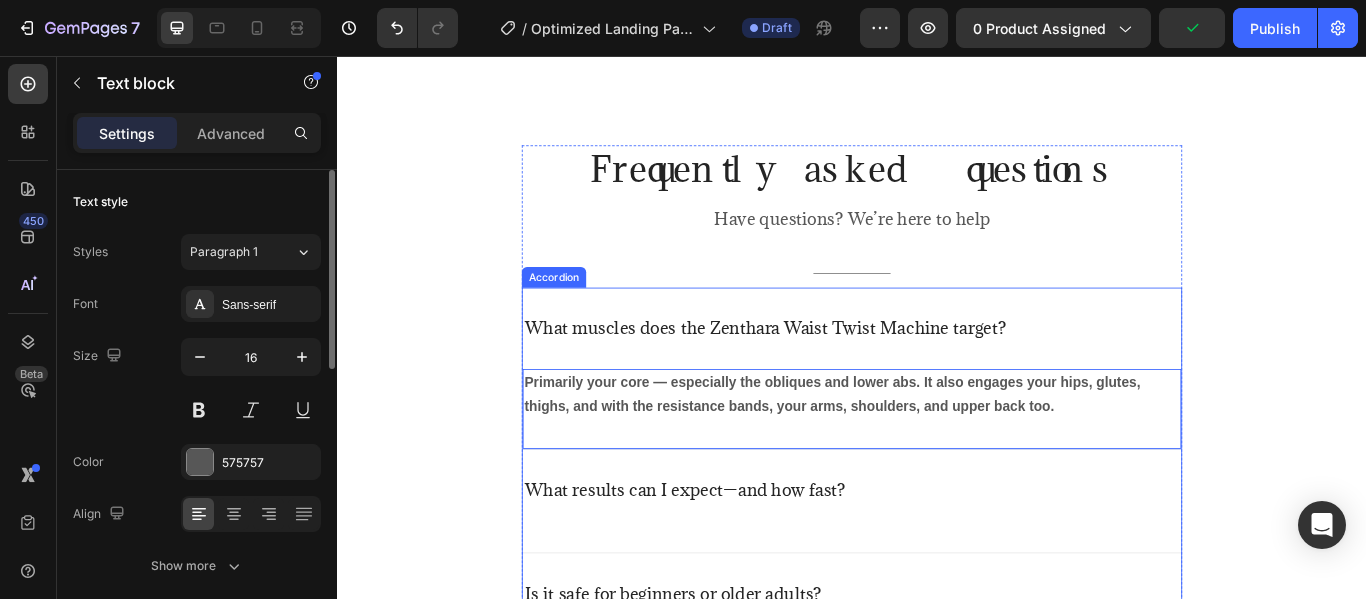 scroll, scrollTop: 5100, scrollLeft: 0, axis: vertical 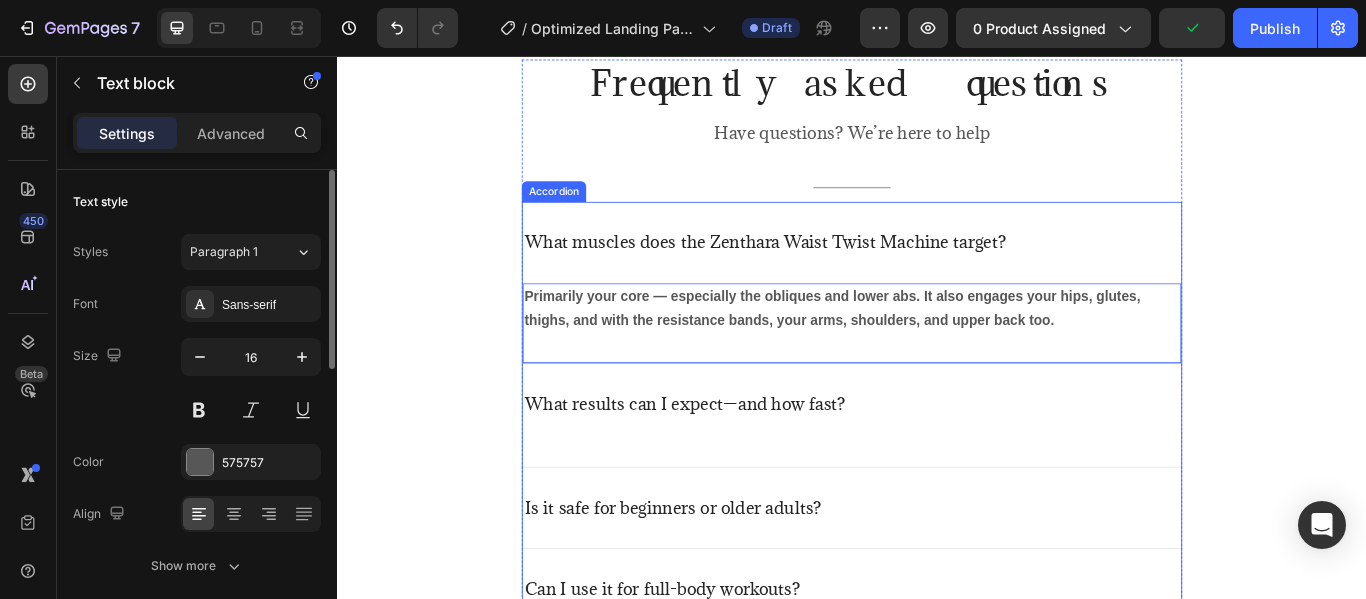 click on "What results can I expect—and how fast?" at bounding box center (743, 462) 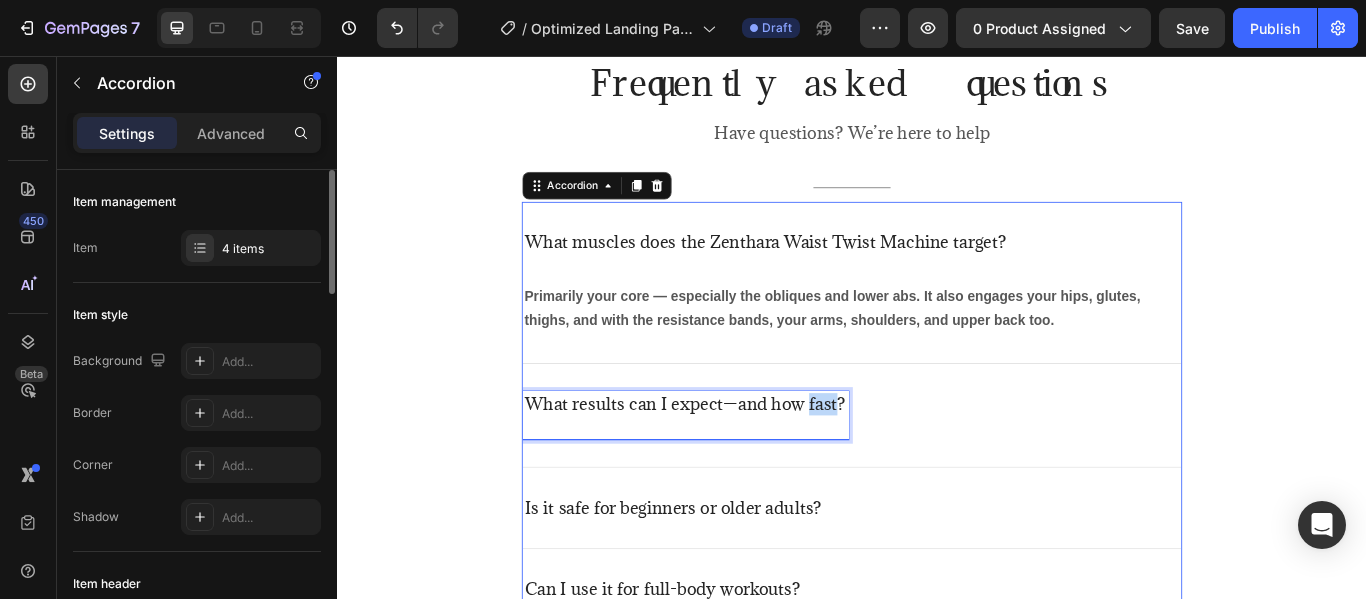 click on "What results can I expect—and how fast?" at bounding box center (743, 462) 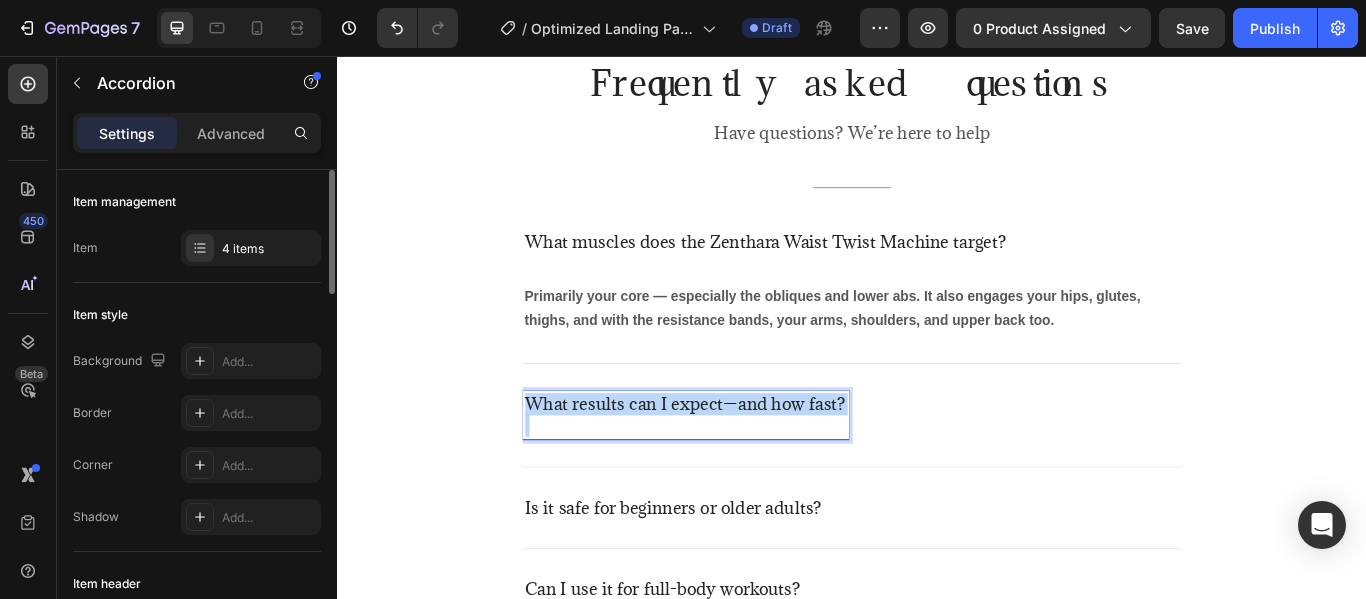click on "What results can I expect—and how fast?" at bounding box center [743, 462] 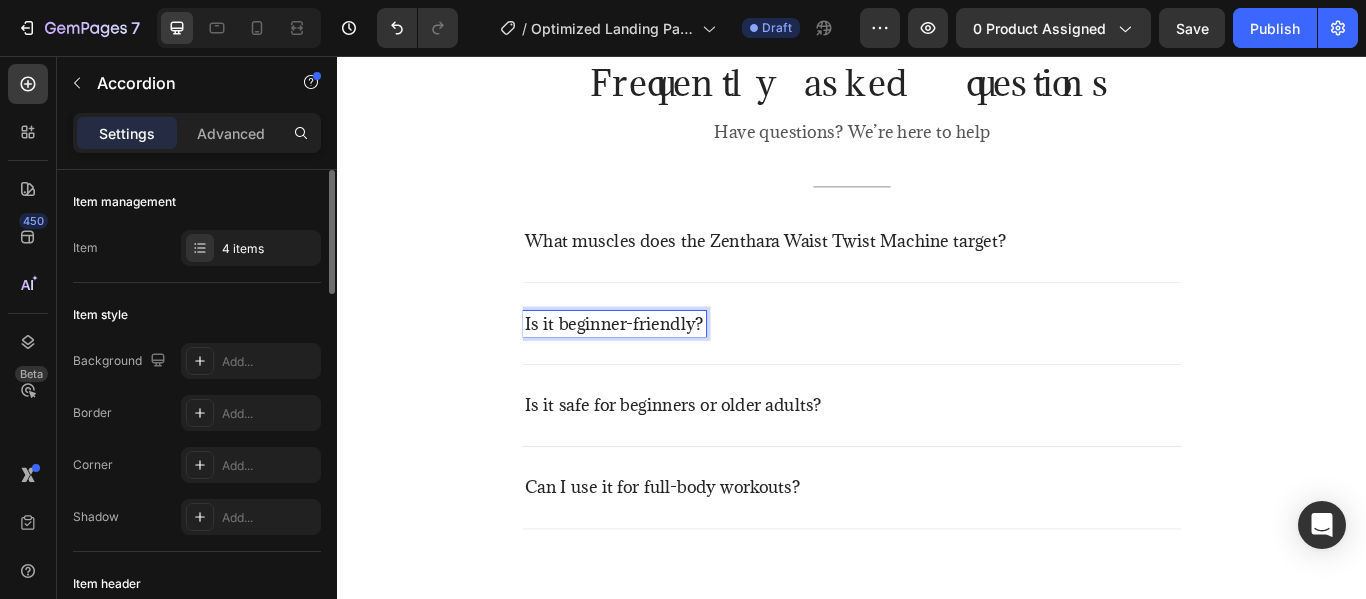 click on "Is it beginner-friendly?" at bounding box center [937, 368] 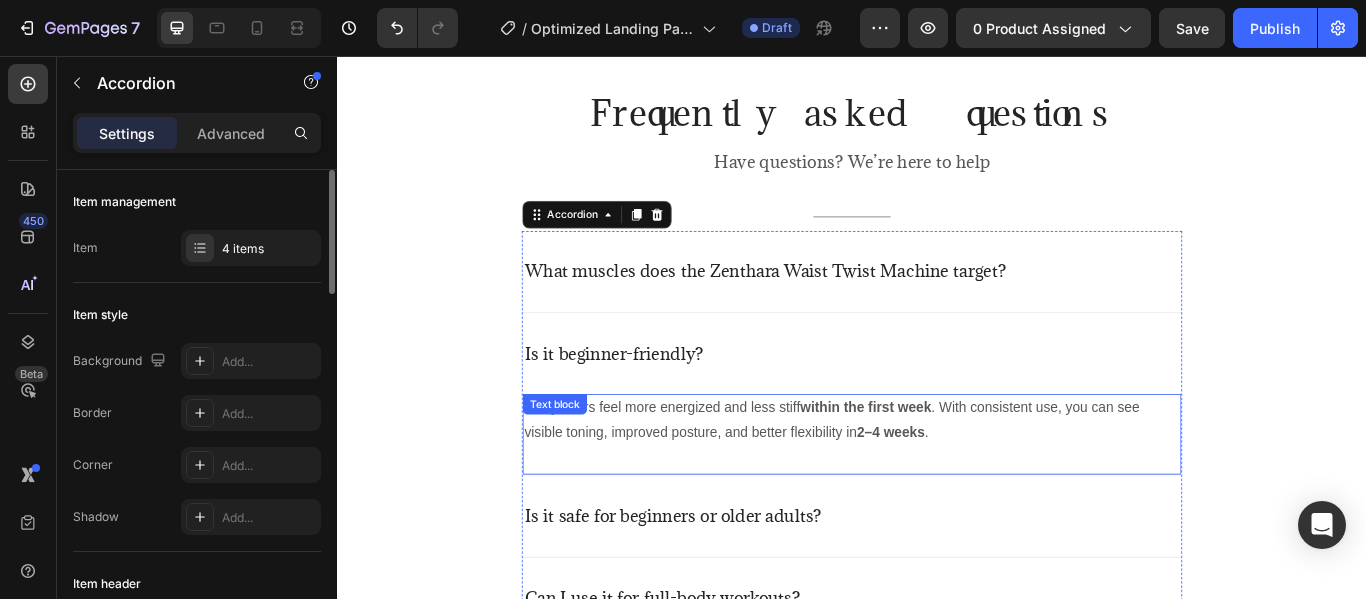 click on "Many users feel more energized and less stiff  within the first week . With consistent use, you can see visible toning, improved posture, and better flexibility in  2–4 weeks ." at bounding box center [937, 481] 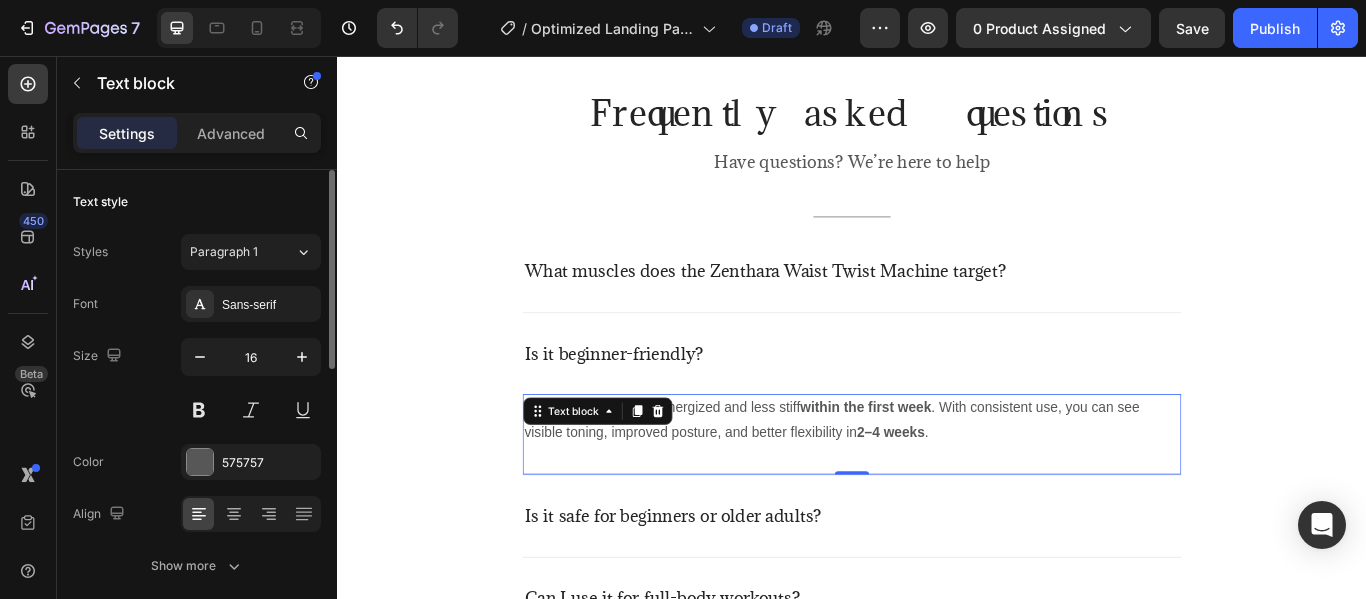drag, startPoint x: 1069, startPoint y: 506, endPoint x: 1047, endPoint y: 499, distance: 23.086792 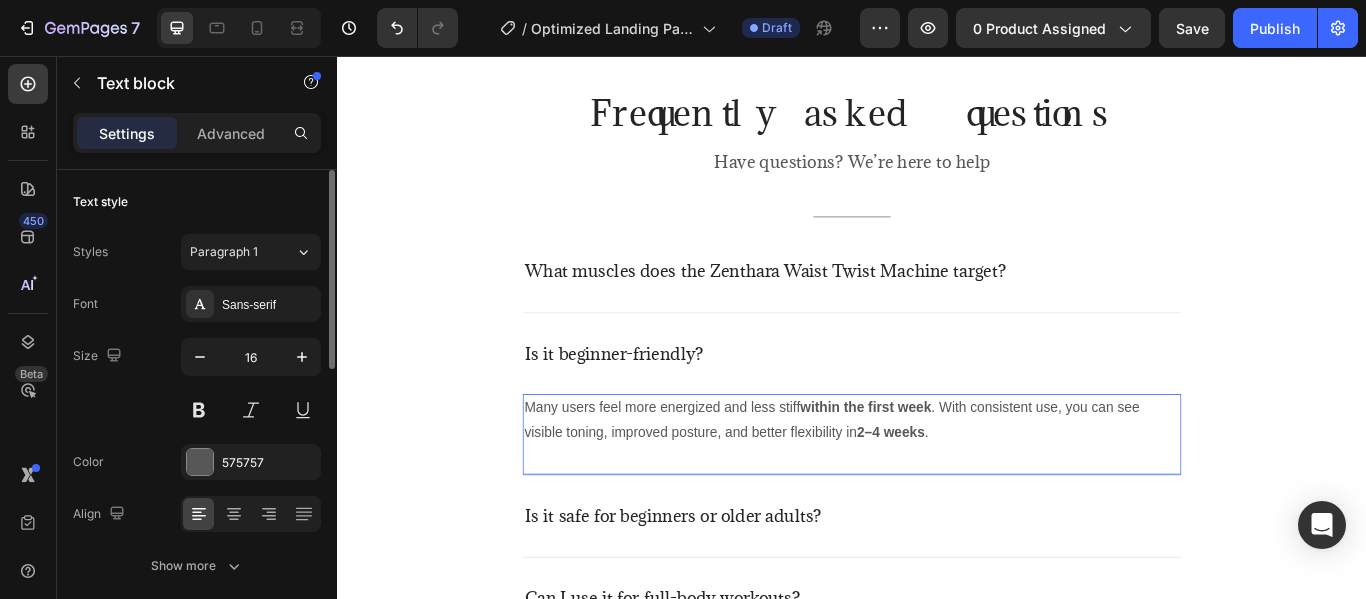 click on "Many users feel more energized and less stiff  within the first week . With consistent use, you can see visible toning, improved posture, and better flexibility in  2–4 weeks ." at bounding box center (937, 481) 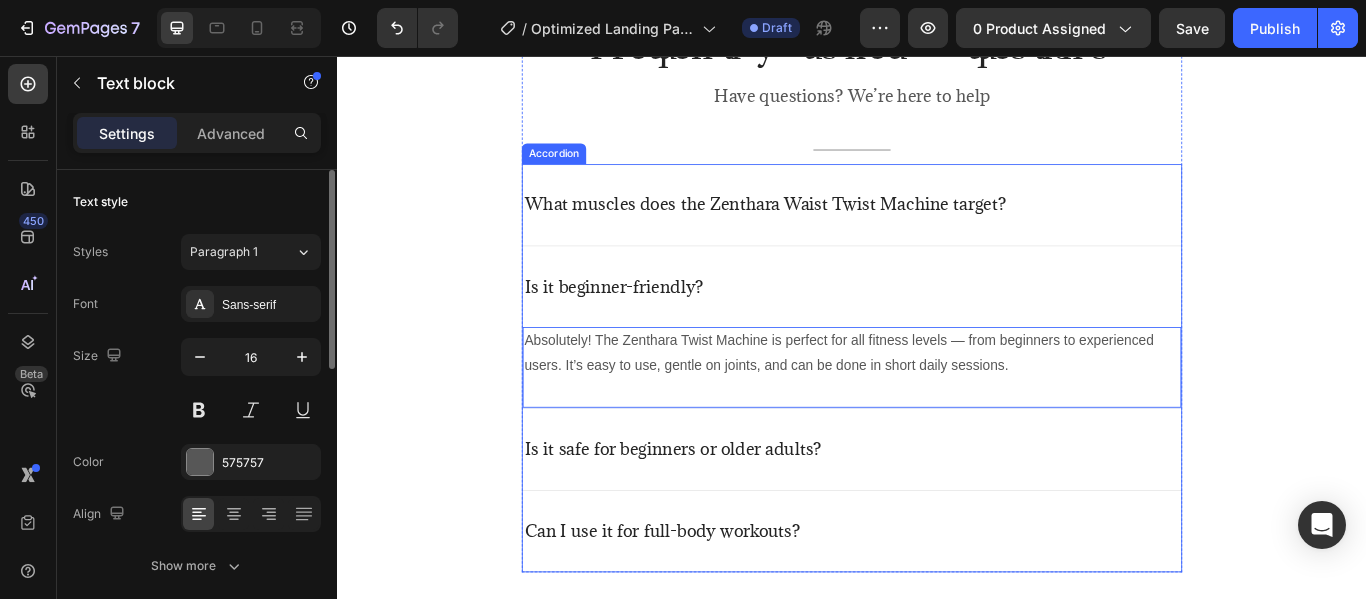 scroll, scrollTop: 5166, scrollLeft: 0, axis: vertical 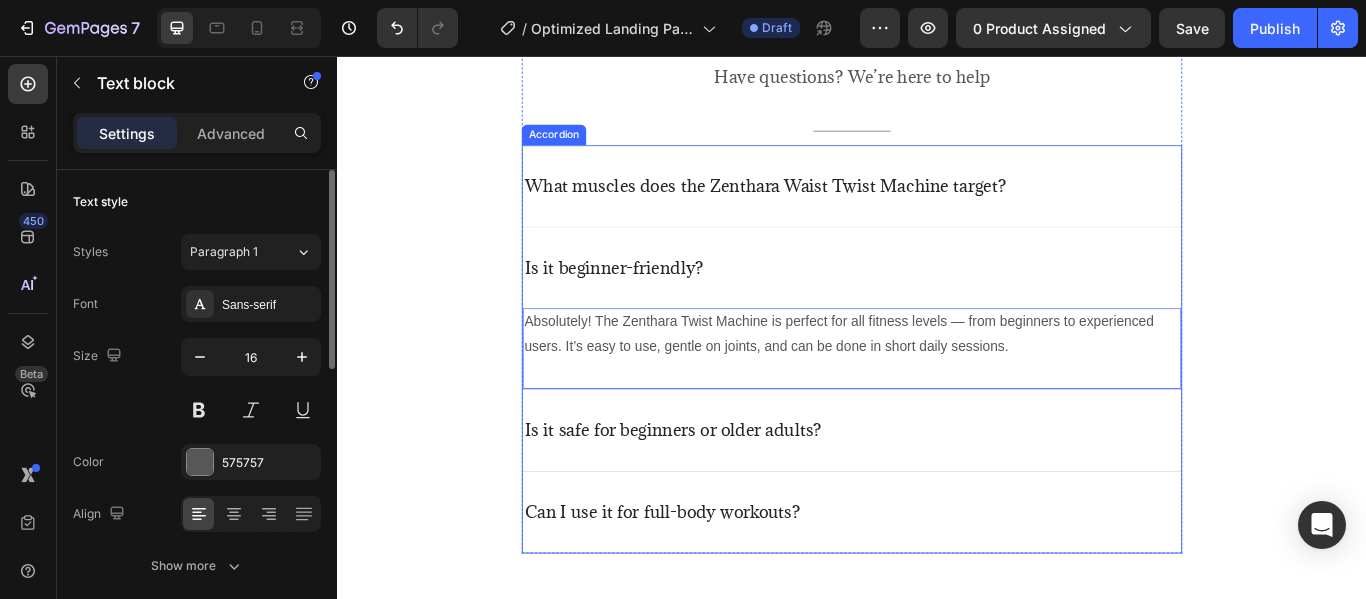 click on "Is it safe for beginners or older adults?" at bounding box center (729, 492) 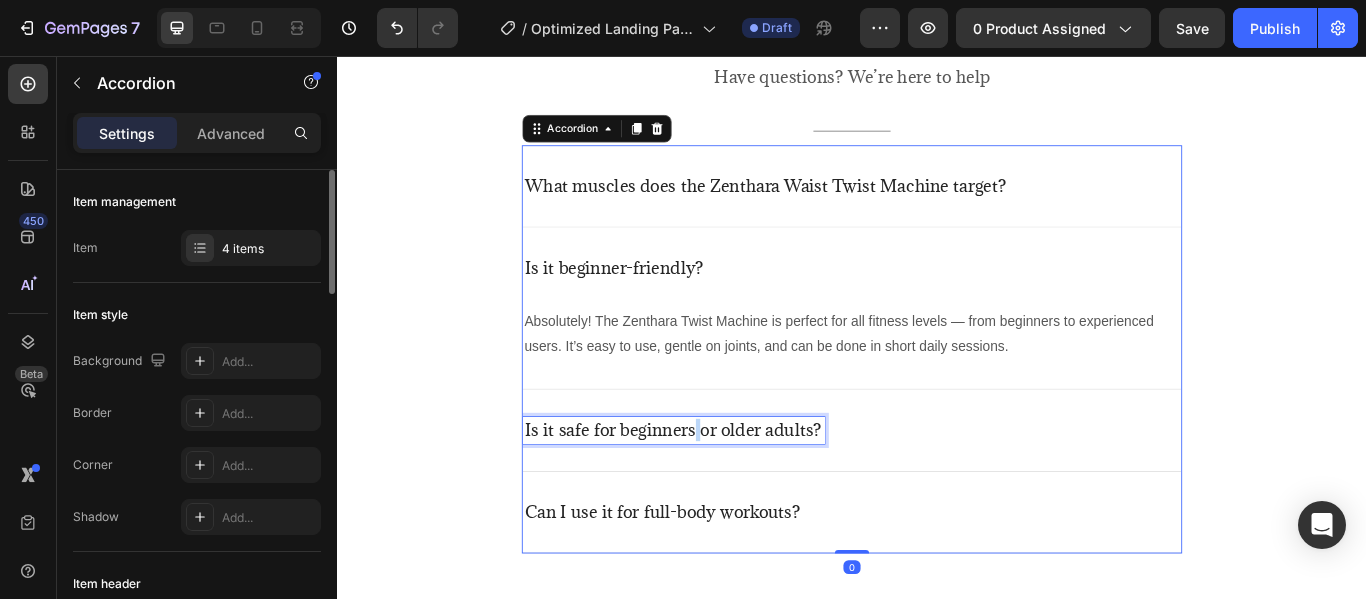 click on "Is it safe for beginners or older adults?" at bounding box center (729, 492) 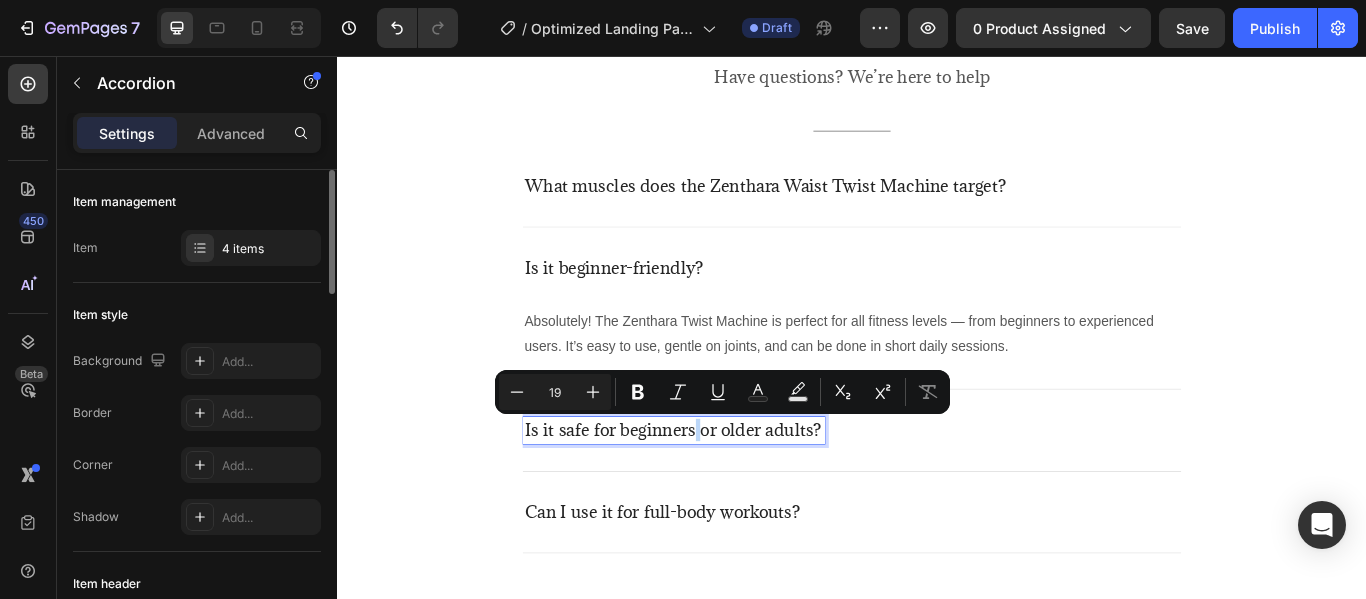 click on "Is it safe for beginners or older adults?" at bounding box center [729, 492] 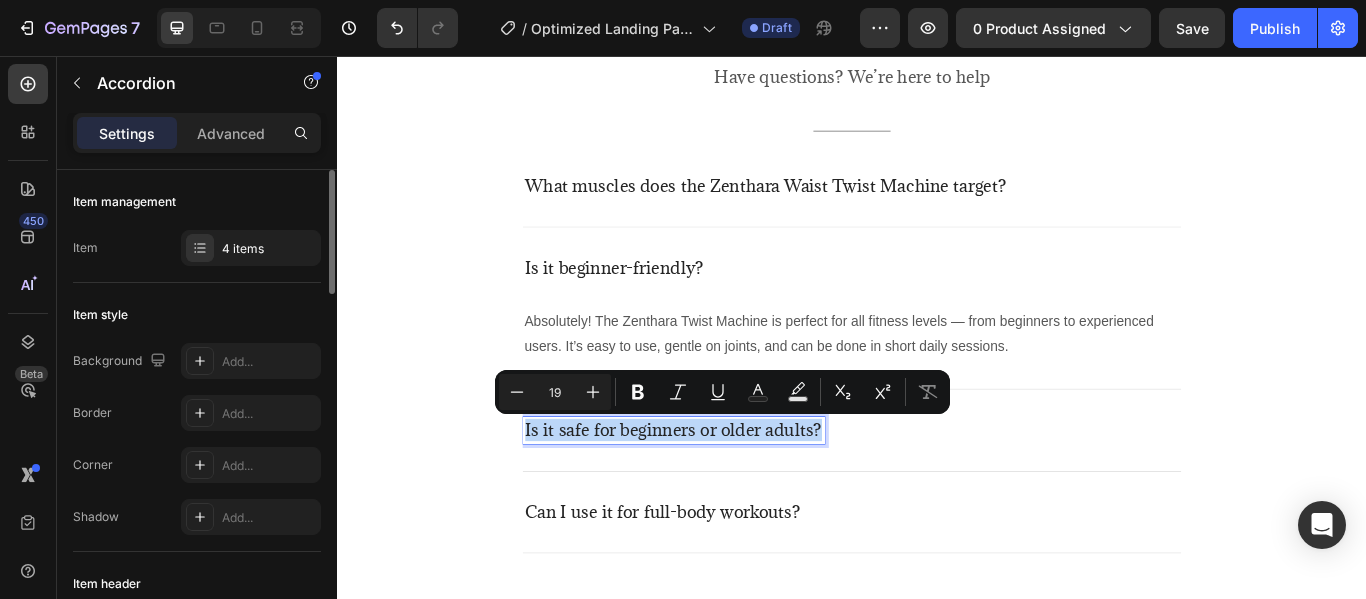 click on "Is it safe for beginners or older adults?" at bounding box center (729, 492) 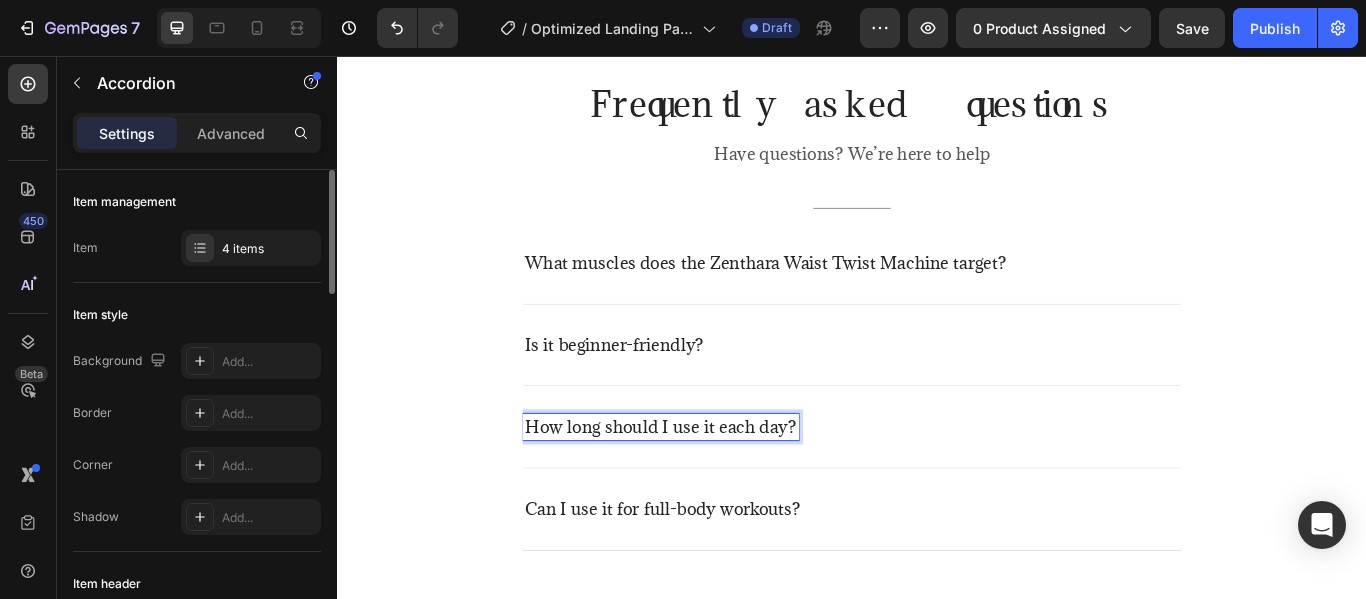 scroll, scrollTop: 5072, scrollLeft: 0, axis: vertical 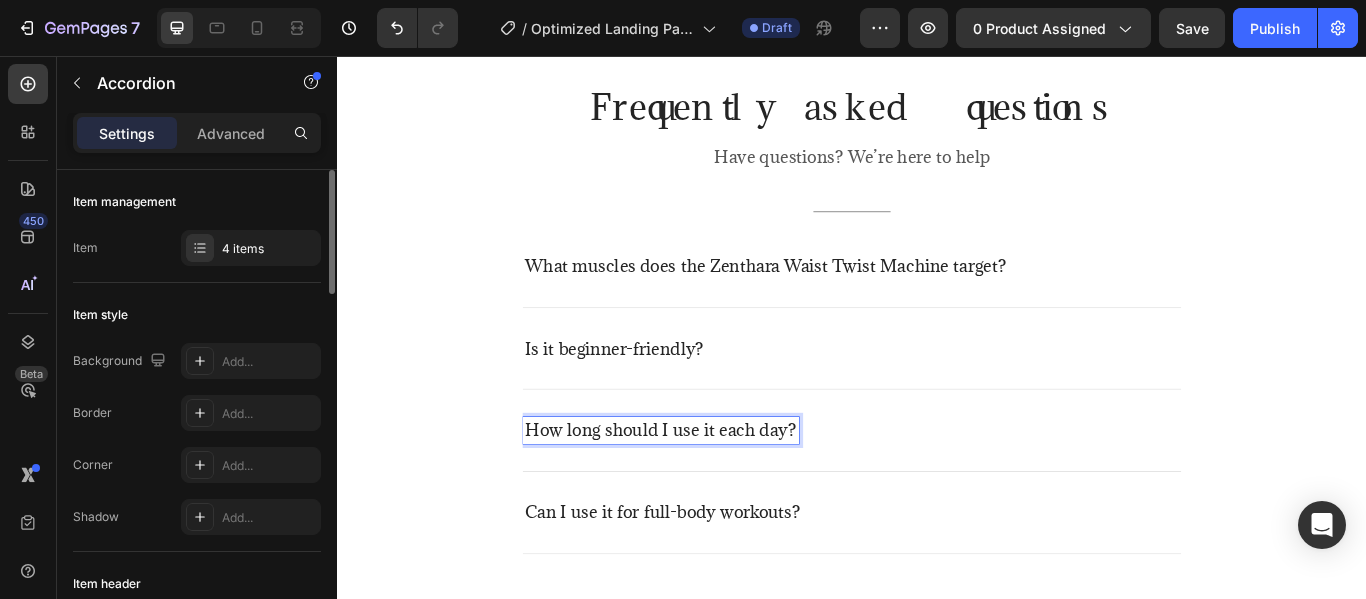 click on "How long should I use it each day?" at bounding box center (937, 492) 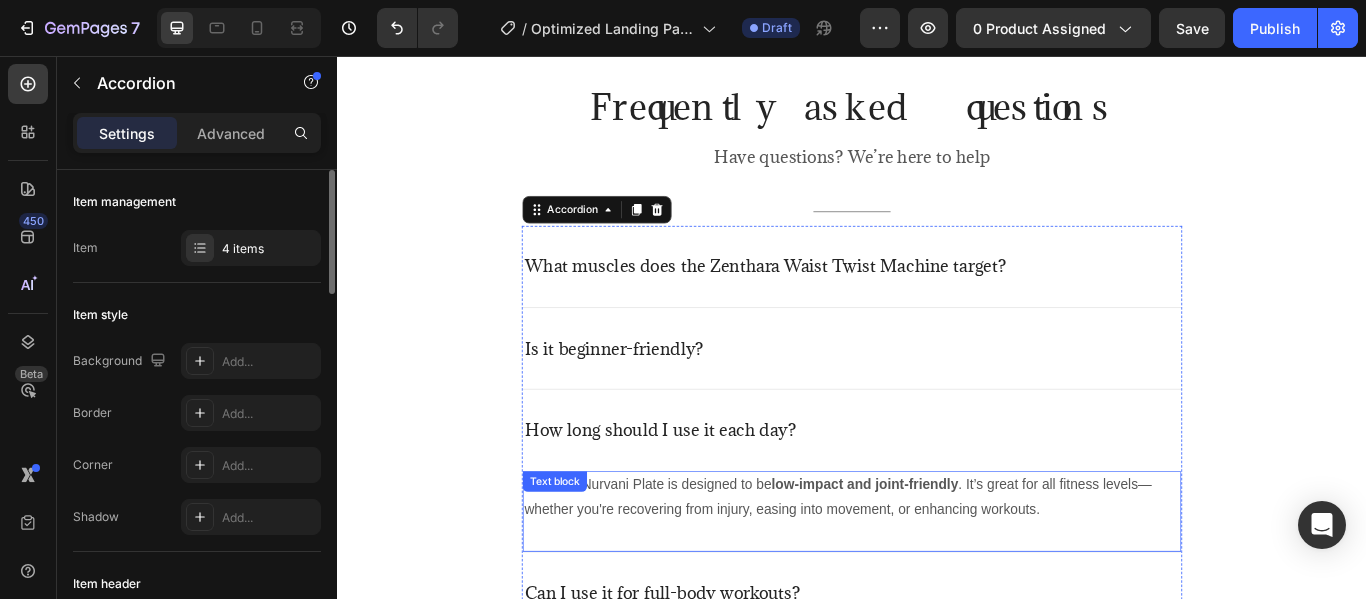 click on "Yes! The Nurvani Plate is designed to be  low-impact and joint-friendly . It’s great for all fitness levels—whether you're recovering from injury, easing into movement, or enhancing workouts." at bounding box center [937, 571] 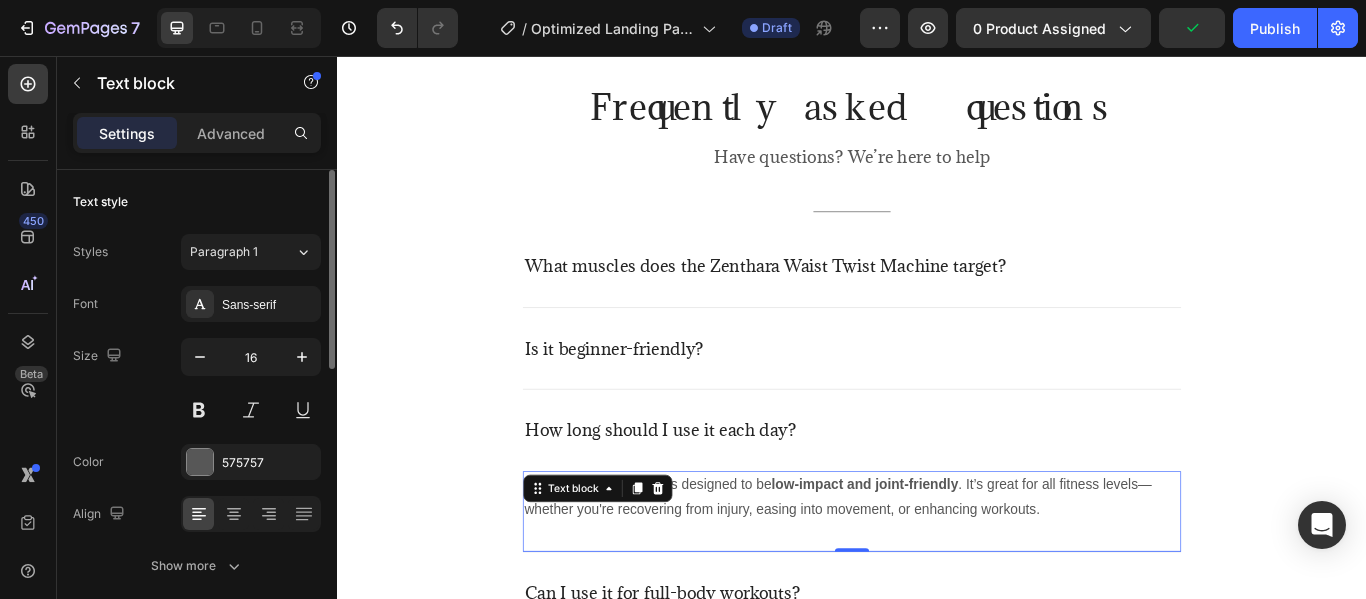 click on "Yes! The Nurvani Plate is designed to be  low-impact and joint-friendly . It’s great for all fitness levels—whether you're recovering from injury, easing into movement, or enhancing workouts." at bounding box center (937, 571) 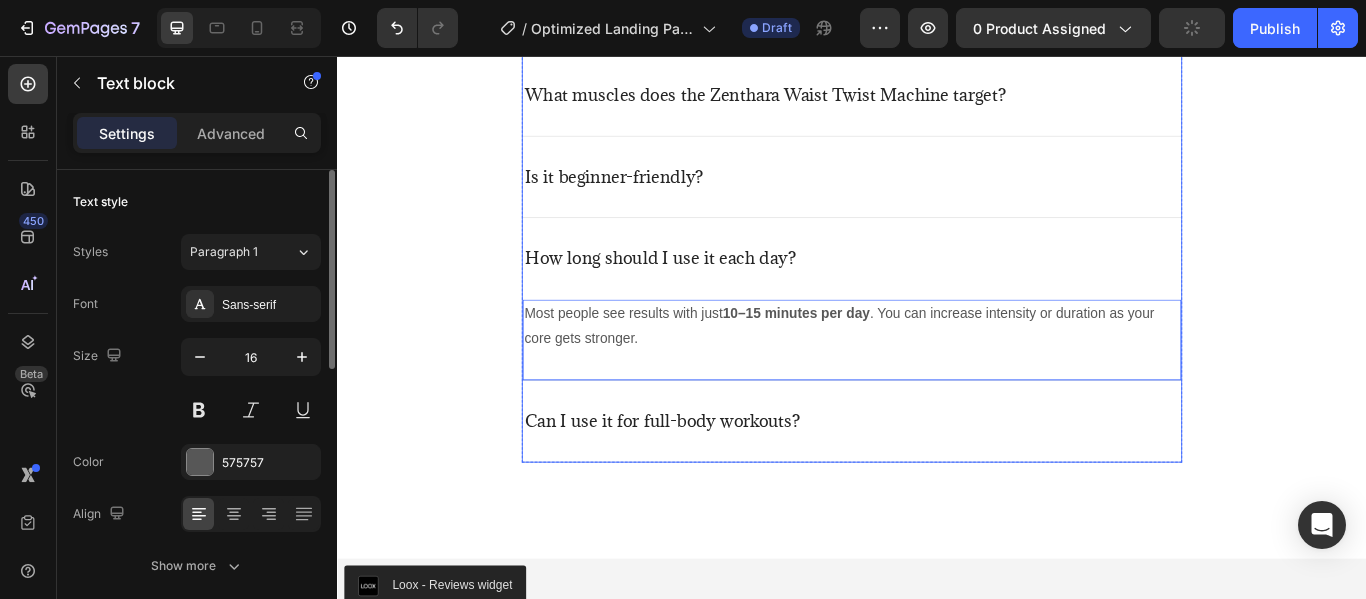 scroll, scrollTop: 5372, scrollLeft: 0, axis: vertical 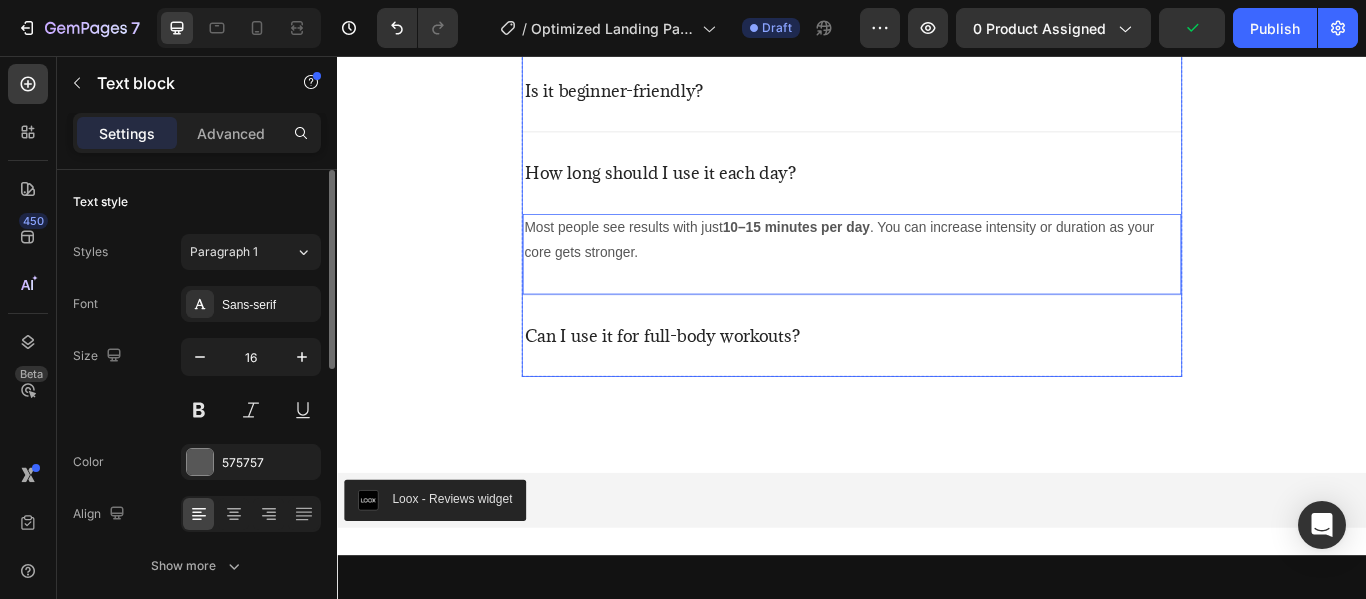 click on "Can I use it for full-body workouts?" at bounding box center [716, 382] 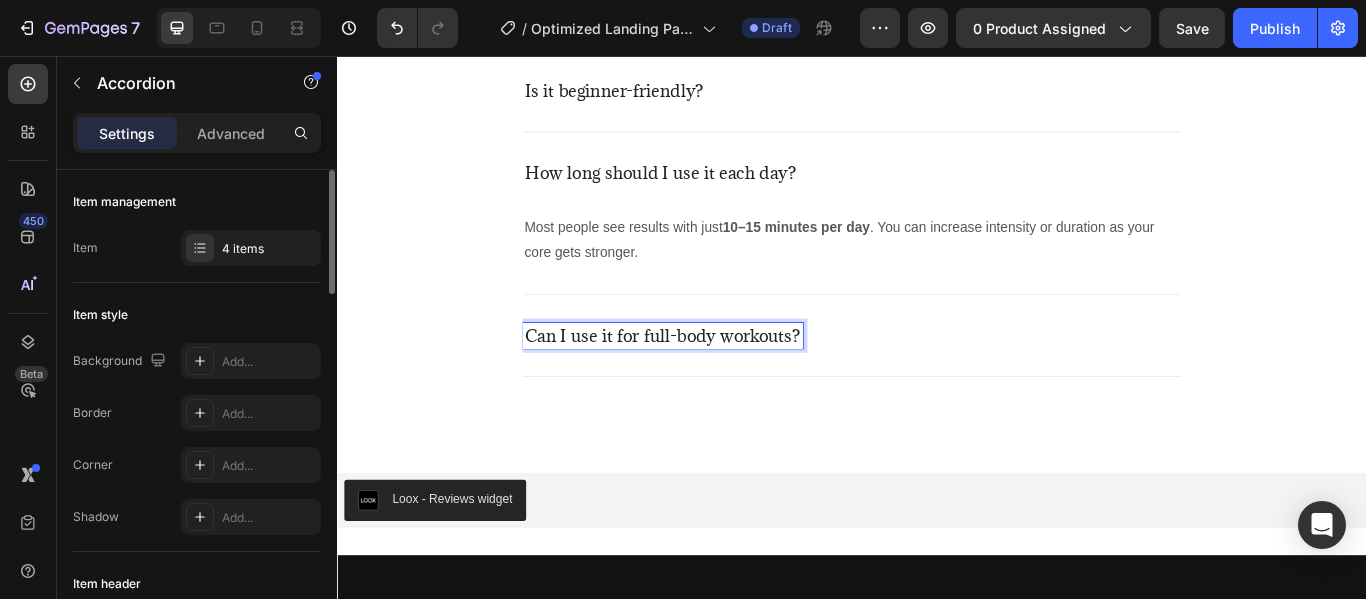 click on "Can I use it for full-body workouts?" at bounding box center (716, 382) 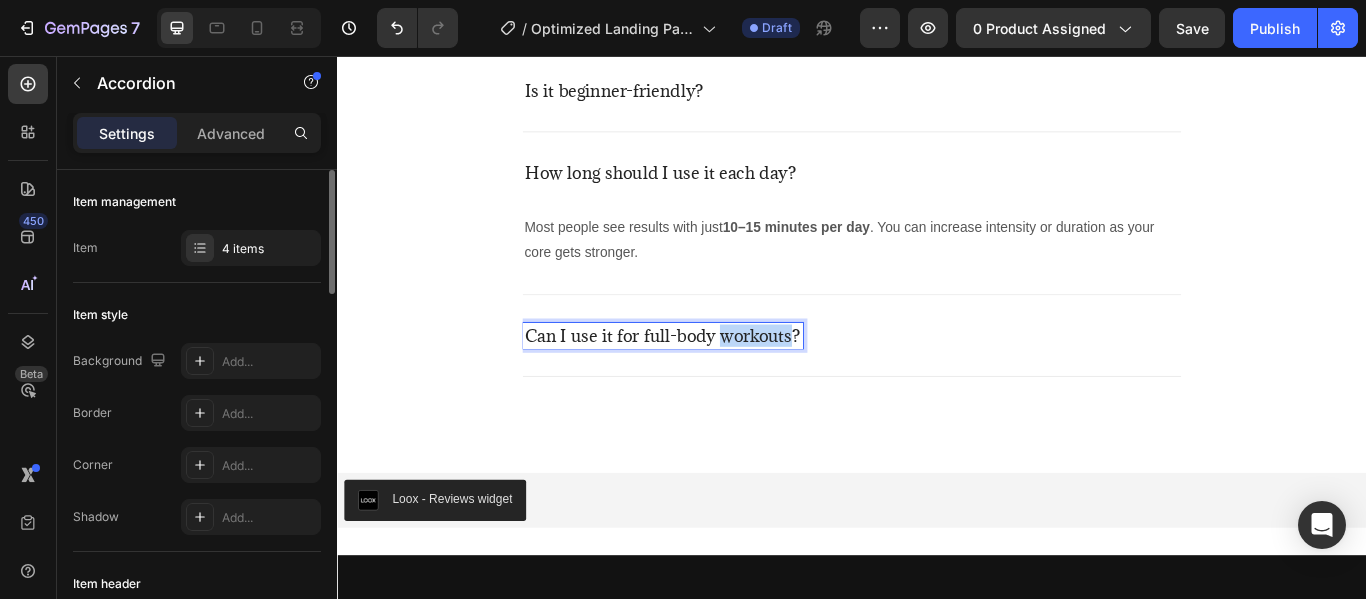 click on "Can I use it for full-body workouts?" at bounding box center (716, 382) 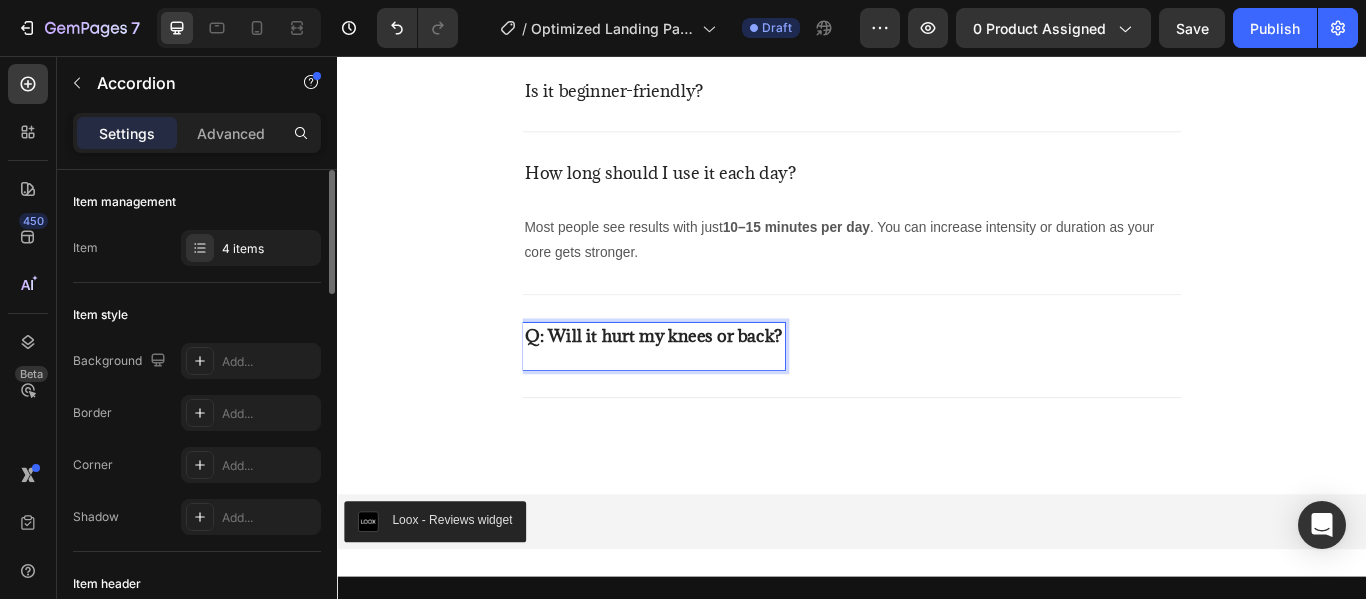click on "Q: Will it hurt my knees or back?" at bounding box center (706, 382) 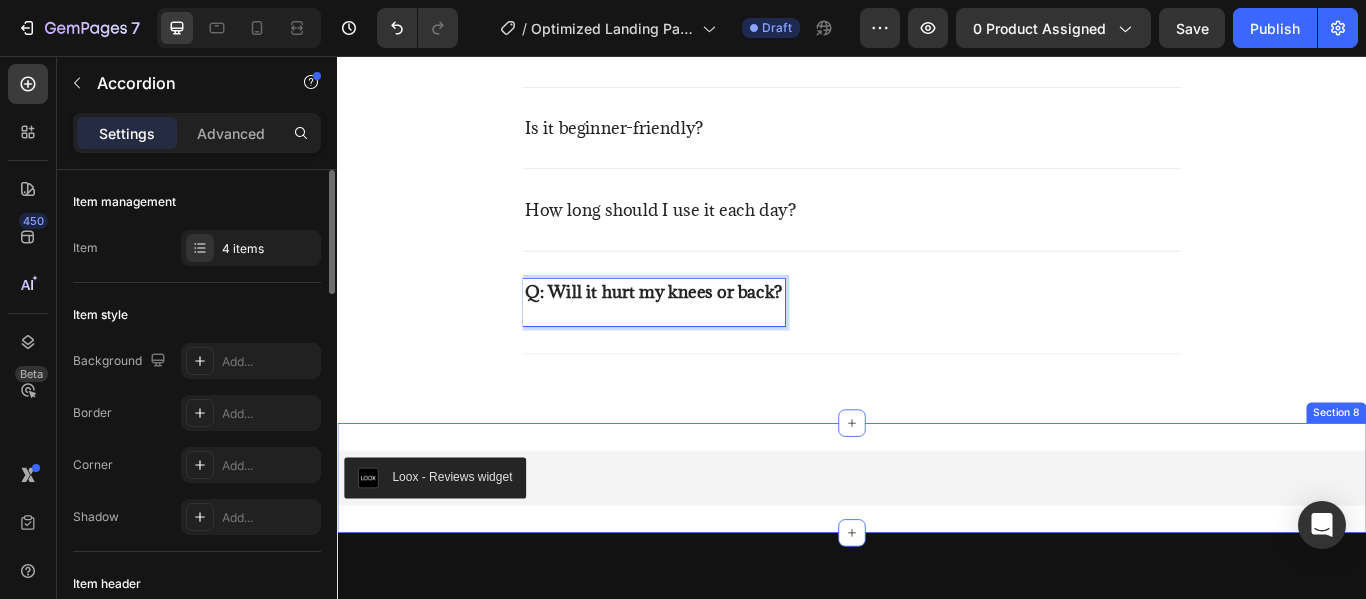 scroll, scrollTop: 5278, scrollLeft: 0, axis: vertical 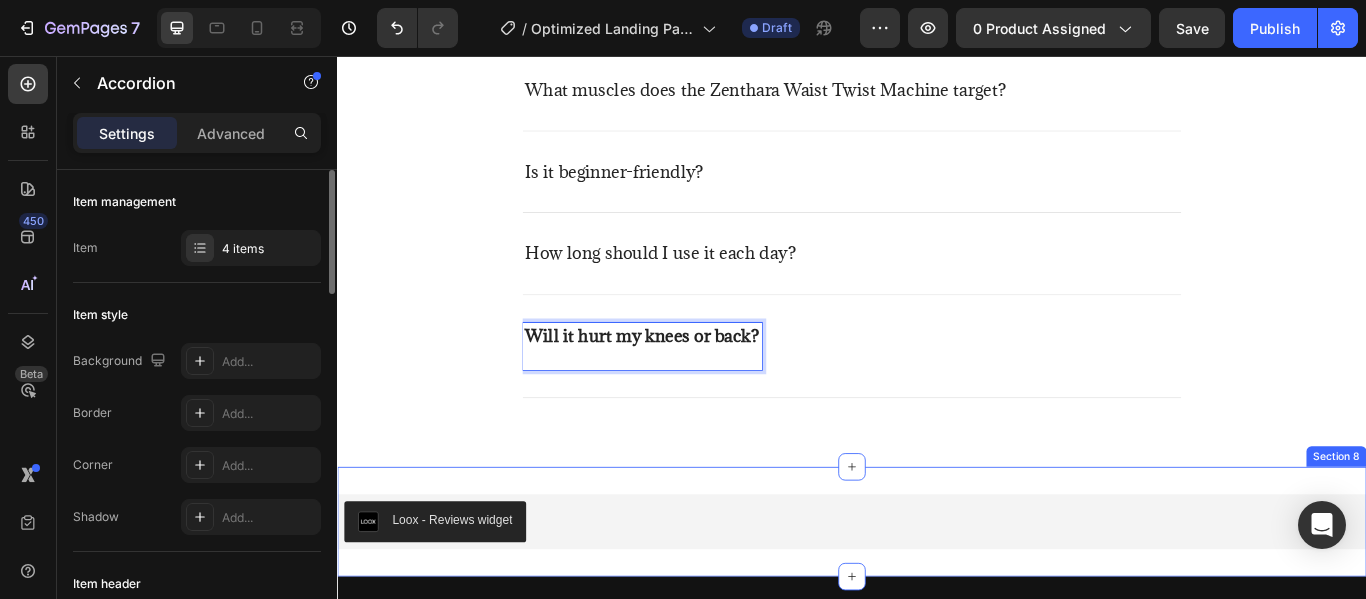 click on "Will it hurt my knees or back?" at bounding box center [692, 382] 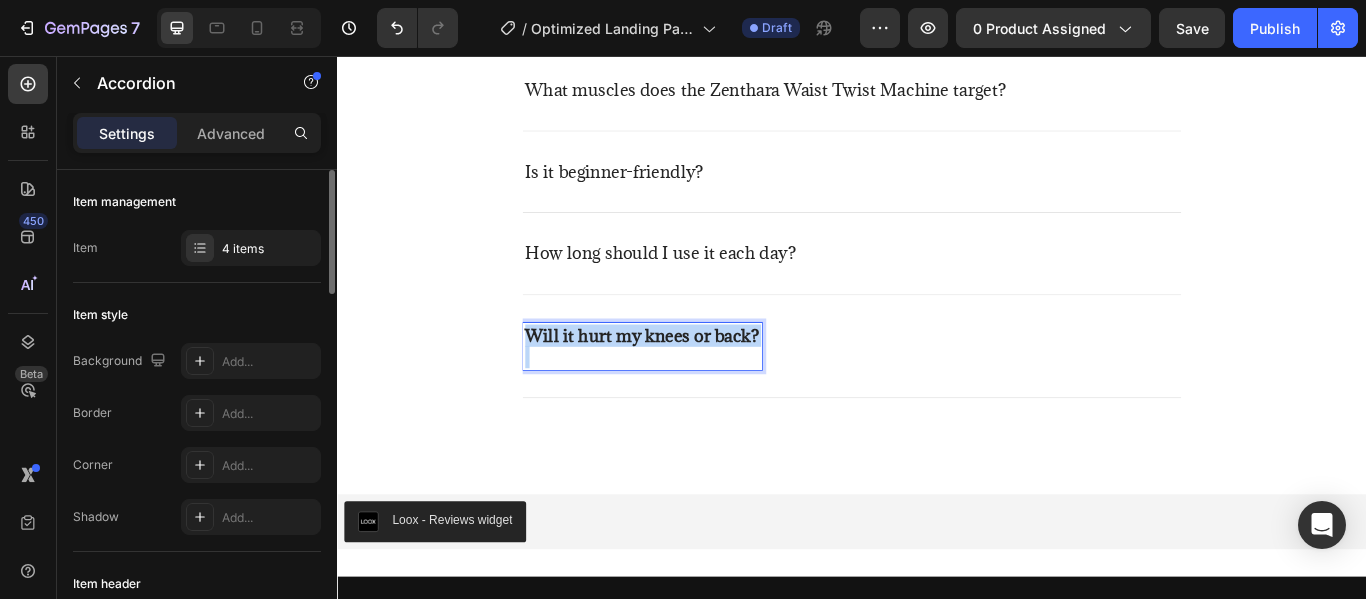click on "Will it hurt my knees or back?" at bounding box center [692, 382] 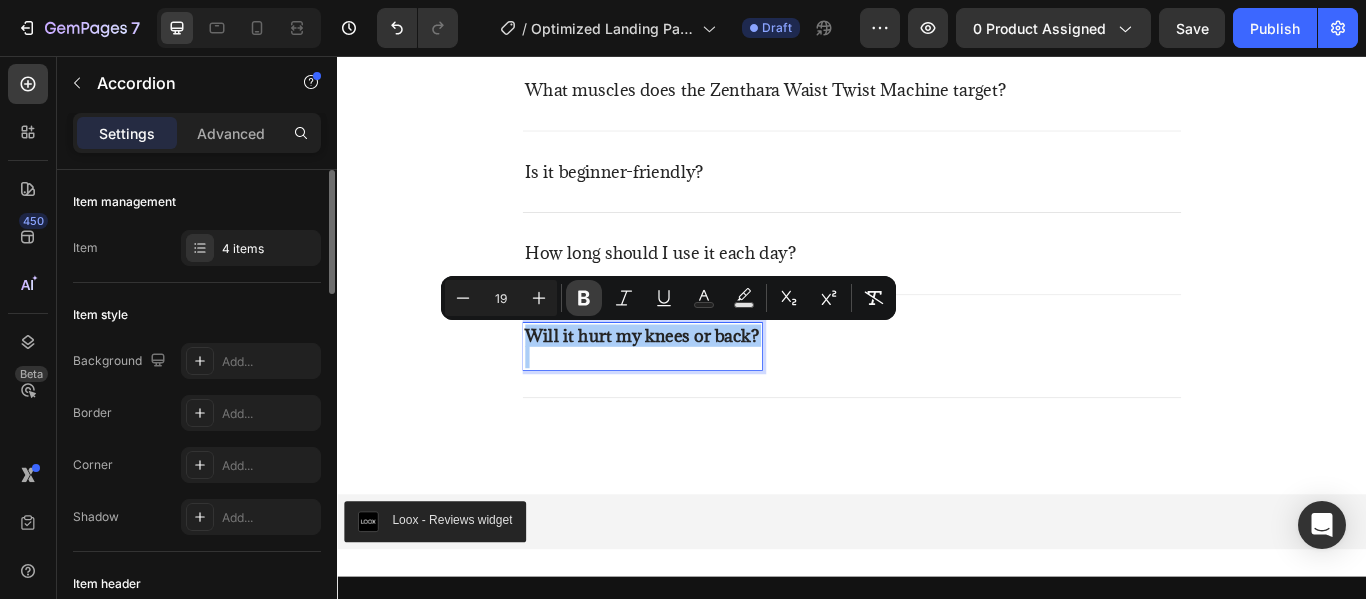click 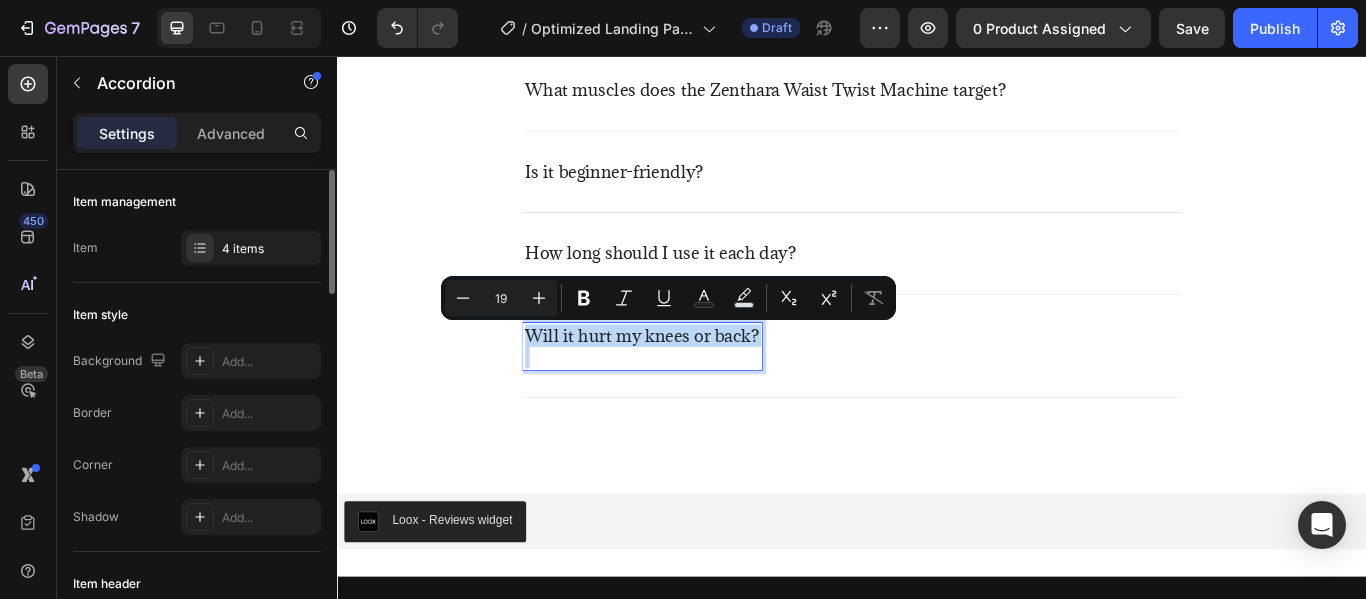 click on "Will it hurt my knees or back?" at bounding box center [937, 394] 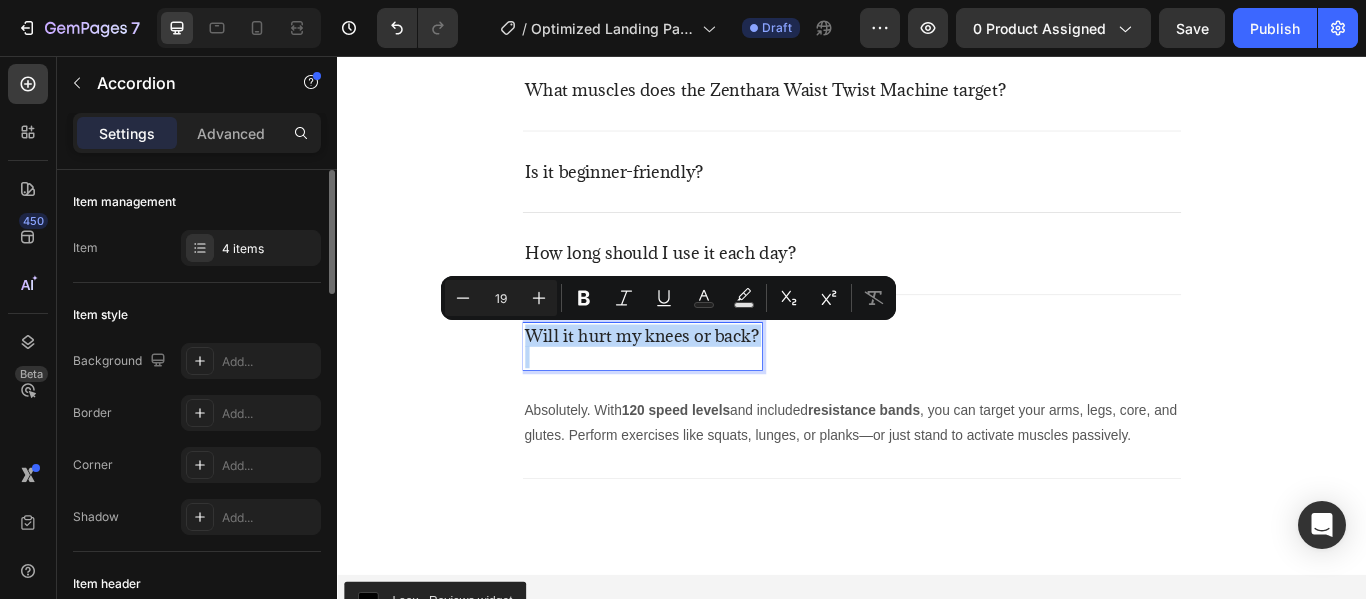 click at bounding box center (692, 407) 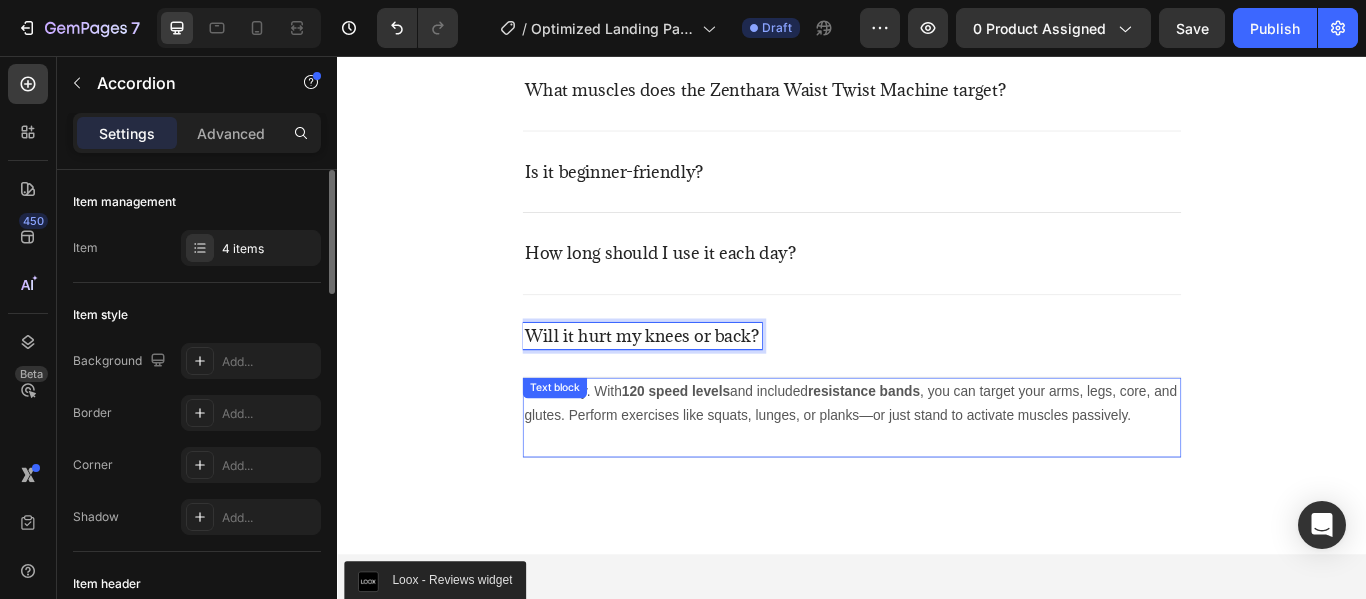 click on "Absolutely. With  120 speed levels  and included  resistance bands , you can target your arms, legs, core, and glutes. Perform exercises like squats, lunges, or planks—or just stand to activate muscles passively." at bounding box center (937, 462) 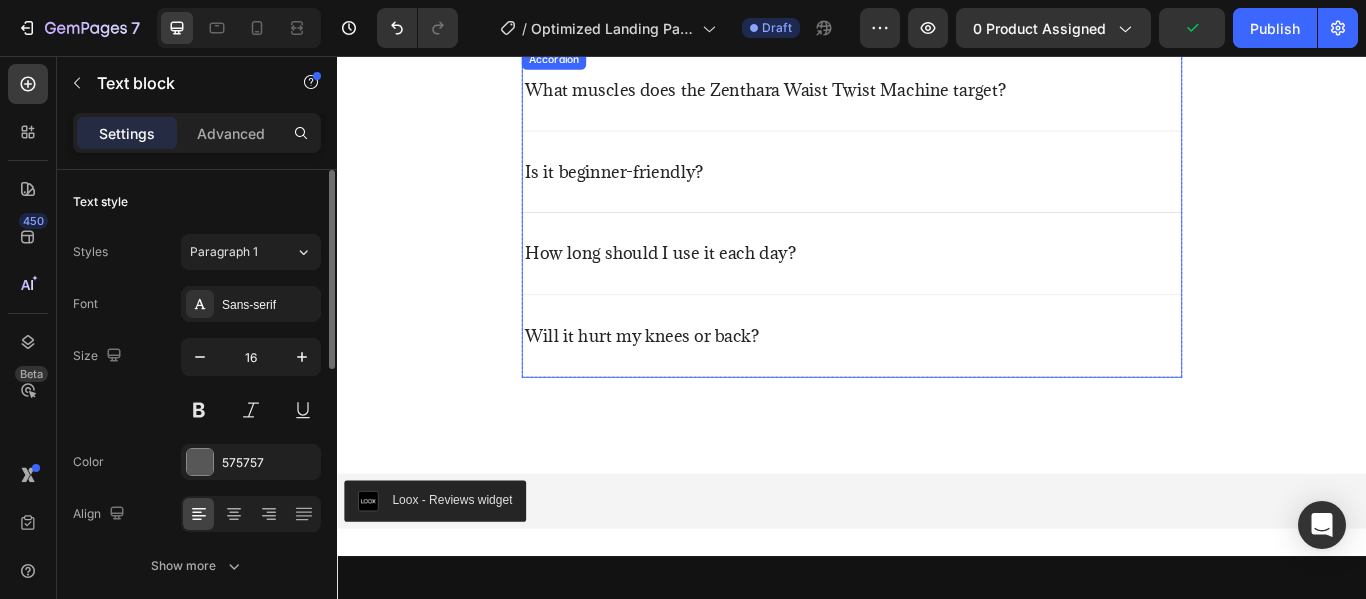 click on "Will it hurt my knees or back?" at bounding box center [937, 383] 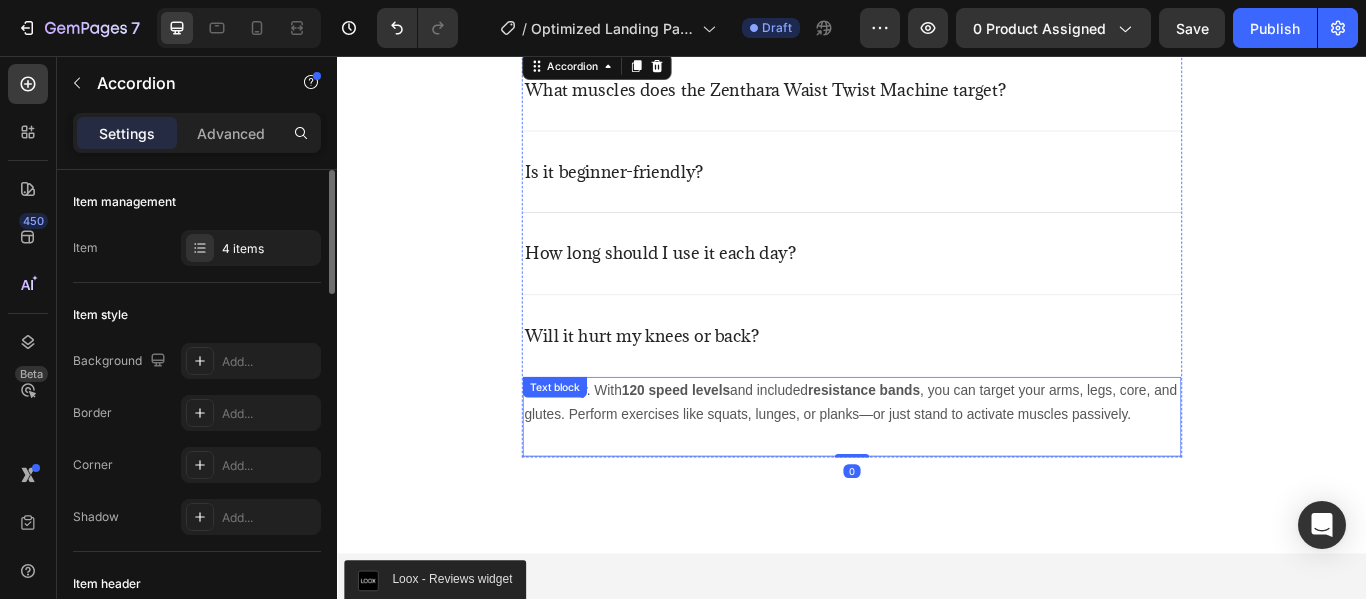 click on "Absolutely. With  120 speed levels  and included  resistance bands , you can target your arms, legs, core, and glutes. Perform exercises like squats, lunges, or planks—or just stand to activate muscles passively." at bounding box center (937, 461) 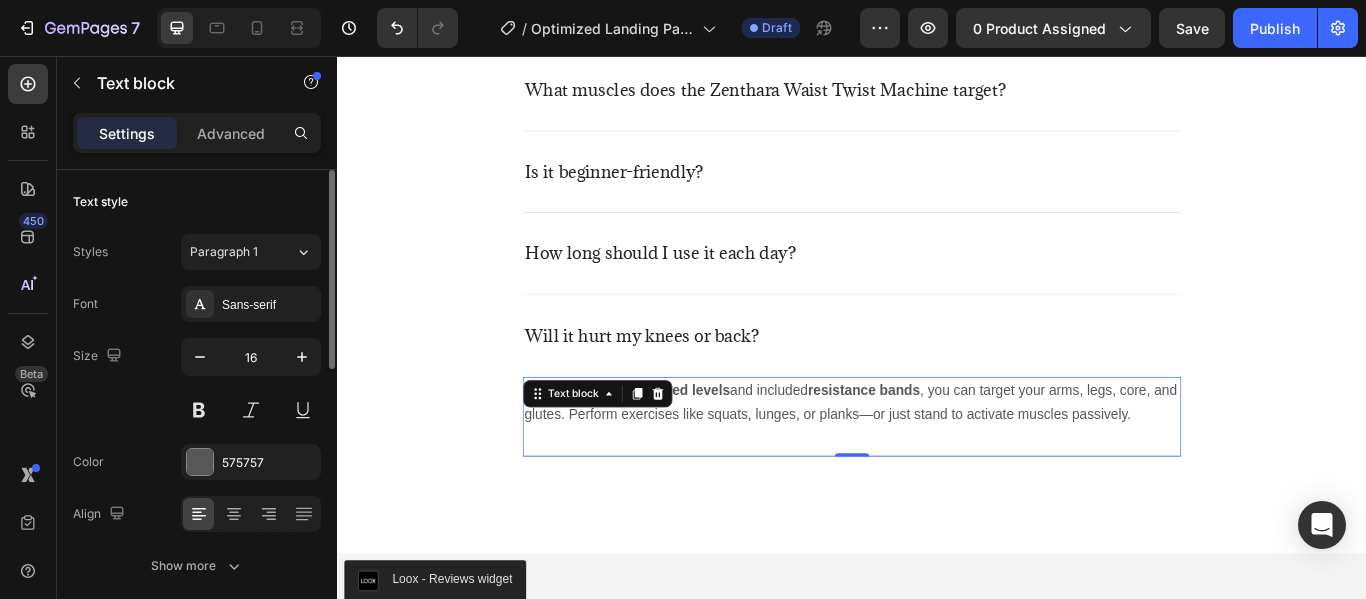 click on "Absolutely. With  120 speed levels  and included  resistance bands , you can target your arms, legs, core, and glutes. Perform exercises like squats, lunges, or planks—or just stand to activate muscles passively." at bounding box center (937, 461) 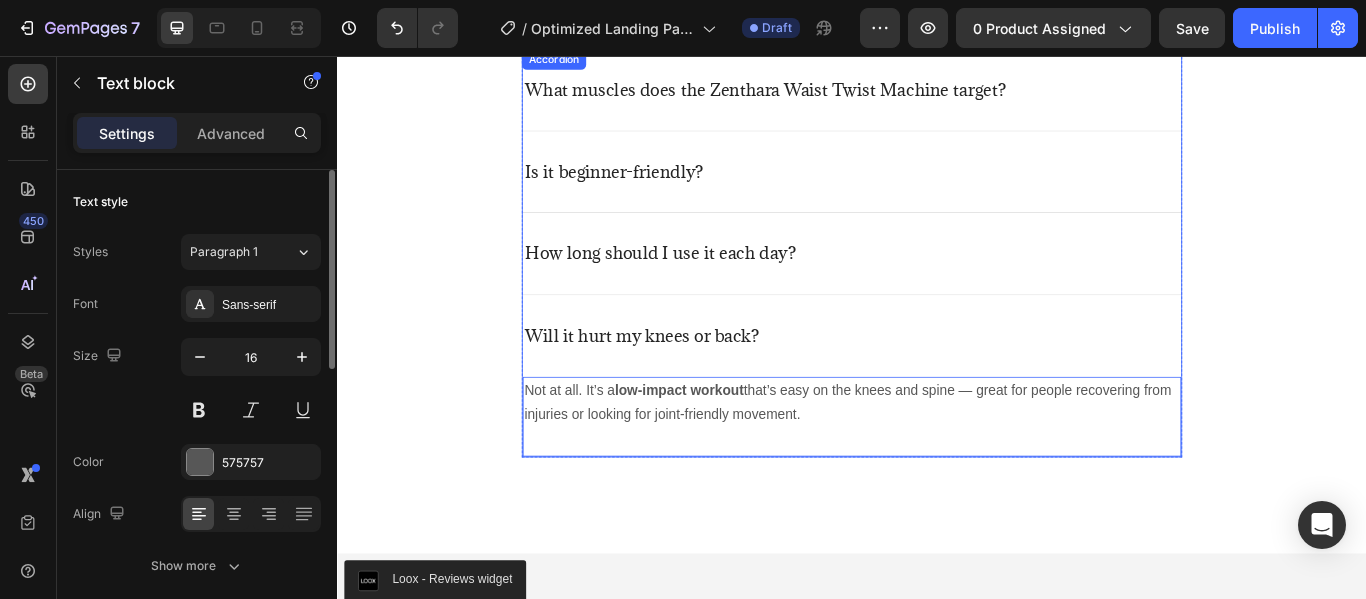 click on "How long should I use it each day?" at bounding box center (937, 287) 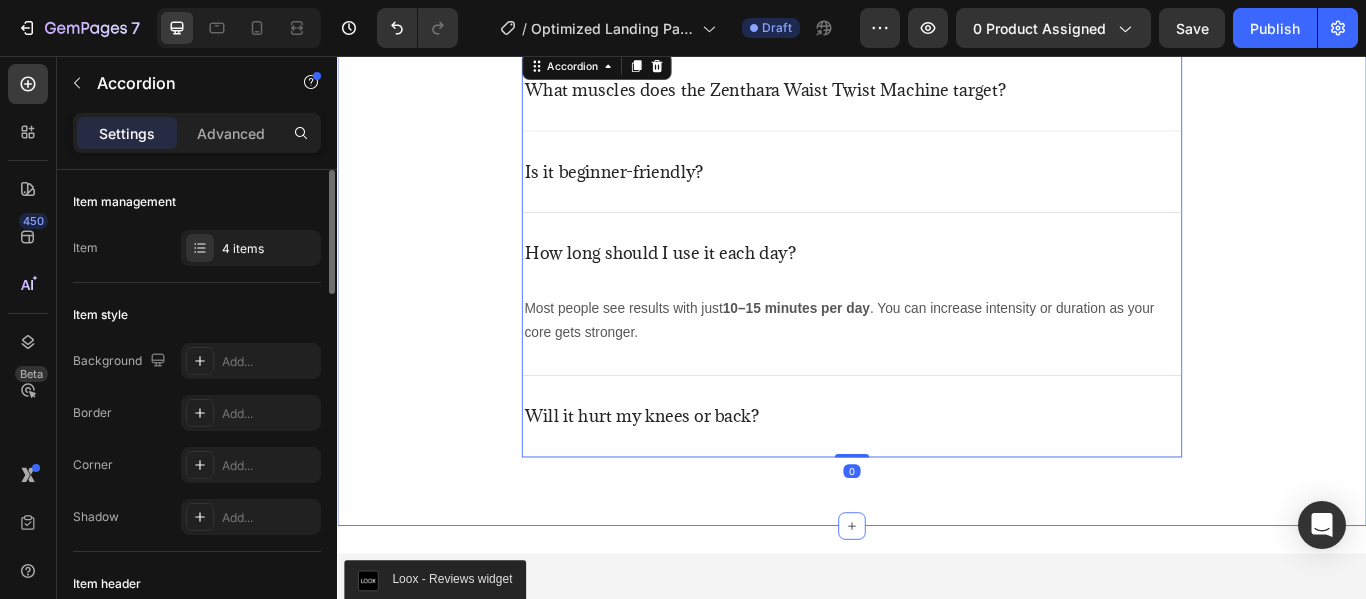click on "Frequently asked questions Heading Have questions? We’re here to help Text block                Title Line What muscles does the Zenthara Waist Twist Machine target? Is it beginner-friendly? How long should I use it each day? Most people see results with just  10–15 minutes per day . You can increase intensity or duration as your core gets stronger. Text block  Will it hurt my knees or back? Not at all. It’s a  low-impact workout  that’s easy on the knees and spine — great for people recovering from injuries or looking for joint-friendly movement. Text block Accordion   0 Row" at bounding box center [937, 203] 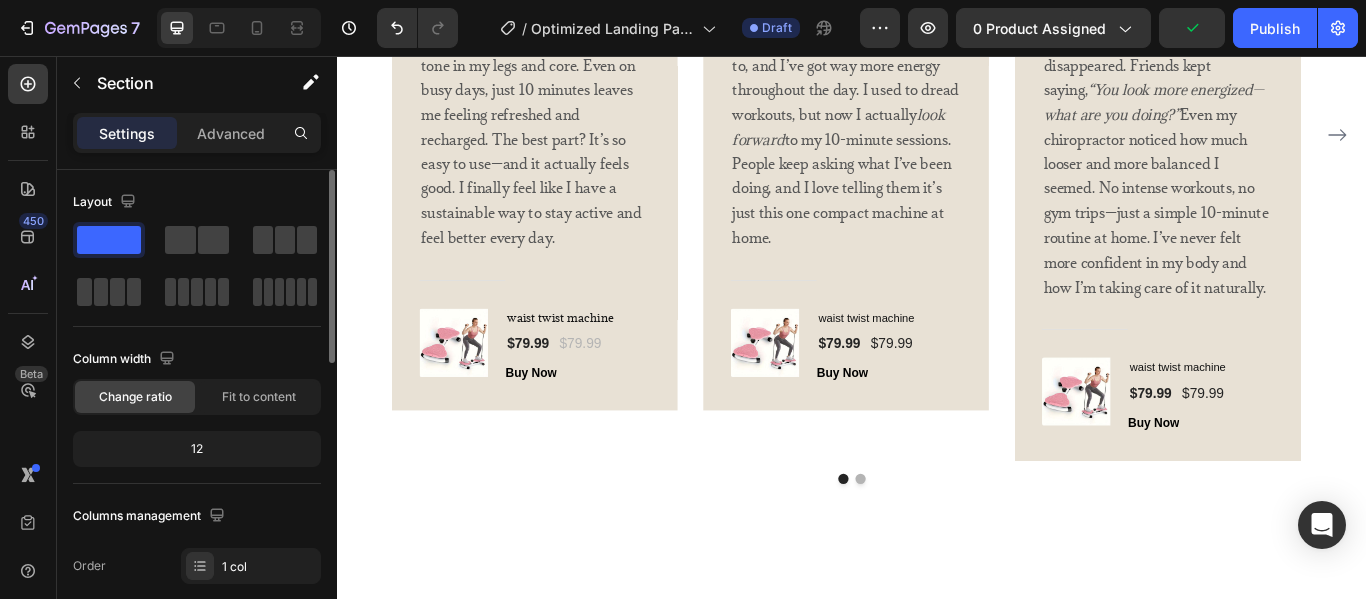 scroll, scrollTop: 4002, scrollLeft: 0, axis: vertical 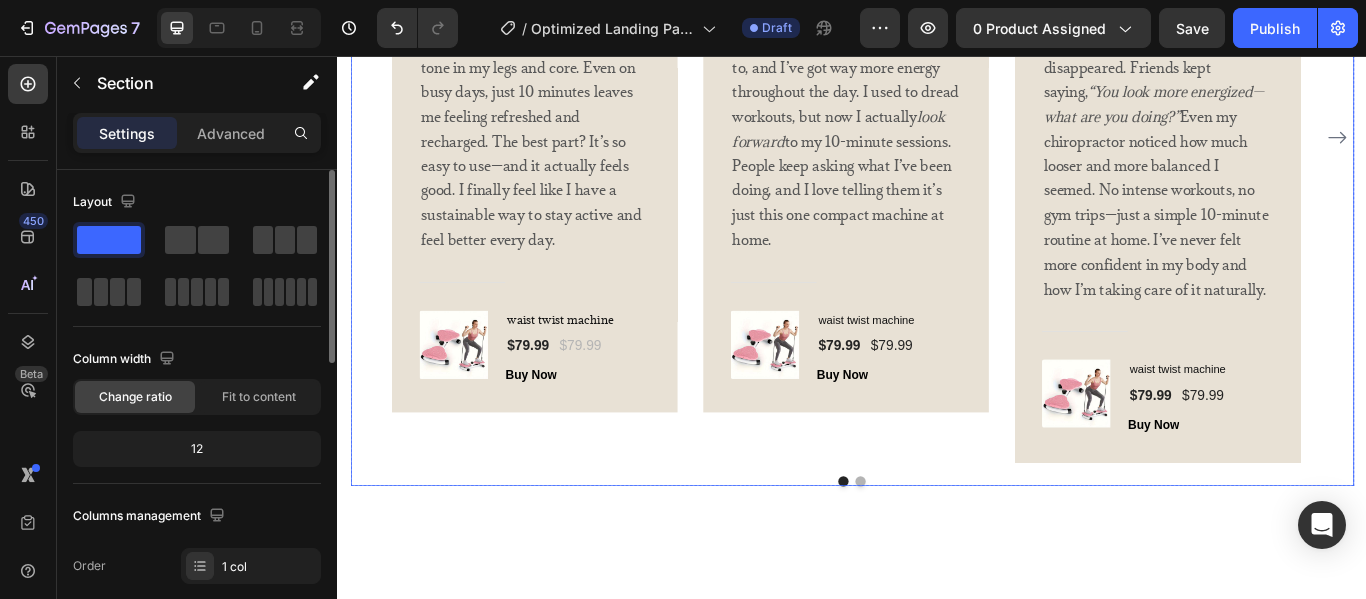 click 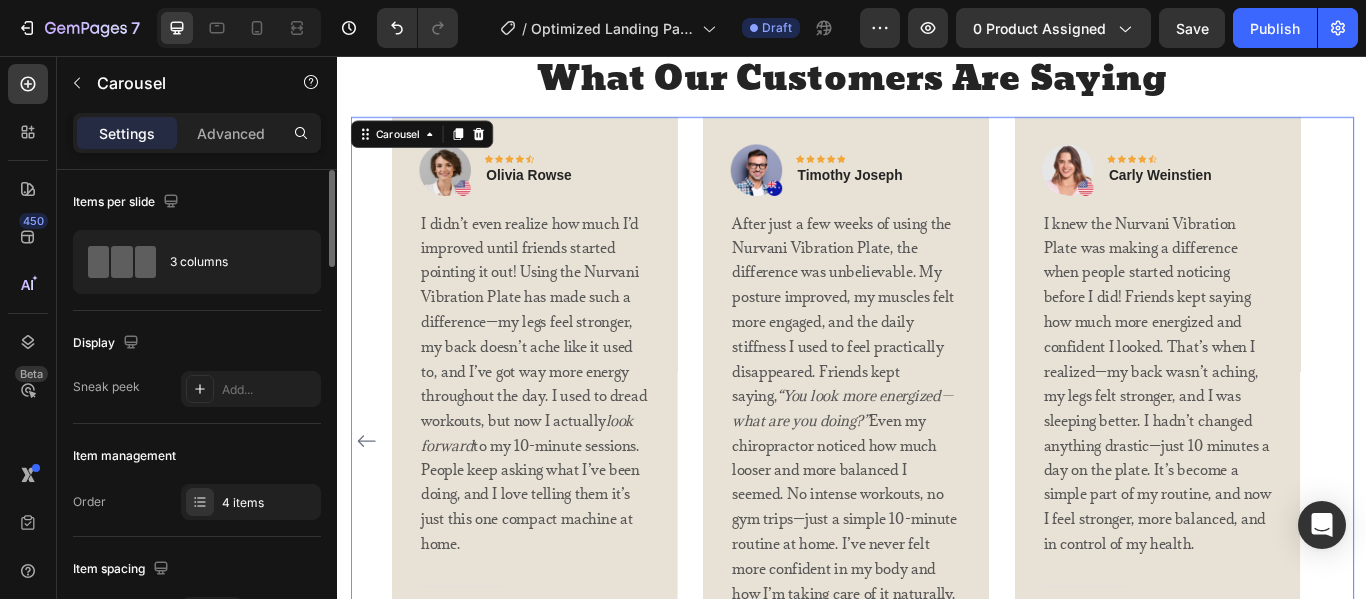 scroll, scrollTop: 3602, scrollLeft: 0, axis: vertical 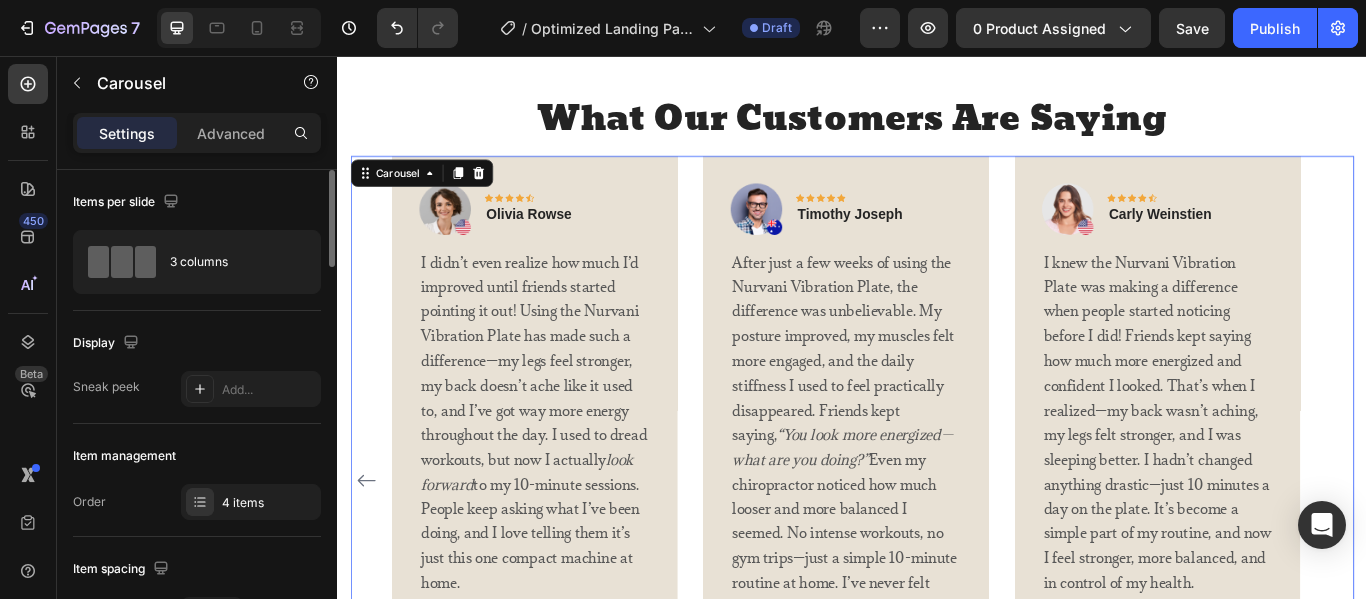 click 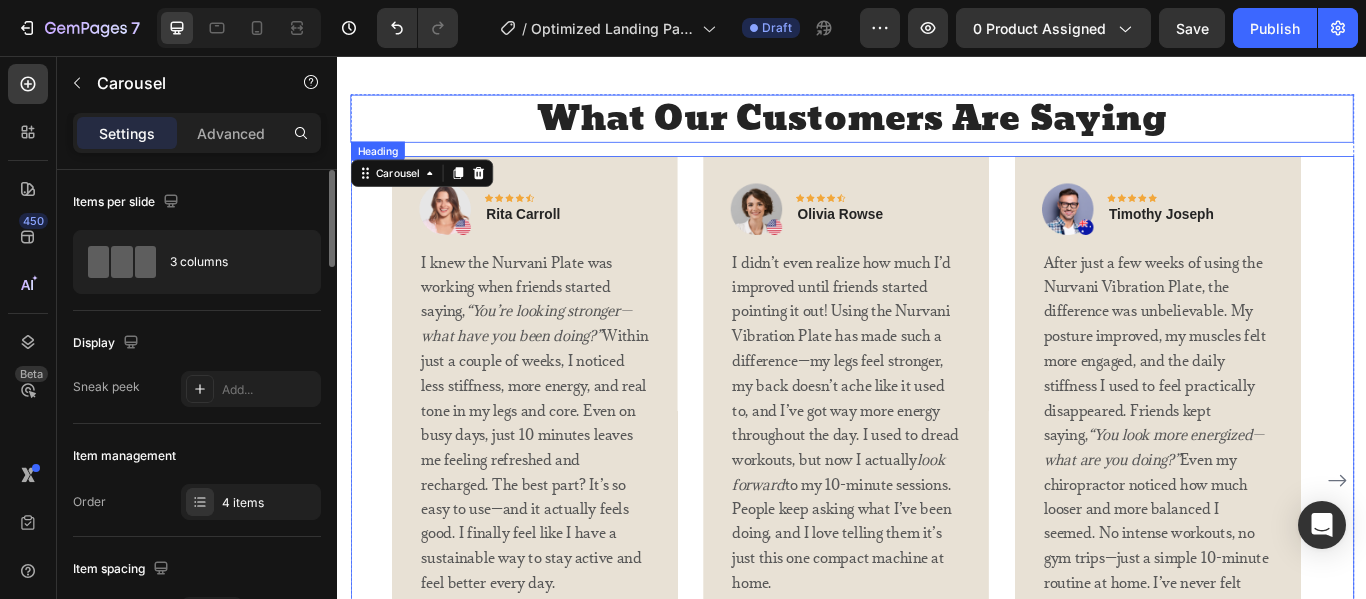 click on "What Our Customers Are Saying" at bounding box center [937, 129] 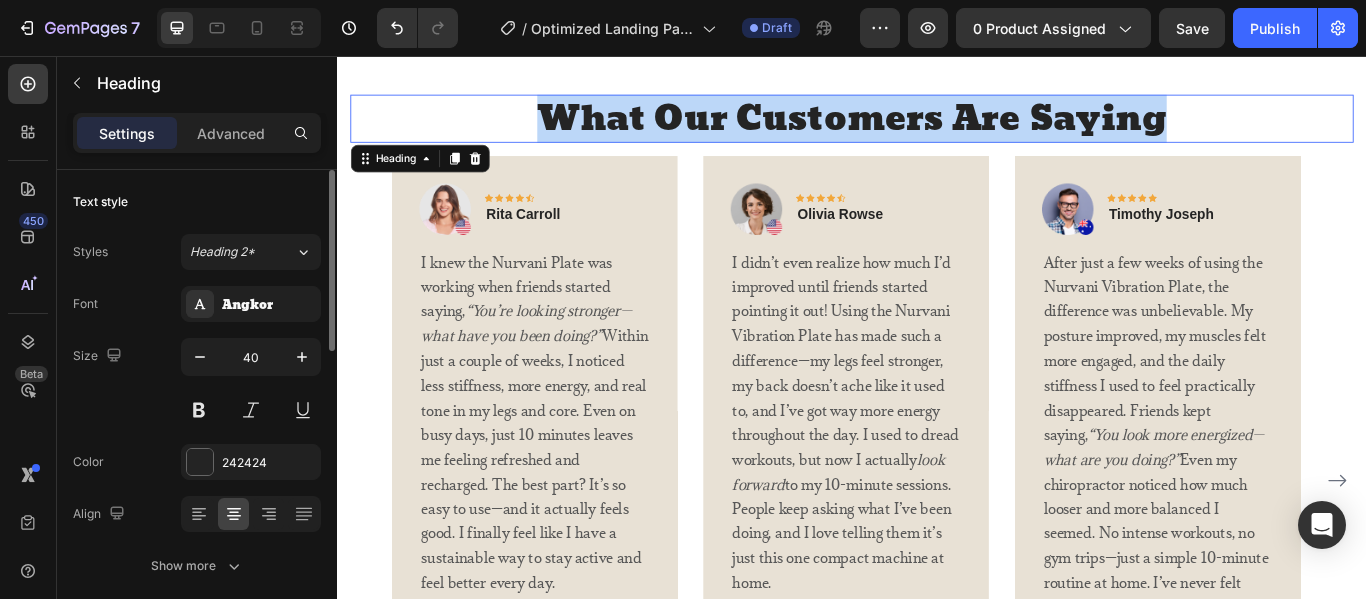 click on "What Our Customers Are Saying" at bounding box center (937, 129) 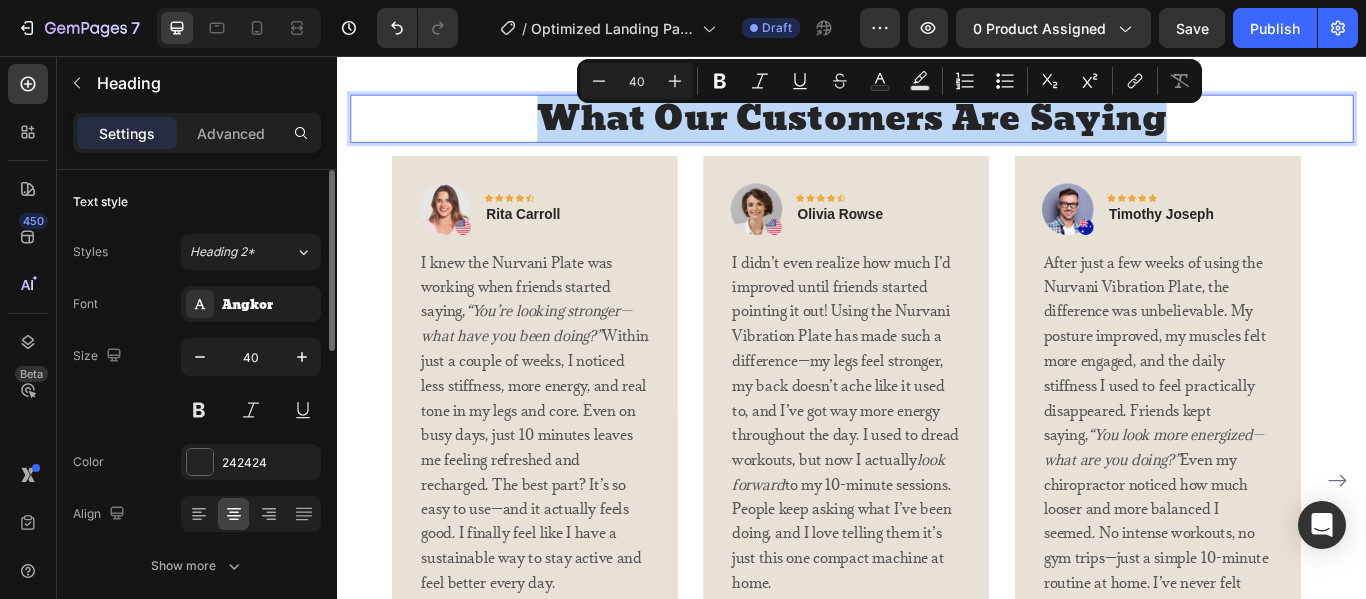copy on "What Our Customers Are Saying" 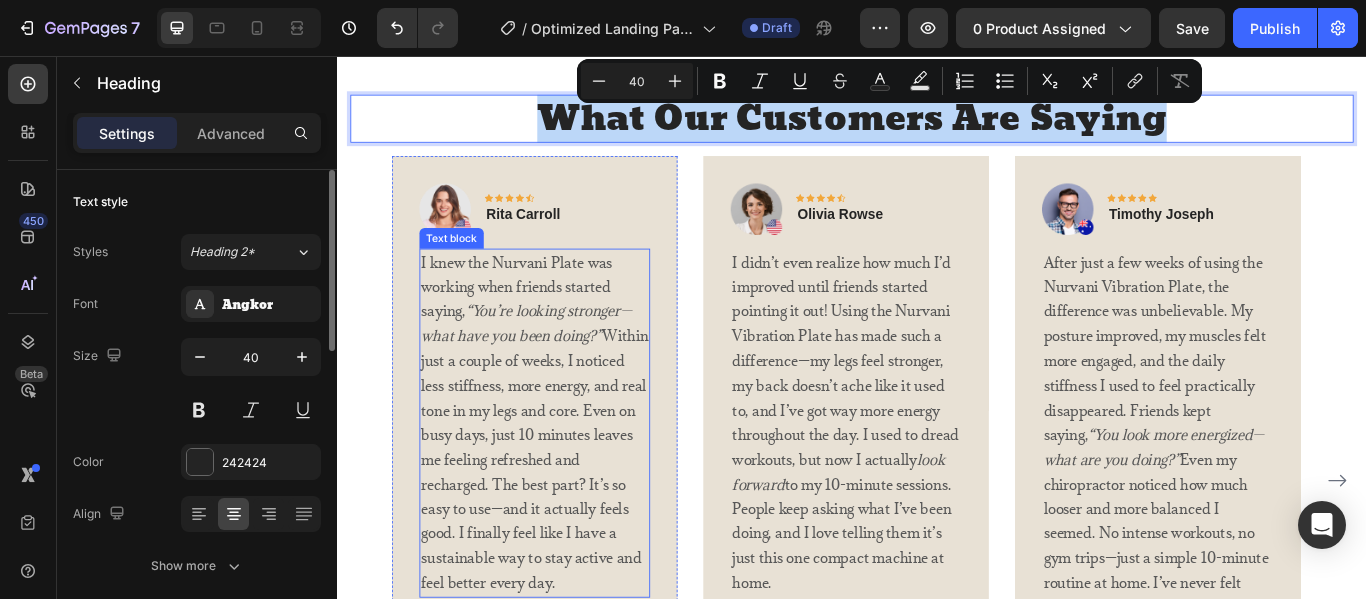 click on "“You’re looking stronger—what have you been doing?”" at bounding box center (557, 368) 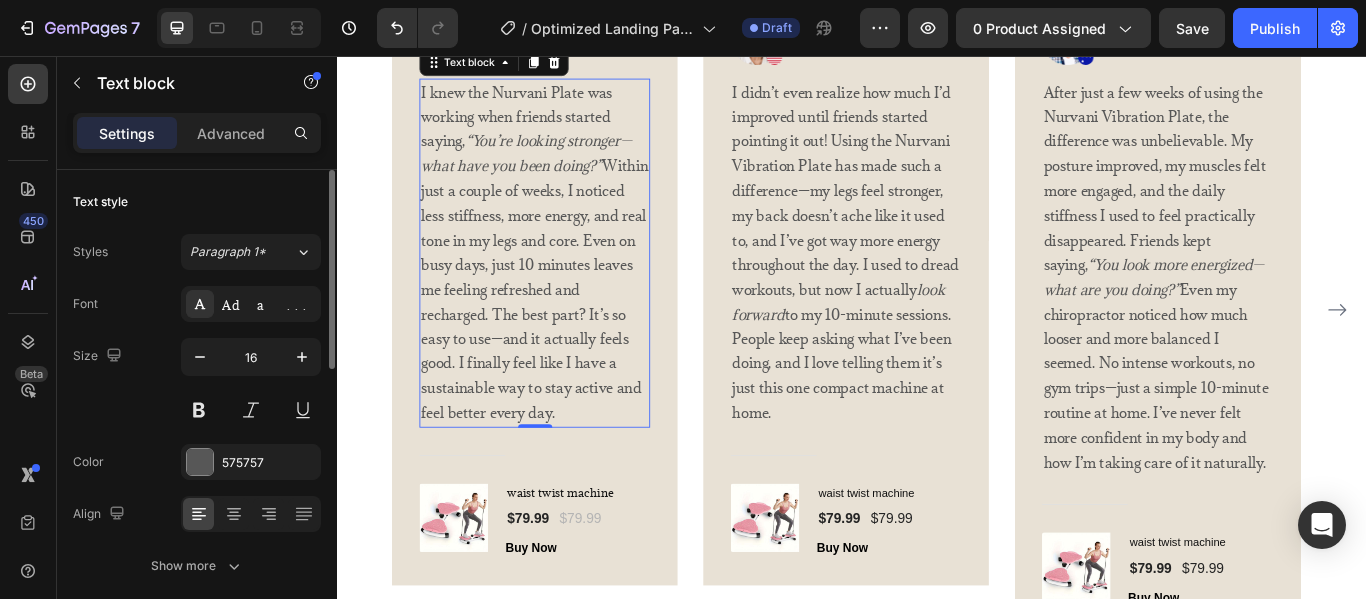 scroll, scrollTop: 3902, scrollLeft: 0, axis: vertical 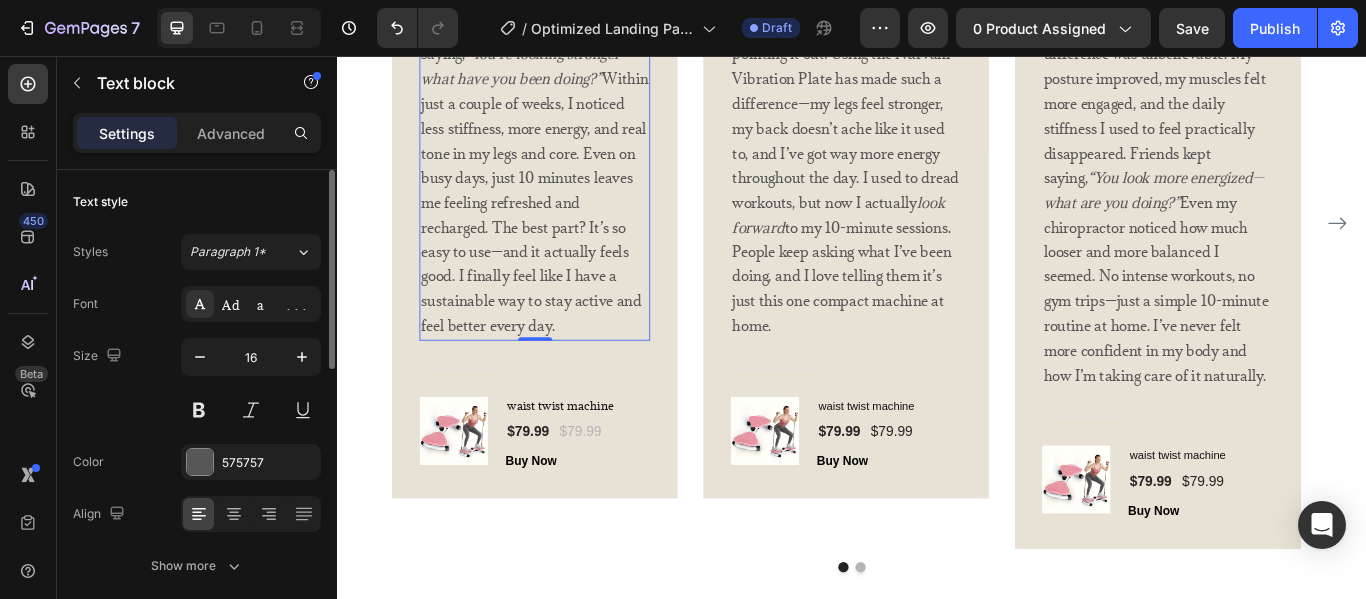 click on "I knew the Nurvani Plate was working when friends started saying,  “You’re looking stronger—what have you been doing?”  Within just a couple of weeks, I noticed less stiffness, more energy, and real tone in my legs and core. Even on busy days, just 10 minutes leaves me feeling refreshed and recharged. The best part? It’s so easy to use—and it actually feels good. I finally feel like I have a sustainable way to stay active and feel better every day." at bounding box center (566, 184) 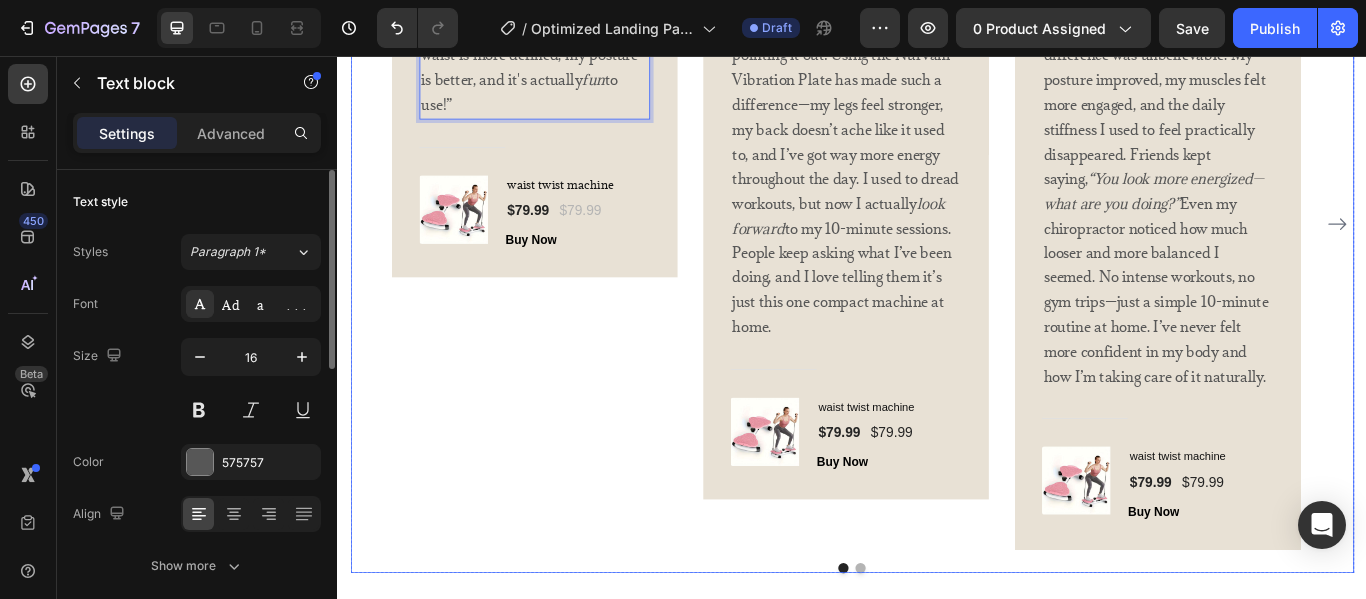 scroll, scrollTop: 3702, scrollLeft: 0, axis: vertical 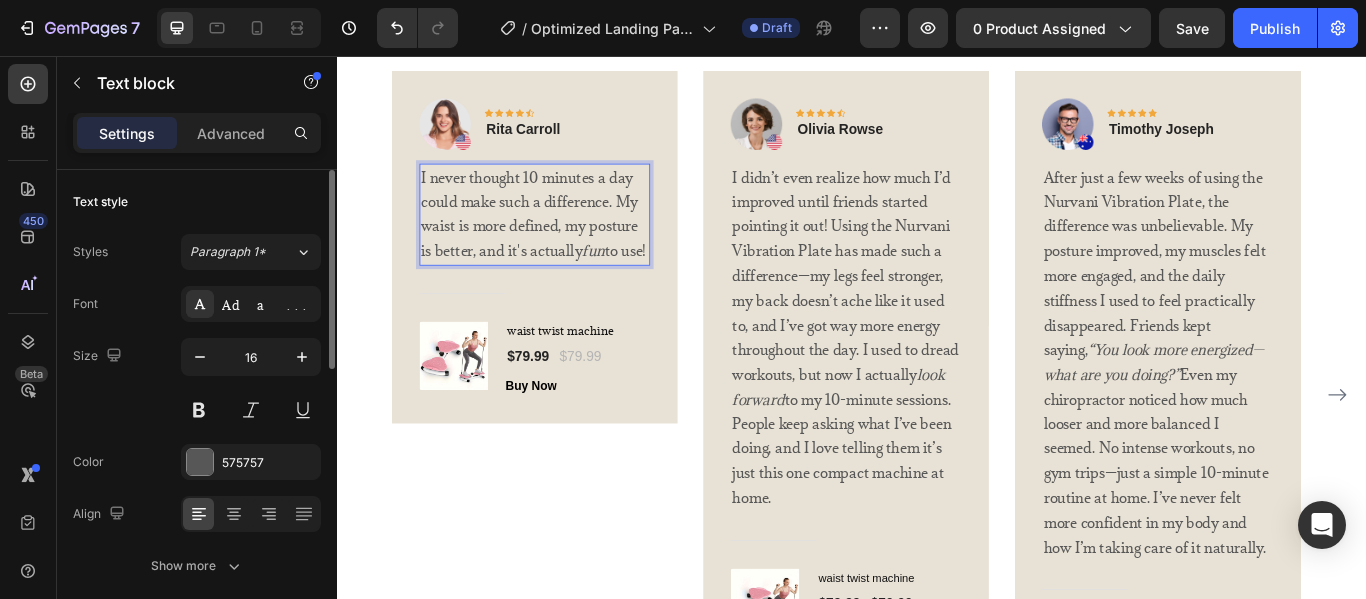 click on "I never thought 10 minutes a day could make such a difference. My waist is more defined, my posture is better, and it's actually  fun  to use!" at bounding box center (566, 240) 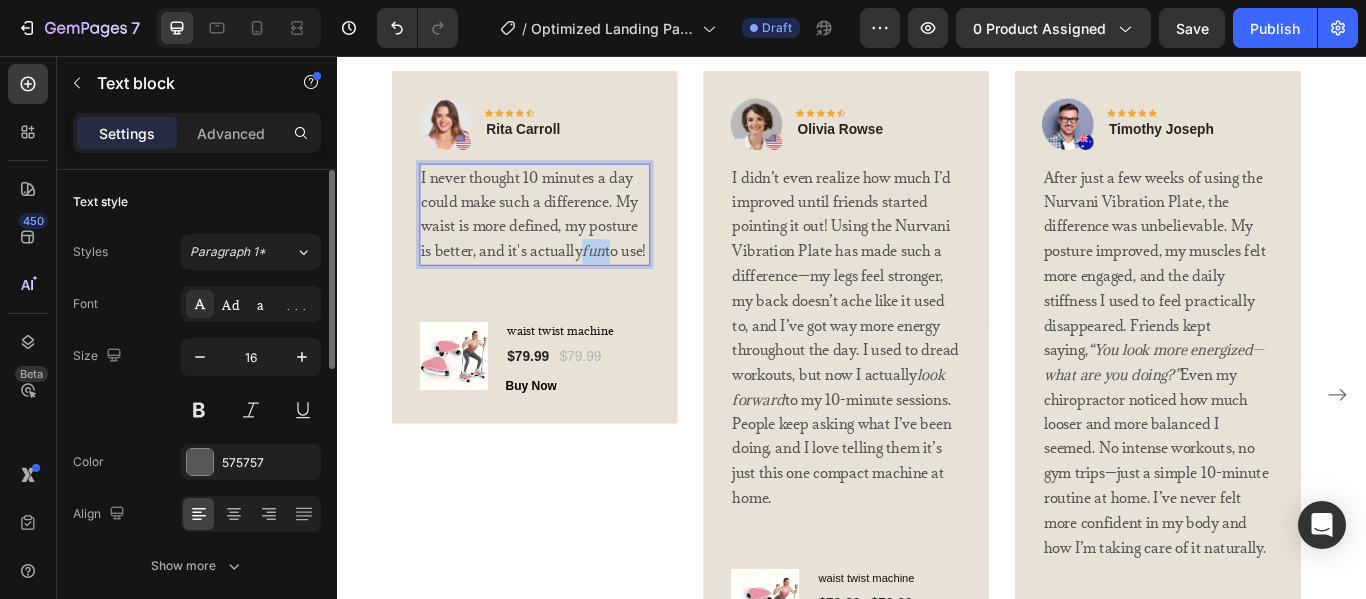 click on "fun" at bounding box center (635, 283) 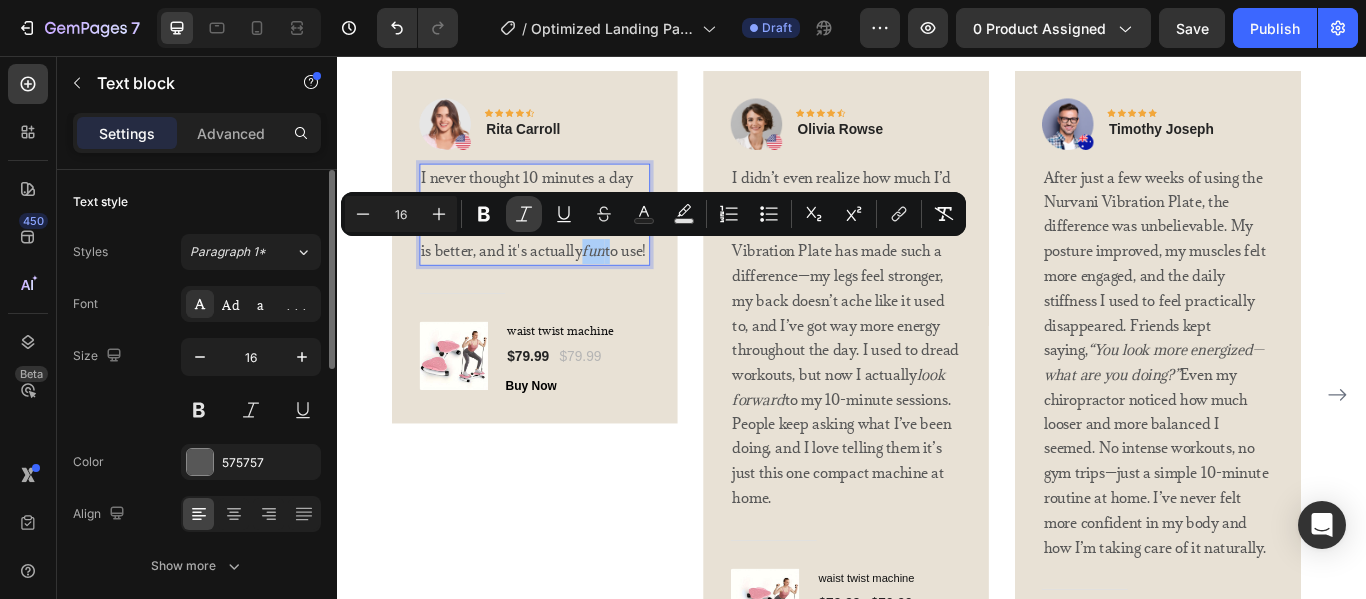 drag, startPoint x: 244, startPoint y: 239, endPoint x: 525, endPoint y: 216, distance: 281.9397 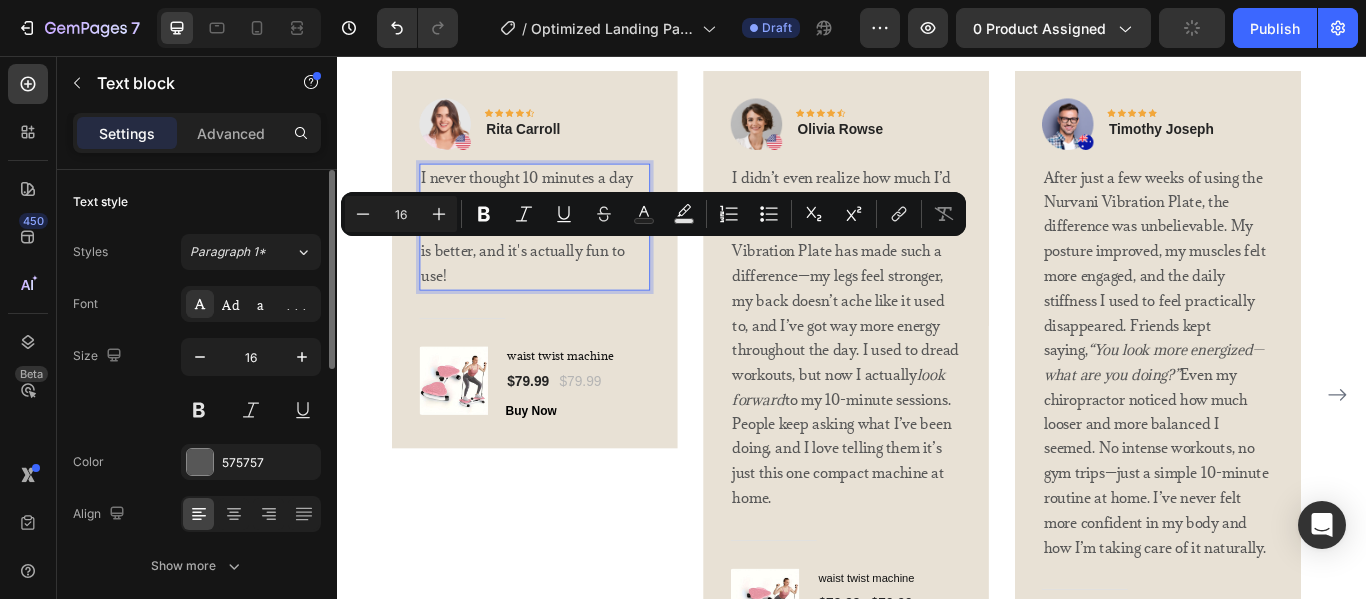 click on "I never thought 10 minutes a day could make such a difference. My waist is more defined, my posture is better, and it's actually fun to use!" at bounding box center [566, 255] 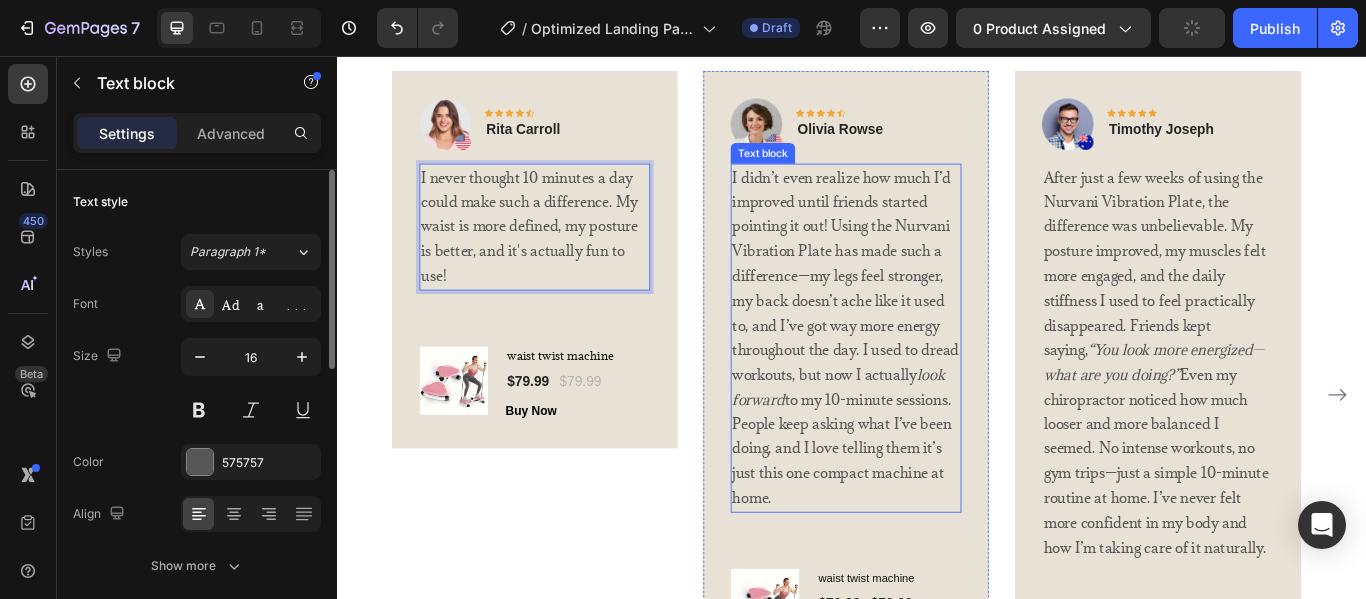 click on "I didn’t even realize how much I’d improved until friends started pointing it out! Using the Nurvani Vibration Plate has made such a difference—my legs feel stronger, my back doesn’t ache like it used to, and I’ve got way more energy throughout the day. I used to dread workouts, but now I actually  look forward  to my 10-minute sessions. People keep asking what I’ve been doing, and I love telling them it’s just this one compact machine at home." at bounding box center [929, 384] 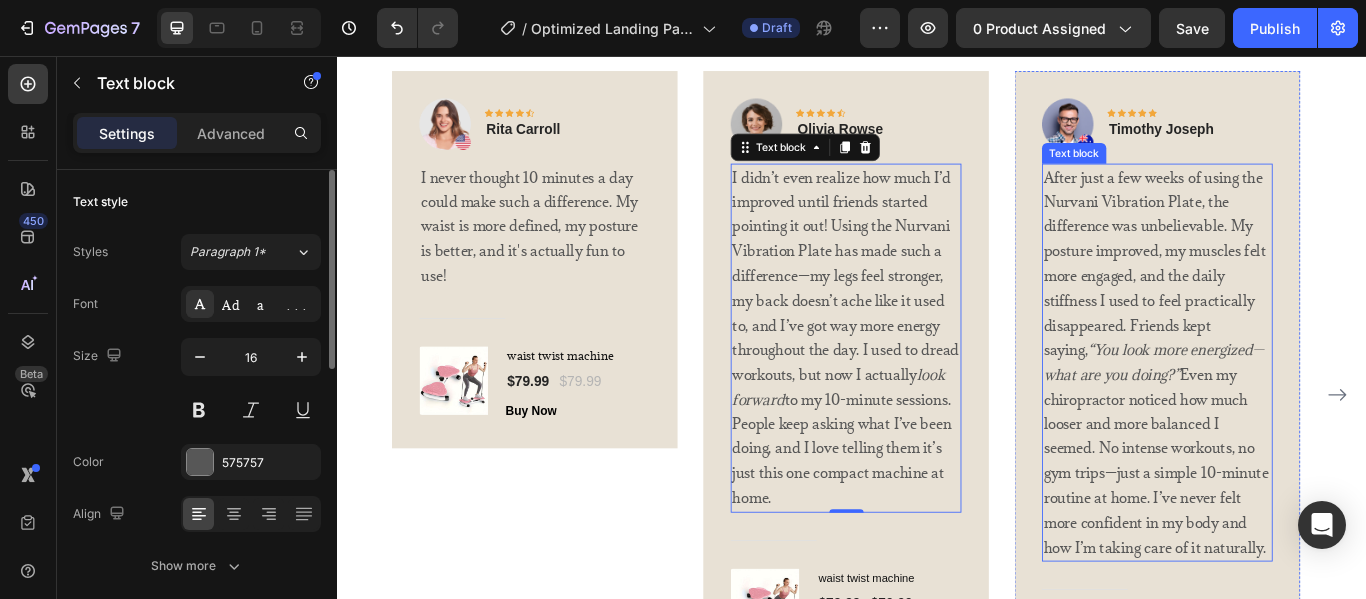 click on "“You look more energized—what are you doing?”" at bounding box center [1288, 412] 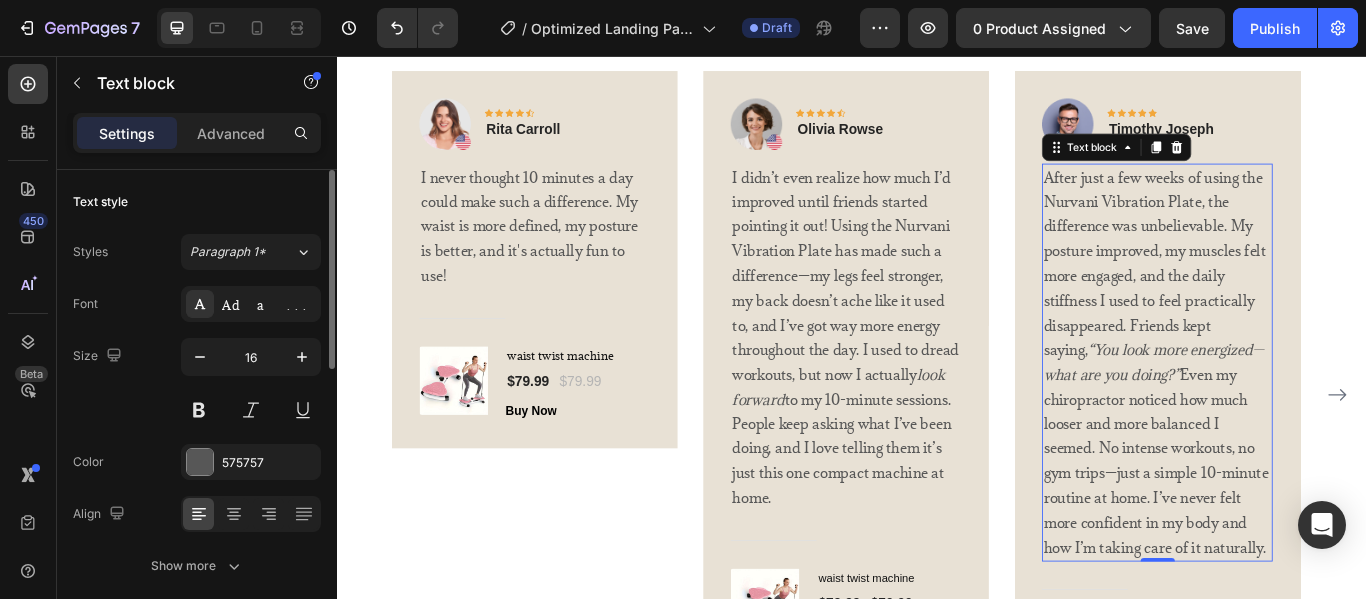 click on "After just a few weeks of using the Nurvani Vibration Plate, the difference was unbelievable. My posture improved, my muscles felt more engaged, and the daily stiffness I used to feel practically disappeared. Friends kept saying,  “You look more energized—what are you doing?”  Even my chiropractor noticed how much looser and more balanced I seemed. No intense workouts, no gym trips—just a simple 10-minute routine at home. I’ve never felt more confident in my body and how I’m taking care of it naturally." at bounding box center (1292, 413) 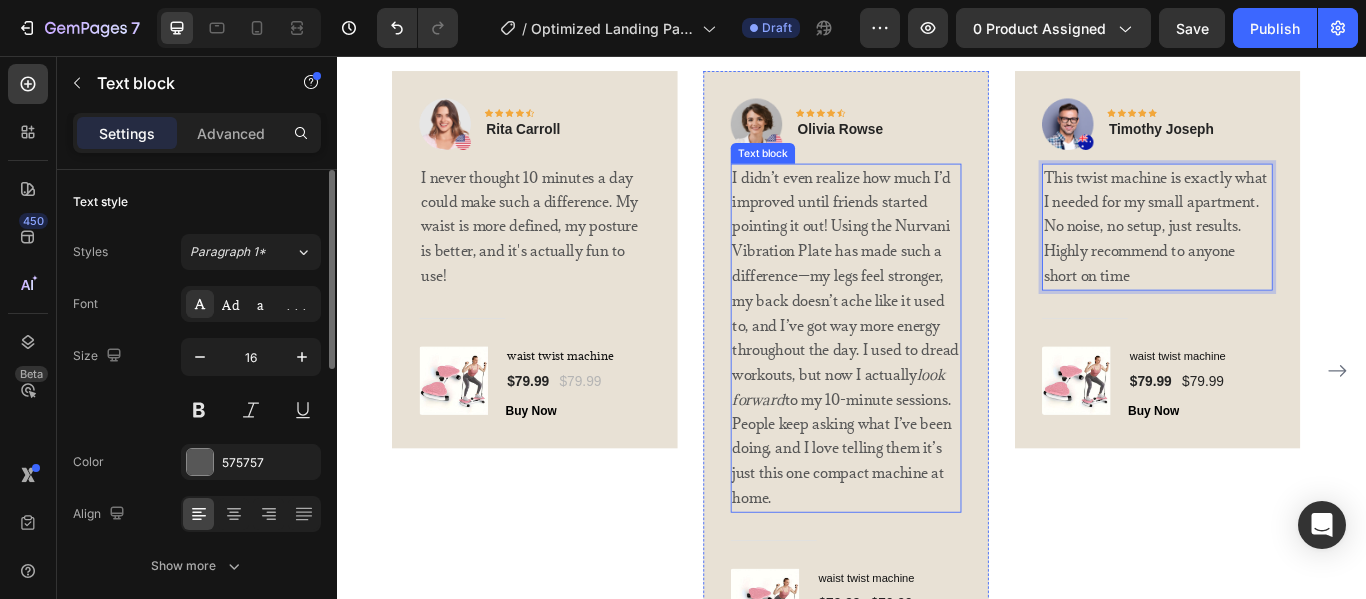 click on "I didn’t even realize how much I’d improved until friends started pointing it out! Using the Nurvani Vibration Plate has made such a difference—my legs feel stronger, my back doesn’t ache like it used to, and I’ve got way more energy throughout the day. I used to dread workouts, but now I actually  look forward  to my 10-minute sessions. People keep asking what I’ve been doing, and I love telling them it’s just this one compact machine at home." at bounding box center (929, 384) 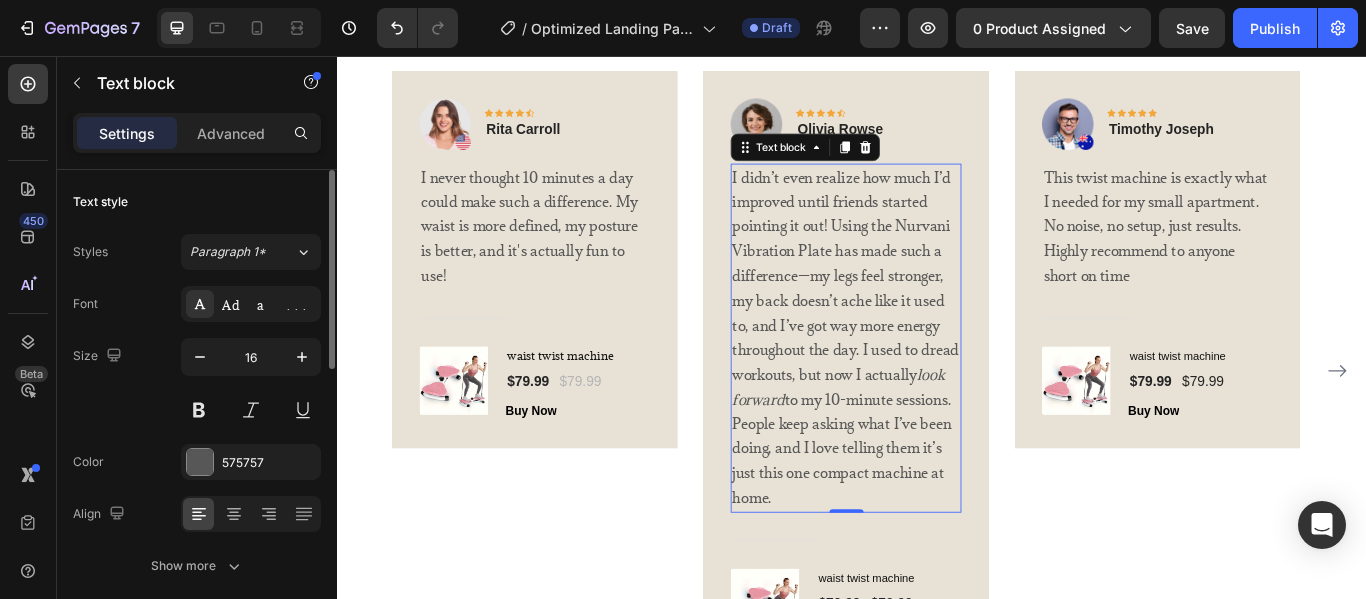 click on "I didn’t even realize how much I’d improved until friends started pointing it out! Using the Nurvani Vibration Plate has made such a difference—my legs feel stronger, my back doesn’t ache like it used to, and I’ve got way more energy throughout the day. I used to dread workouts, but now I actually  look forward  to my 10-minute sessions. People keep asking what I’ve been doing, and I love telling them it’s just this one compact machine at home." at bounding box center [929, 384] 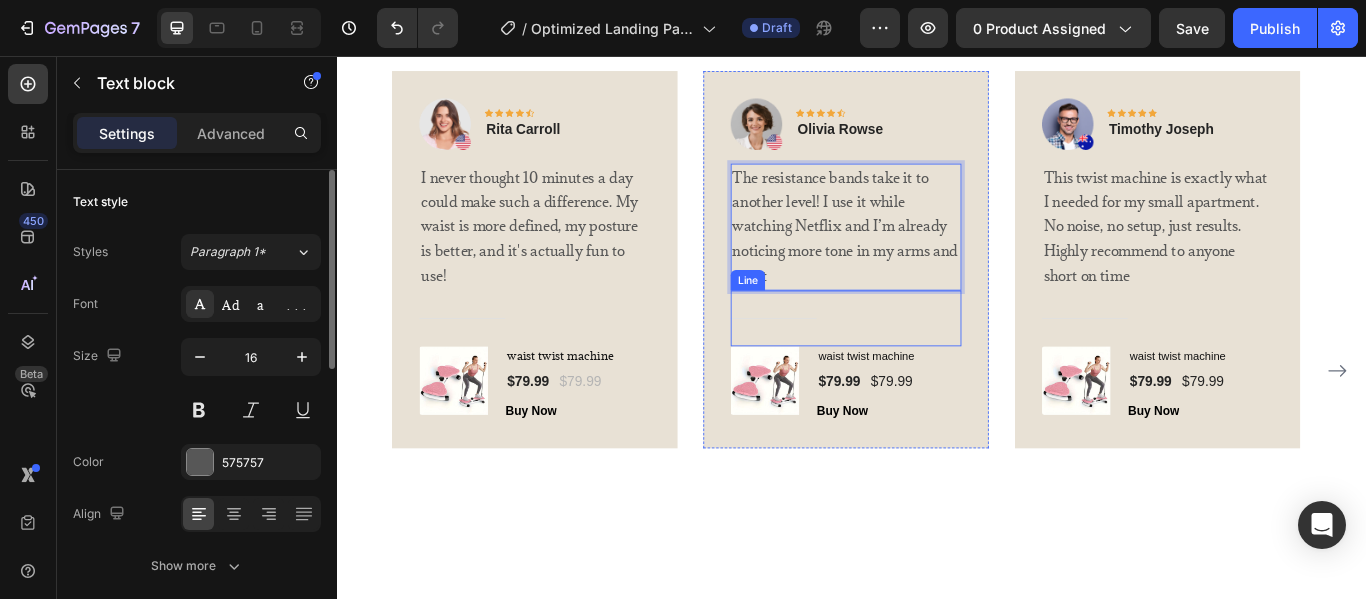 click on "Title Line" at bounding box center [929, 361] 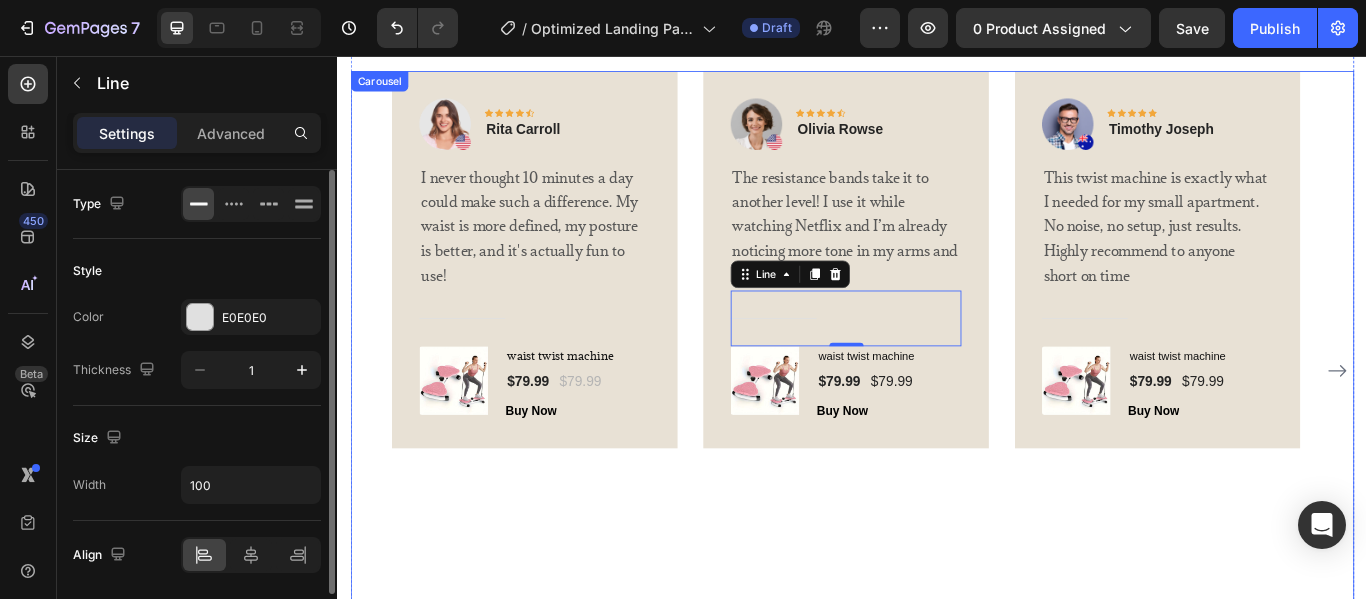 click on "Image
Icon
Icon
Icon
Icon
Icon Row Olivia Rowse Text block Row The resistance bands take it to another level! I use it while watching Netflix and I’m already noticing more tone in my arms and waist Text block                Title Line   0 (P) Images & Gallery waist twist machine (P) Title $79.99 (P) Price (P) Price $79.99 (P) Price (P) Price Row Buy Now (P) Cart Button Product Row" at bounding box center [929, 423] 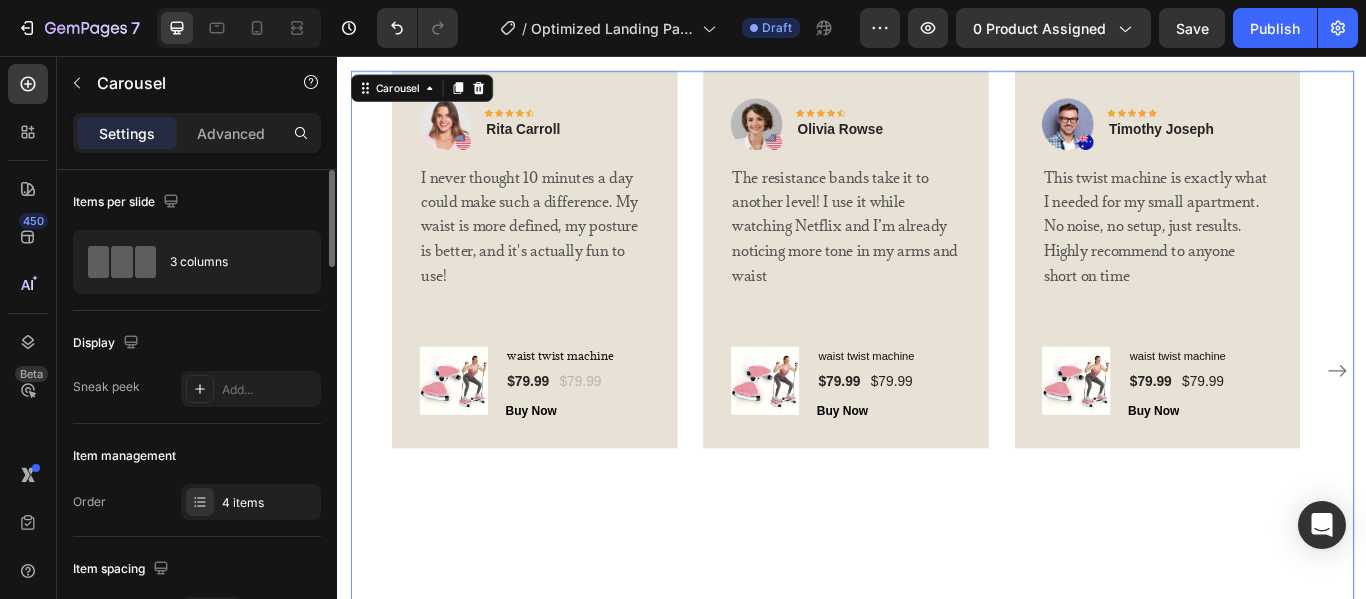 click 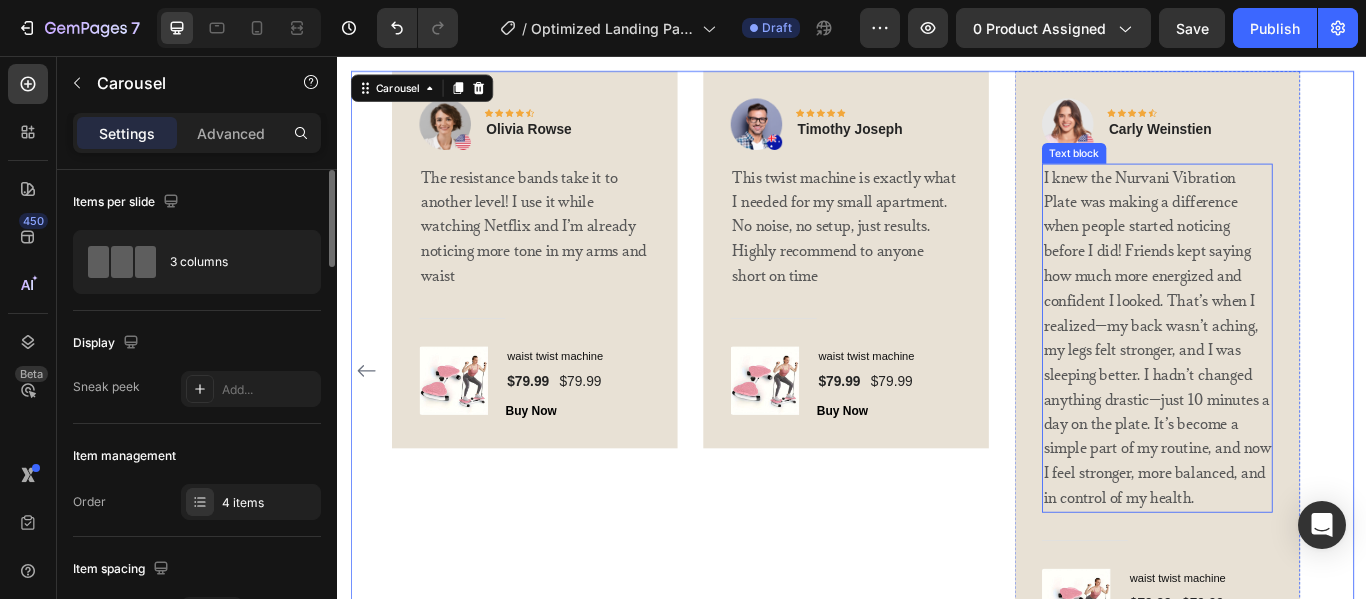 click on "I knew the Nurvani Vibration Plate was making a difference when people started noticing before I did! Friends kept saying how much more energized and confident I looked. That’s when I realized—my back wasn’t aching, my legs felt stronger, and I was sleeping better. I hadn’t changed anything drastic—just 10 minutes a day on the plate. It’s become a simple part of my routine, and now I feel stronger, more balanced, and in control of my health." at bounding box center [1292, 384] 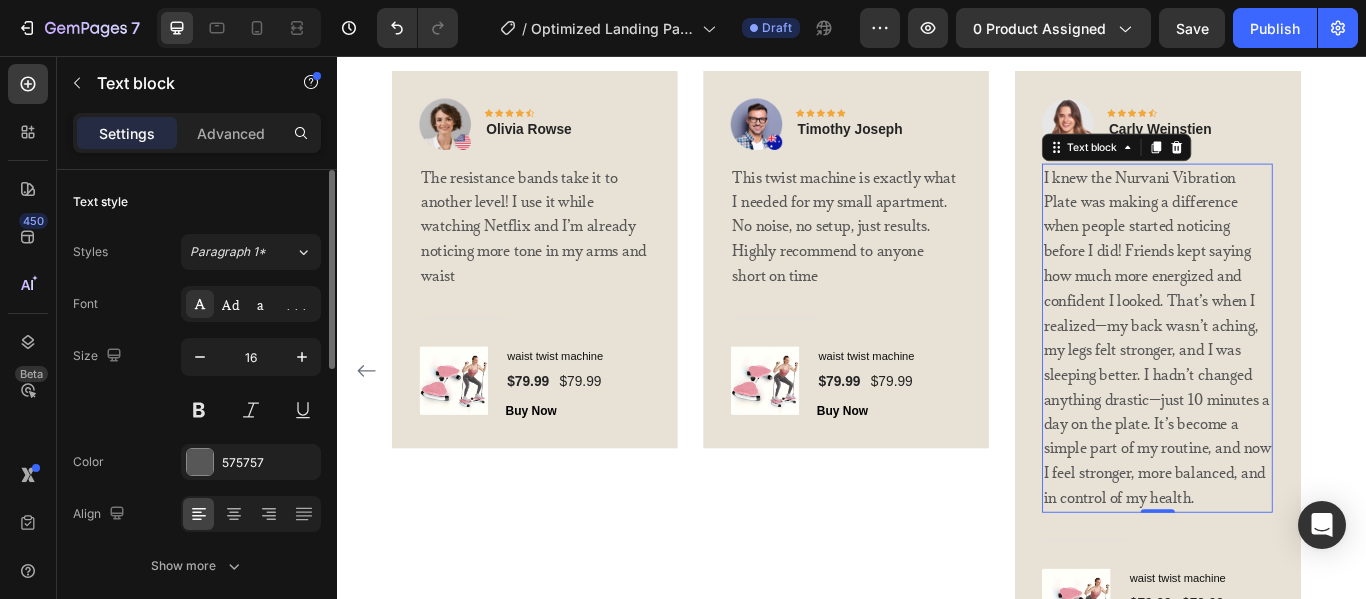 click on "I knew the Nurvani Vibration Plate was making a difference when people started noticing before I did! Friends kept saying how much more energized and confident I looked. That’s when I realized—my back wasn’t aching, my legs felt stronger, and I was sleeping better. I hadn’t changed anything drastic—just 10 minutes a day on the plate. It’s become a simple part of my routine, and now I feel stronger, more balanced, and in control of my health." at bounding box center [1292, 384] 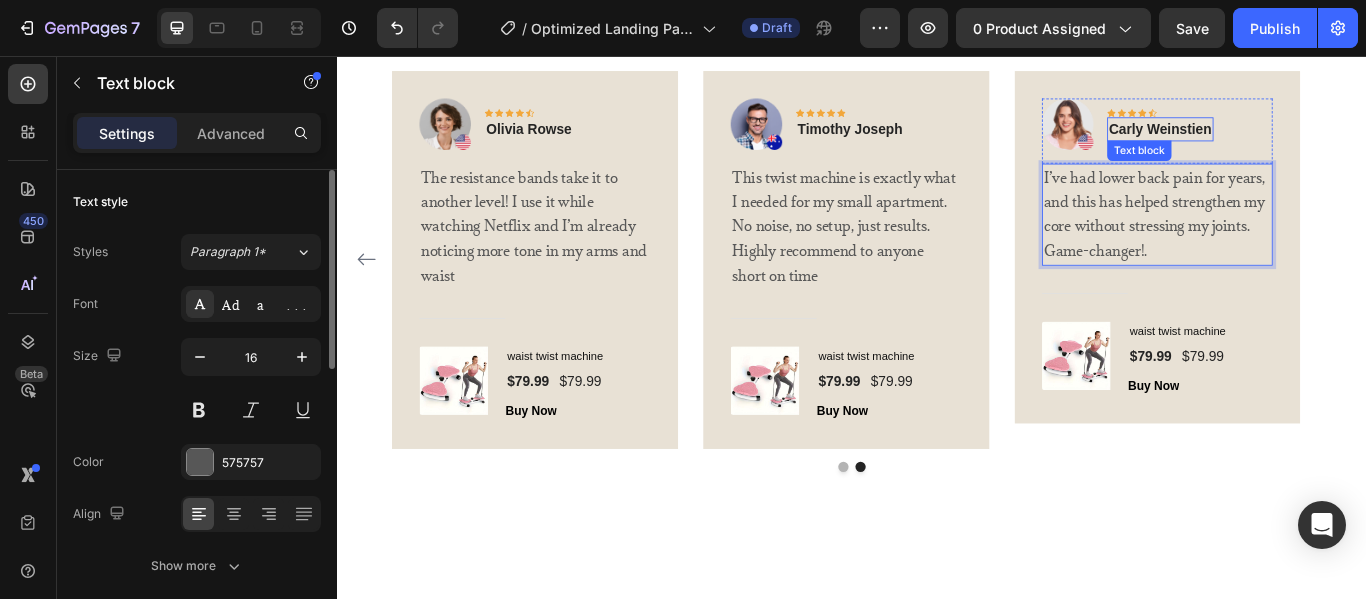 click on "Carly Weinstien" at bounding box center [1296, 141] 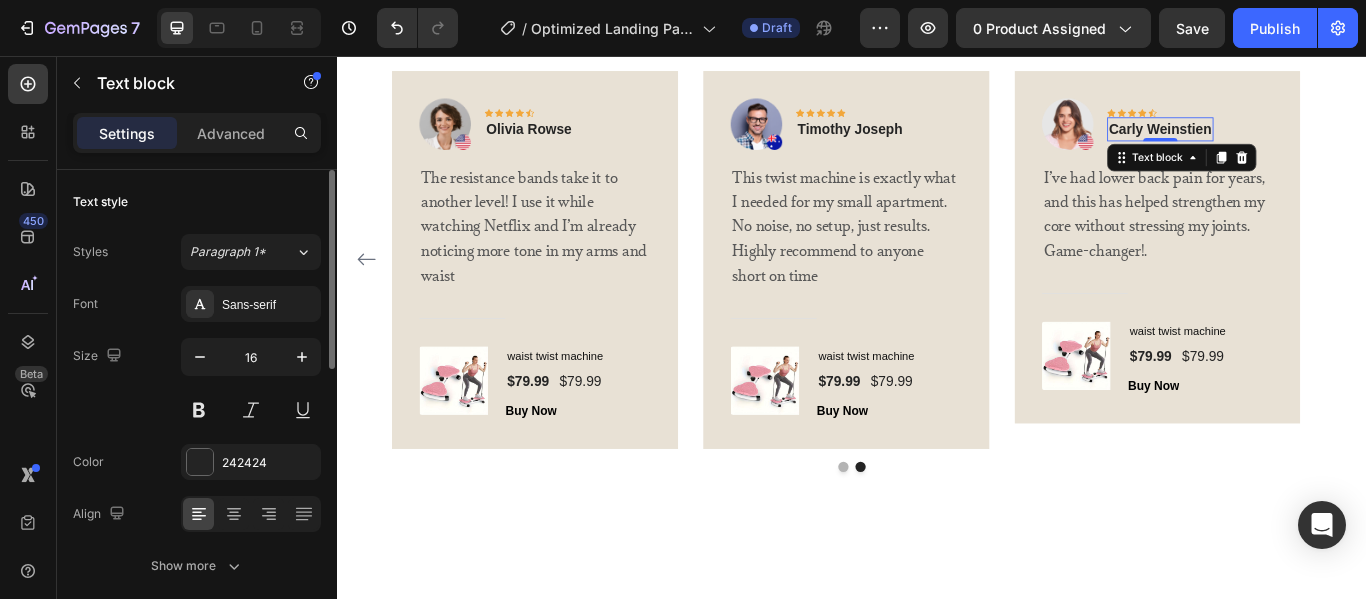 click on "Carly Weinstien" at bounding box center (1296, 141) 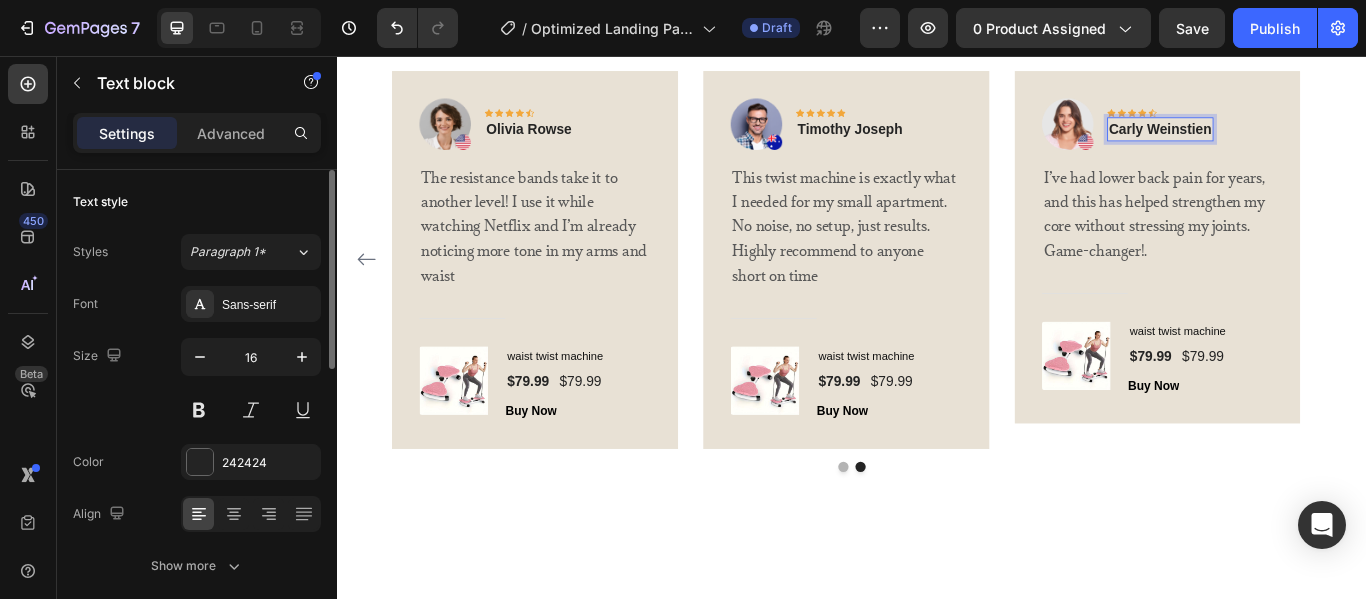 click on "Carly Weinstien" at bounding box center (1296, 141) 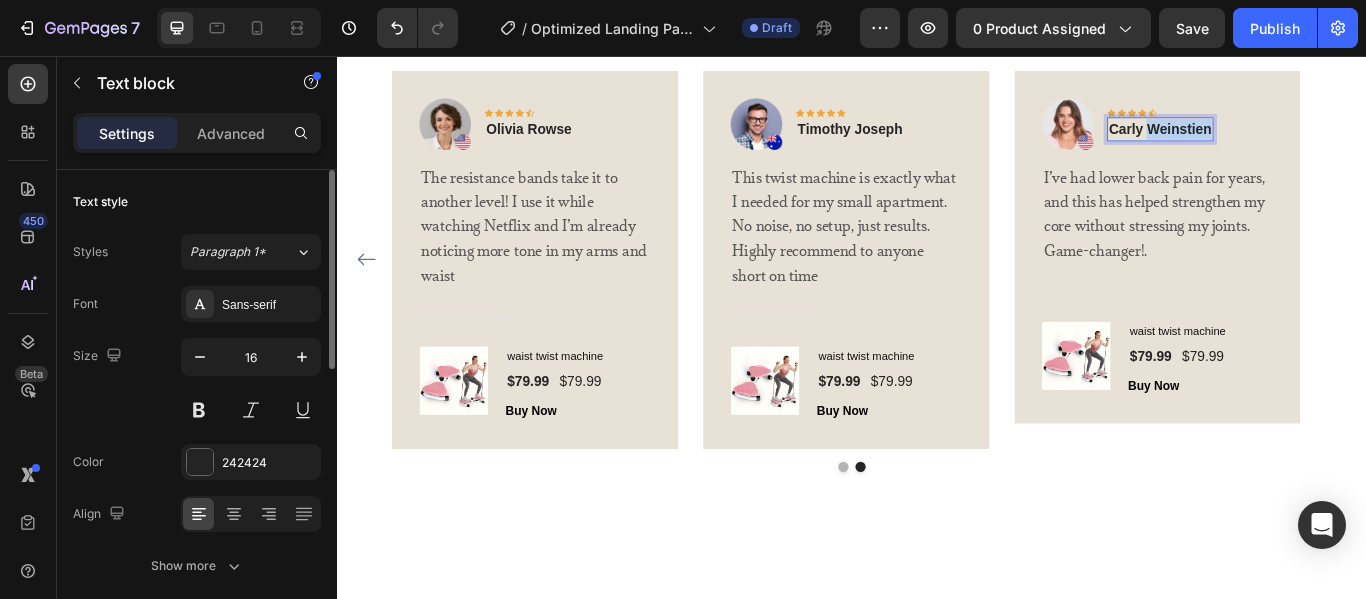 click on "Carly Weinstien" at bounding box center (1296, 141) 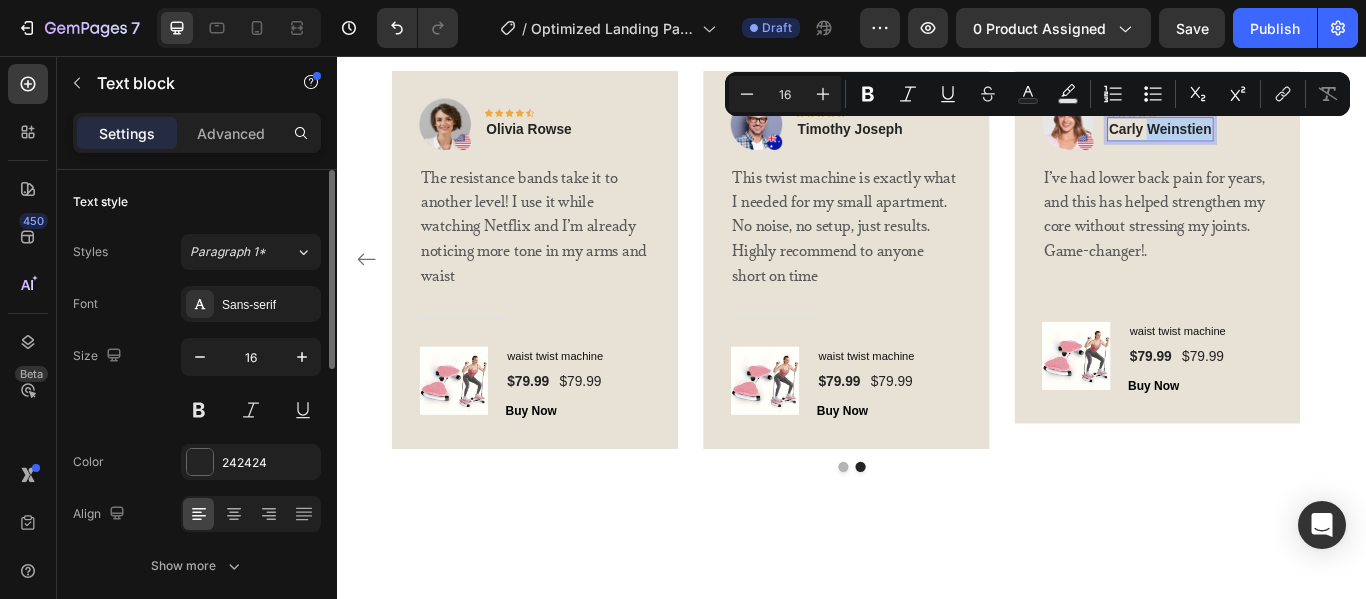 click on "Carly Weinstien" at bounding box center (1296, 141) 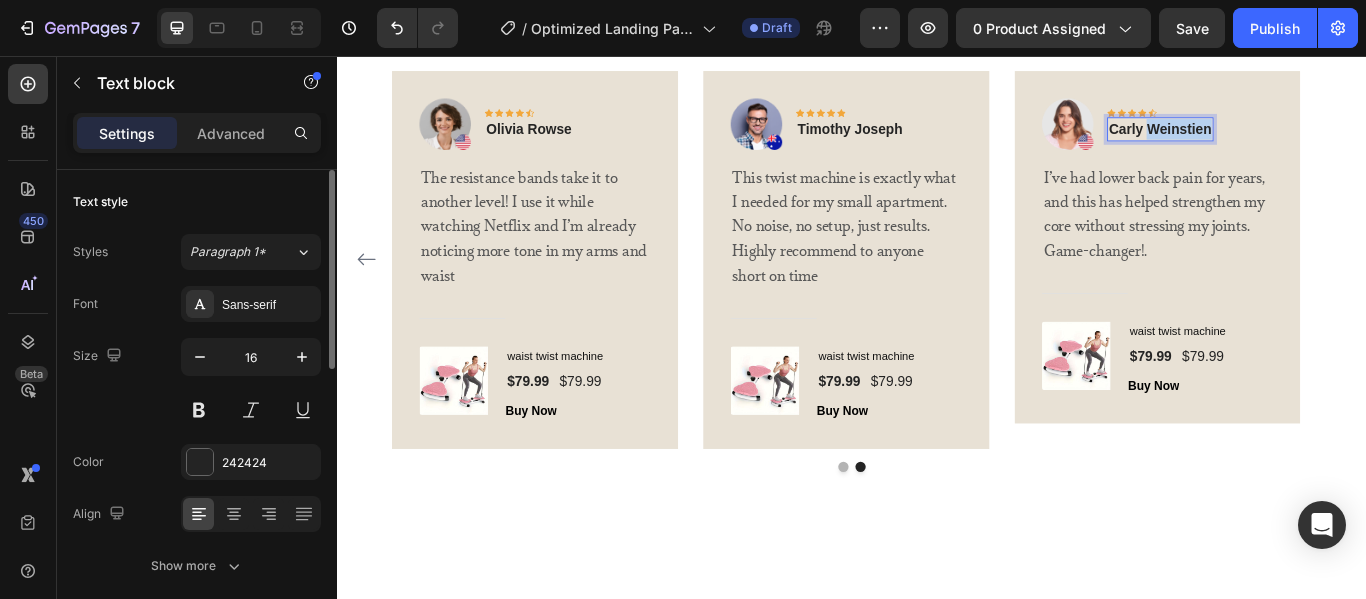 click on "Carly Weinstien" at bounding box center [1296, 141] 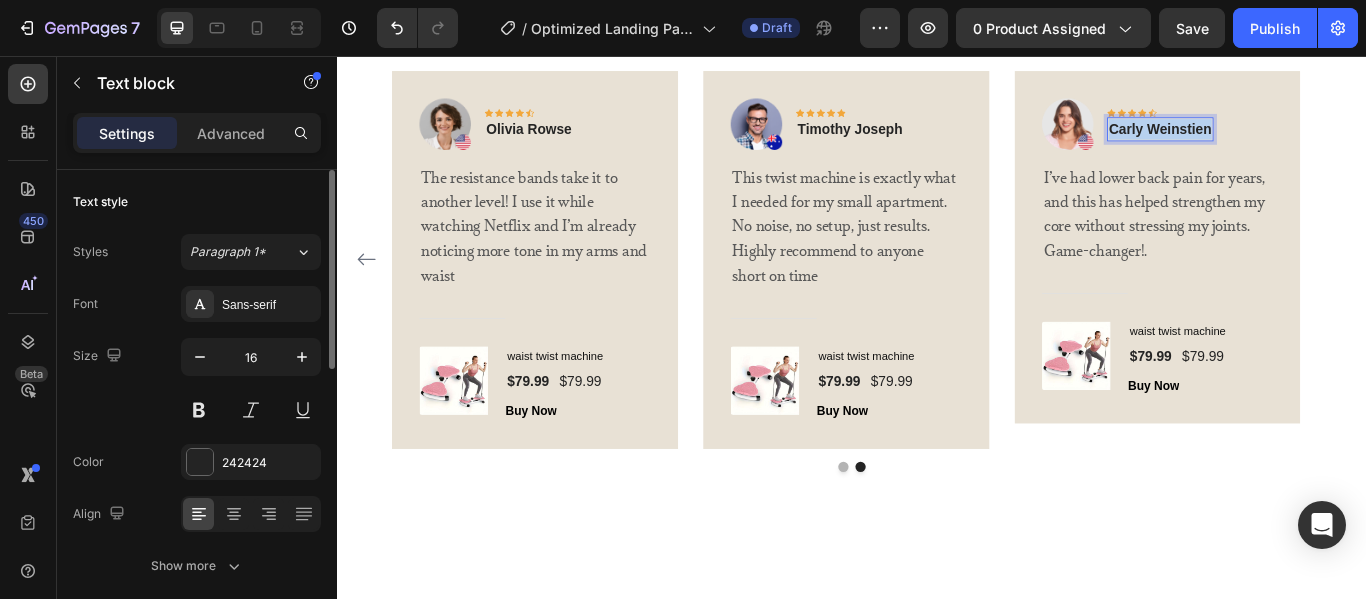click on "Carly Weinstien" at bounding box center (1296, 141) 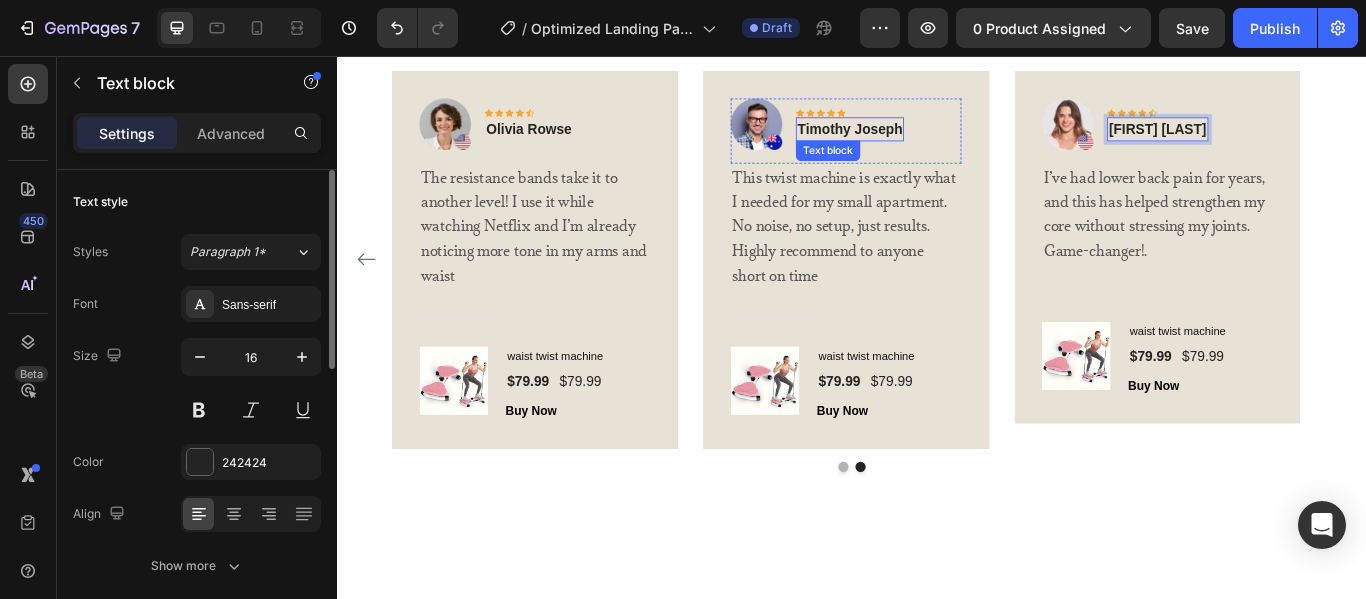 click on "Timothy Joseph" at bounding box center (934, 141) 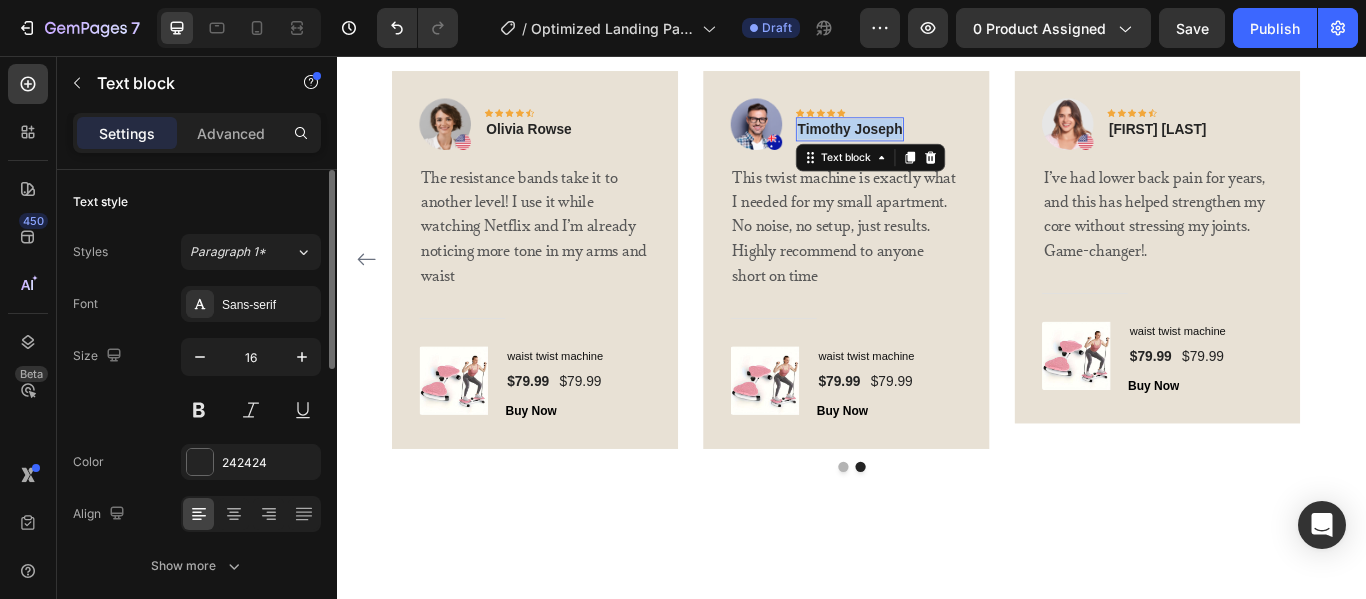 click on "Timothy Joseph" at bounding box center [934, 141] 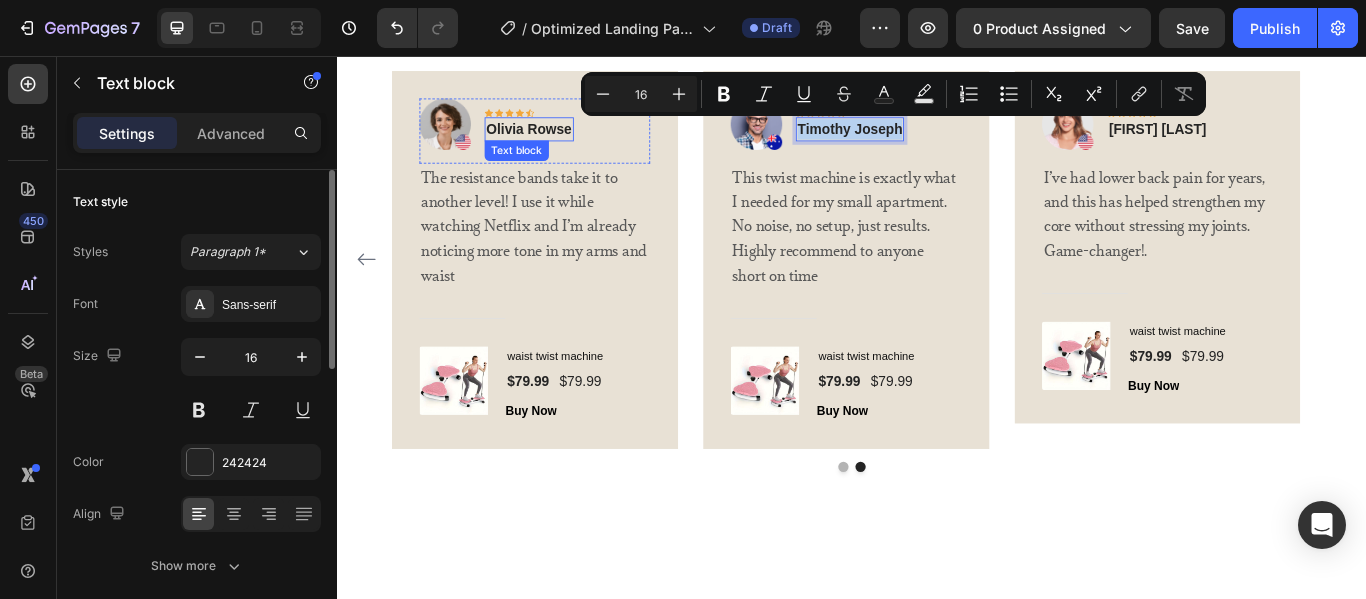 click on "Olivia Rowse" at bounding box center [560, 141] 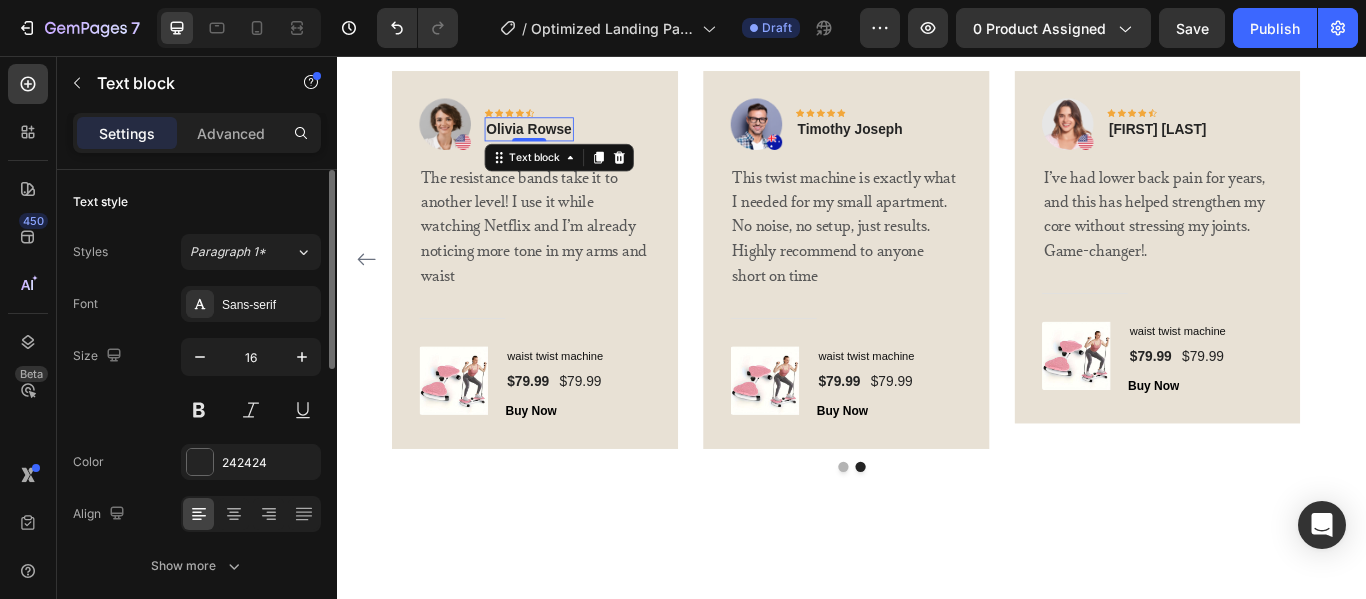 click on "Olivia Rowse" at bounding box center (560, 141) 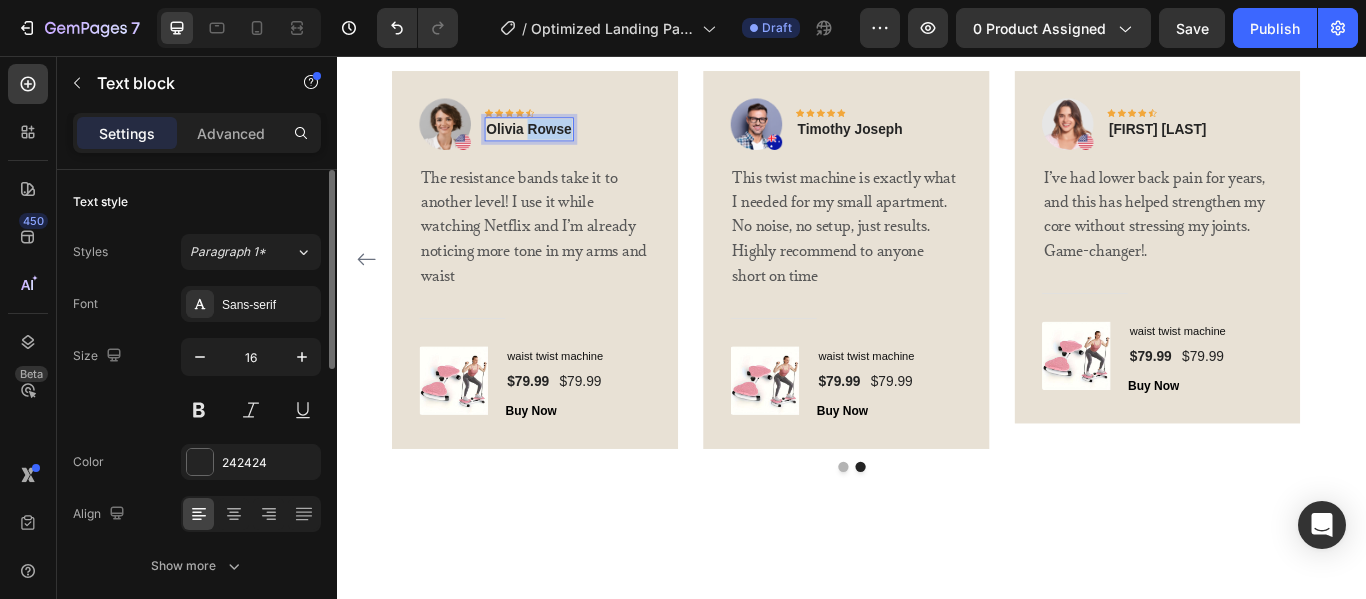 click on "Olivia Rowse" at bounding box center (560, 141) 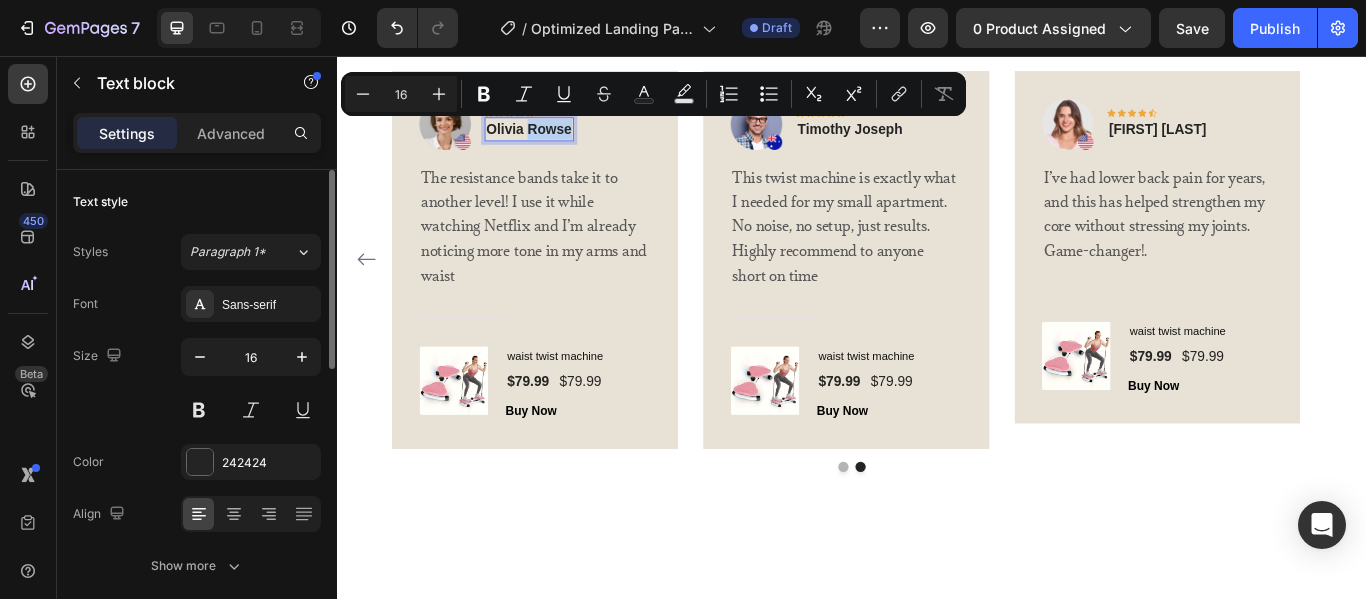 click on "Olivia Rowse" at bounding box center [560, 141] 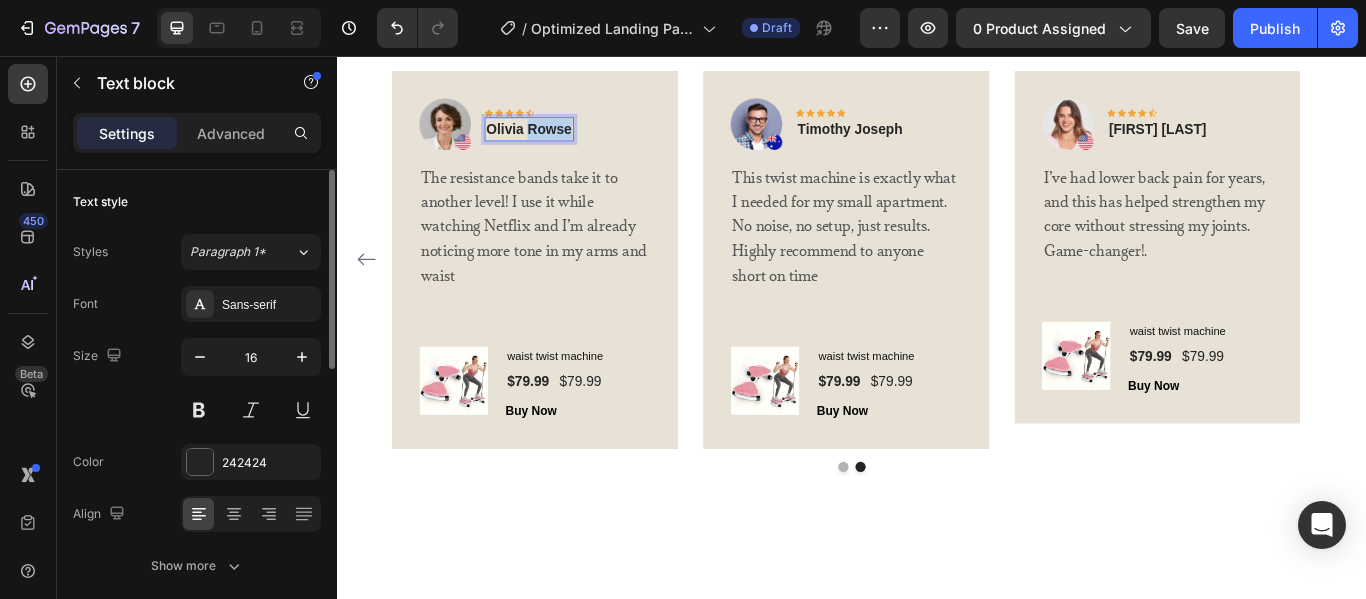 click on "Olivia Rowse" at bounding box center [560, 141] 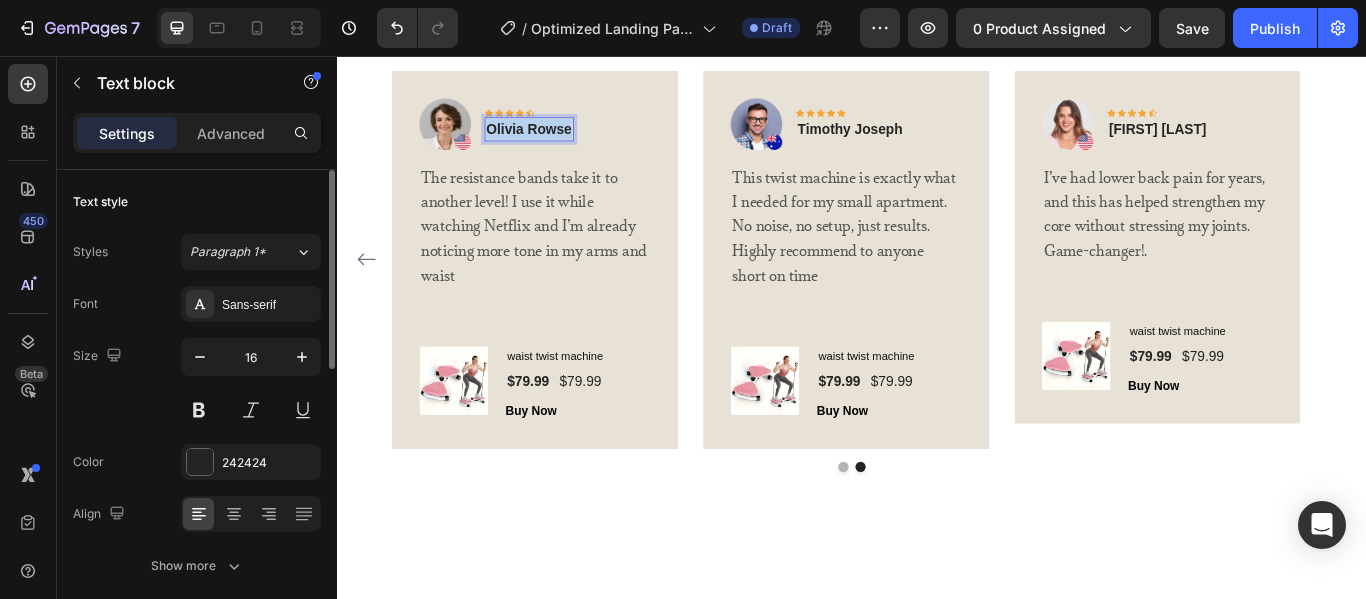 click on "Olivia Rowse" at bounding box center [560, 141] 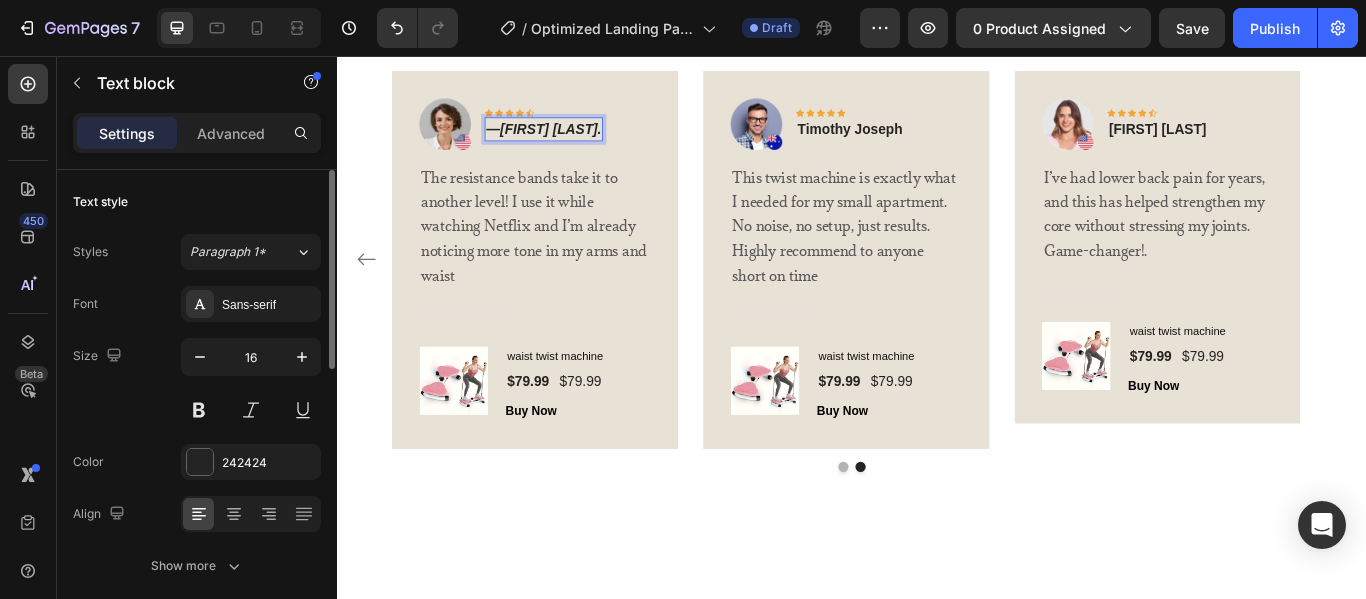 click on "[FIRST] [LAST]" at bounding box center [585, 140] 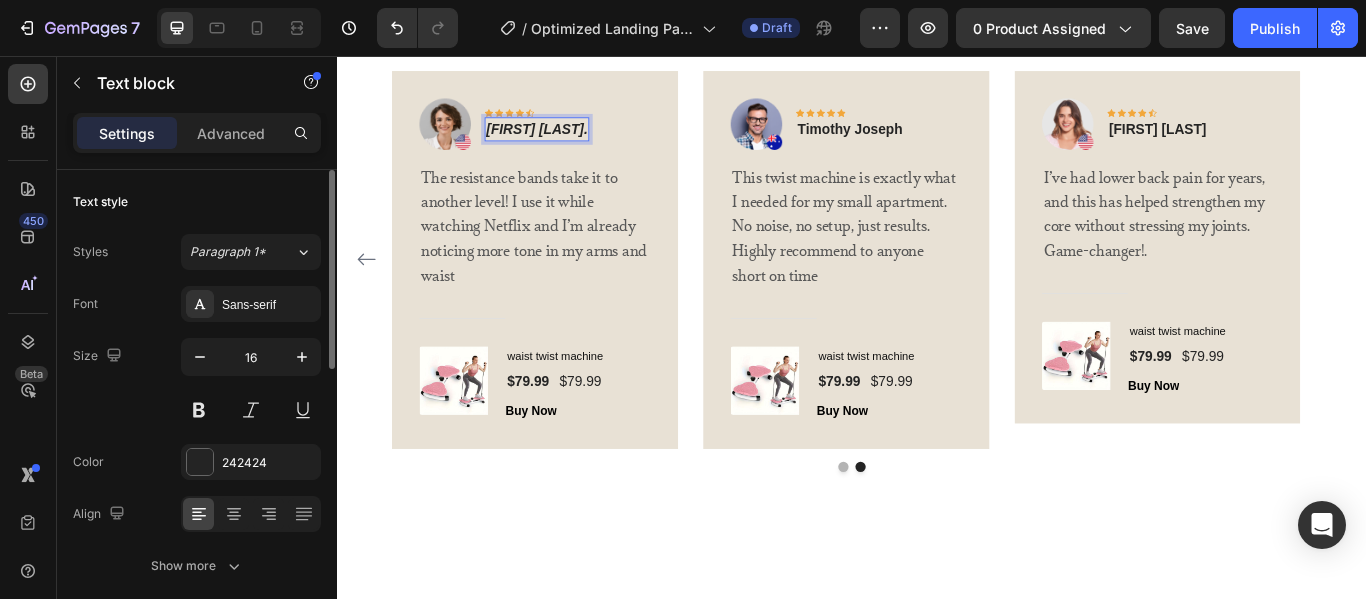 click on "[FIRST] [LAST]" at bounding box center [569, 140] 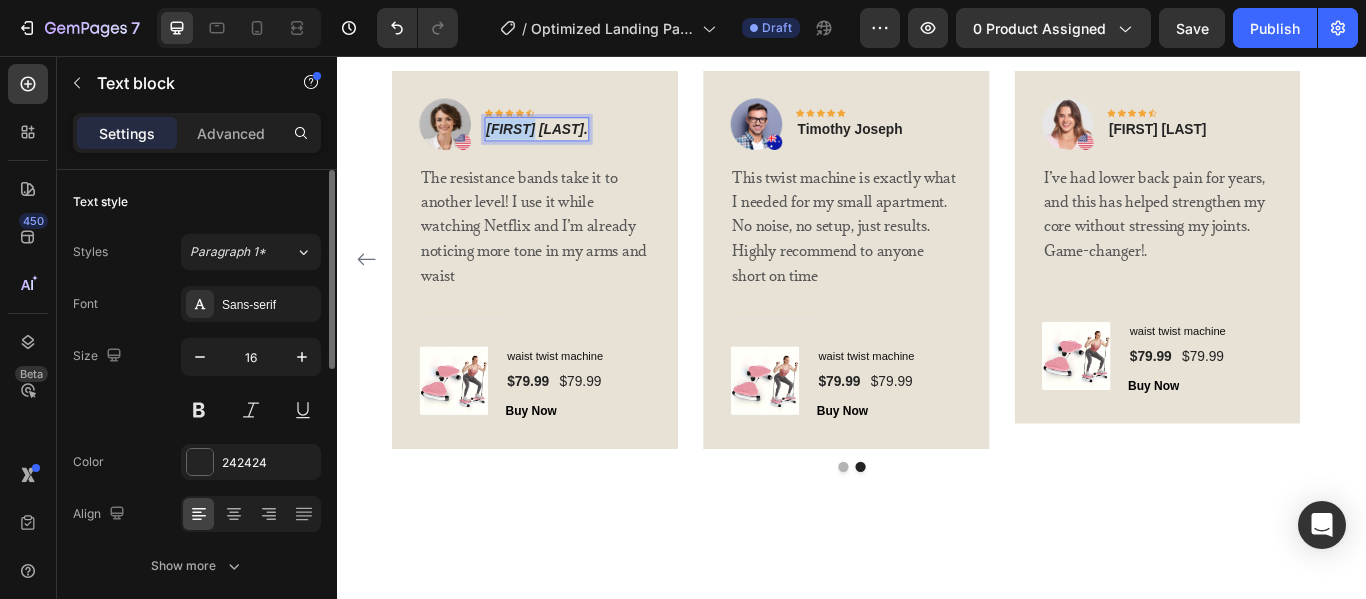 click on "[FIRST] [LAST]" at bounding box center [569, 140] 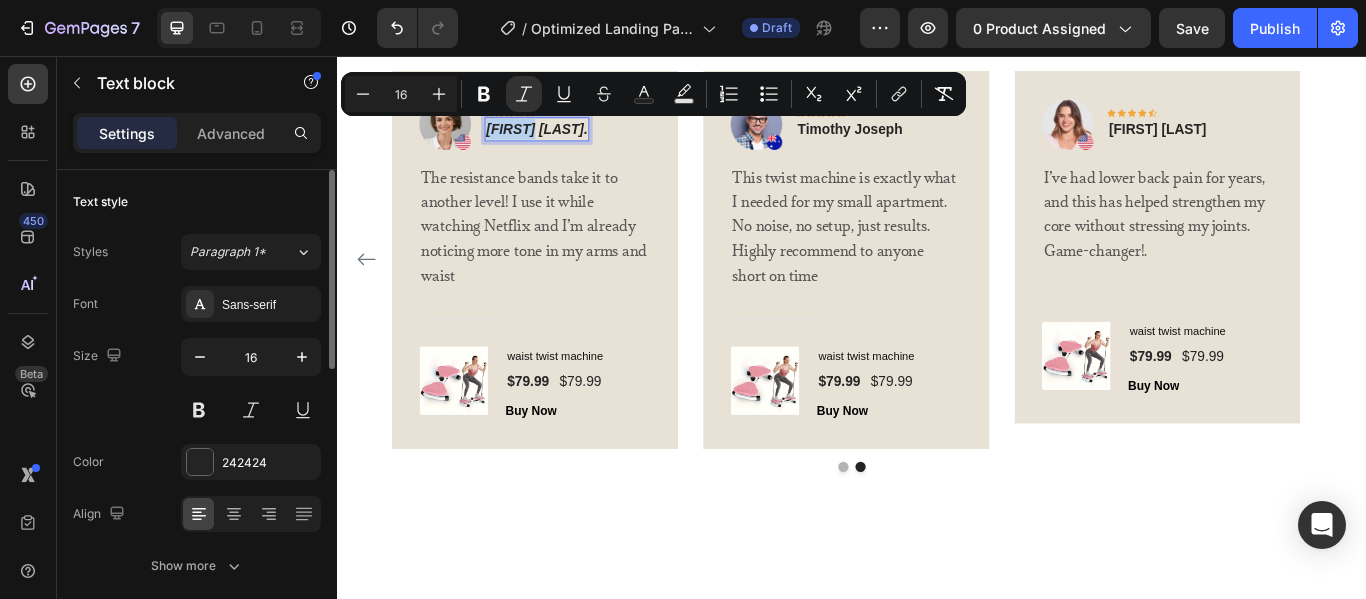 click on "[FIRST] [LAST]" at bounding box center (569, 140) 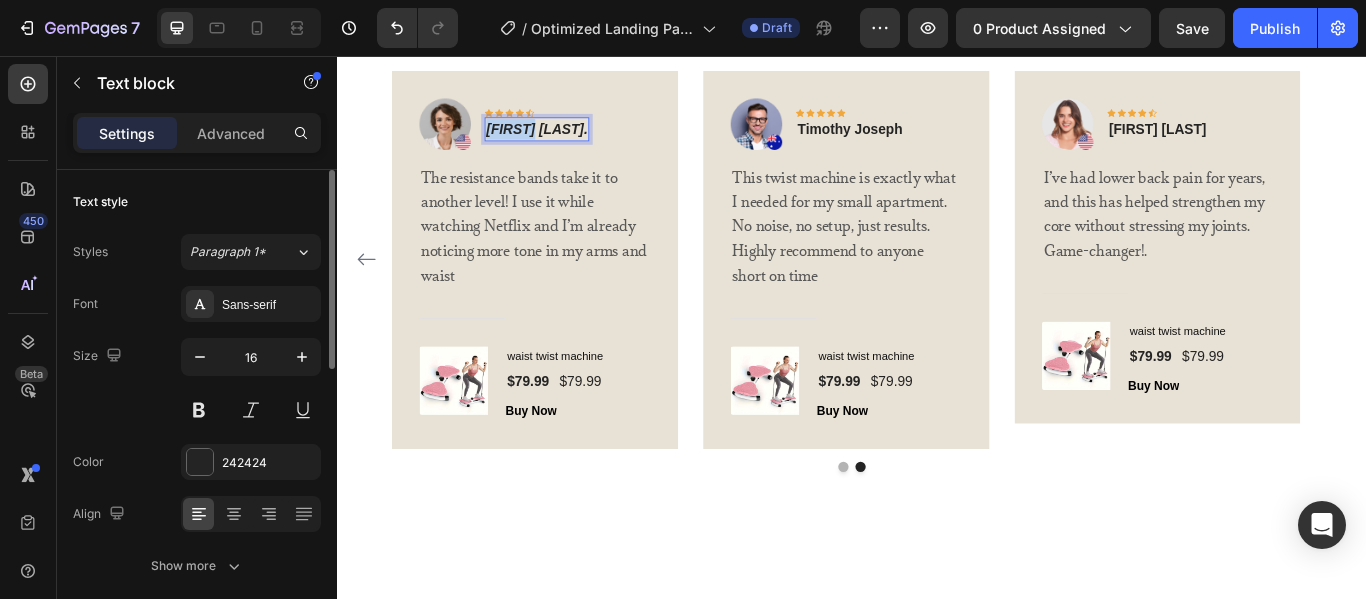 click on "[FIRST] [LAST]" at bounding box center [569, 140] 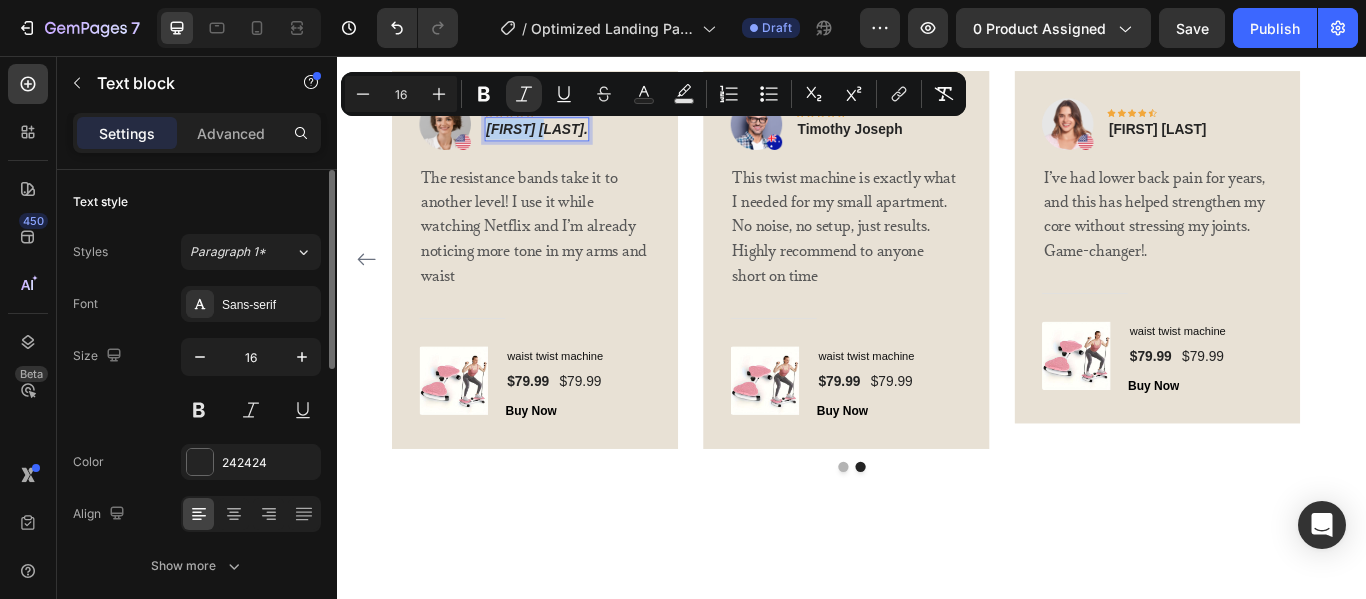 click on "[FIRST] [LAST]" at bounding box center [569, 140] 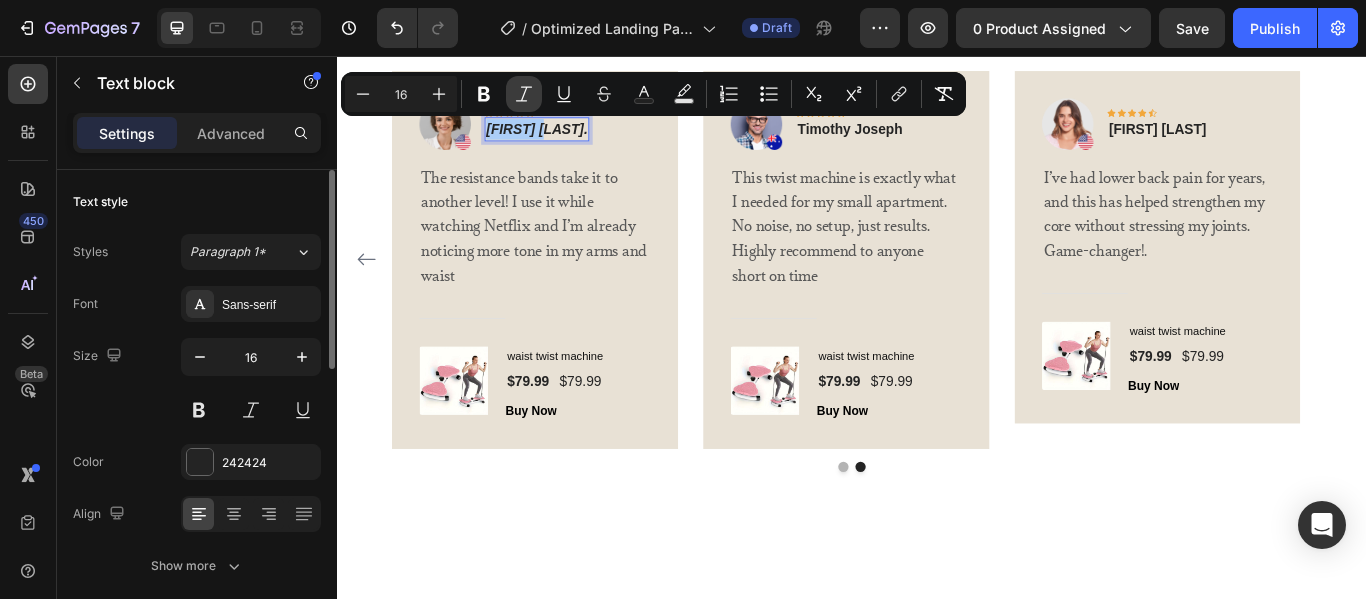 click 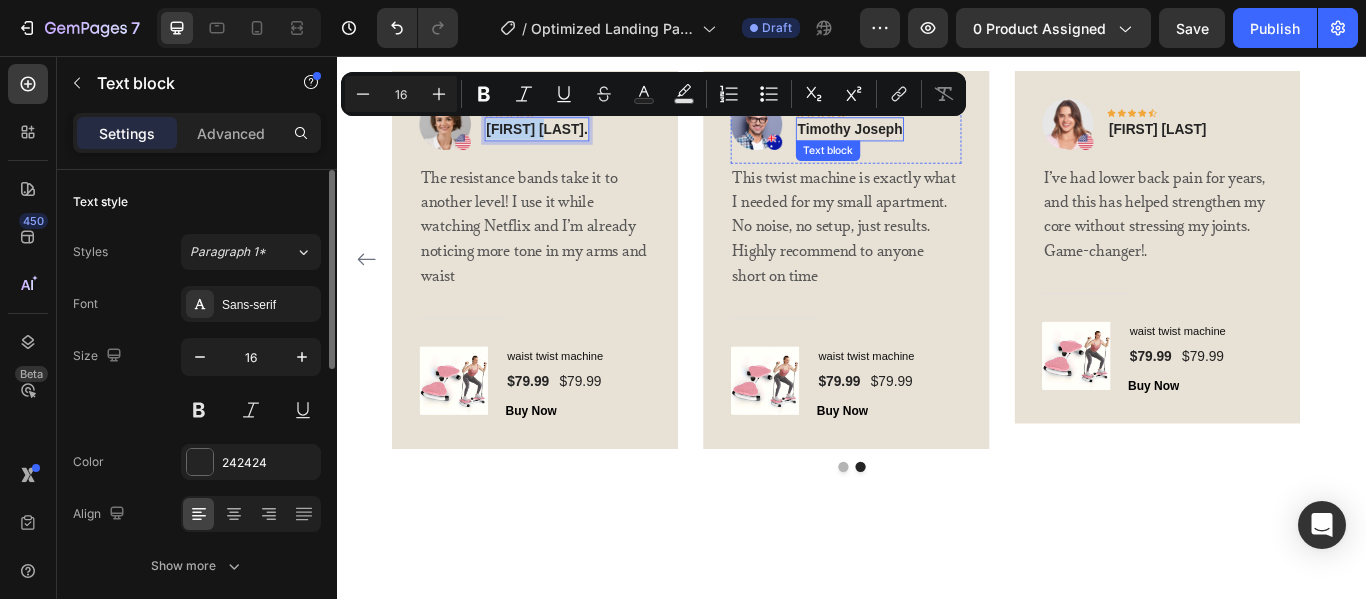 click on "Timothy Joseph" at bounding box center (934, 141) 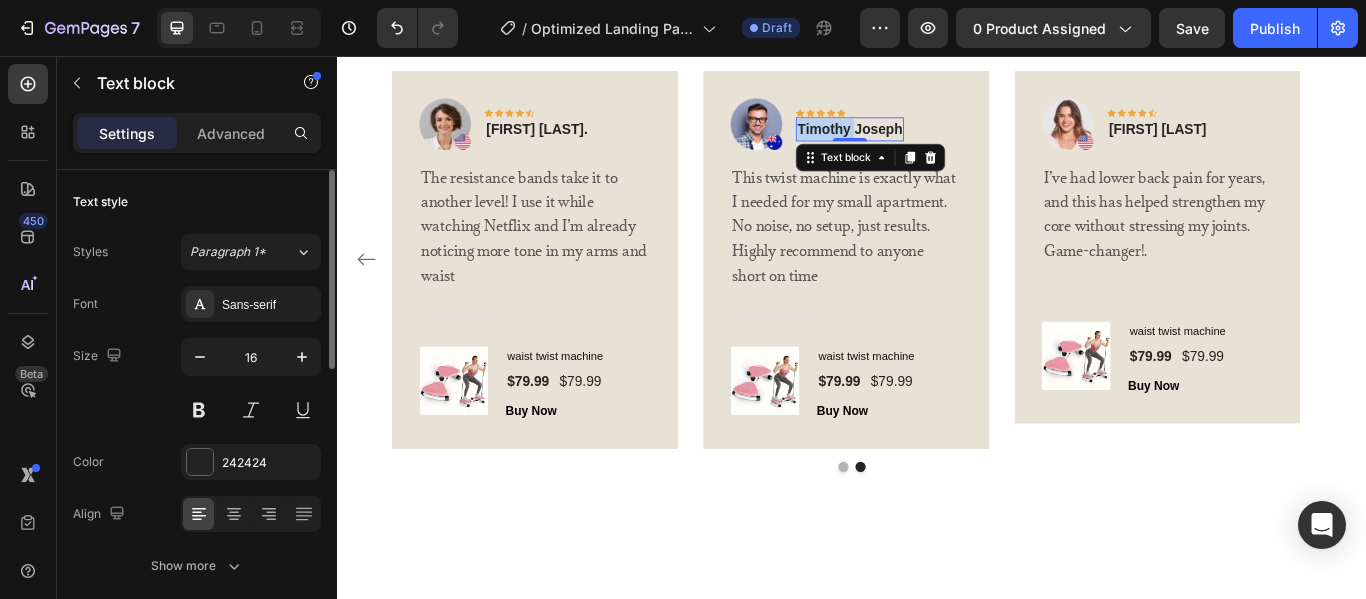 click on "Timothy Joseph" at bounding box center (934, 141) 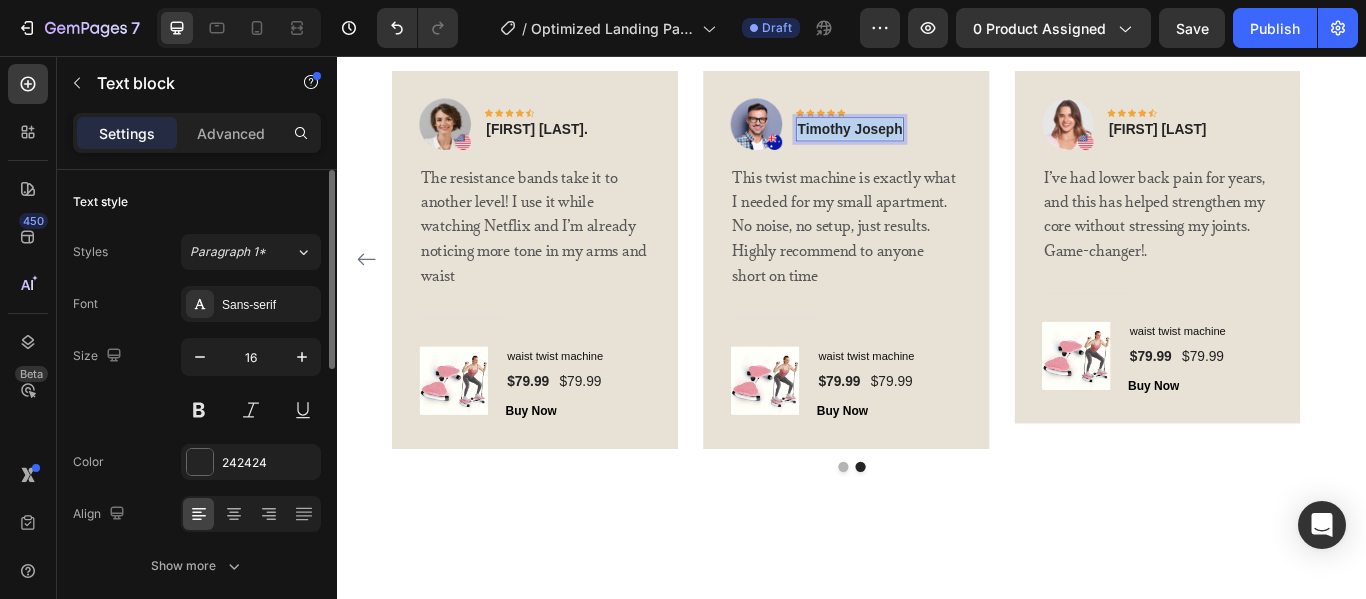 click on "Timothy Joseph" at bounding box center (934, 141) 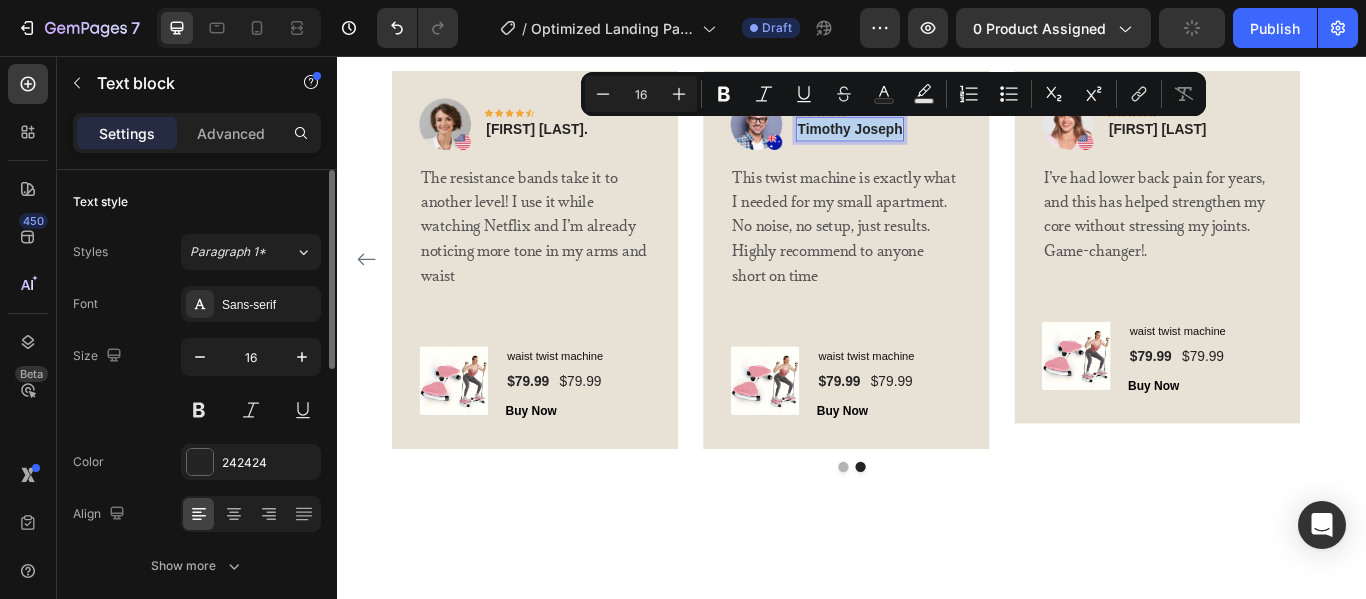 click on "Timothy Joseph" at bounding box center (934, 141) 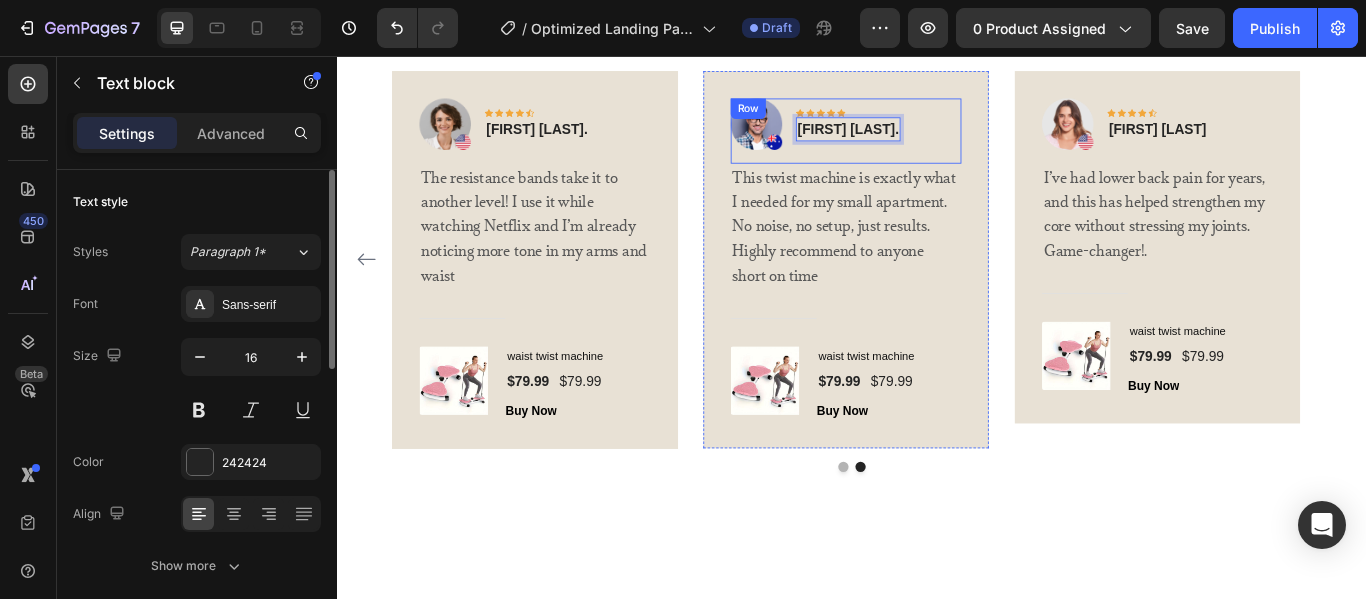 click on "Image
Icon
Icon
Icon
Icon
Icon Row Joseph T. Text block   0 Row" at bounding box center [929, 143] 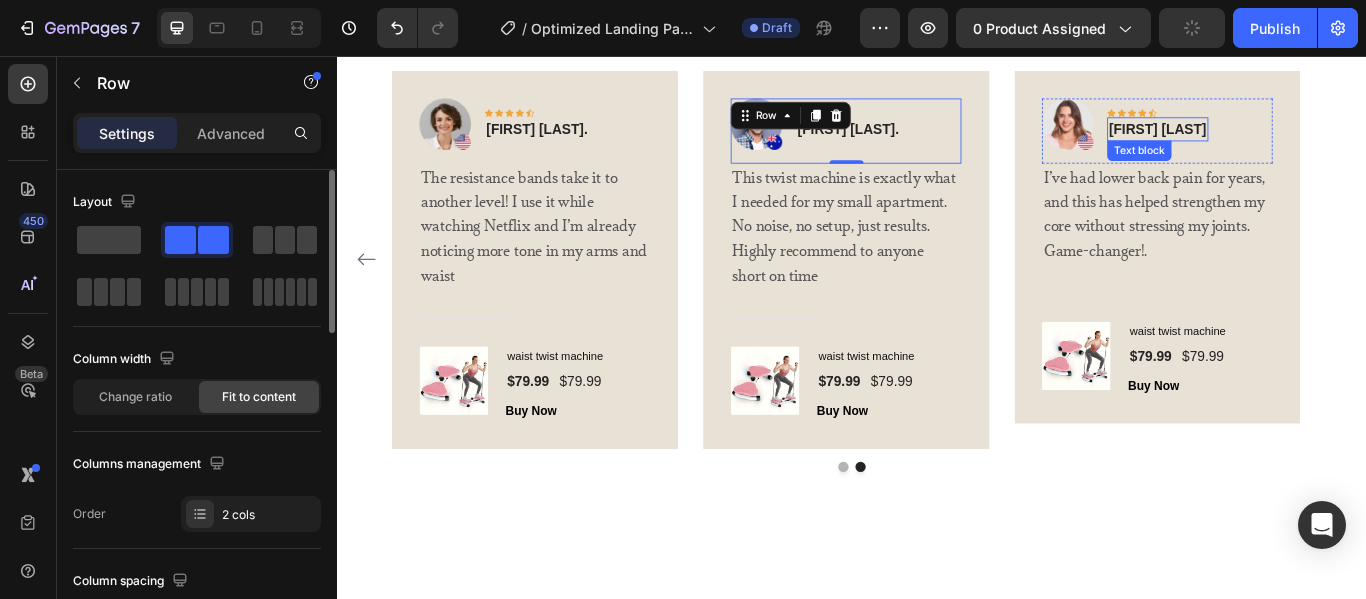 click on "Nia L" at bounding box center (1293, 141) 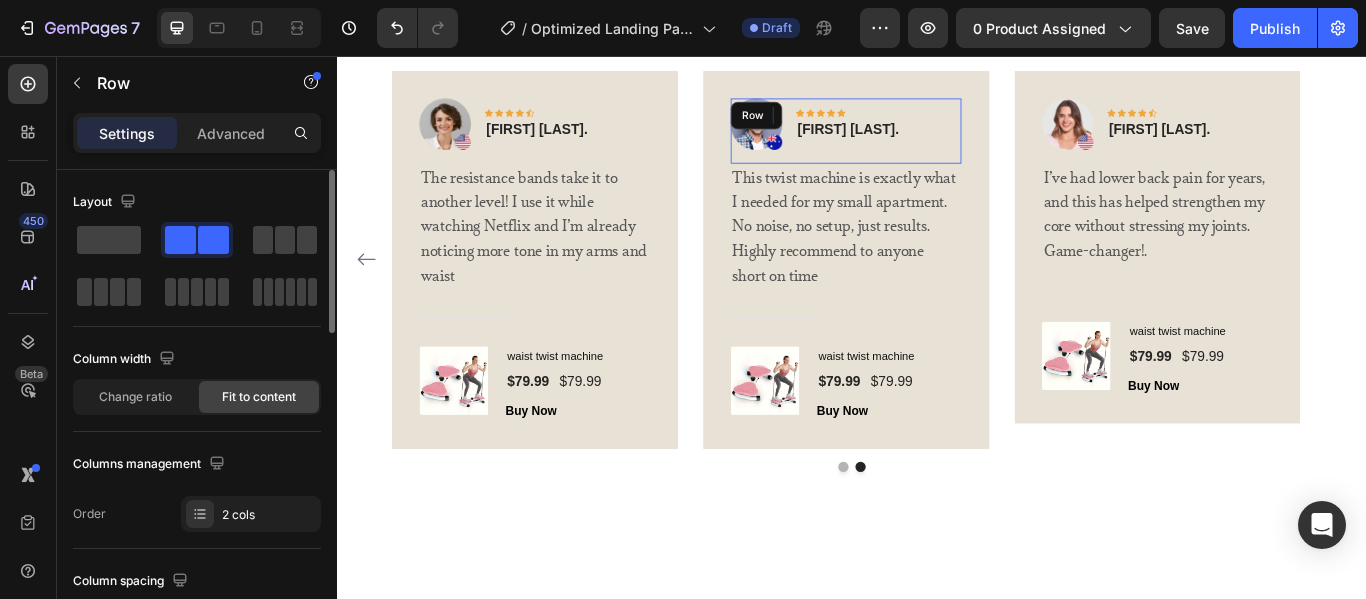 click on "Image
Icon
Icon
Icon
Icon
Icon Row Joseph T. Text block Row" at bounding box center (929, 143) 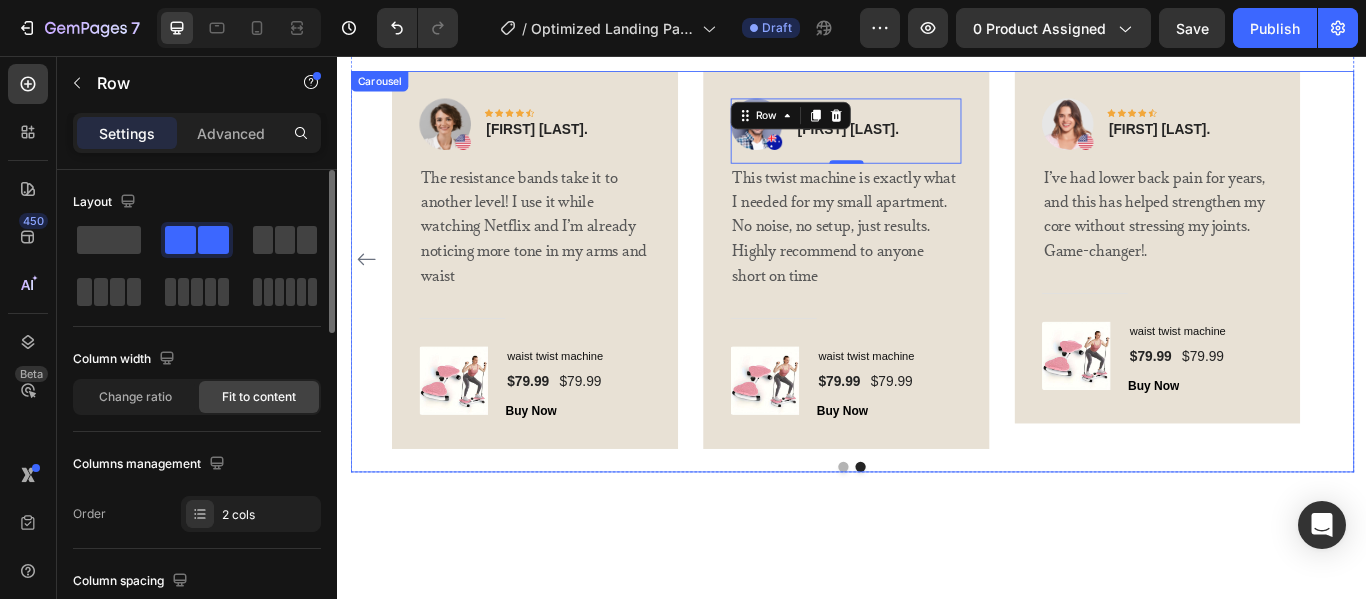 click 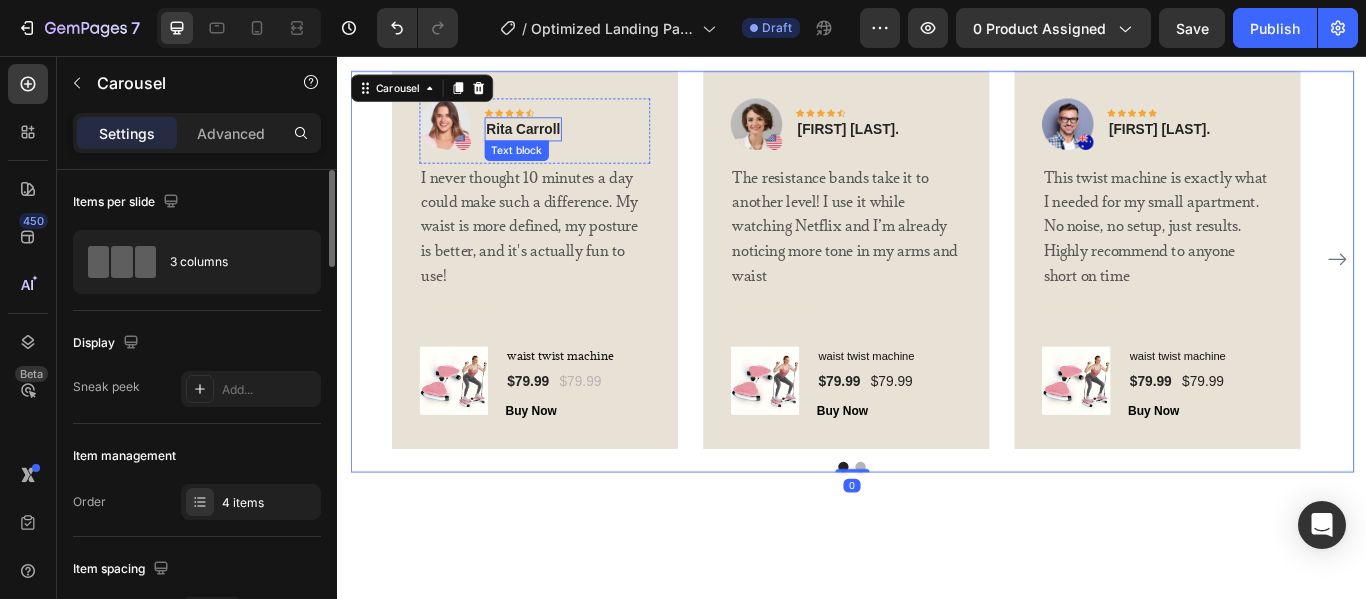 click on "Rita Carroll" at bounding box center (553, 141) 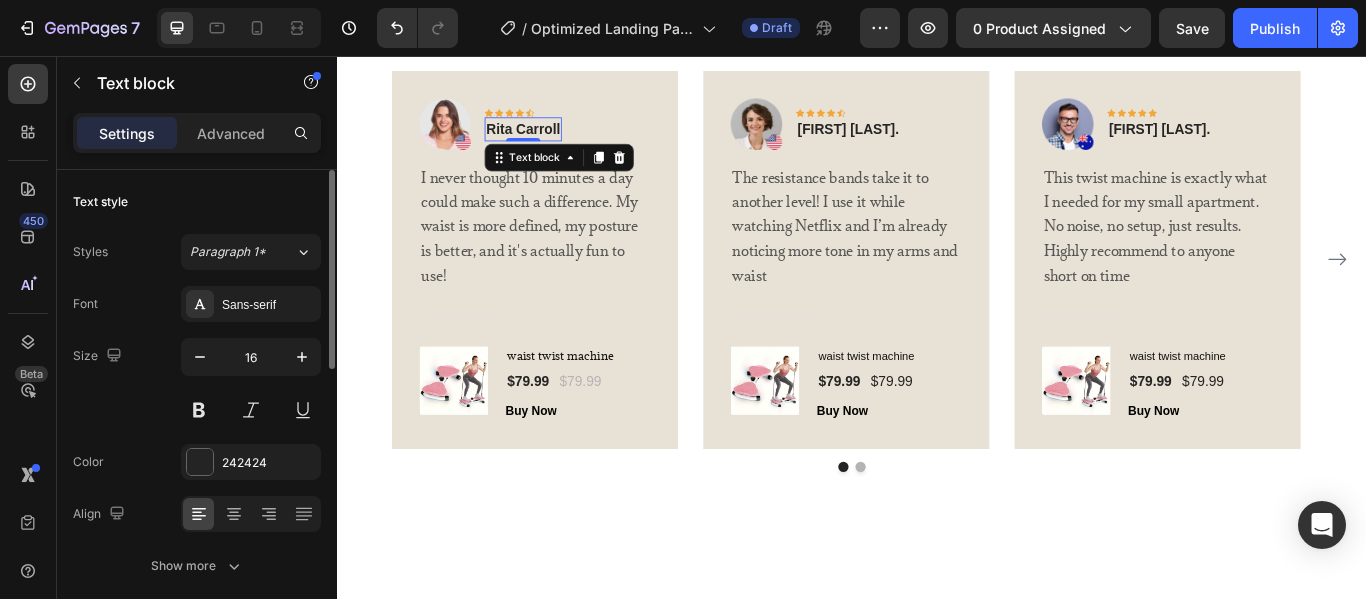 click on "Rita Carroll" at bounding box center [553, 141] 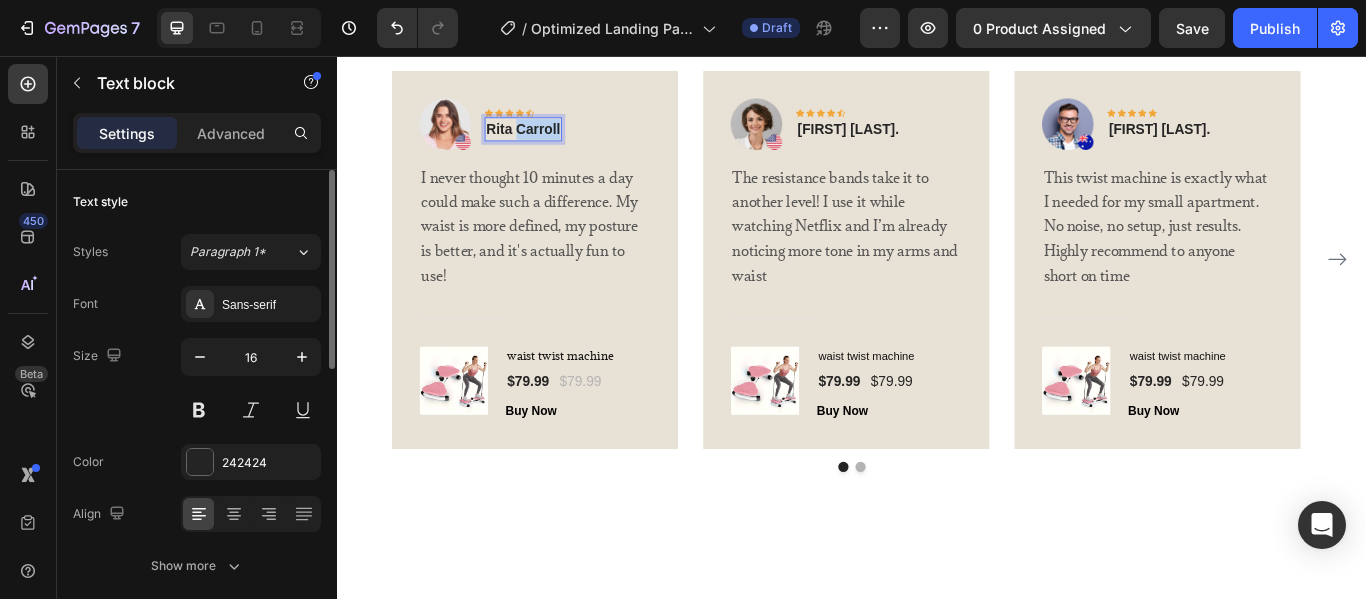 click on "Rita Carroll" at bounding box center (553, 141) 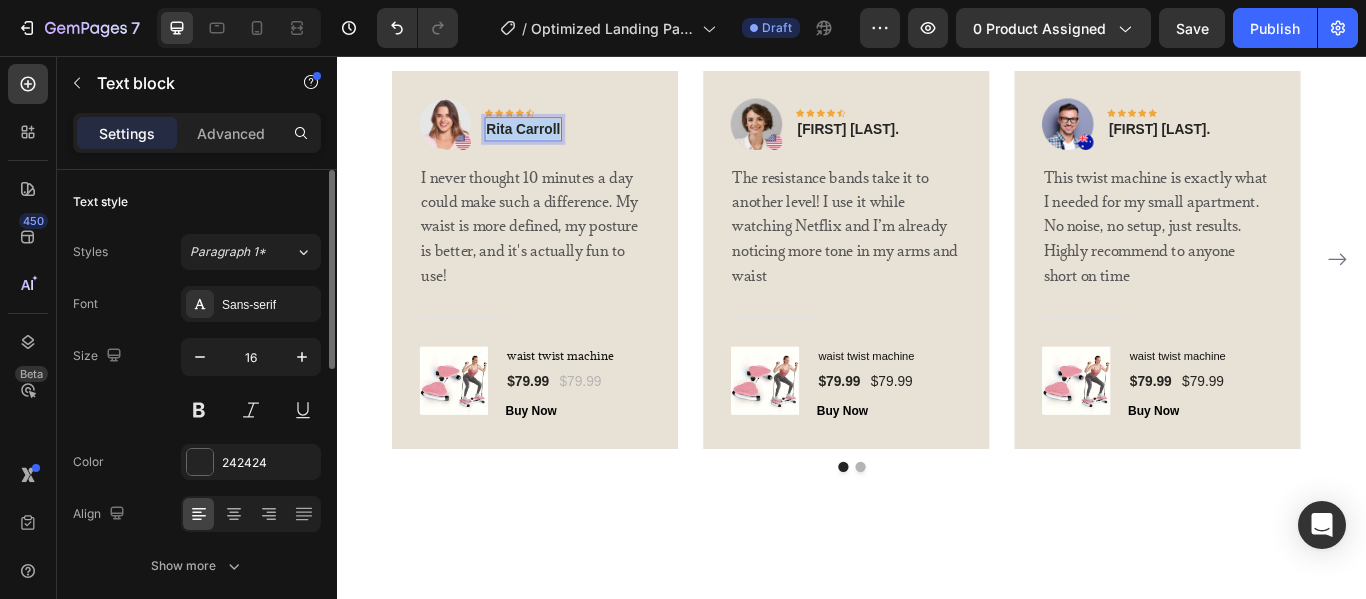 click on "Rita Carroll" at bounding box center (553, 141) 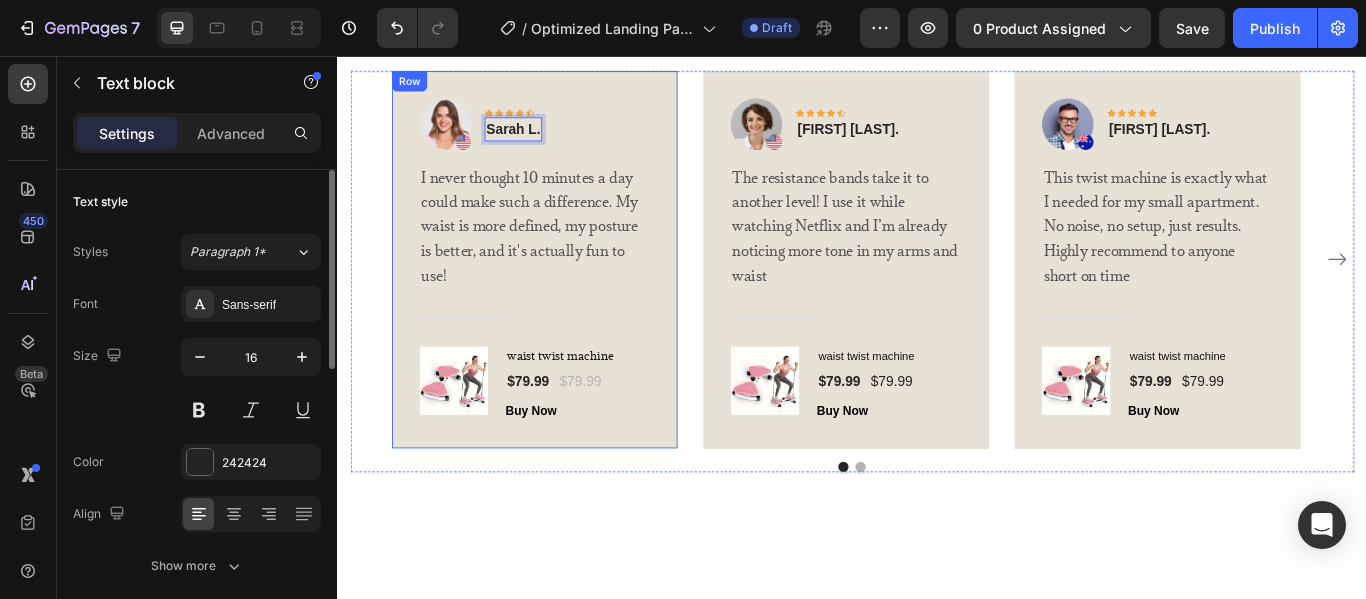 click on "Image
Icon
Icon
Icon
Icon
Icon Row Sarah L. Text block   0 Row I never thought 10 minutes a day could make such a difference. My waist is more defined, my posture is better, and it's actually fun to use! Text block                Title Line (P) Images & Gallery waist twist machine (P) Title $79.99 (P) Price (P) Price $79.99 (P) Price (P) Price Row Buy Now (P) Cart Button Product Row" at bounding box center (566, 293) 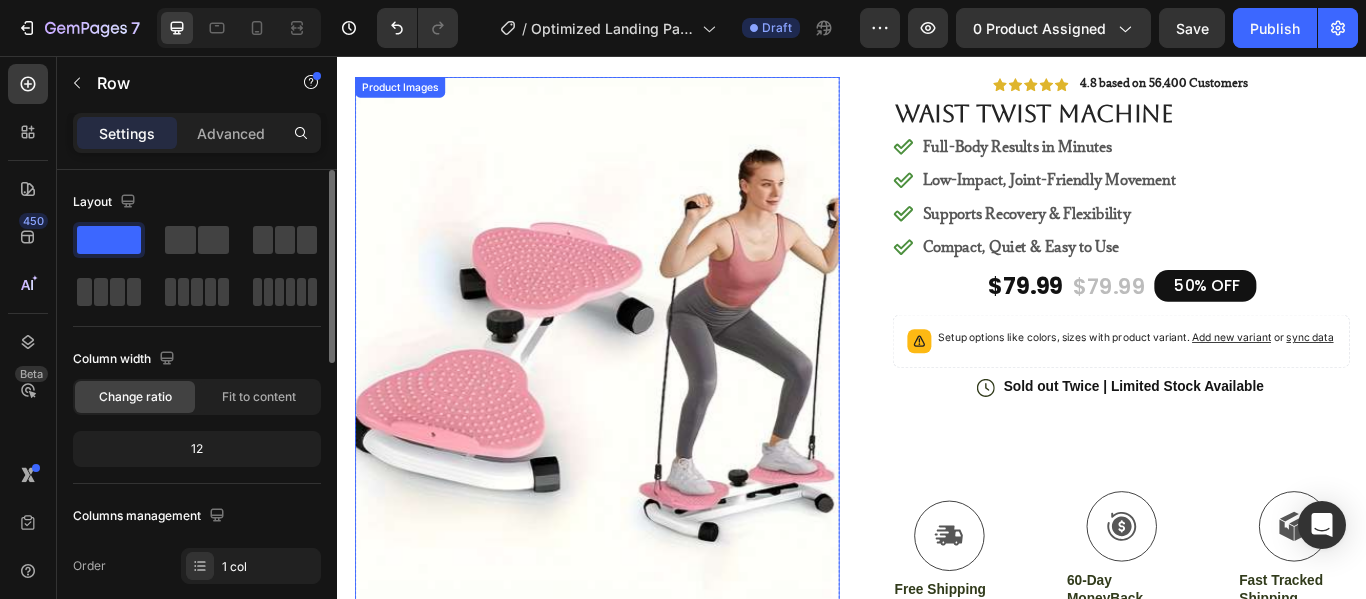 scroll, scrollTop: 0, scrollLeft: 0, axis: both 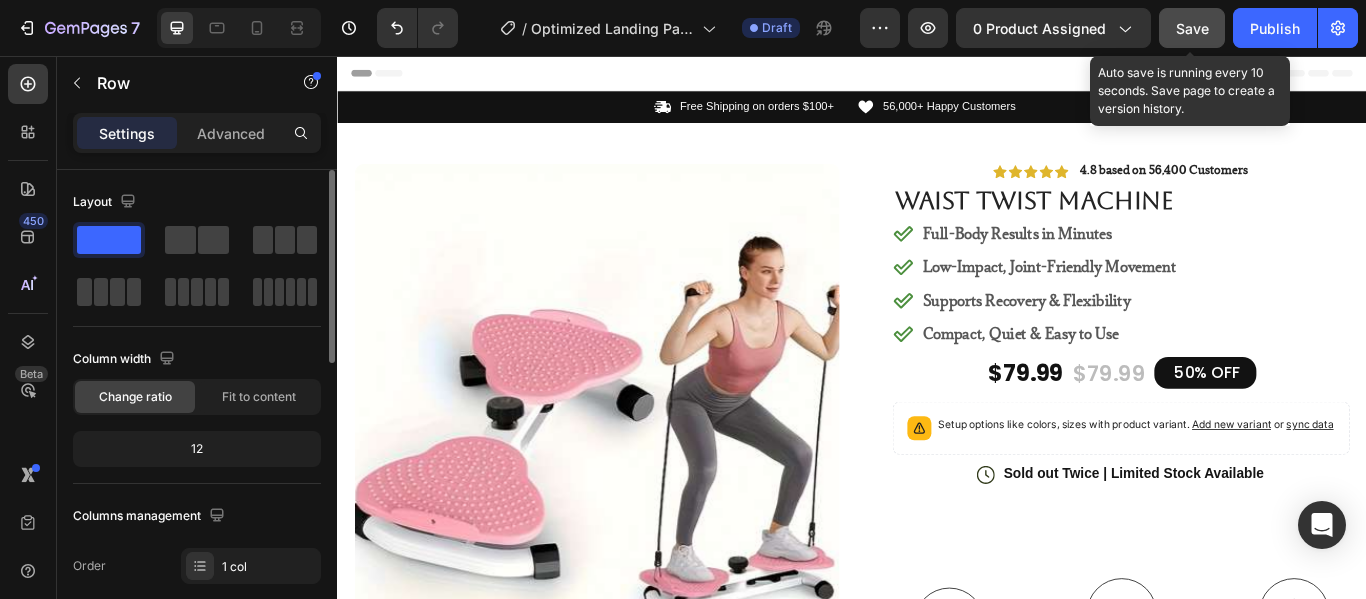 click on "Save" at bounding box center (1192, 28) 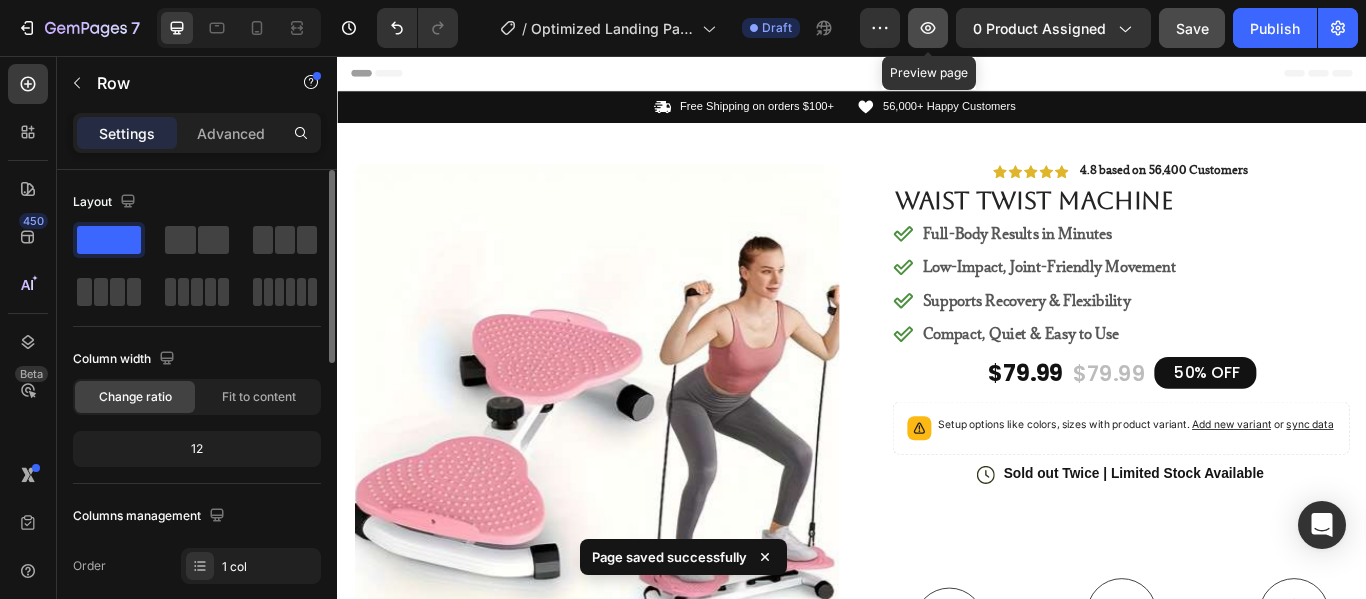 click 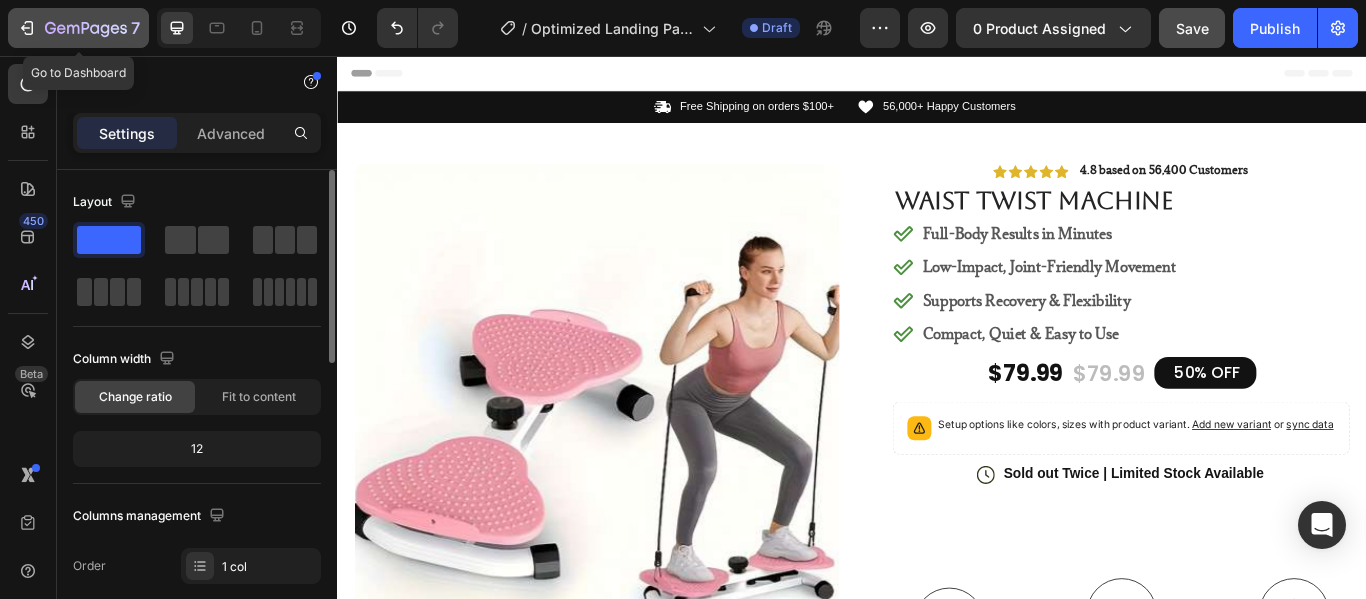 click 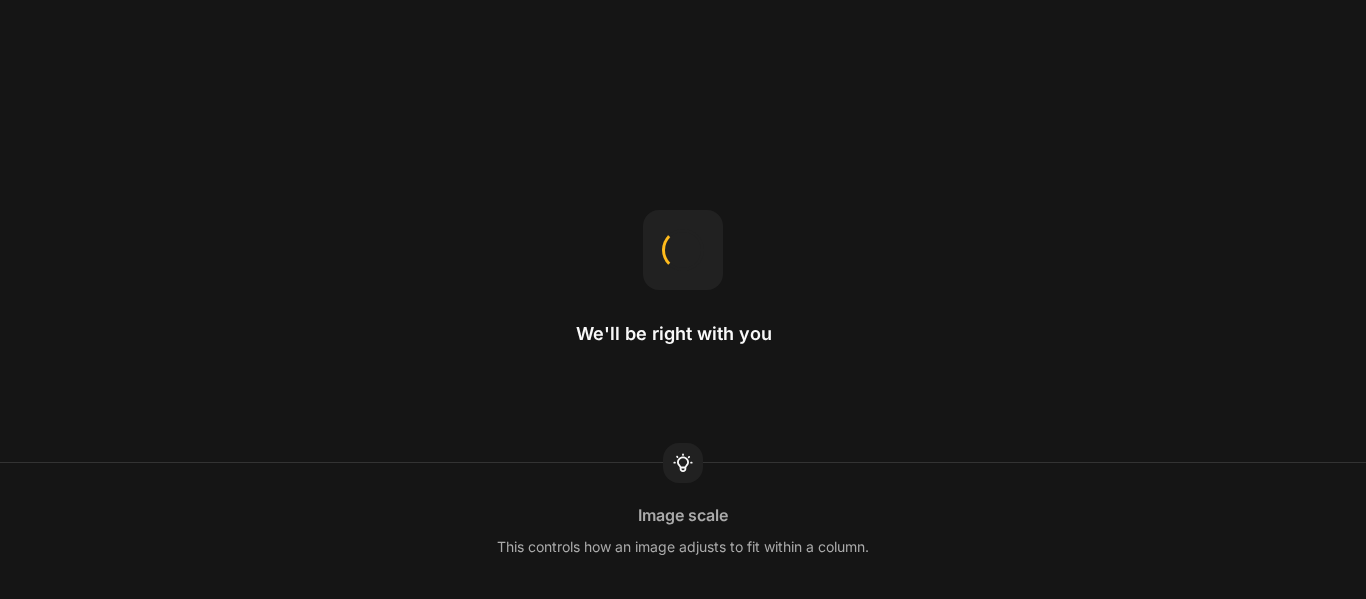 scroll, scrollTop: 0, scrollLeft: 0, axis: both 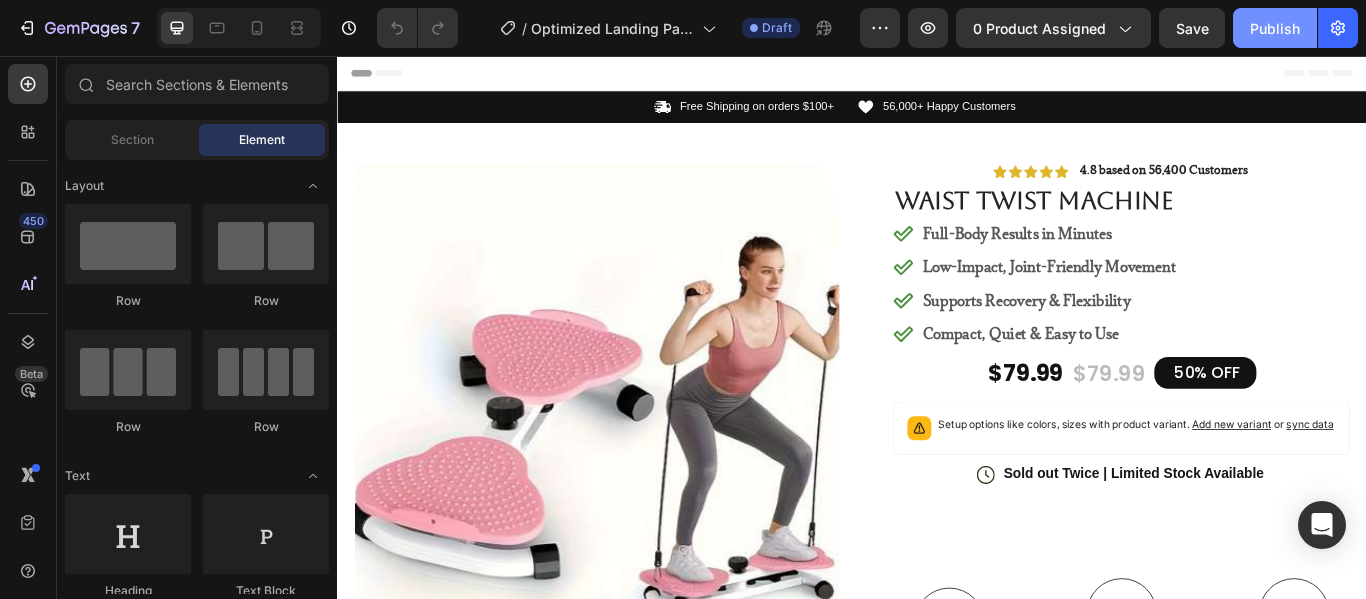 click on "Publish" at bounding box center (1275, 28) 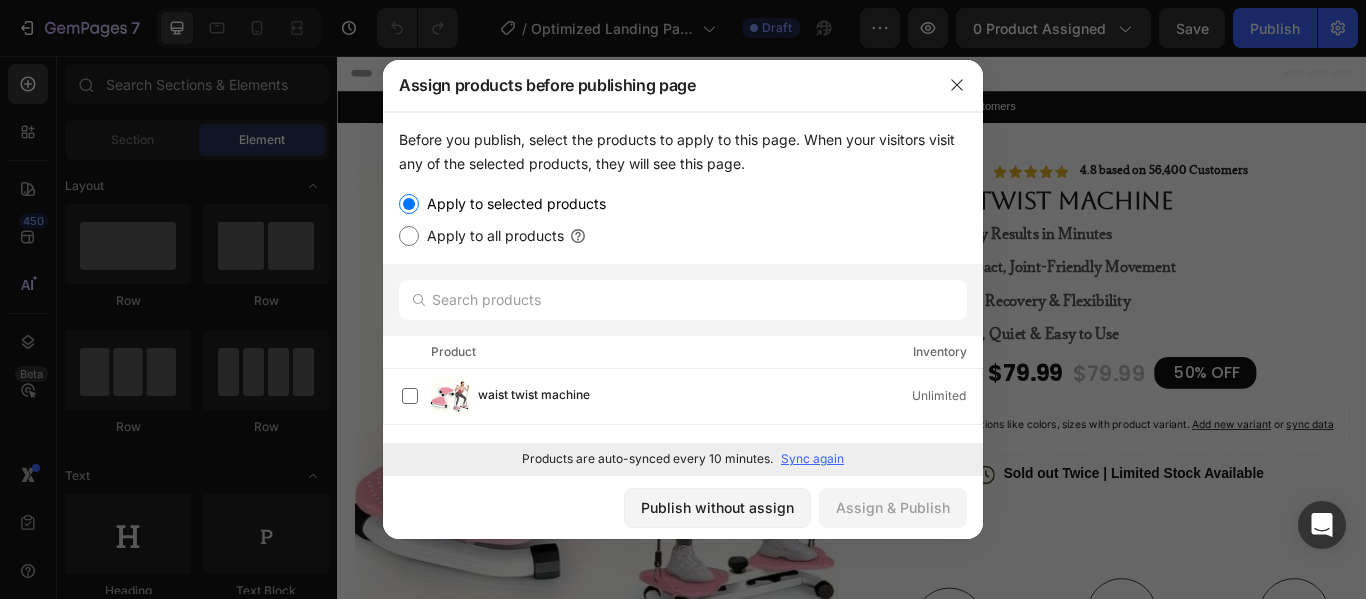 click on "Apply to all products" at bounding box center [409, 236] 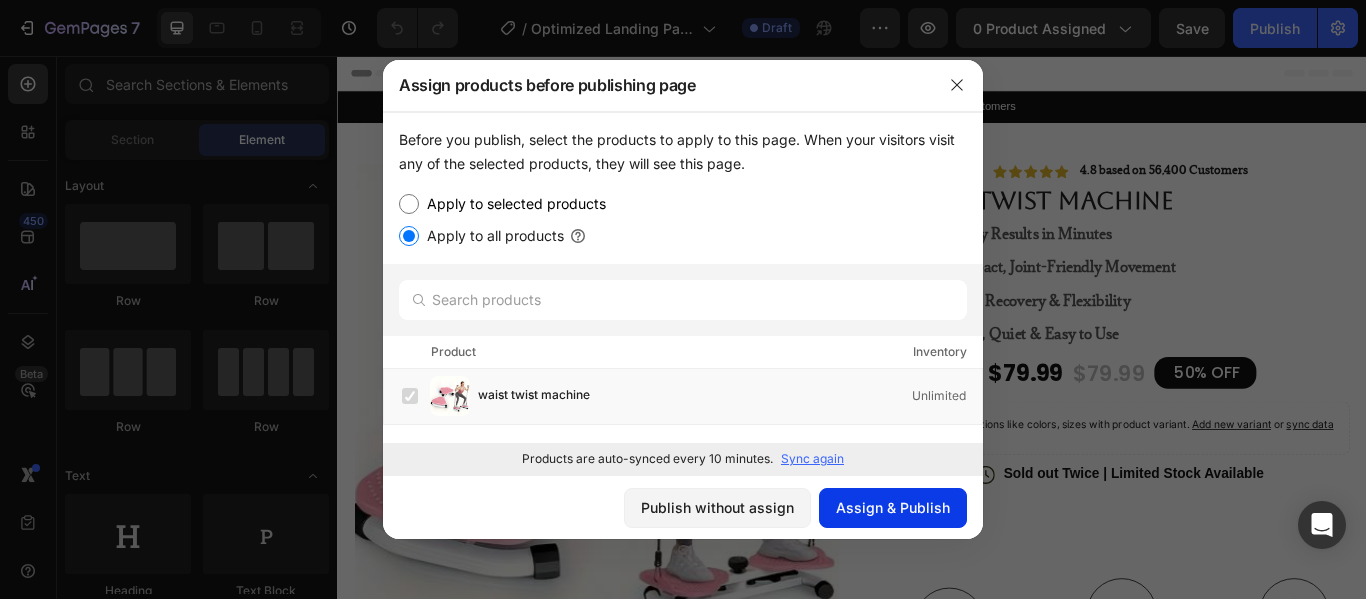 click on "Assign & Publish" at bounding box center [893, 507] 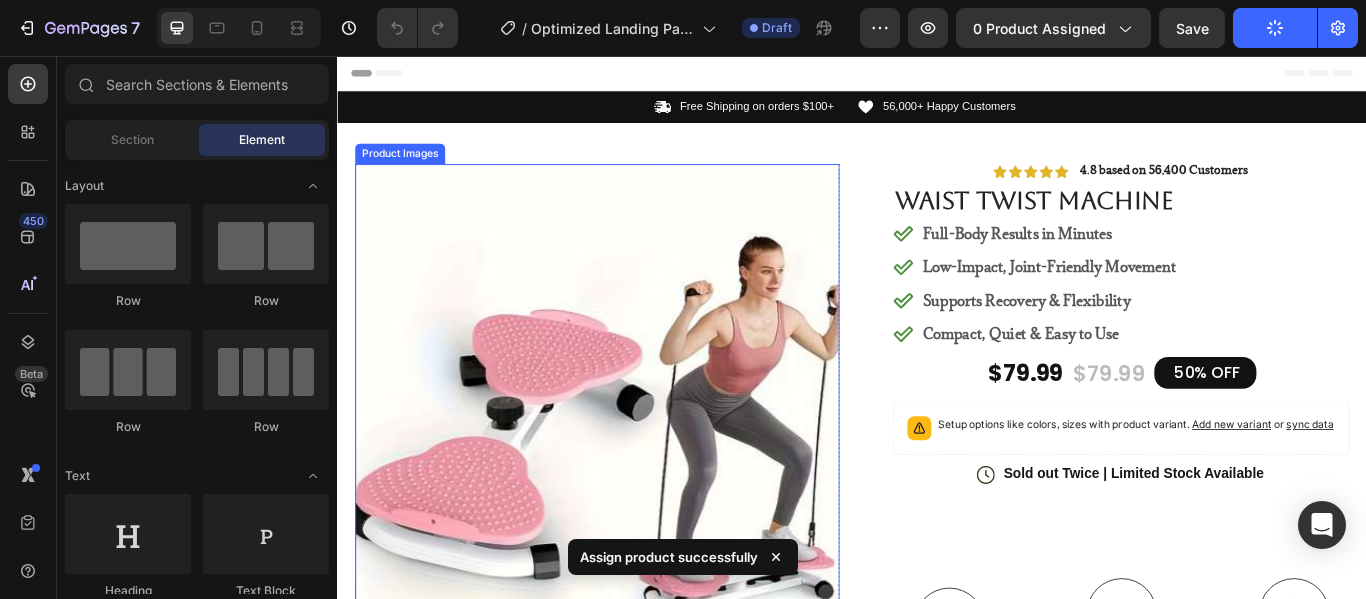 click at bounding box center [639, 488] 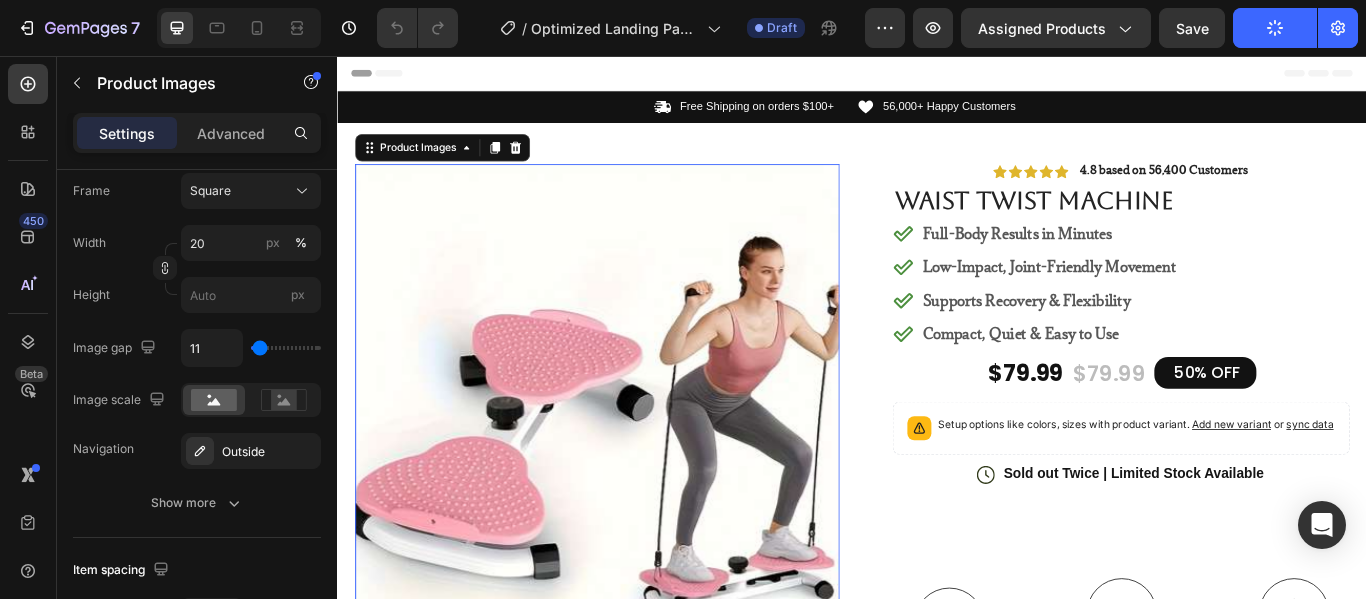 scroll, scrollTop: 0, scrollLeft: 0, axis: both 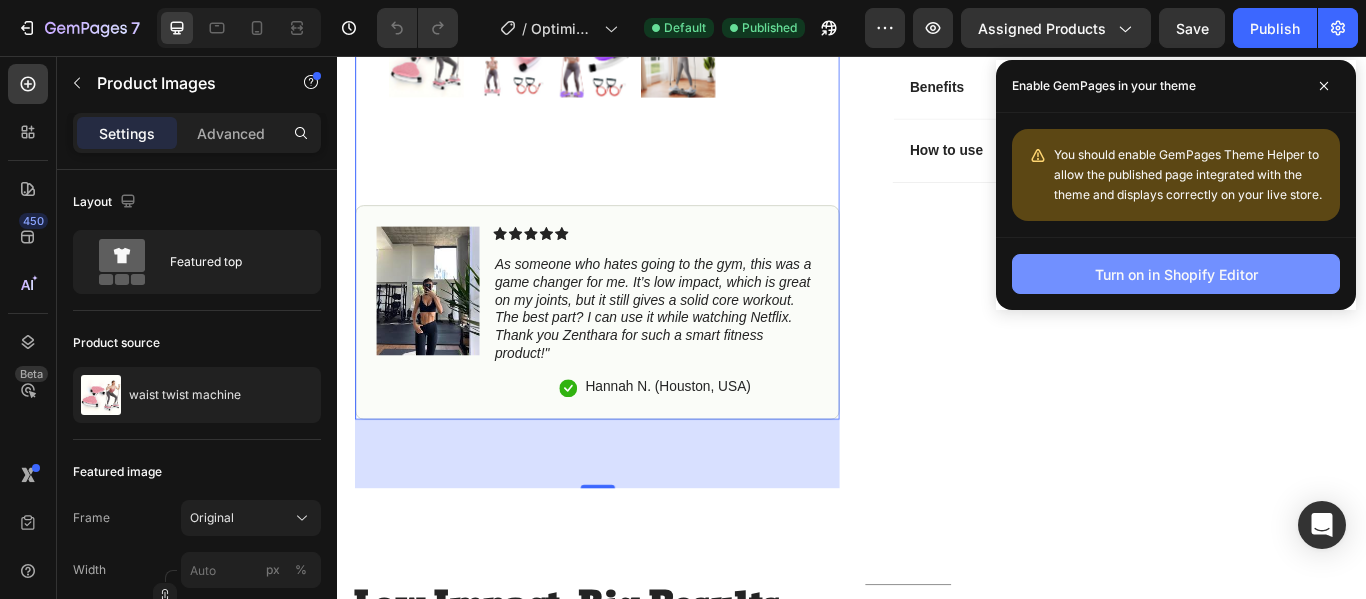 click on "Turn on in Shopify Editor" at bounding box center (1176, 274) 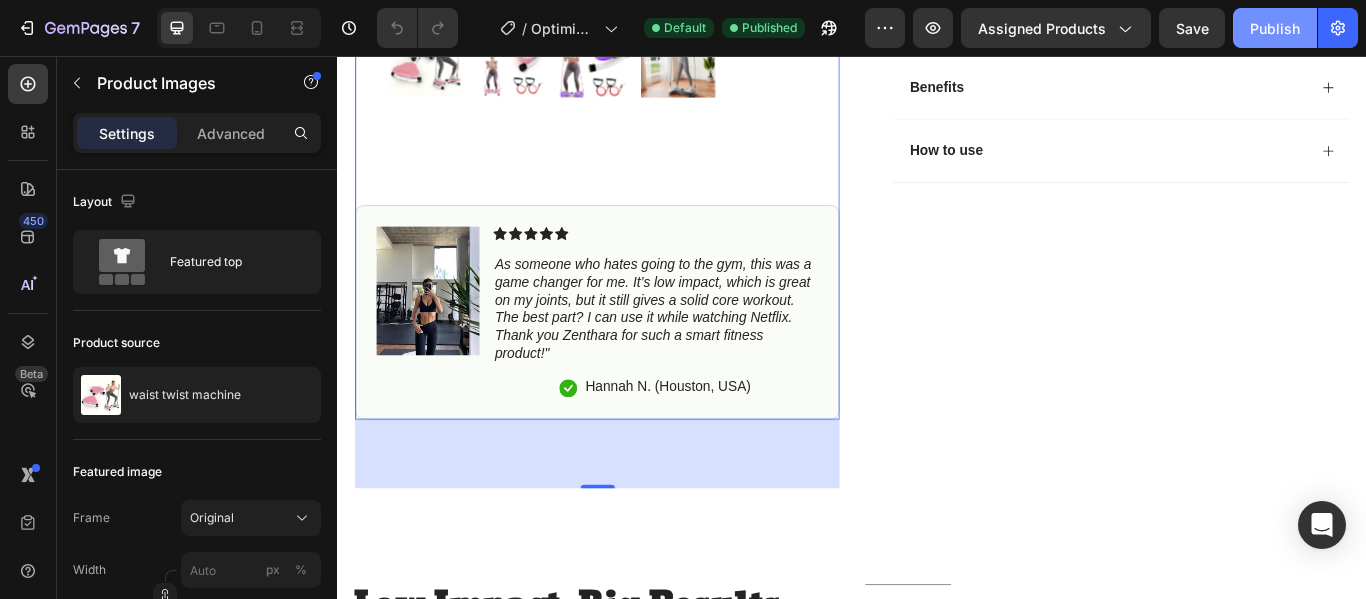 click on "Publish" at bounding box center [1275, 28] 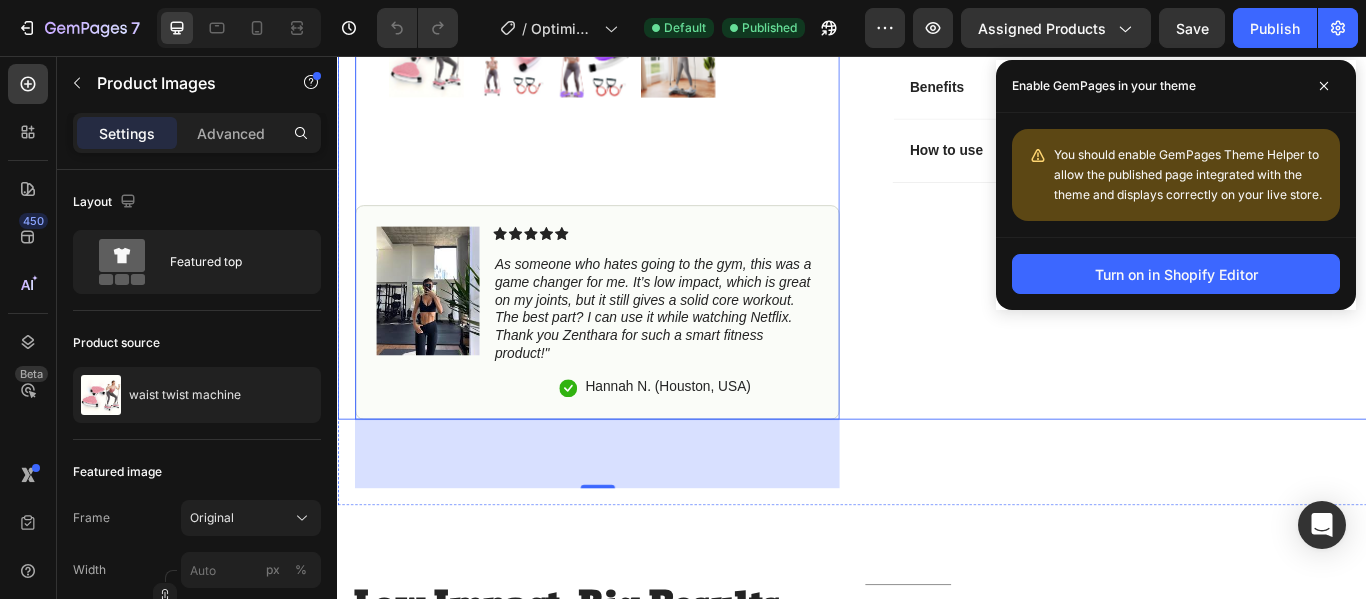 click on "Icon Icon Icon Icon Icon Icon List 4.8 based on 56,400 Customers Text Block Row waist twist machine Product Title
Full-Body Results in Minutes
Low-Impact, Joint-Friendly Movement
Supports Recovery & Flexibility
Compact, Quiet & Easy to Use Item List $79.99 Product Price Product Price $79.99 Product Price Product Price 50% OFF Discount Tag Row Setup options like colors, sizes with product variant.       Add new variant   or   sync data Product Variants & Swatches
Icon Sold out Twice | Limited Stock Available Text Block Row Add to cart Add to Cart
Icon Free Shipping on orders $100+ Text Block
Icon 60-Day MoneyBack Guarantee! Text Block
Icon Fast Tracked Shipping Worldwide! Text Block Row Image Icon Icon Icon Icon Icon Icon List “i knew the nurvani plate was working when my friends started asking, ‘what are you doing? you look stronger and more toned!’ Text Block Icon Row Row" at bounding box center [1234, -69] 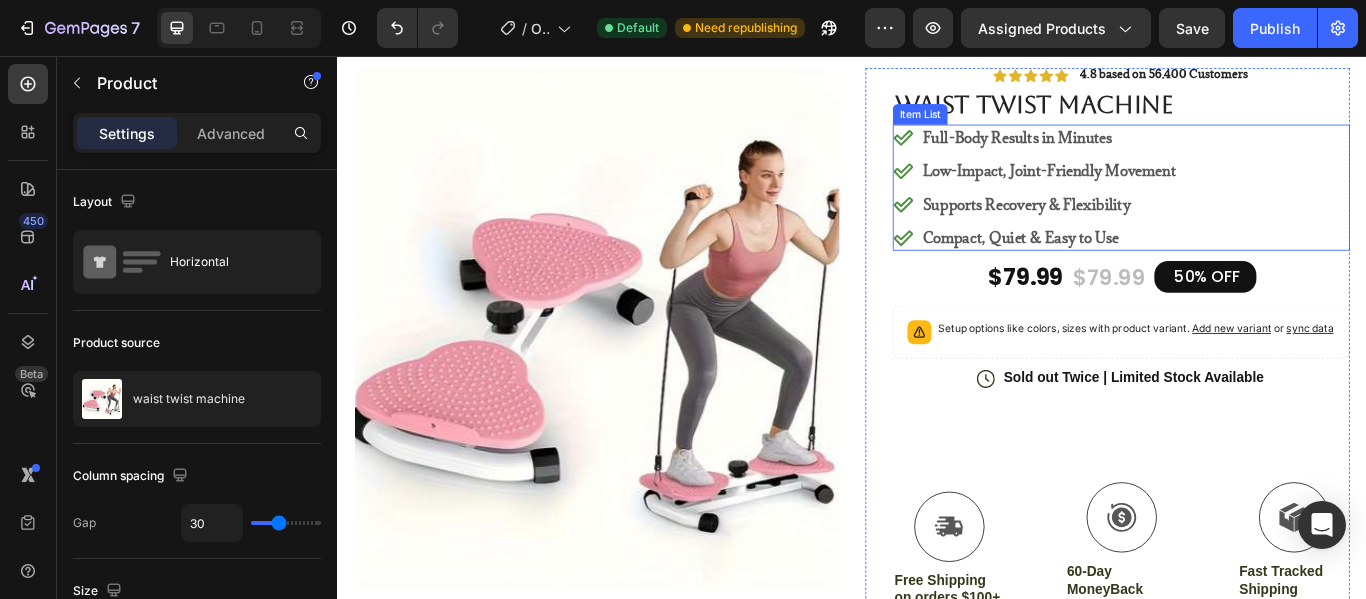 scroll, scrollTop: 100, scrollLeft: 0, axis: vertical 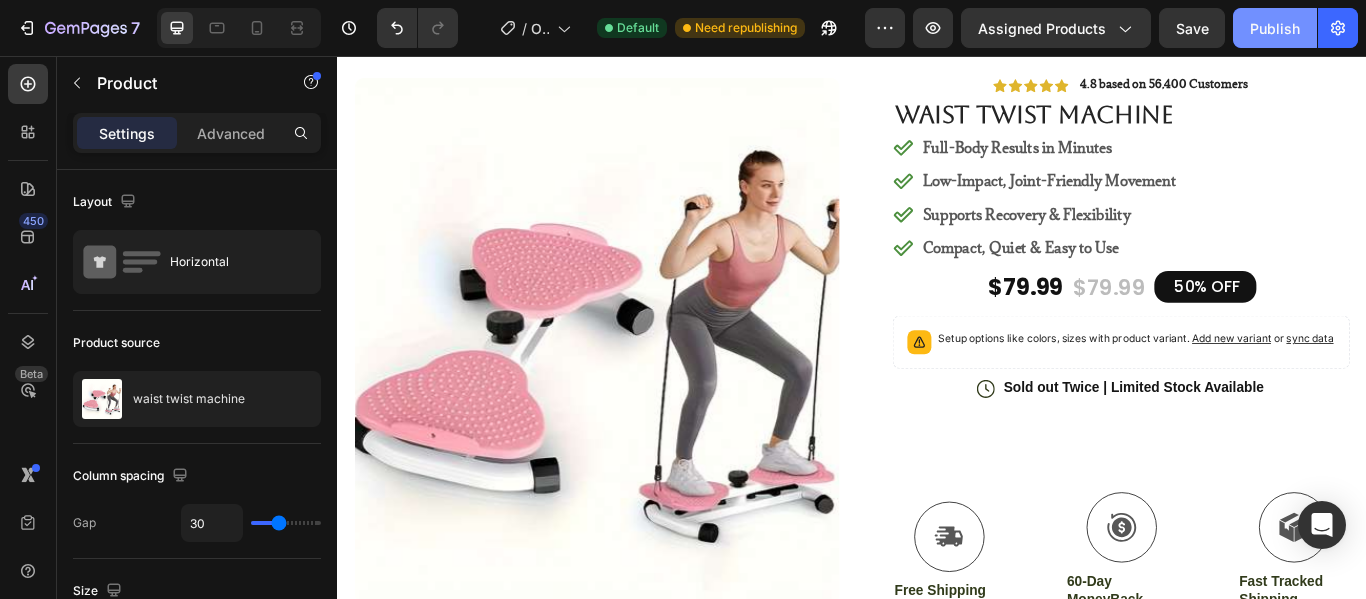 click on "Publish" at bounding box center (1275, 28) 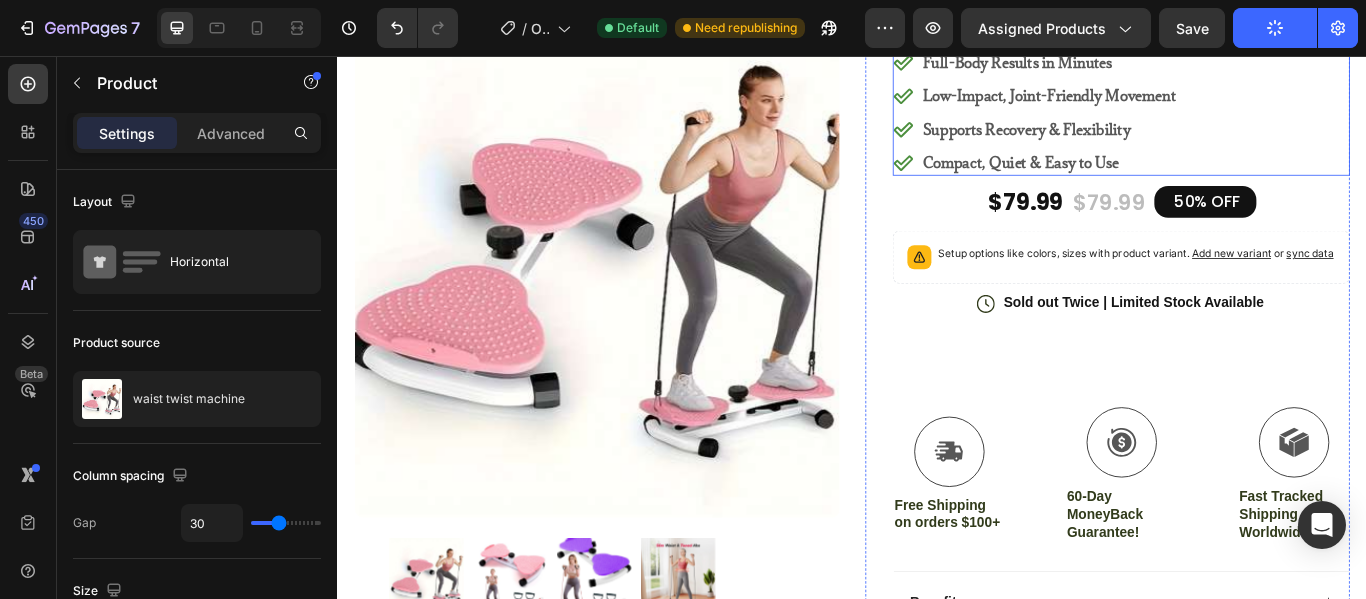 scroll, scrollTop: 0, scrollLeft: 0, axis: both 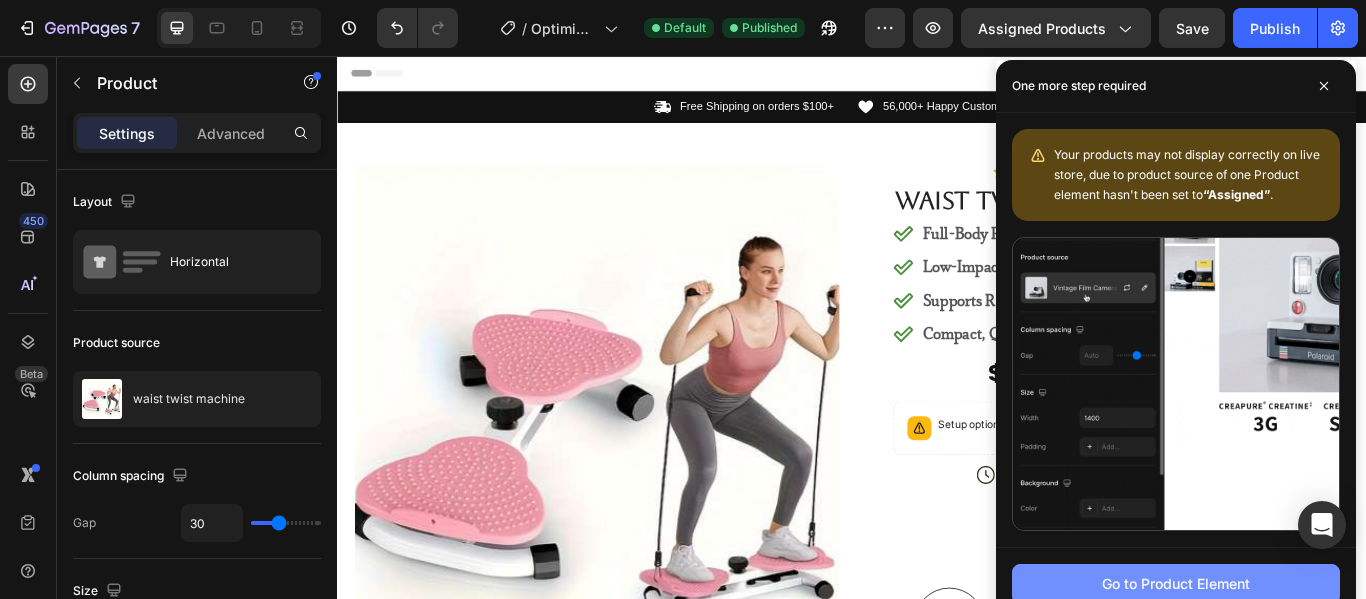 click on "Go to Product Element" at bounding box center [1176, 583] 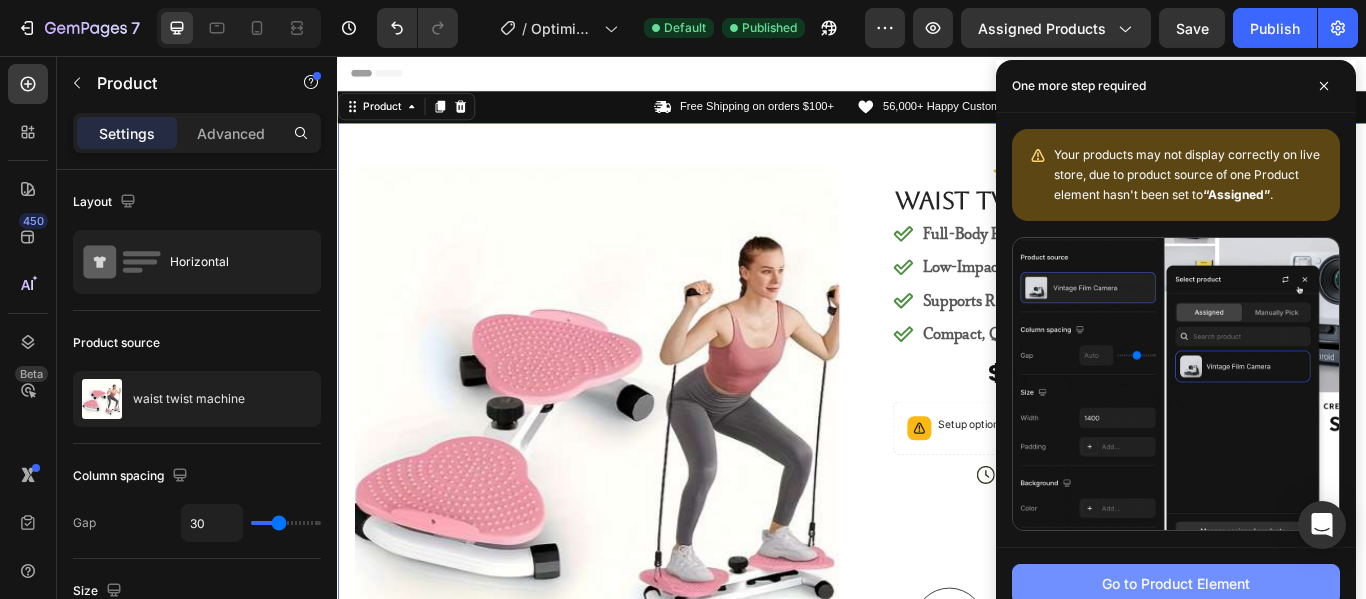 scroll, scrollTop: 8, scrollLeft: 0, axis: vertical 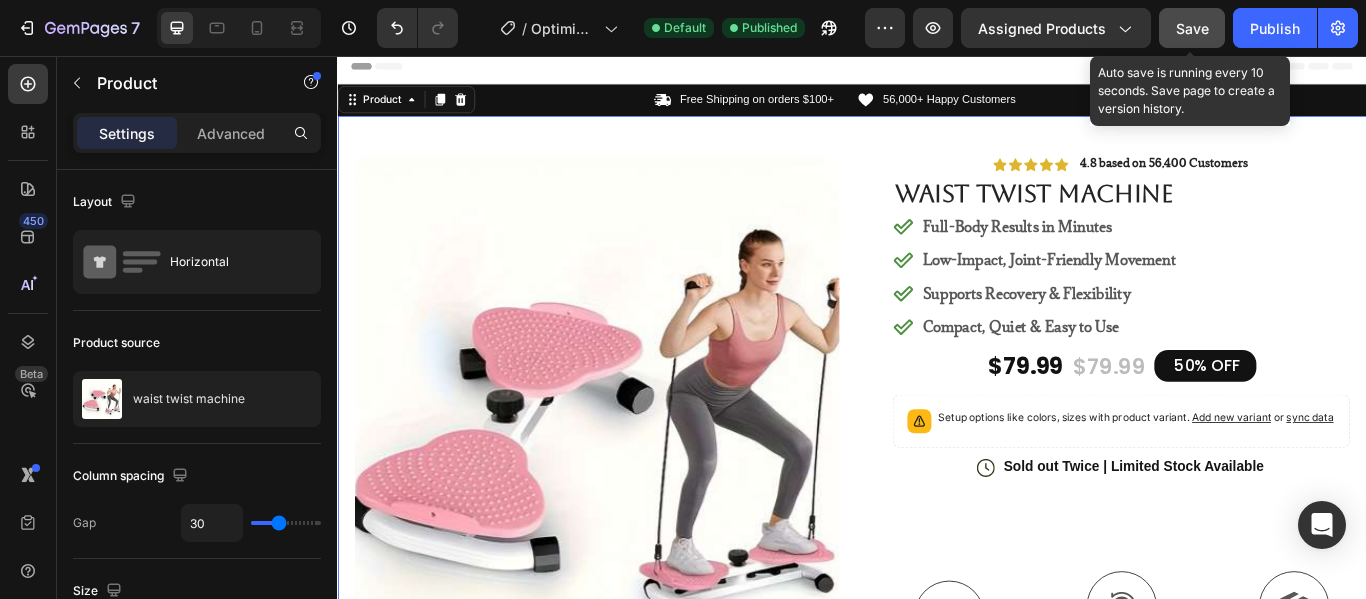 click on "Save" at bounding box center (1192, 28) 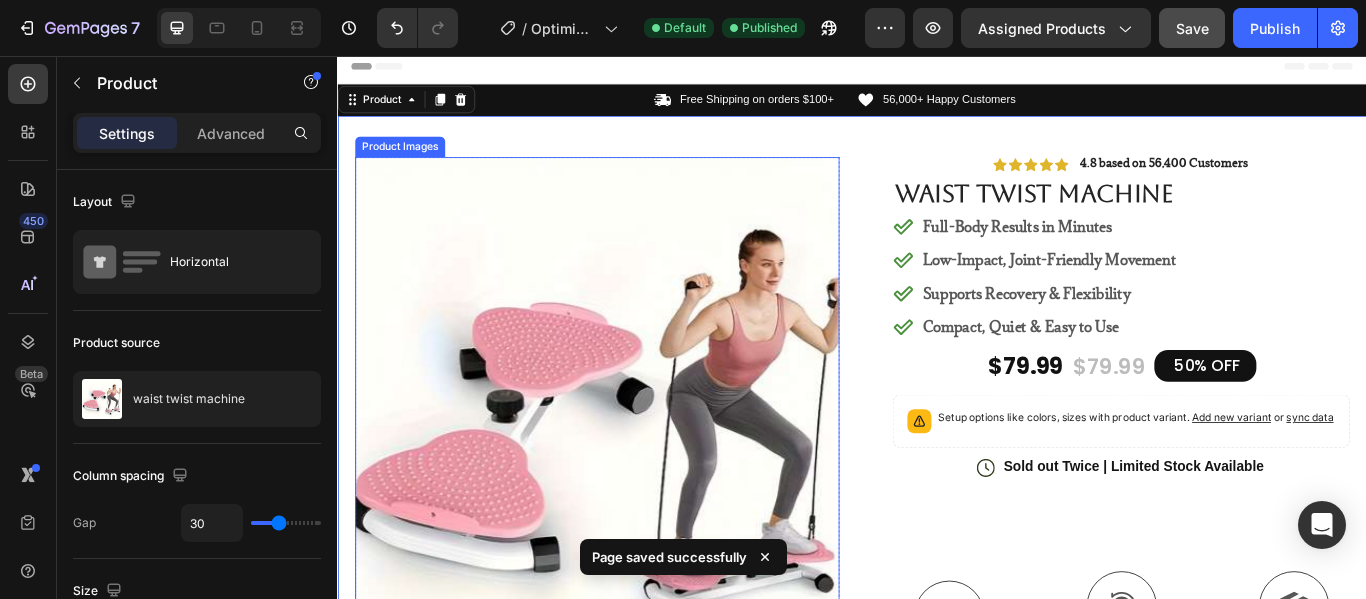 click at bounding box center [639, 480] 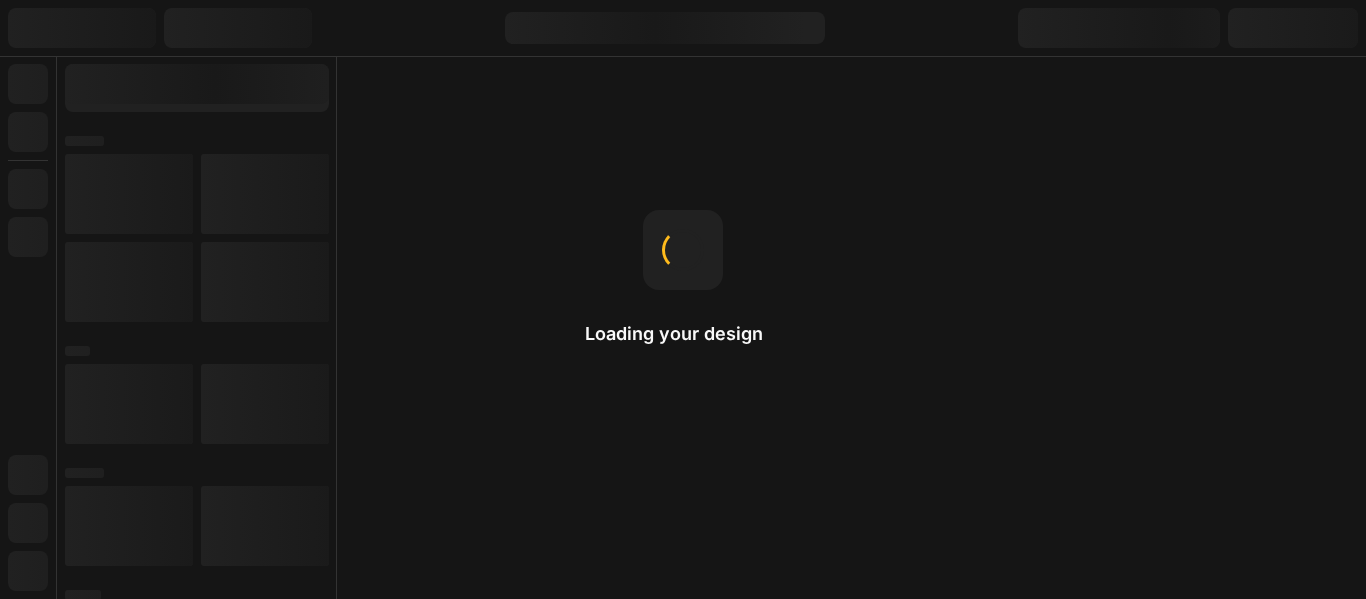 scroll, scrollTop: 0, scrollLeft: 0, axis: both 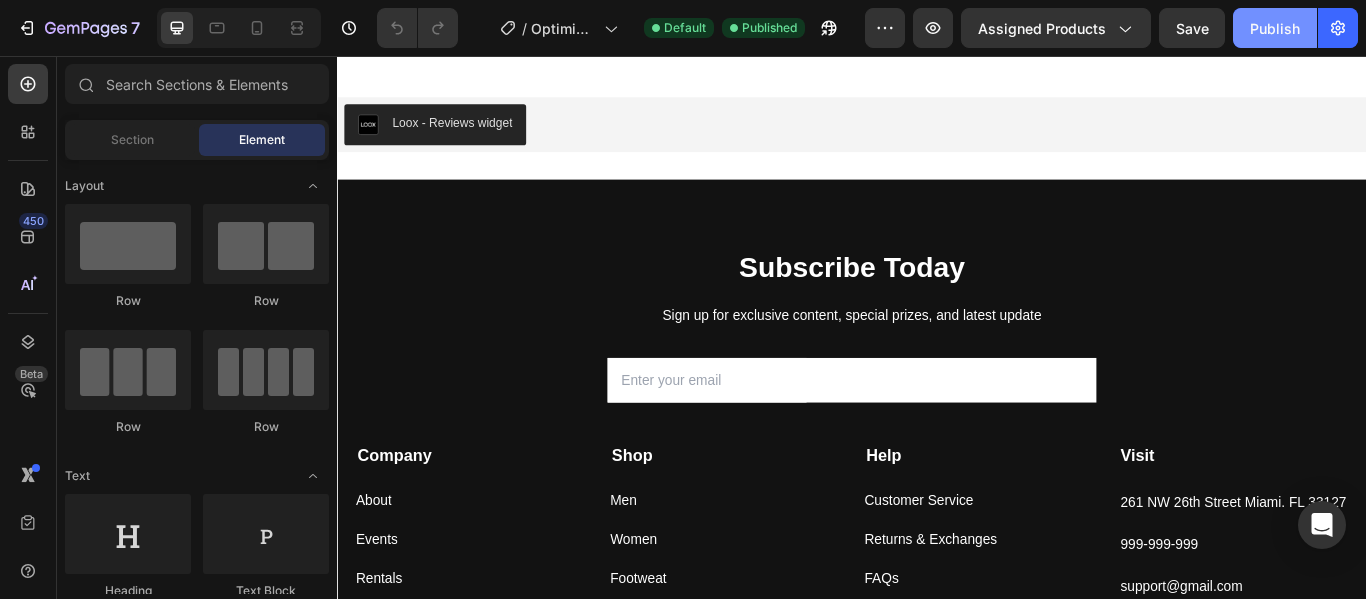 click on "Publish" at bounding box center (1275, 28) 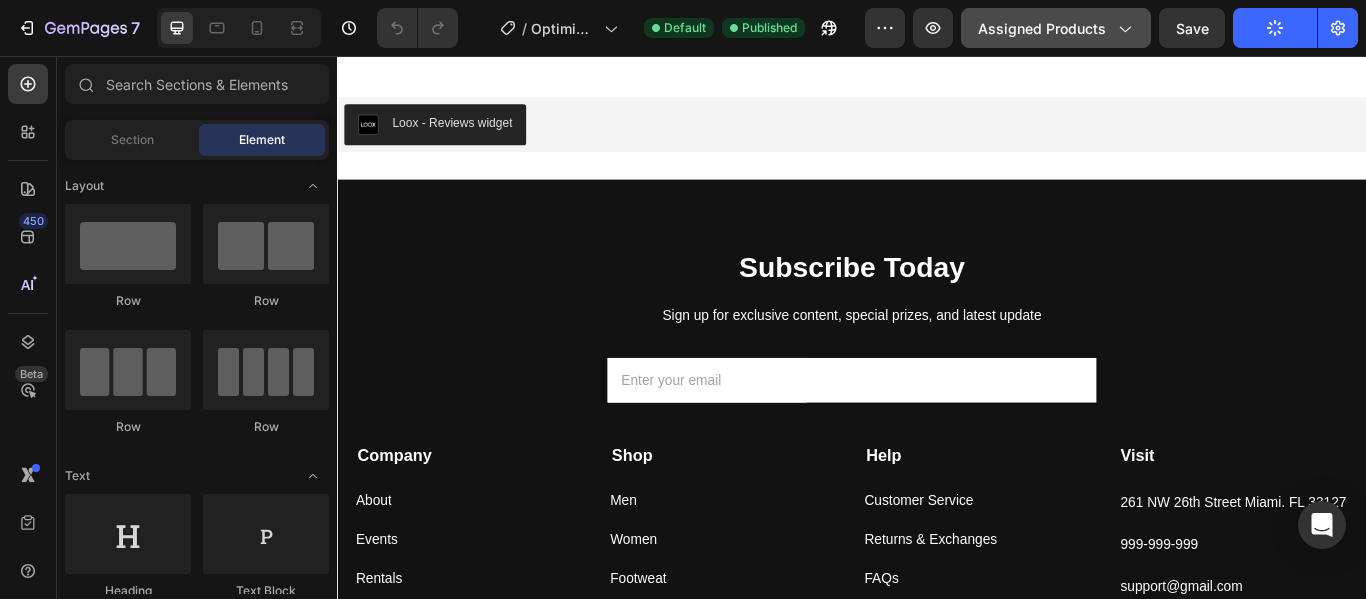 click 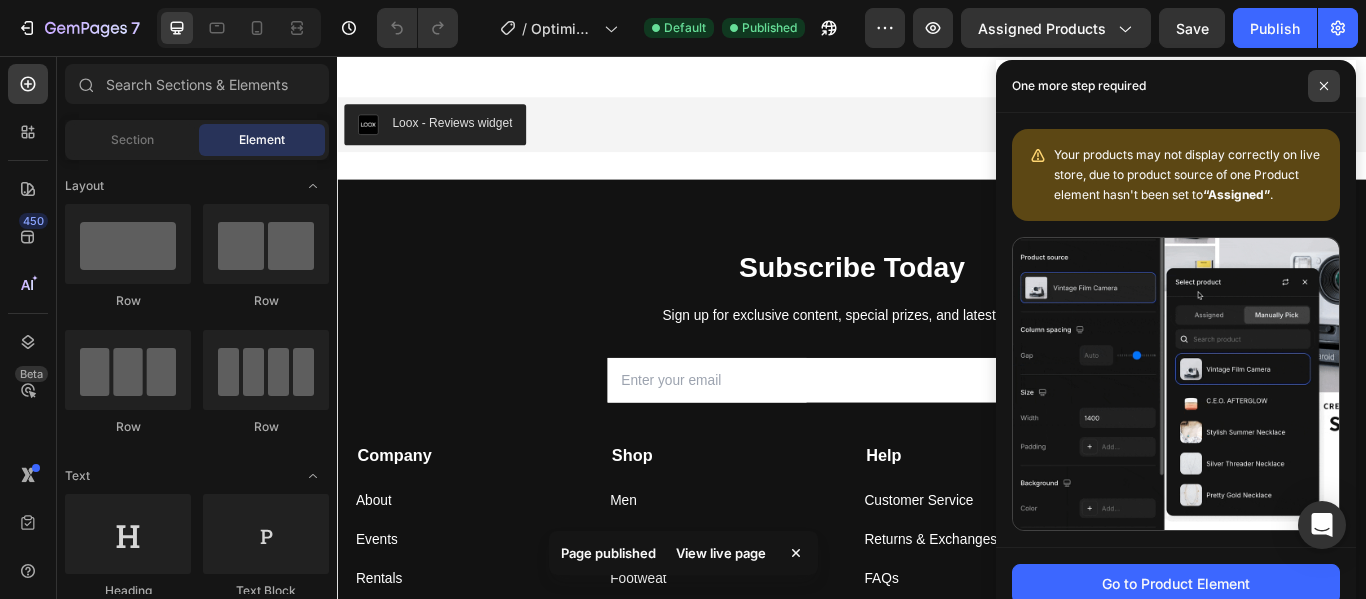 click at bounding box center (1324, 86) 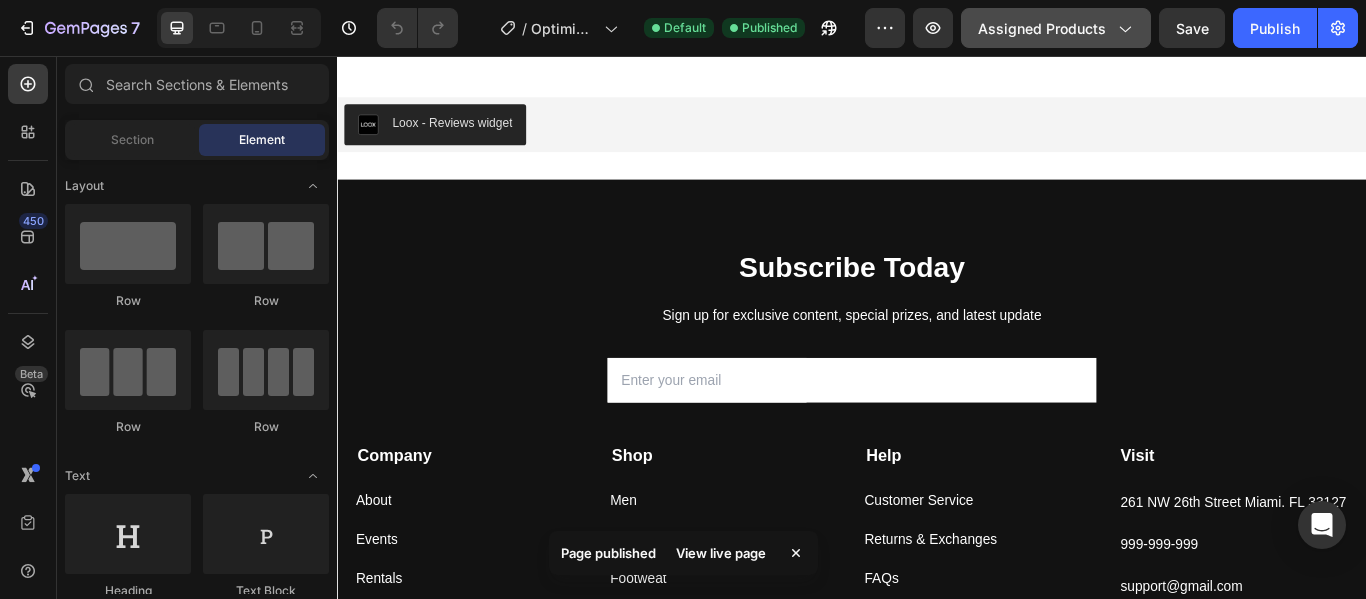 click 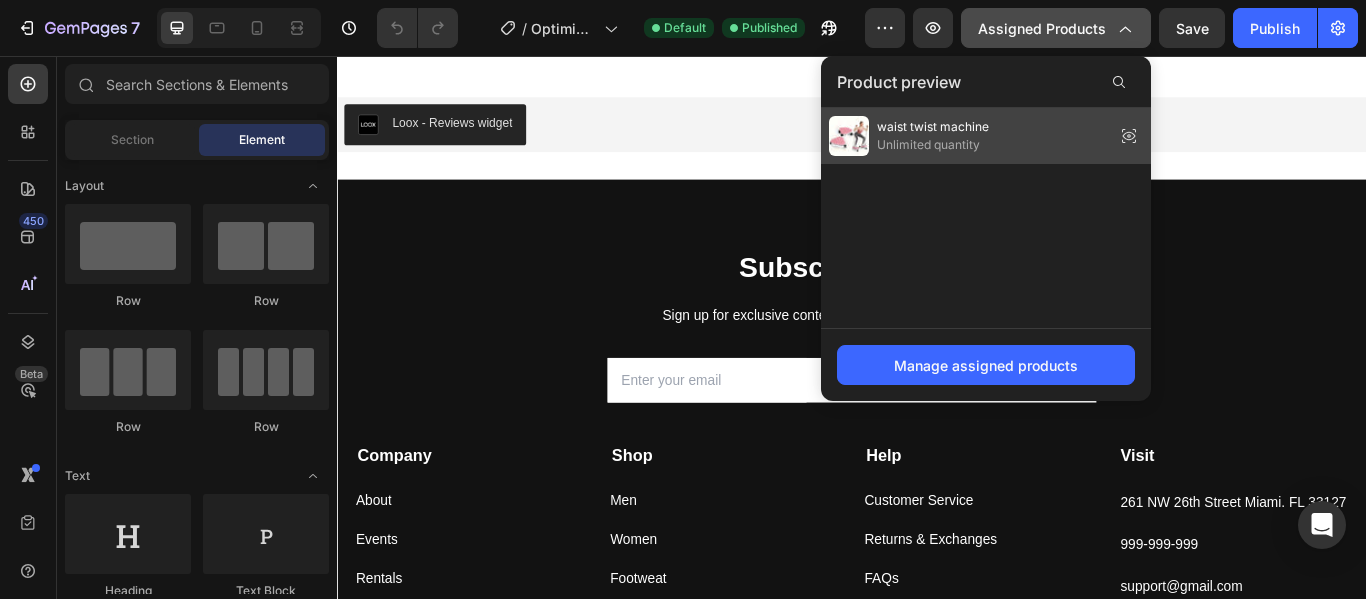 click on "waist twist machine Unlimited quantity" 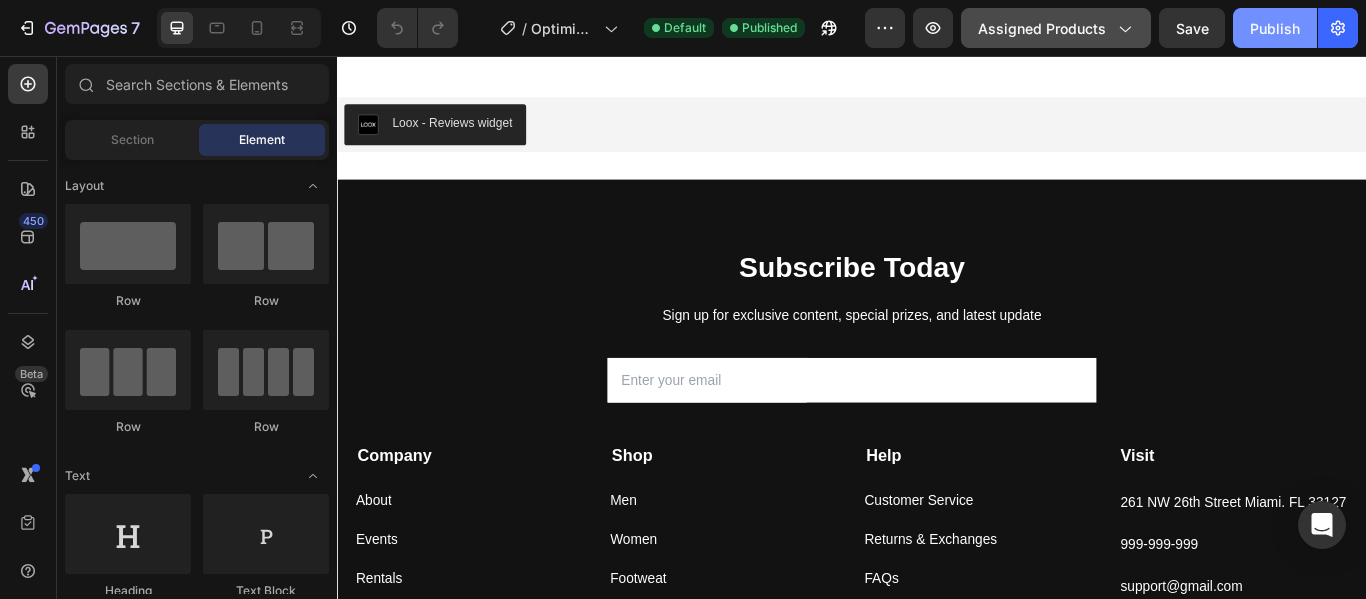 click on "Publish" at bounding box center [1275, 28] 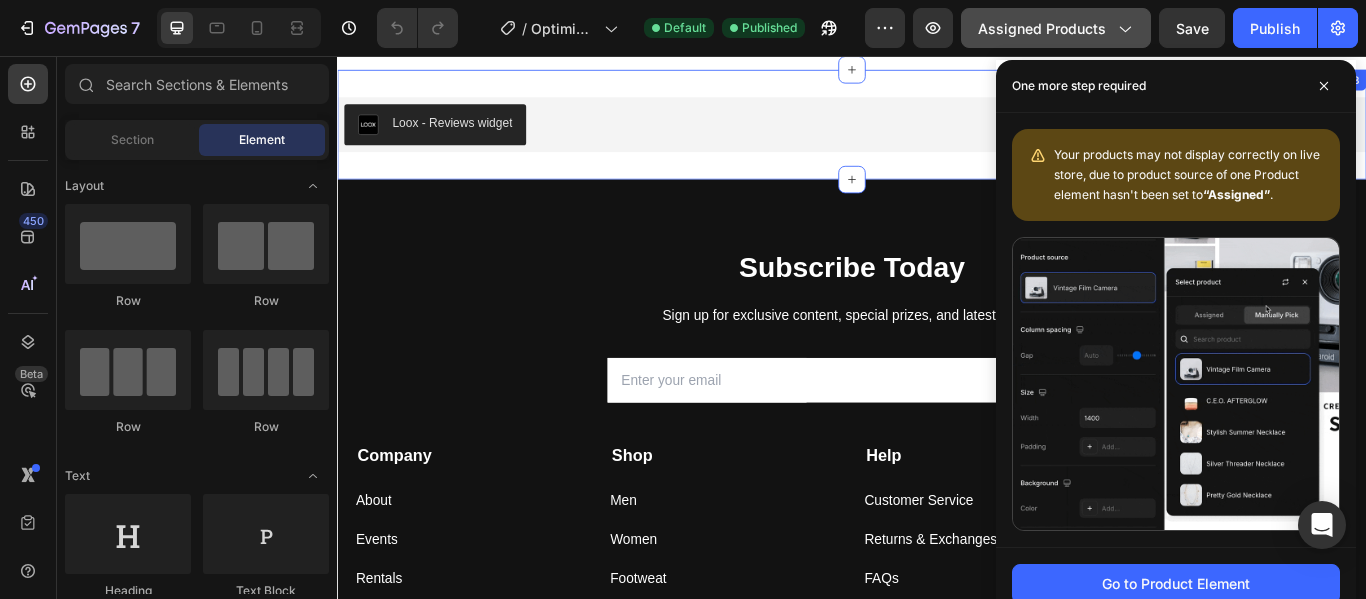 click on "Loox - Reviews widget" at bounding box center [937, 136] 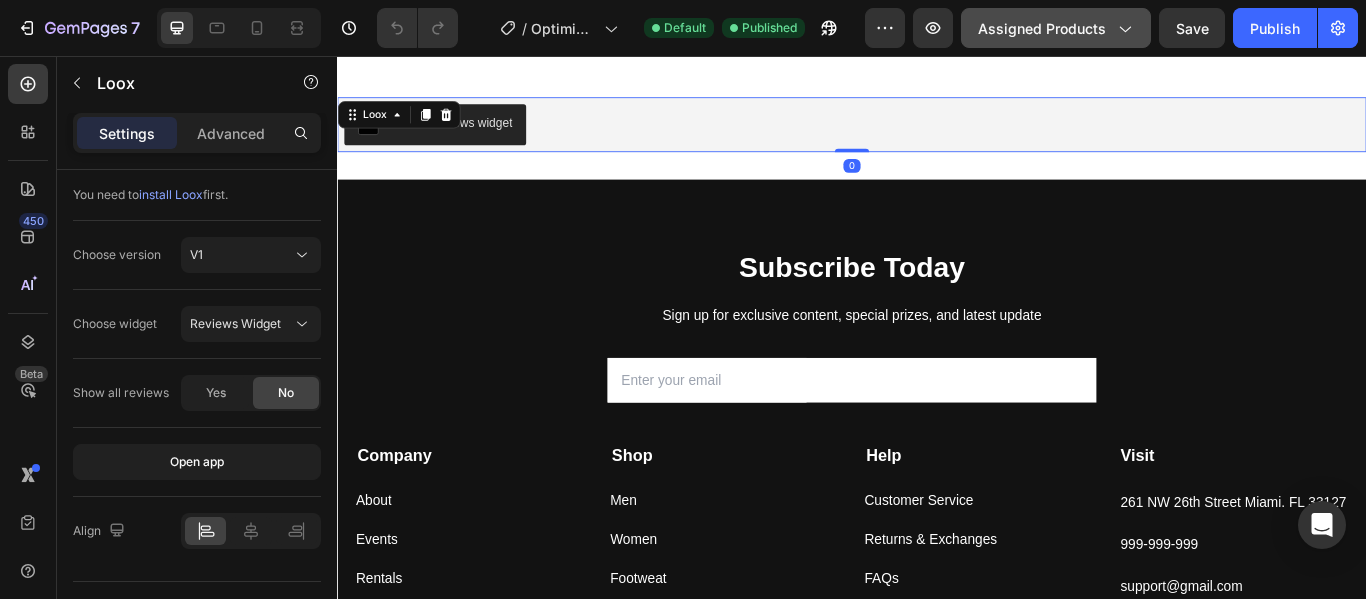 click on "/  Optimized Landing Page Template Default Published" 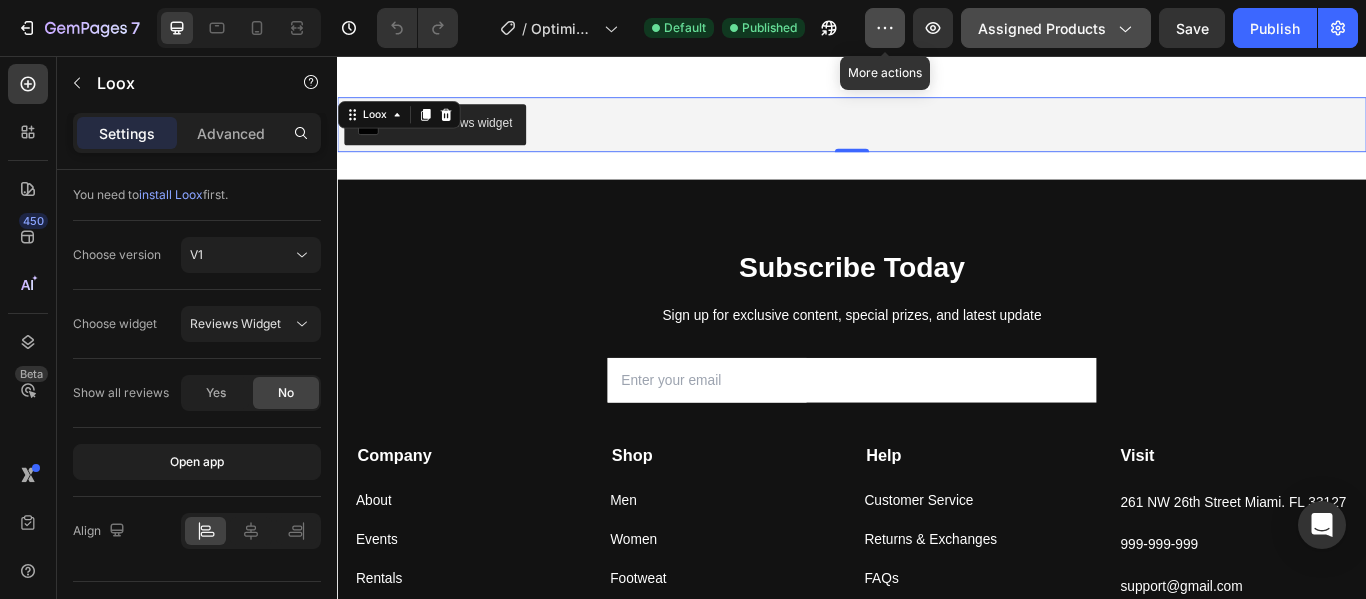 click 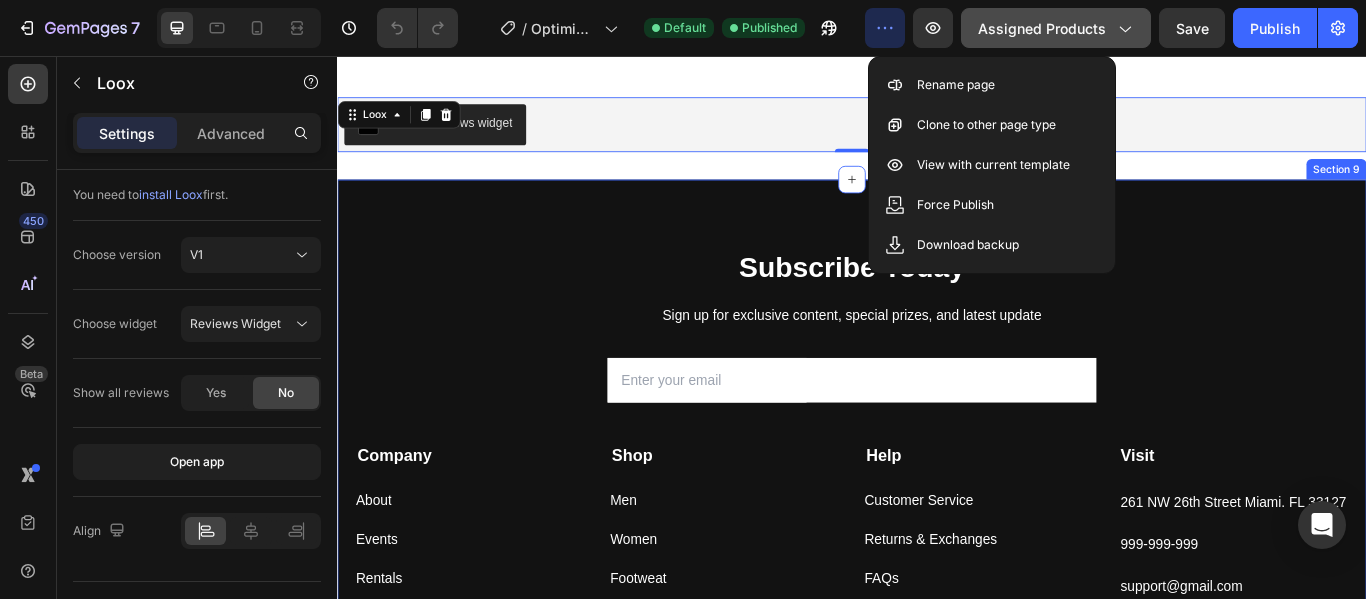 click on "[NUMBER] [STREET] [CITY], [STATE] [PHONE] [EMAIL]" at bounding box center (937, 535) 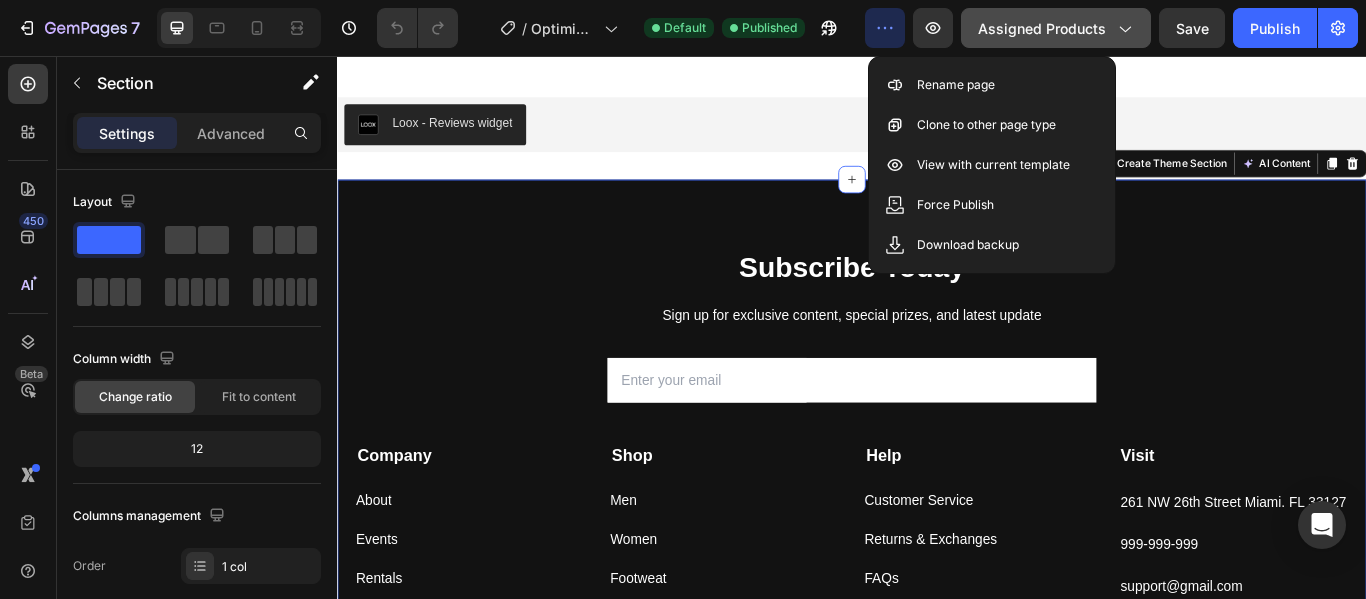 click on "Assigned Products" at bounding box center [1056, 28] 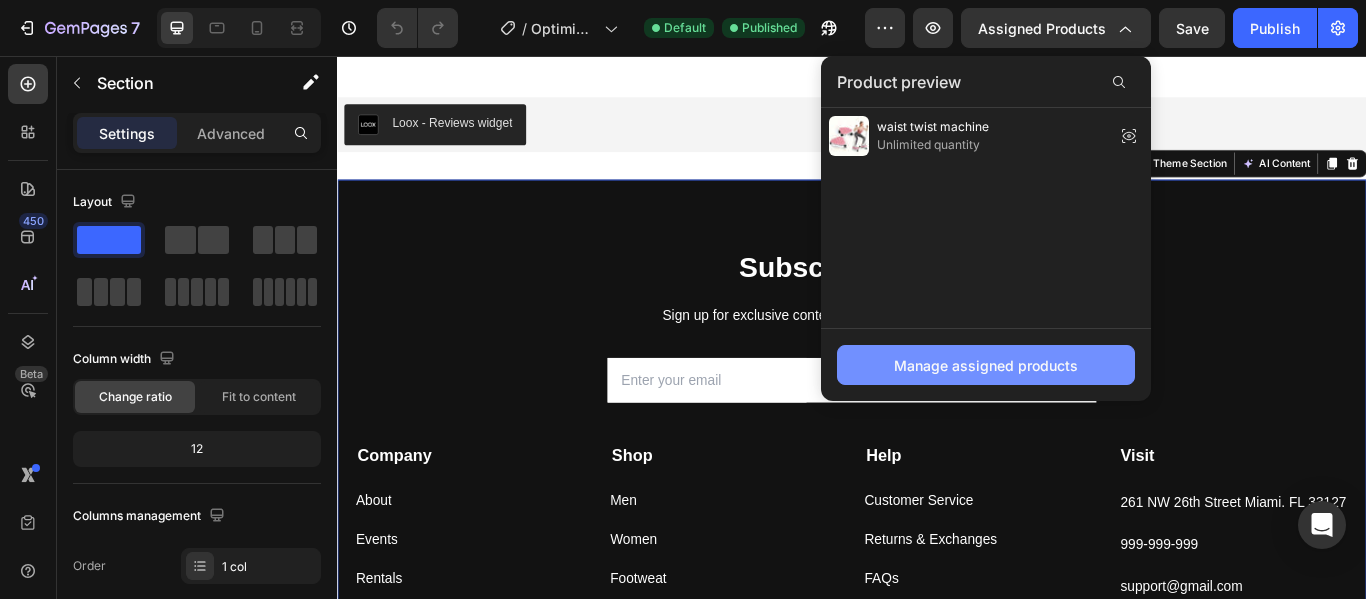 click on "Manage assigned products" at bounding box center (986, 365) 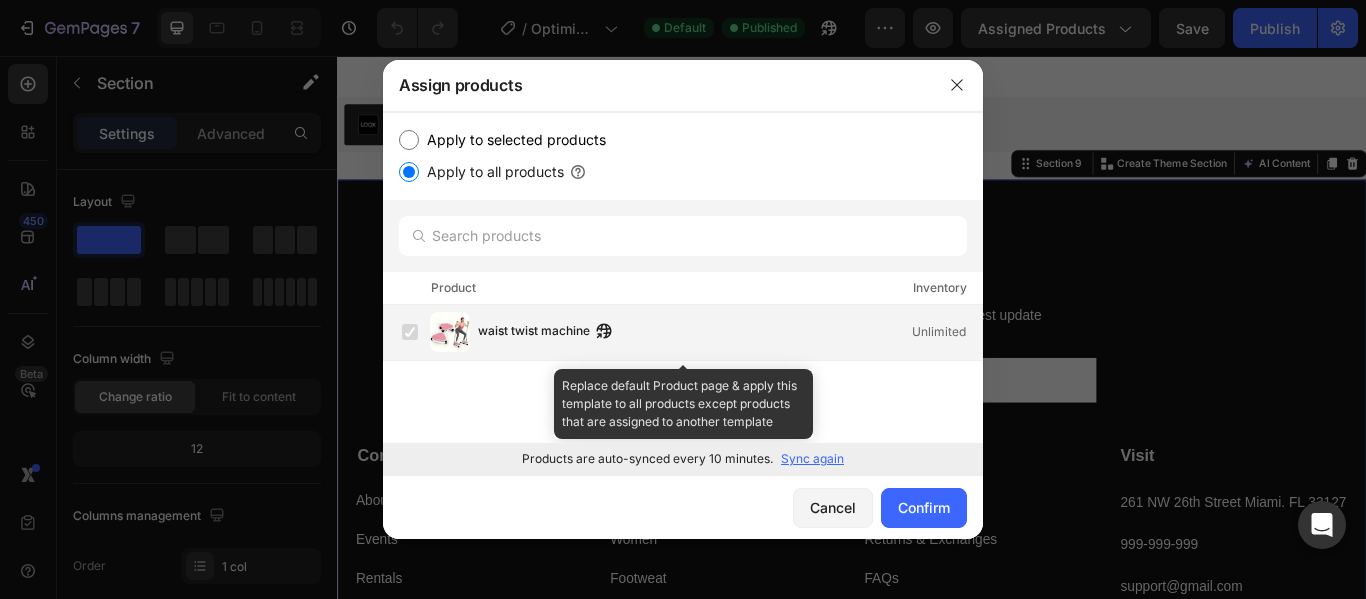 click at bounding box center [410, 332] 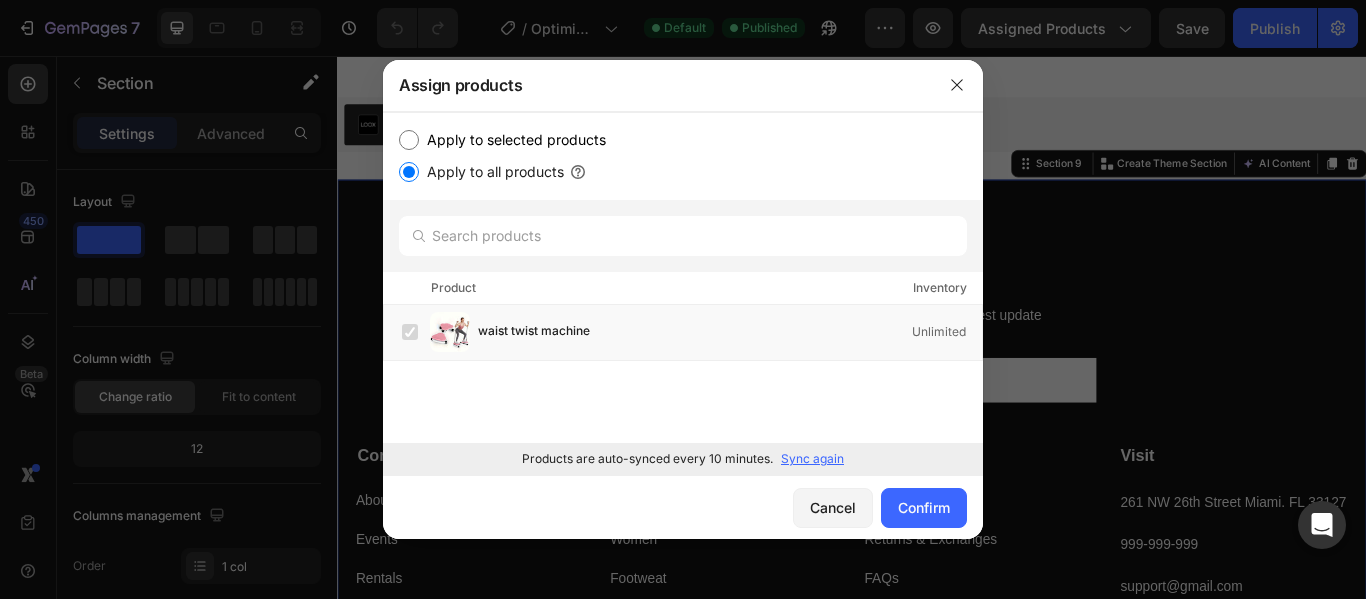 click on "Apply to selected products" at bounding box center (512, 140) 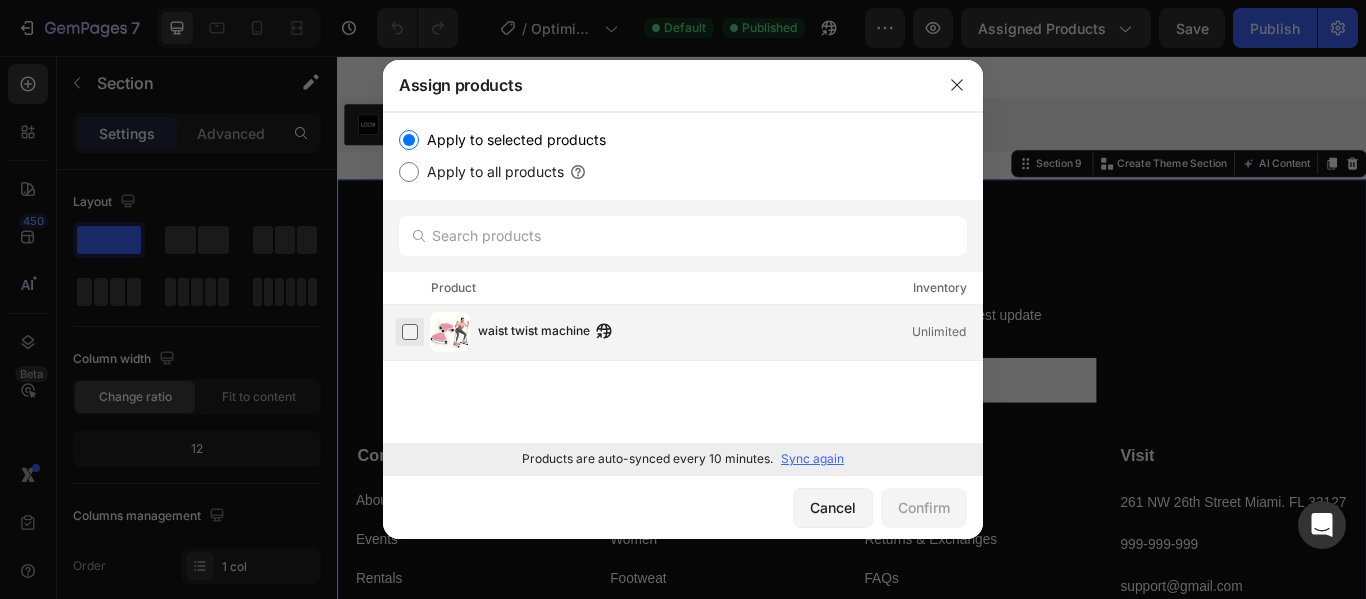 click at bounding box center [410, 332] 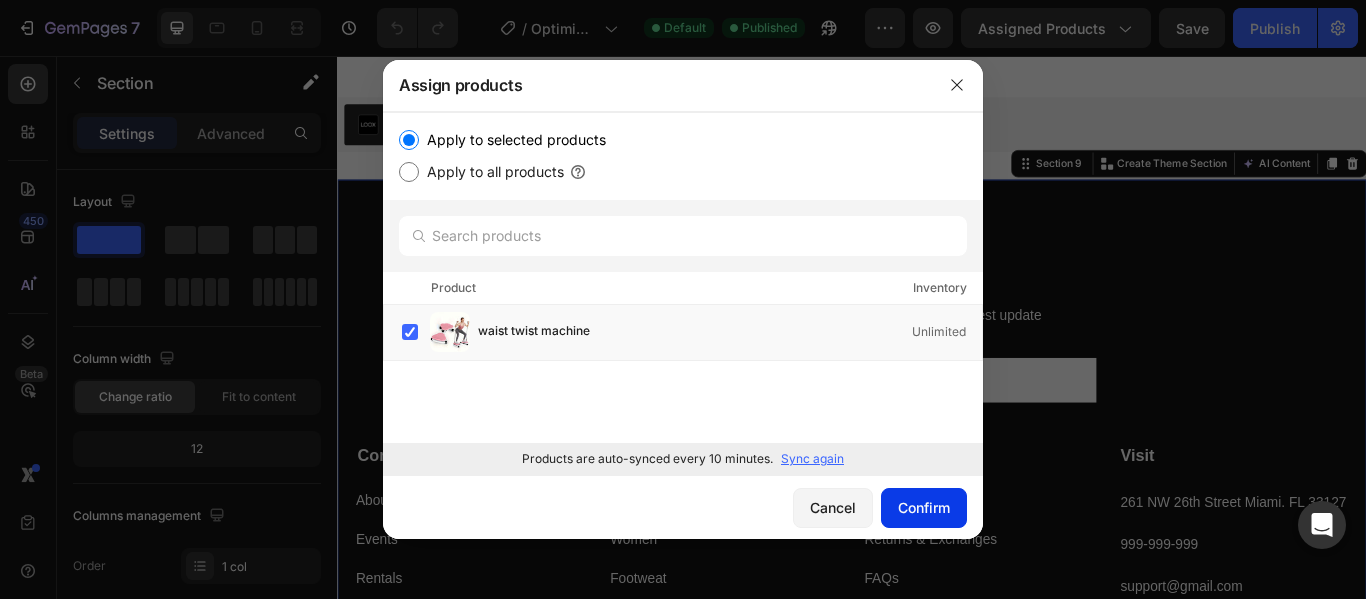 click on "Confirm" at bounding box center (924, 507) 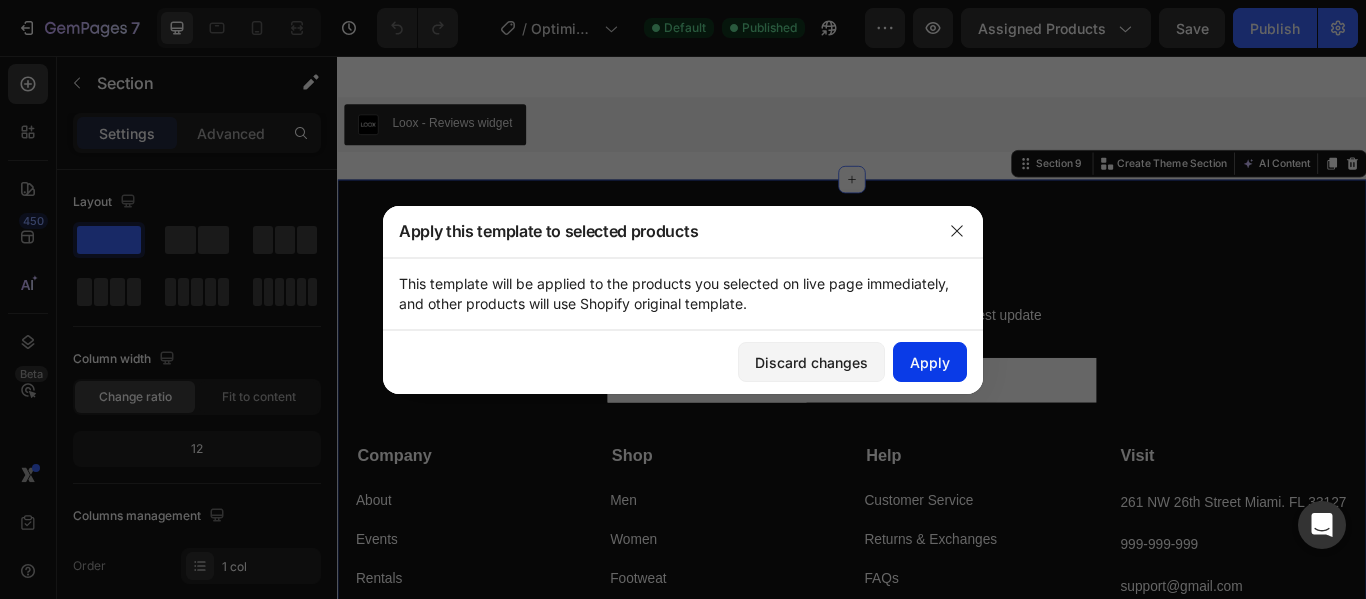 click on "Apply" at bounding box center [930, 362] 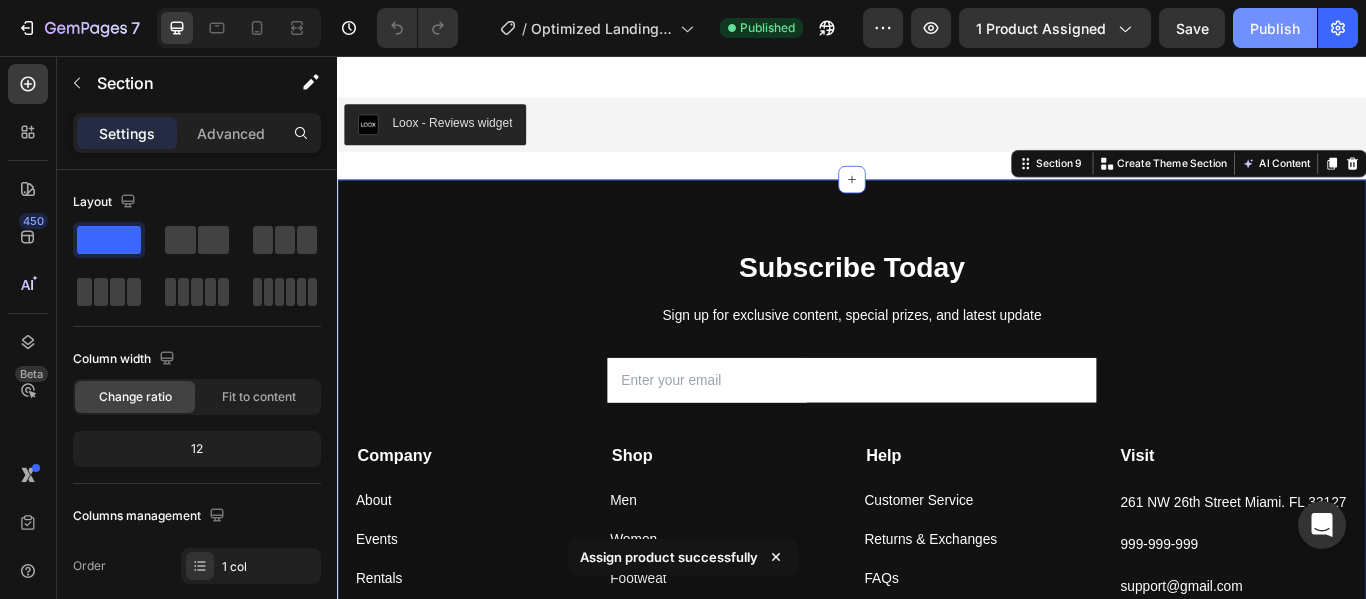 click on "Publish" at bounding box center (1275, 28) 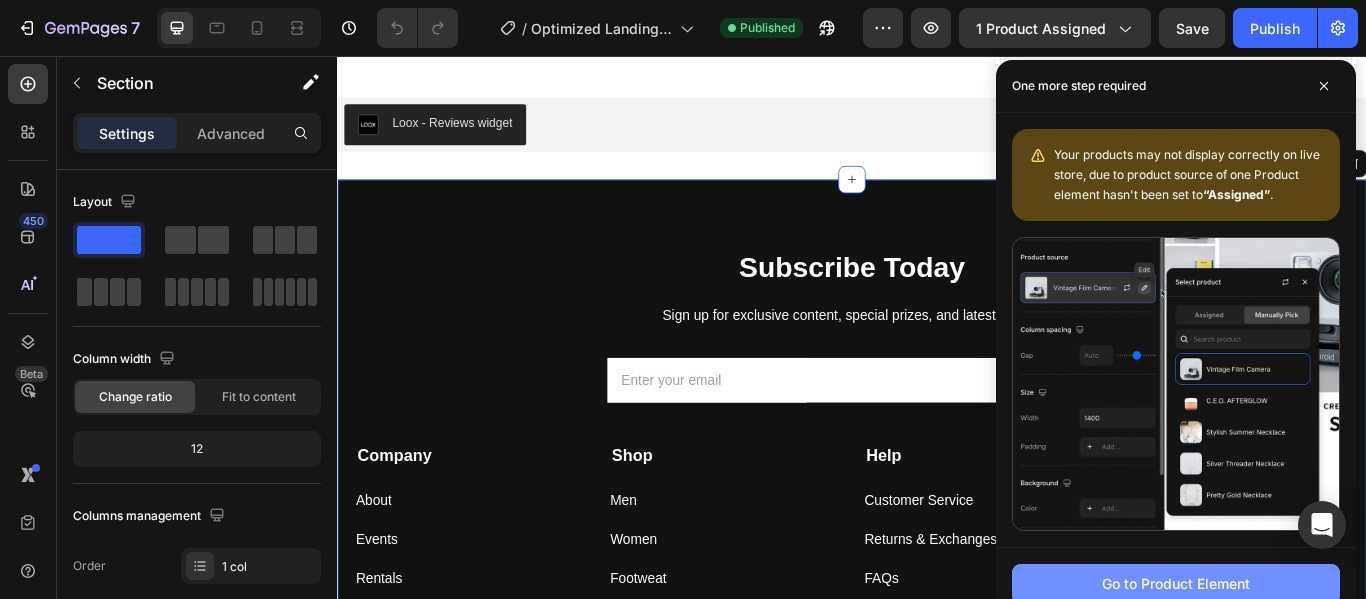 click on "Go to Product Element" at bounding box center [1176, 584] 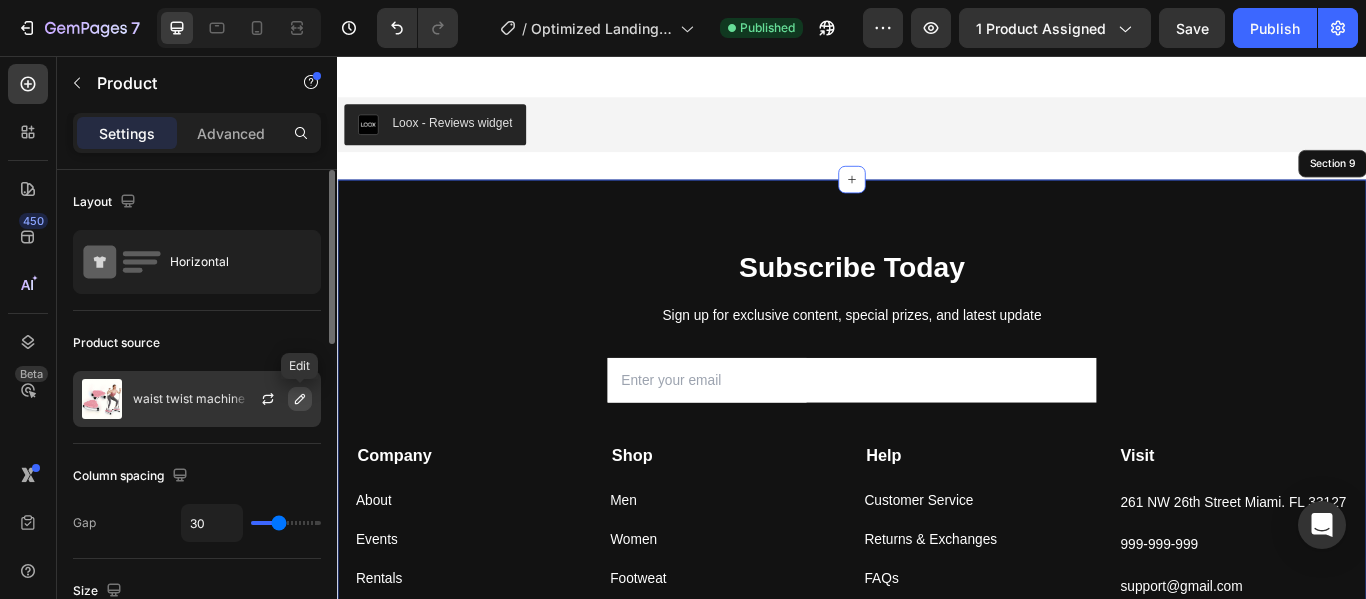 click 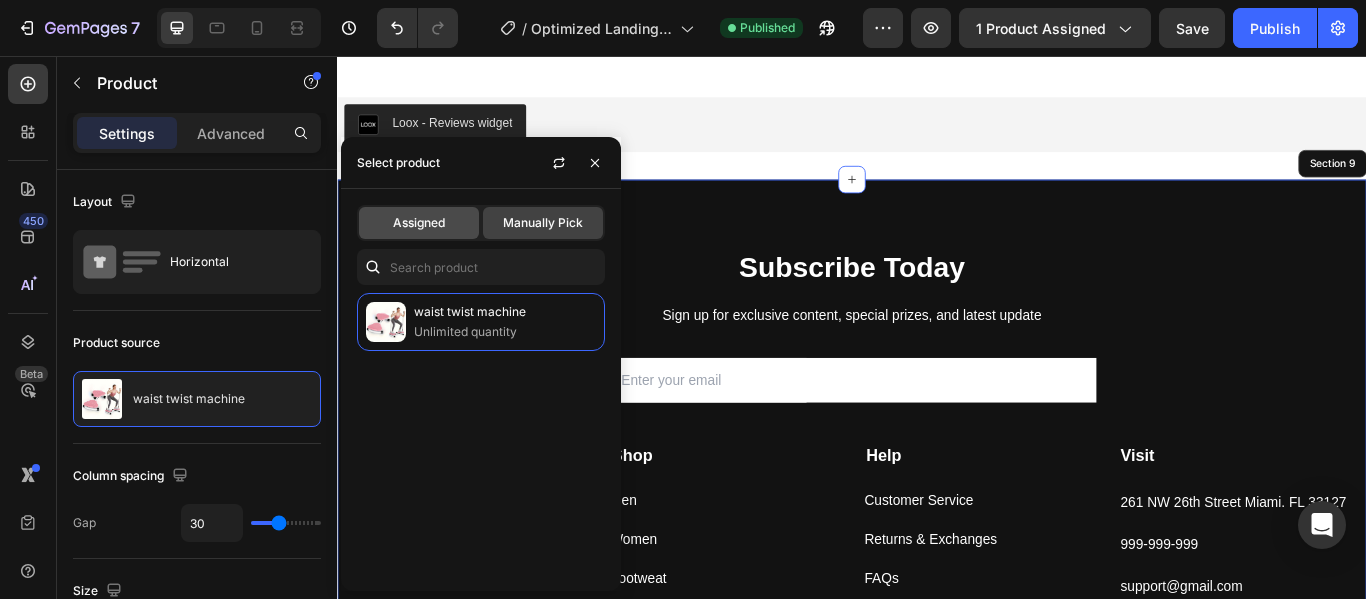click on "Assigned" 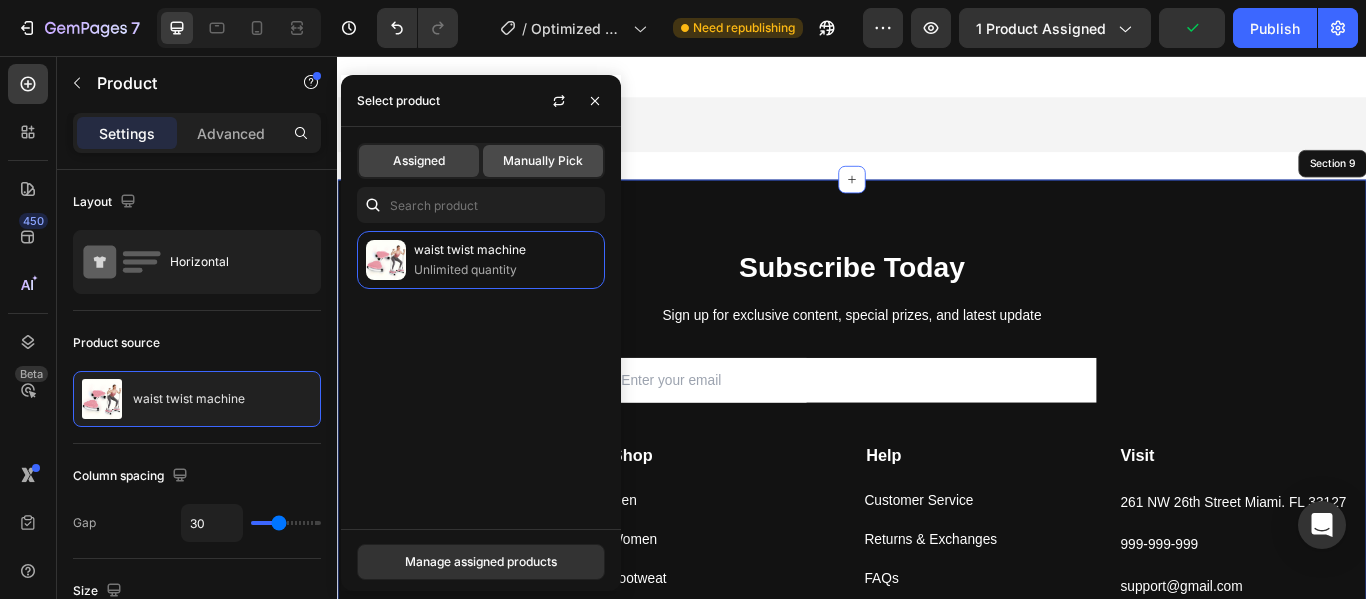 click on "Manually Pick" 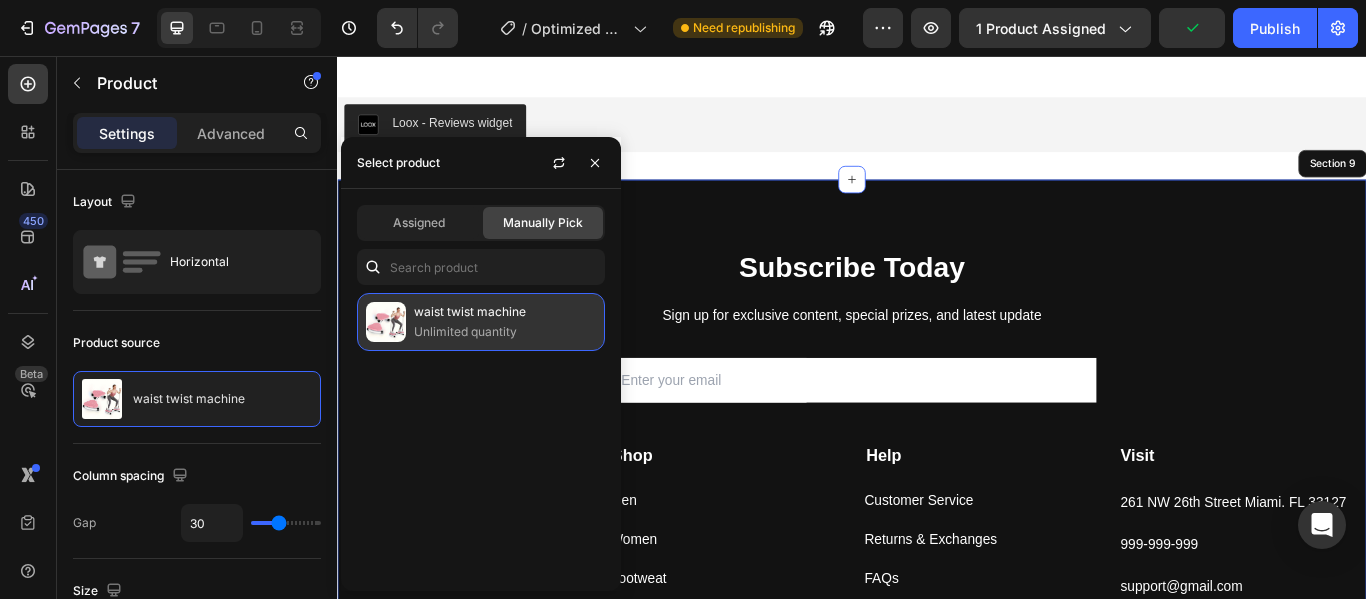 click on "Unlimited quantity" at bounding box center [505, 332] 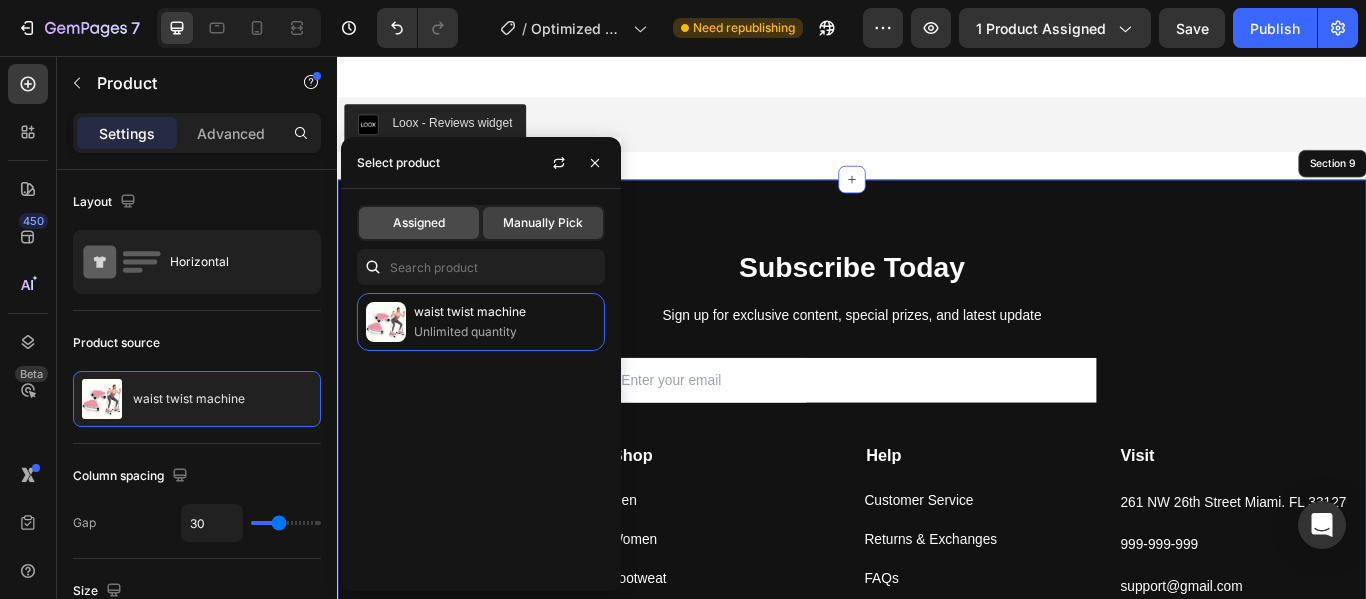 click on "Assigned" 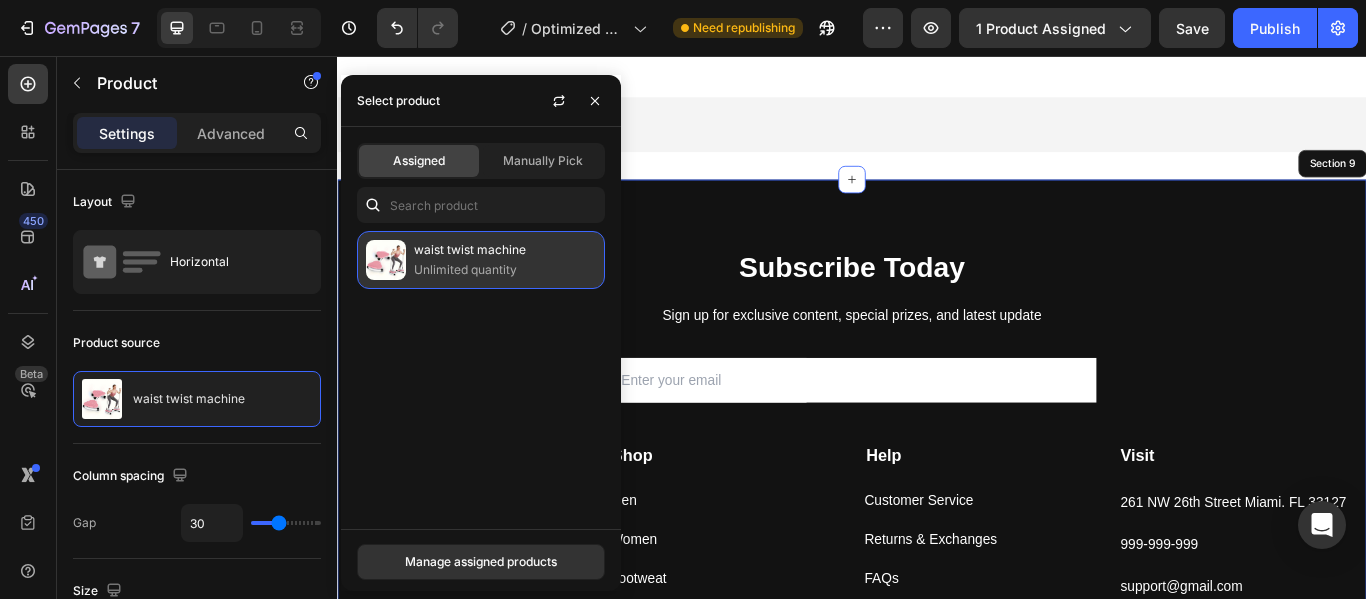 click on "Unlimited quantity" at bounding box center [505, 270] 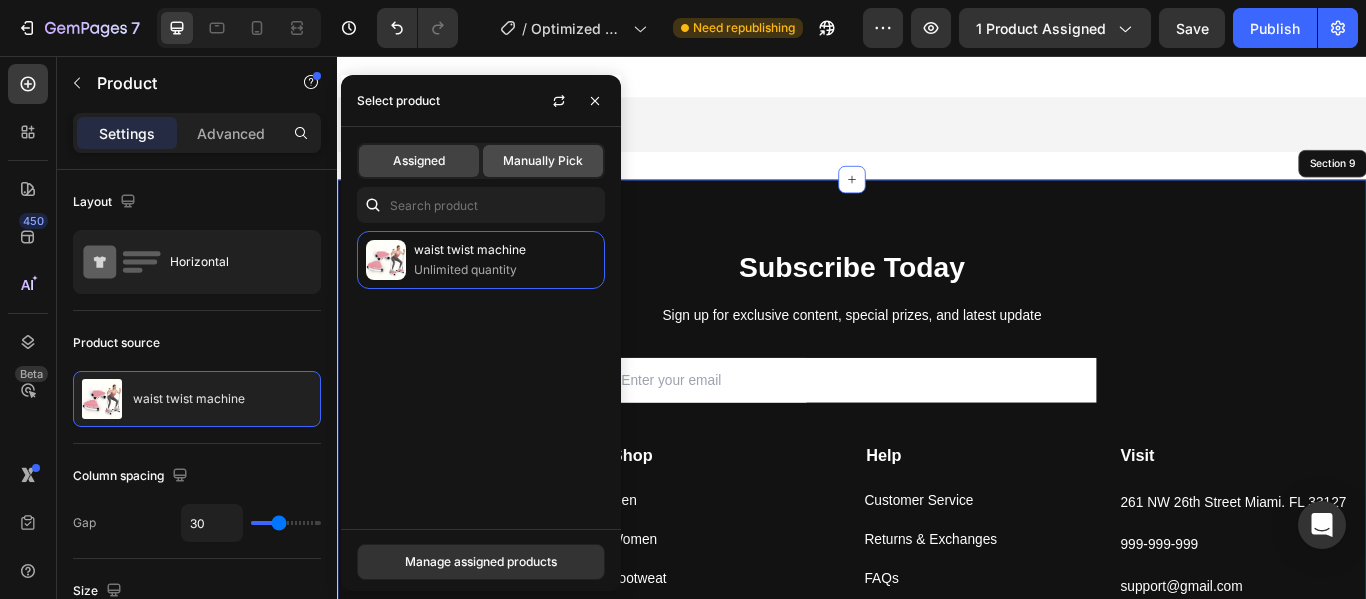 click on "Manually Pick" 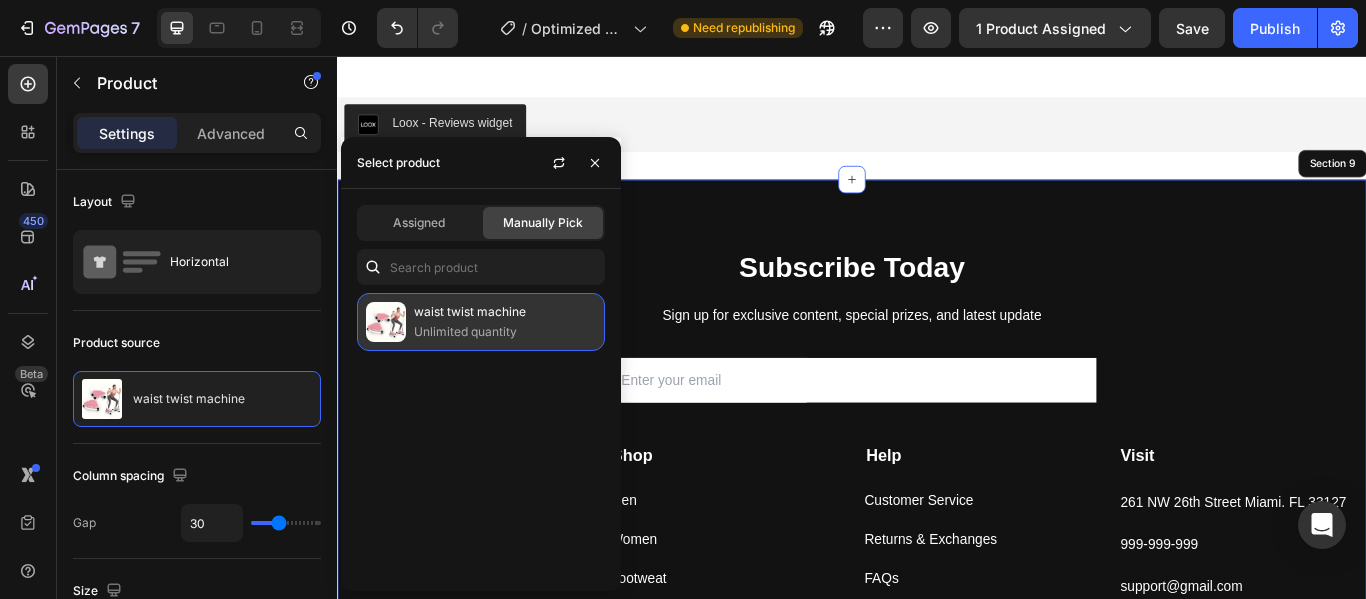 click on "Unlimited quantity" at bounding box center [505, 332] 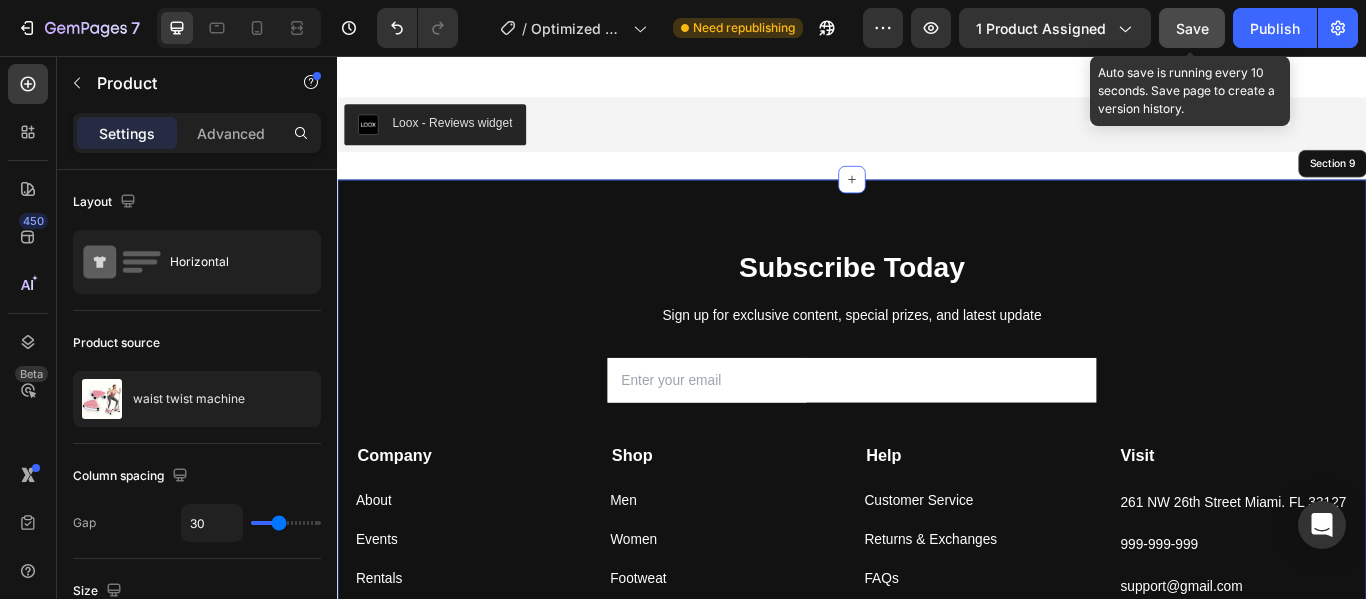 click on "Save" at bounding box center (1192, 28) 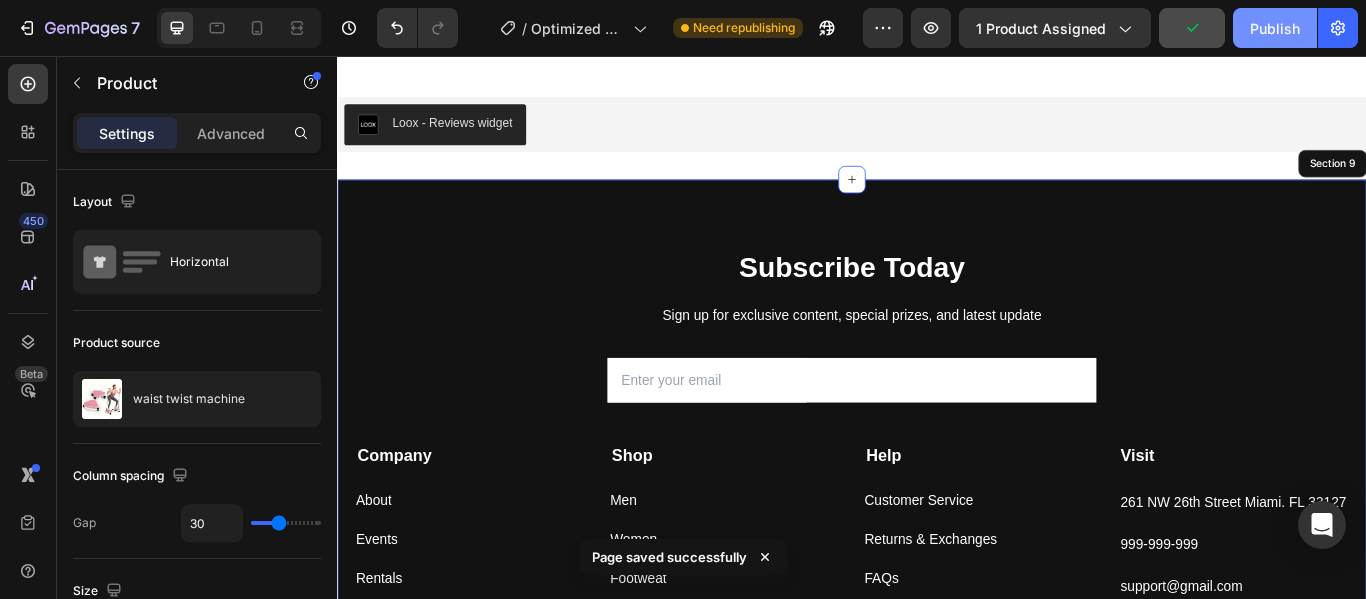 click on "Publish" at bounding box center [1275, 28] 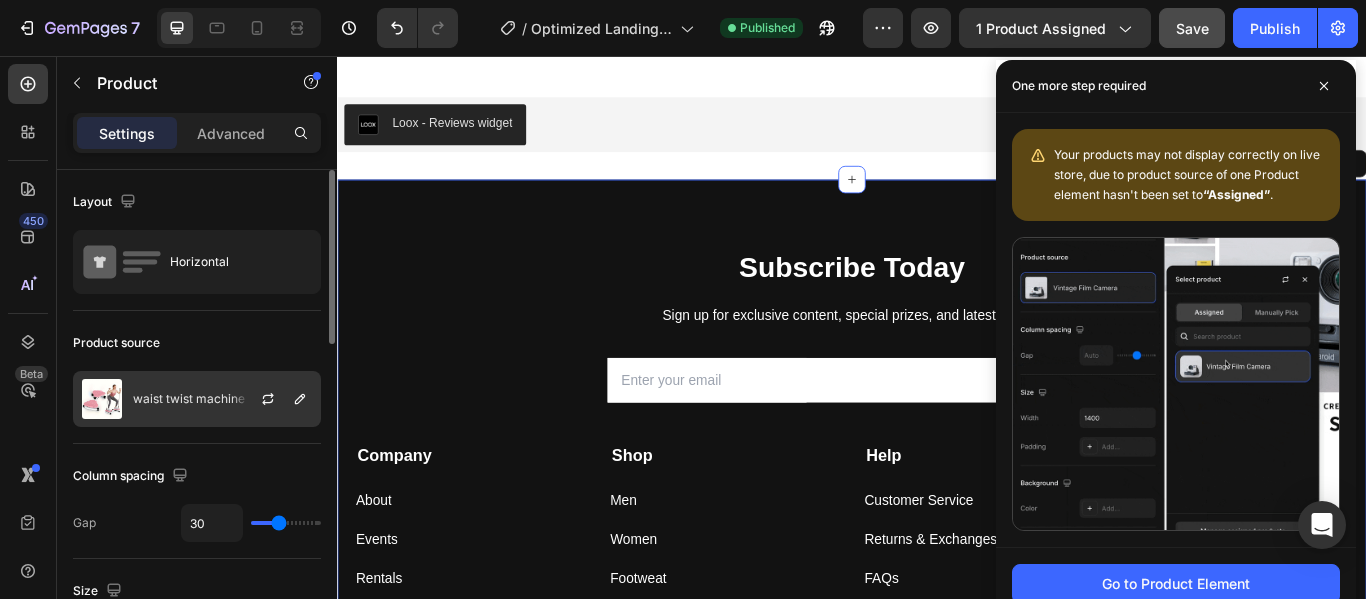 click on "waist twist machine" at bounding box center (189, 399) 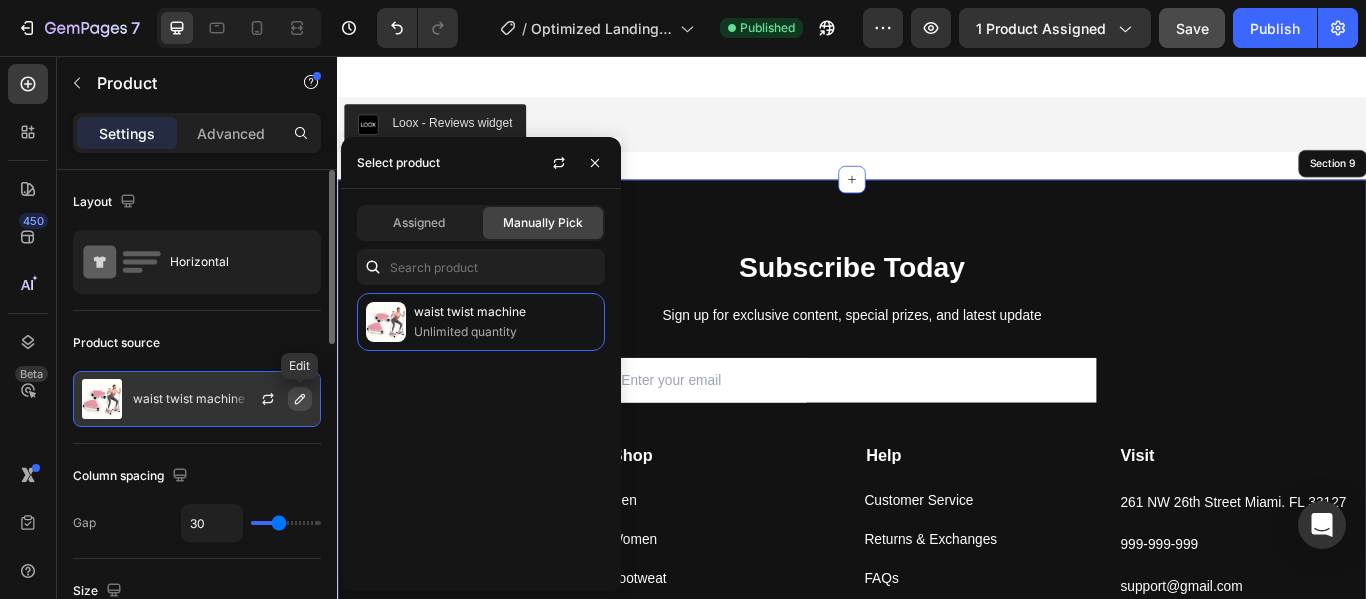 click 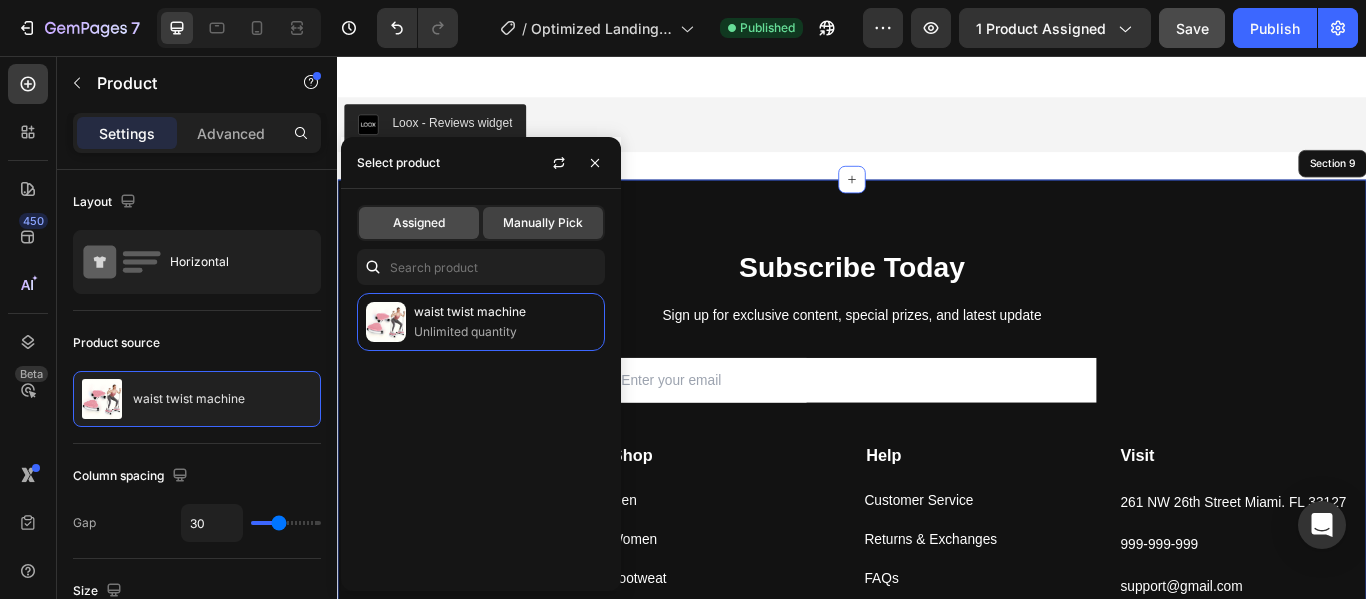 click on "Assigned" 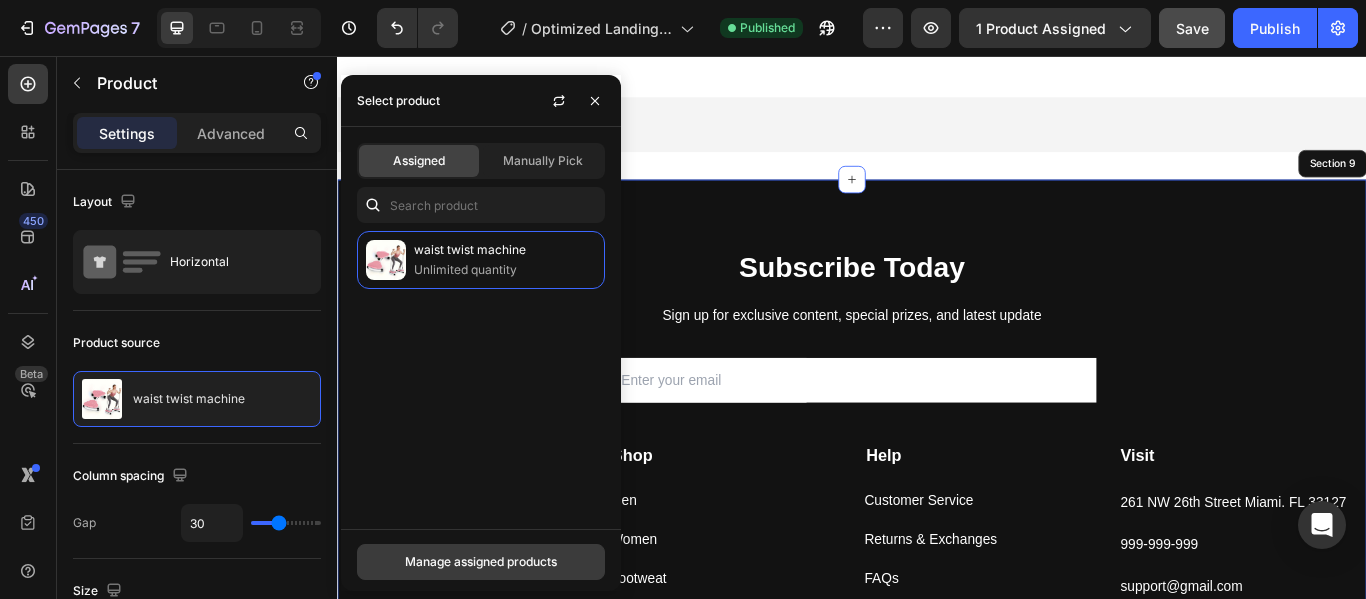 click on "Manage assigned products" at bounding box center [481, 562] 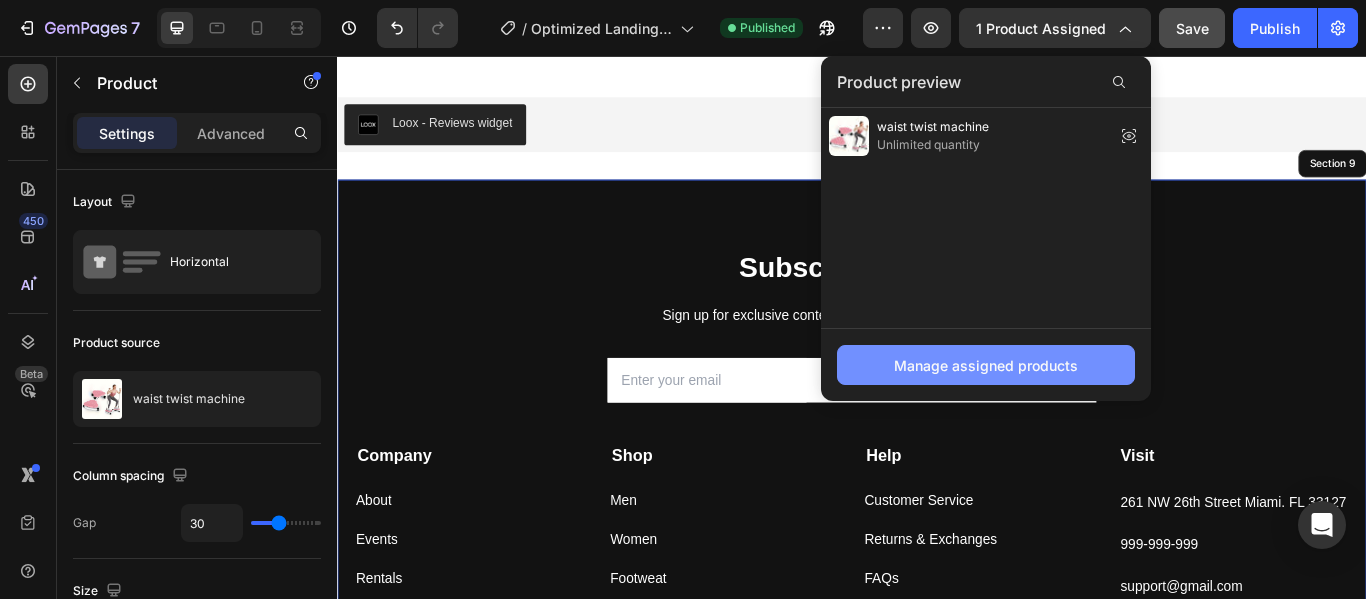 click on "Manage assigned products" at bounding box center [986, 365] 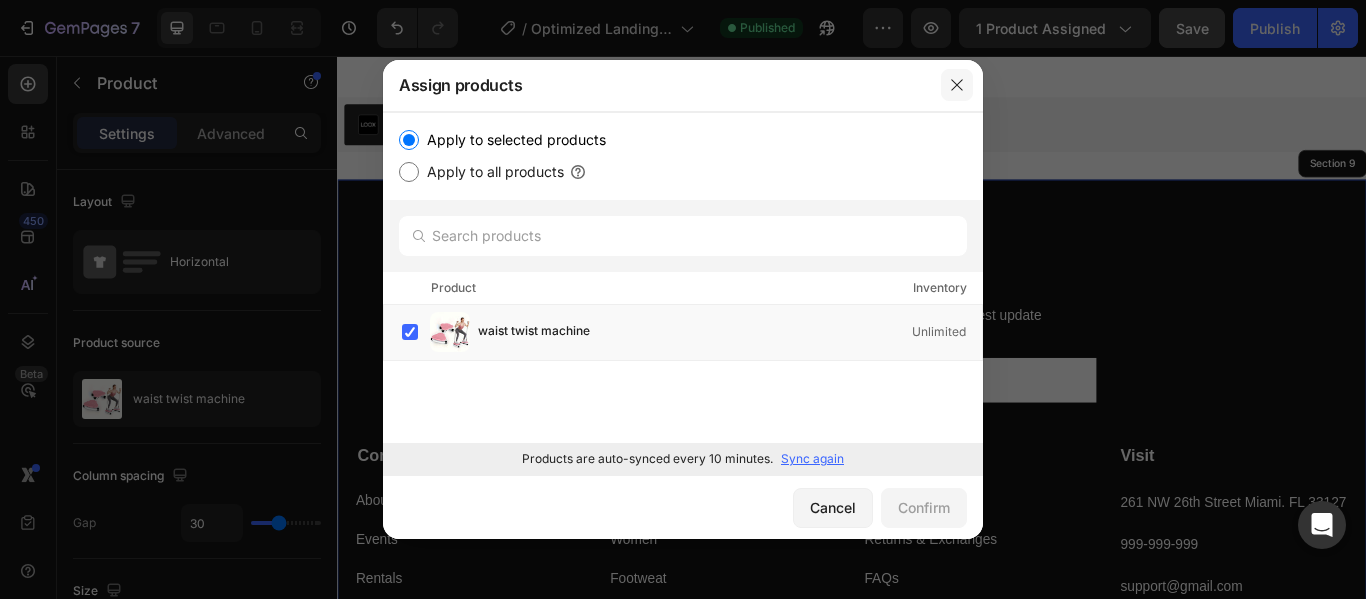 drag, startPoint x: 946, startPoint y: 78, endPoint x: 690, endPoint y: 241, distance: 303.48807 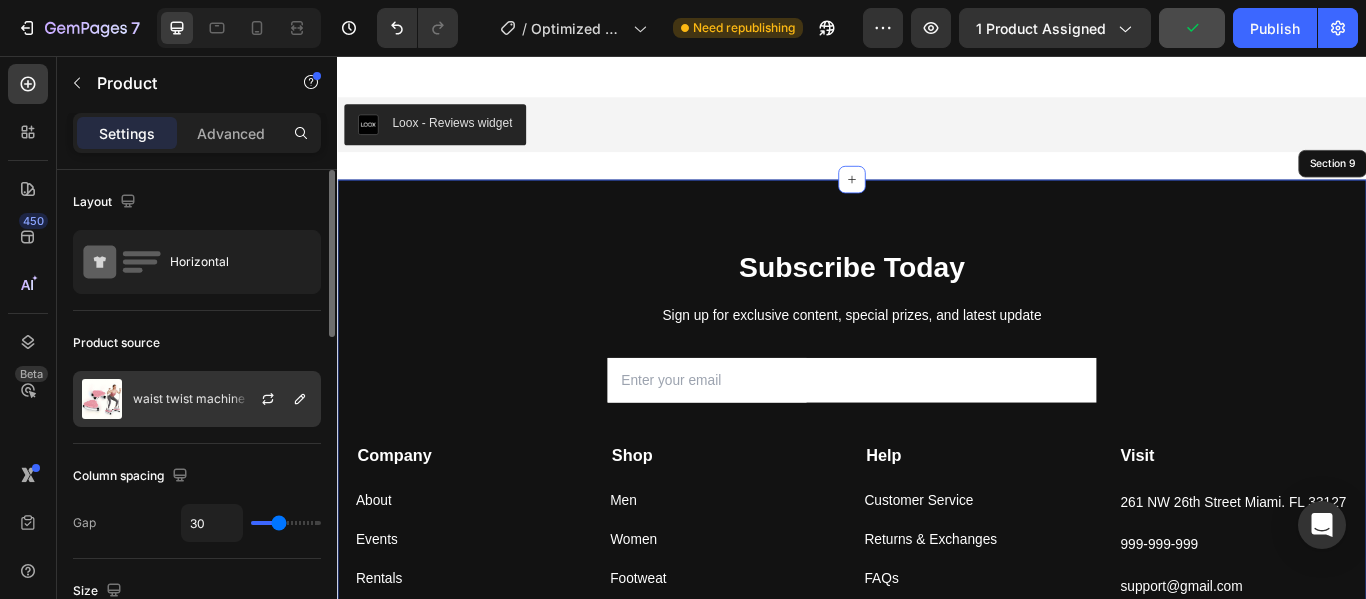 click on "waist twist machine" 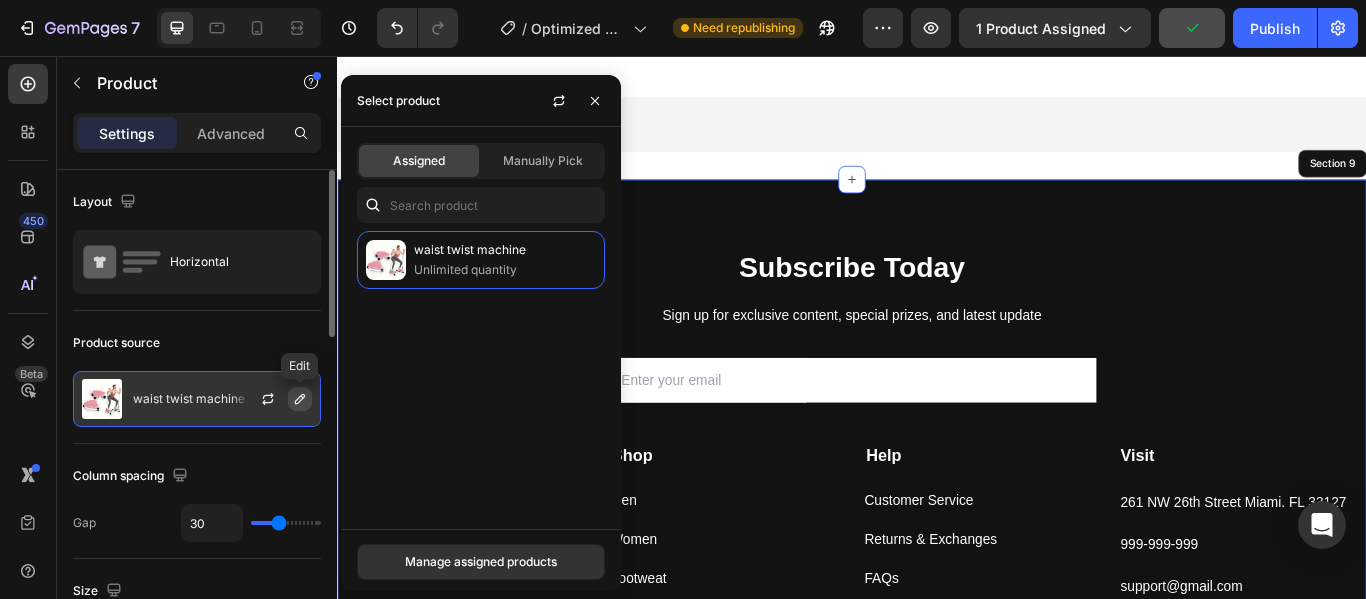 click 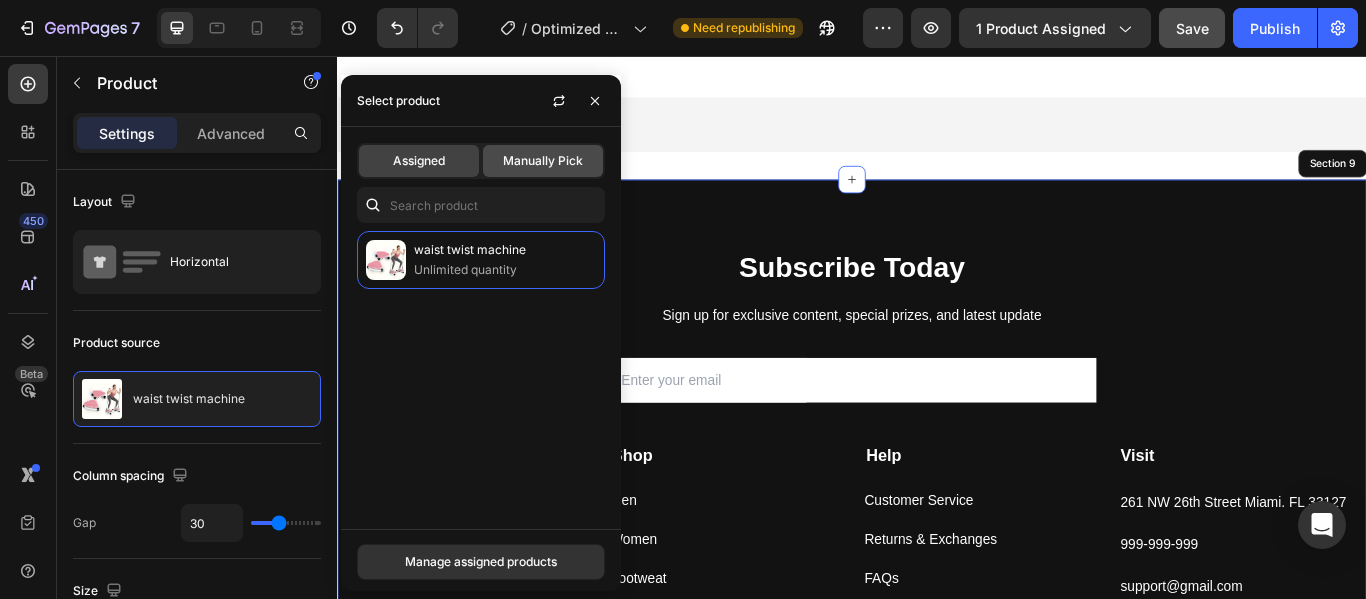 click on "Manually Pick" 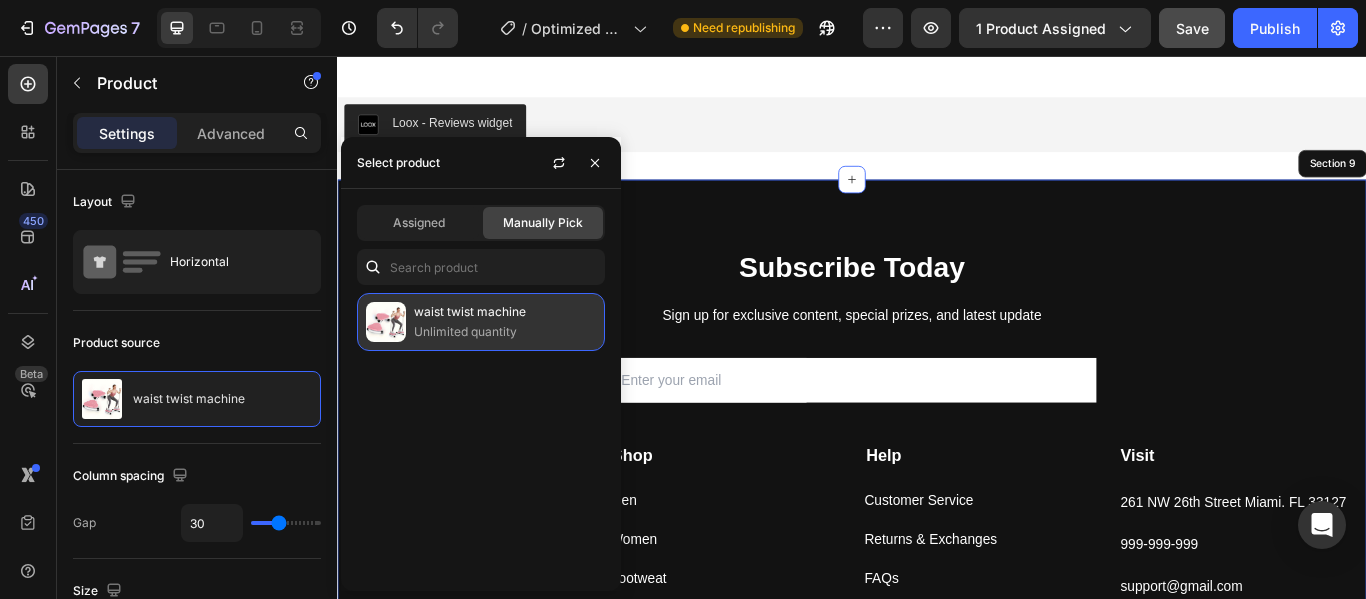 click on "Unlimited quantity" at bounding box center [505, 332] 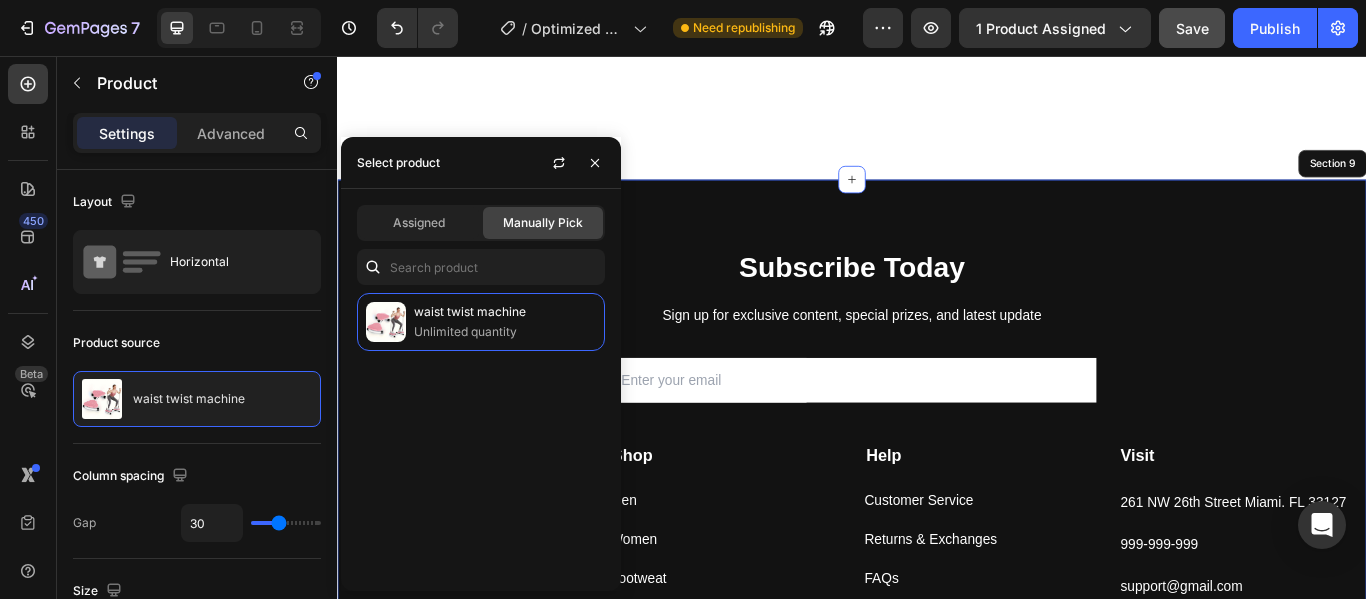 scroll, scrollTop: 5700, scrollLeft: 0, axis: vertical 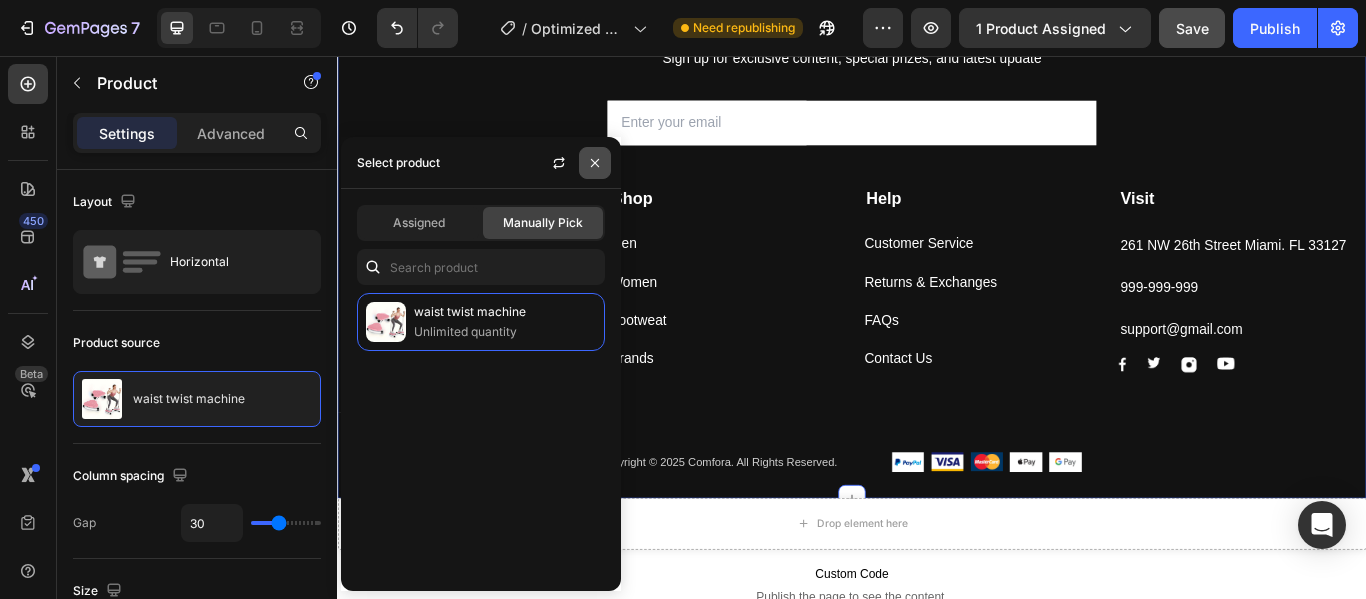 click 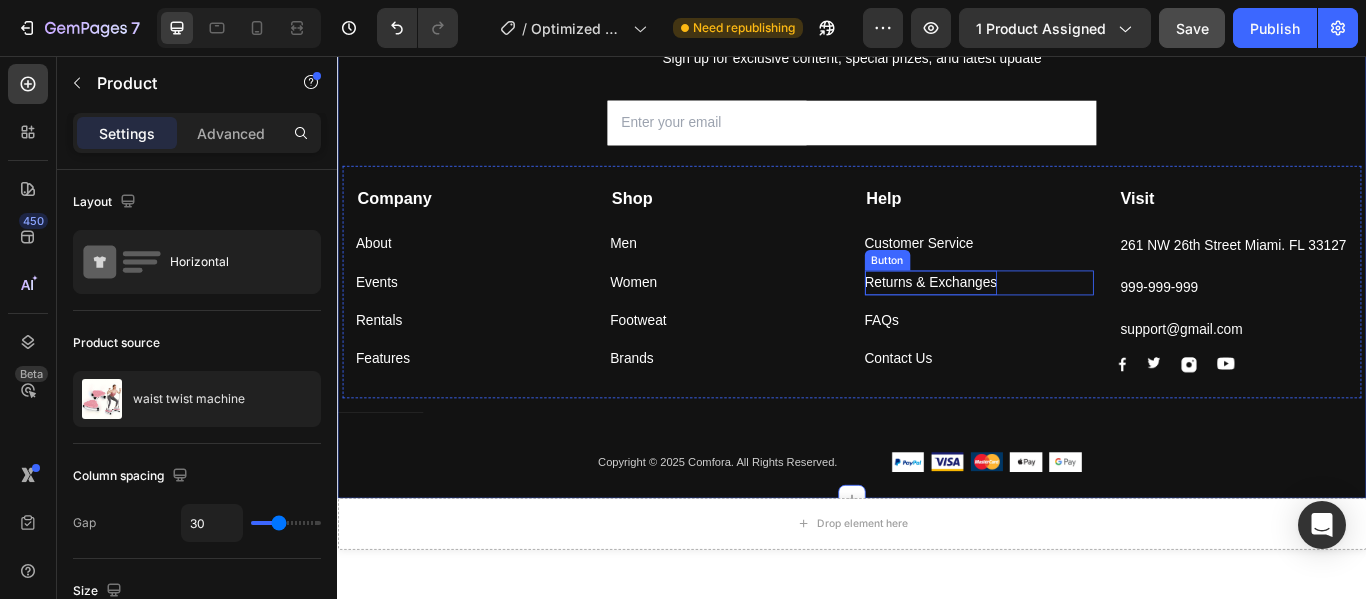 scroll, scrollTop: 5100, scrollLeft: 0, axis: vertical 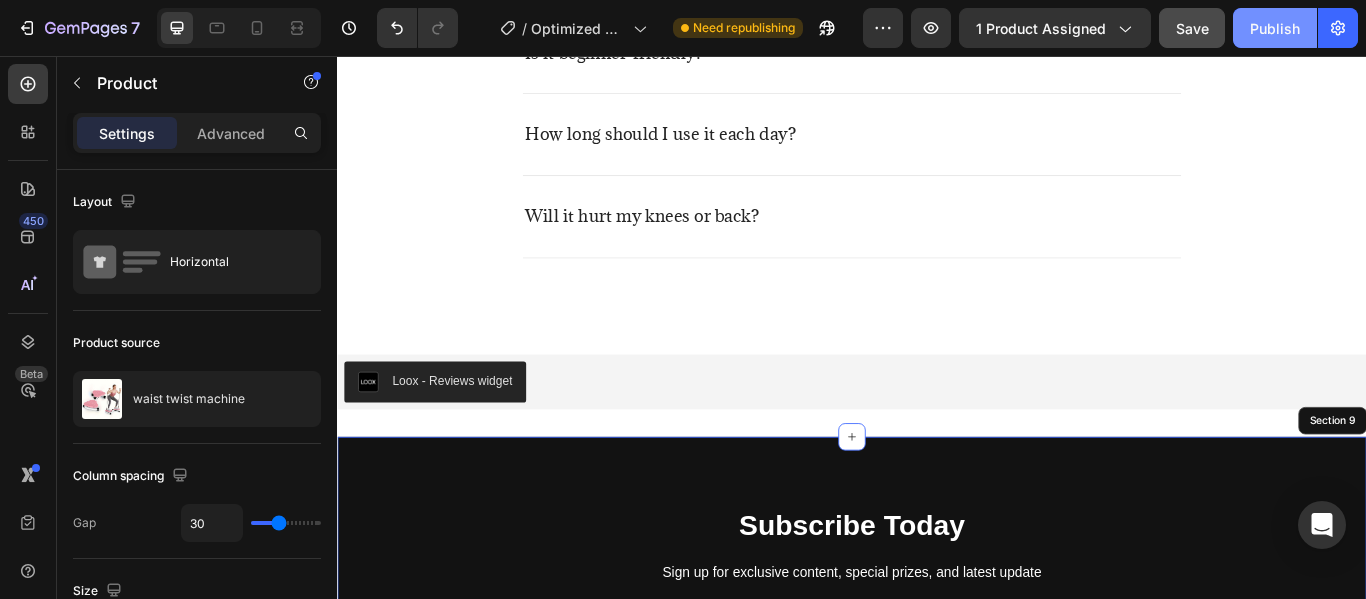drag, startPoint x: 1275, startPoint y: 37, endPoint x: 847, endPoint y: 328, distance: 517.55676 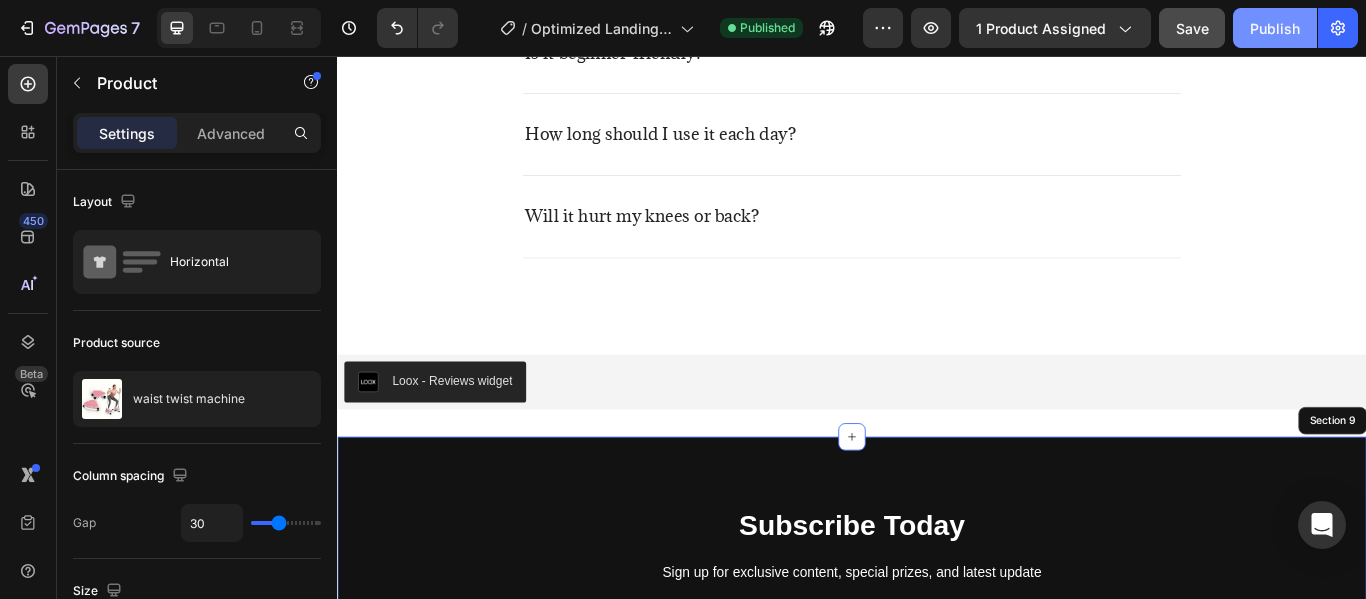 click on "Publish" at bounding box center [1275, 28] 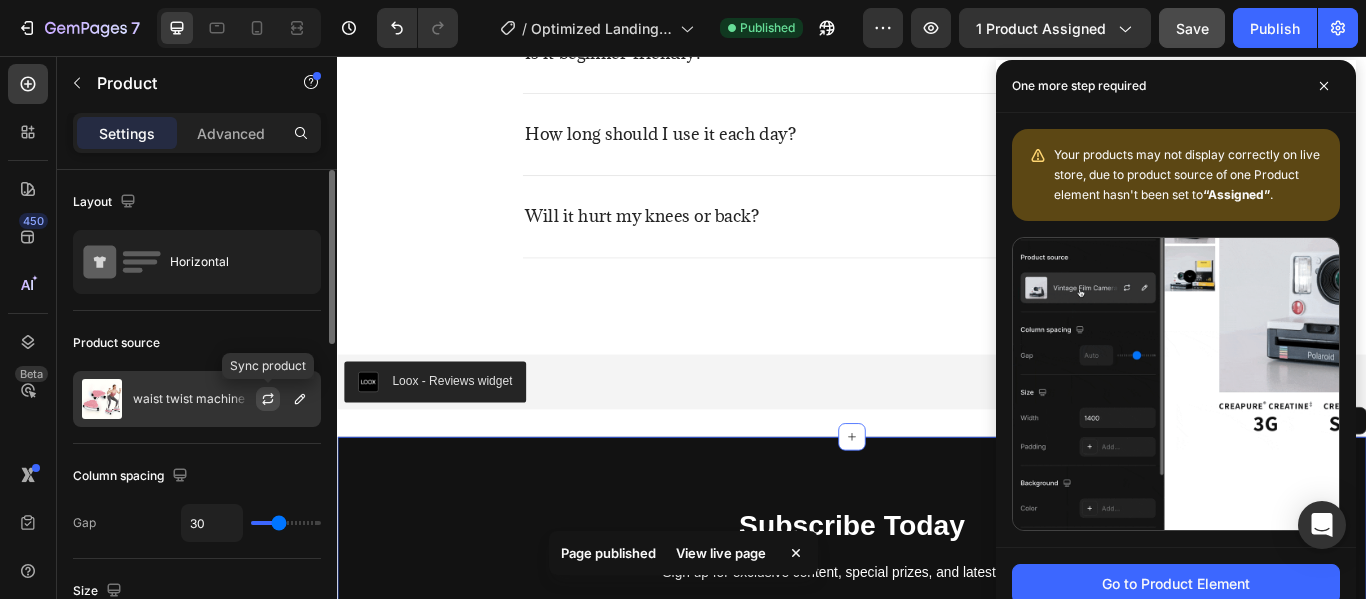 click 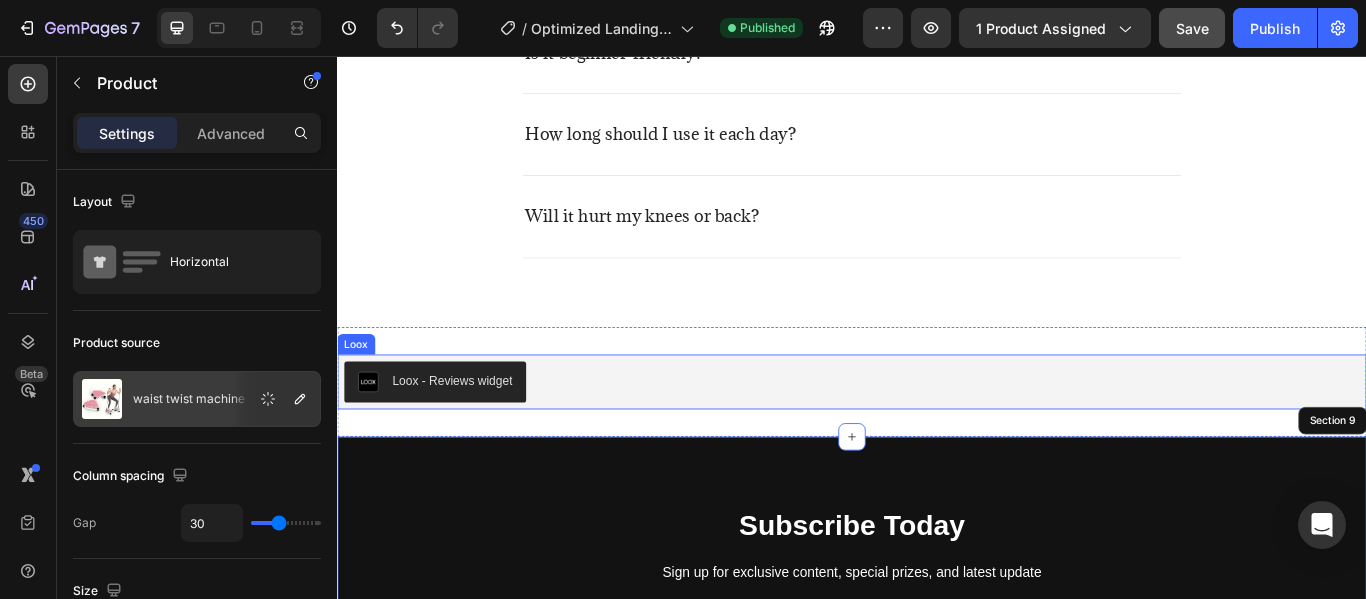 click on "Loox - Reviews widget" at bounding box center (471, 434) 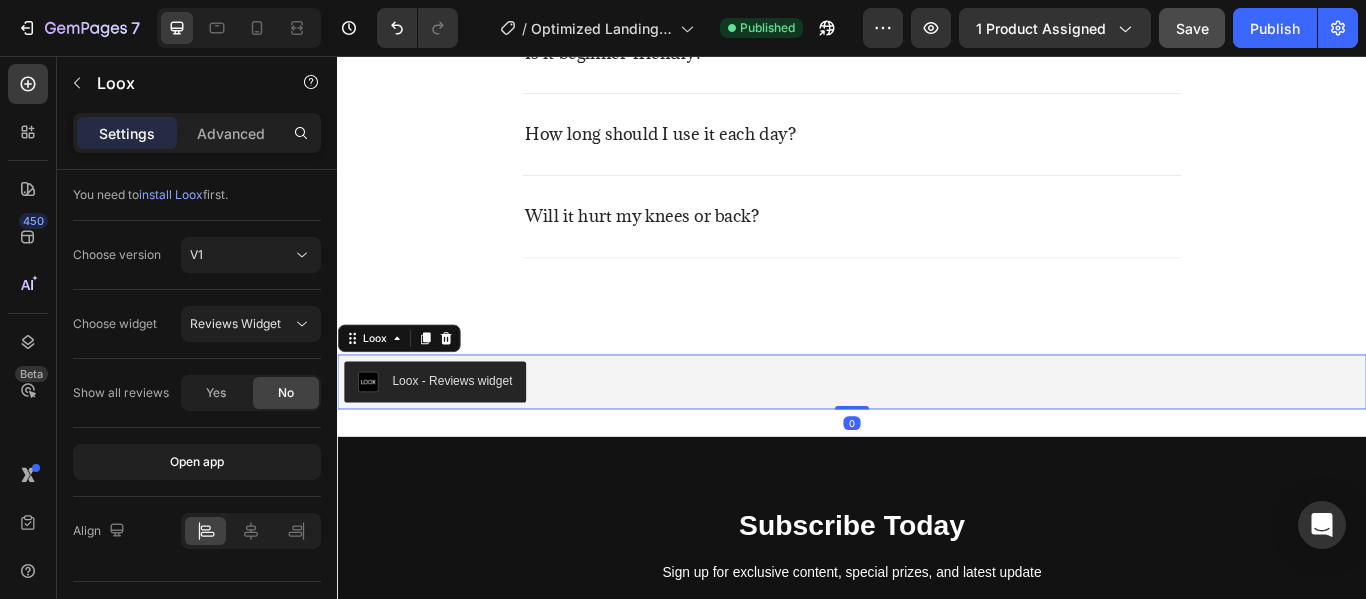 click at bounding box center [373, 436] 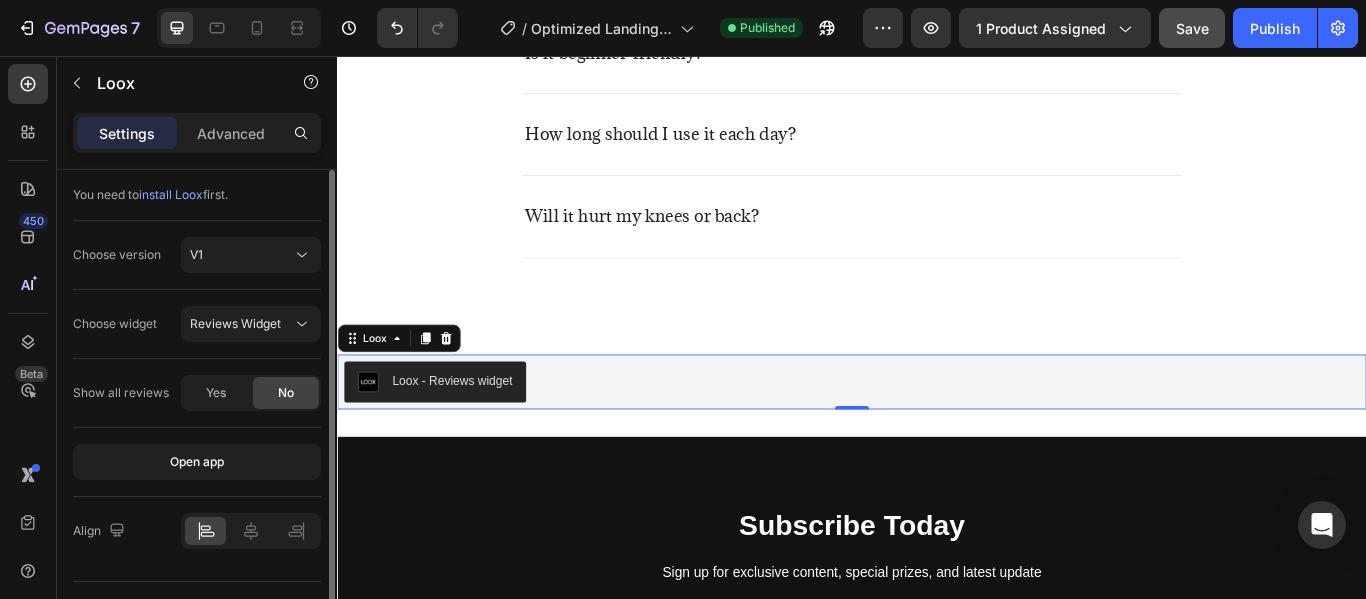 scroll, scrollTop: 46, scrollLeft: 0, axis: vertical 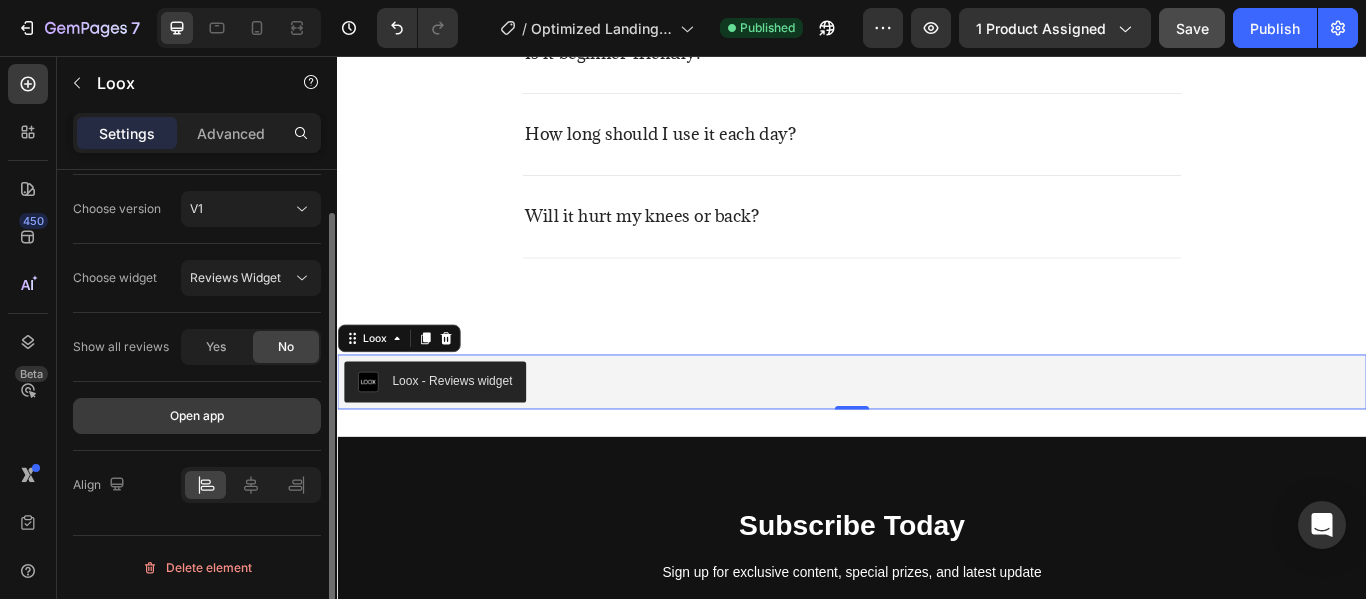 click on "Open app" at bounding box center [197, 416] 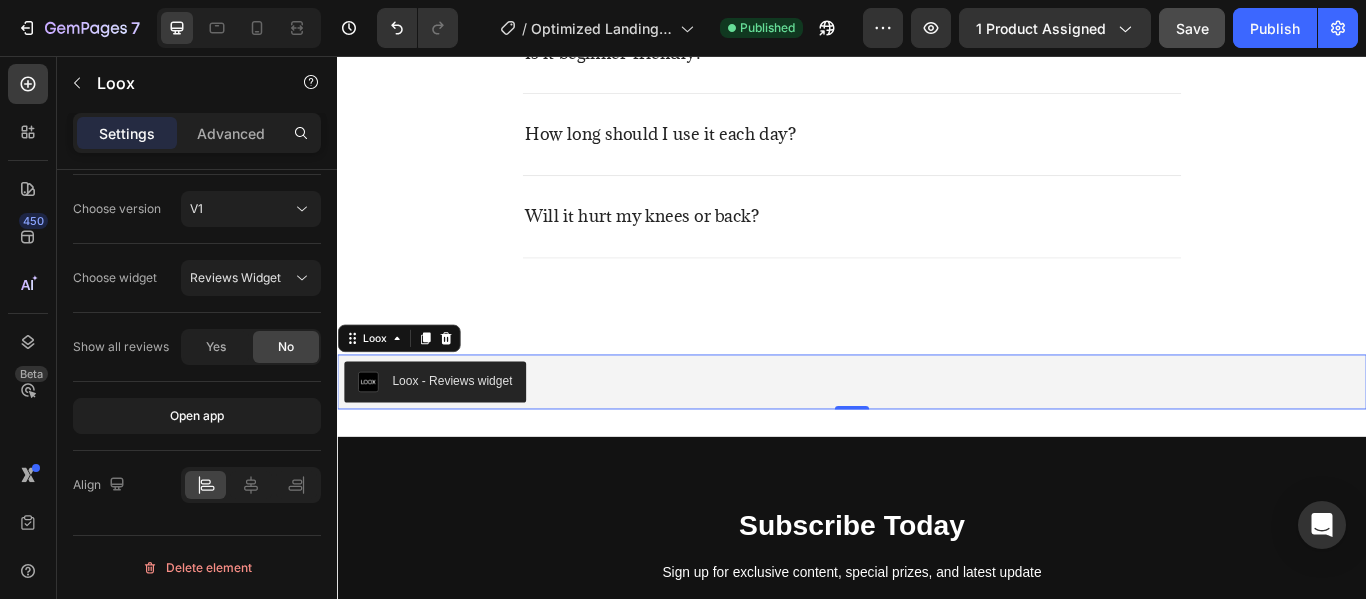 click on "Loox - Reviews widget" at bounding box center (471, 434) 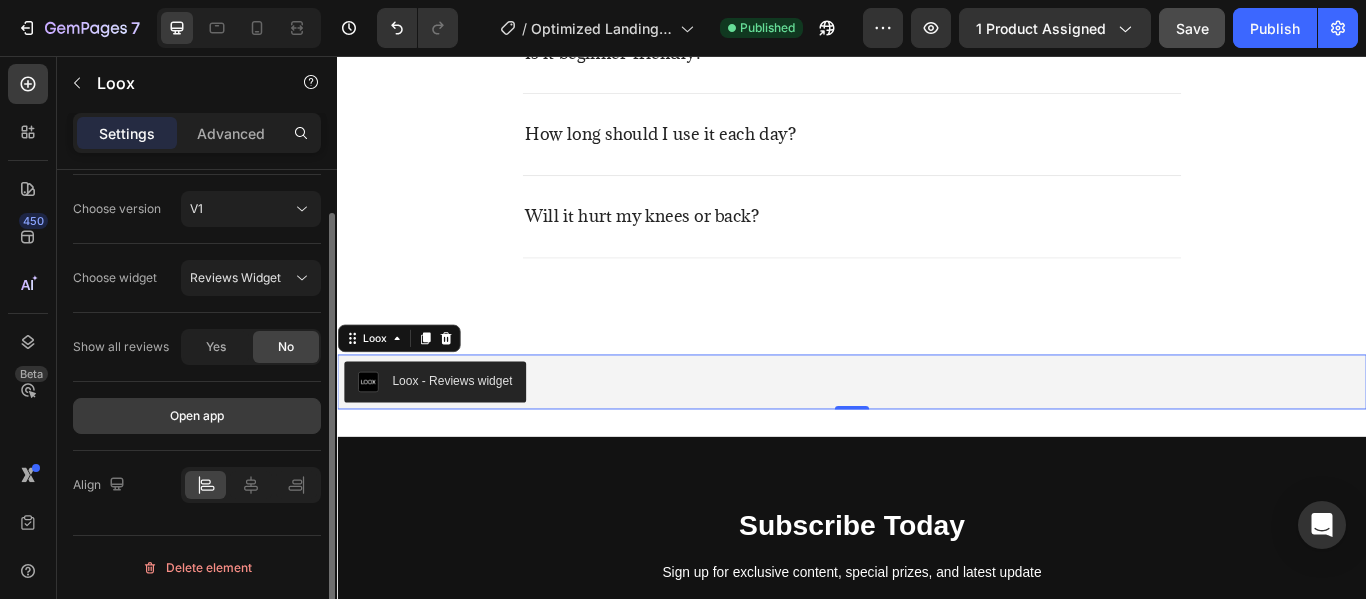 click on "Open app" at bounding box center [197, 416] 